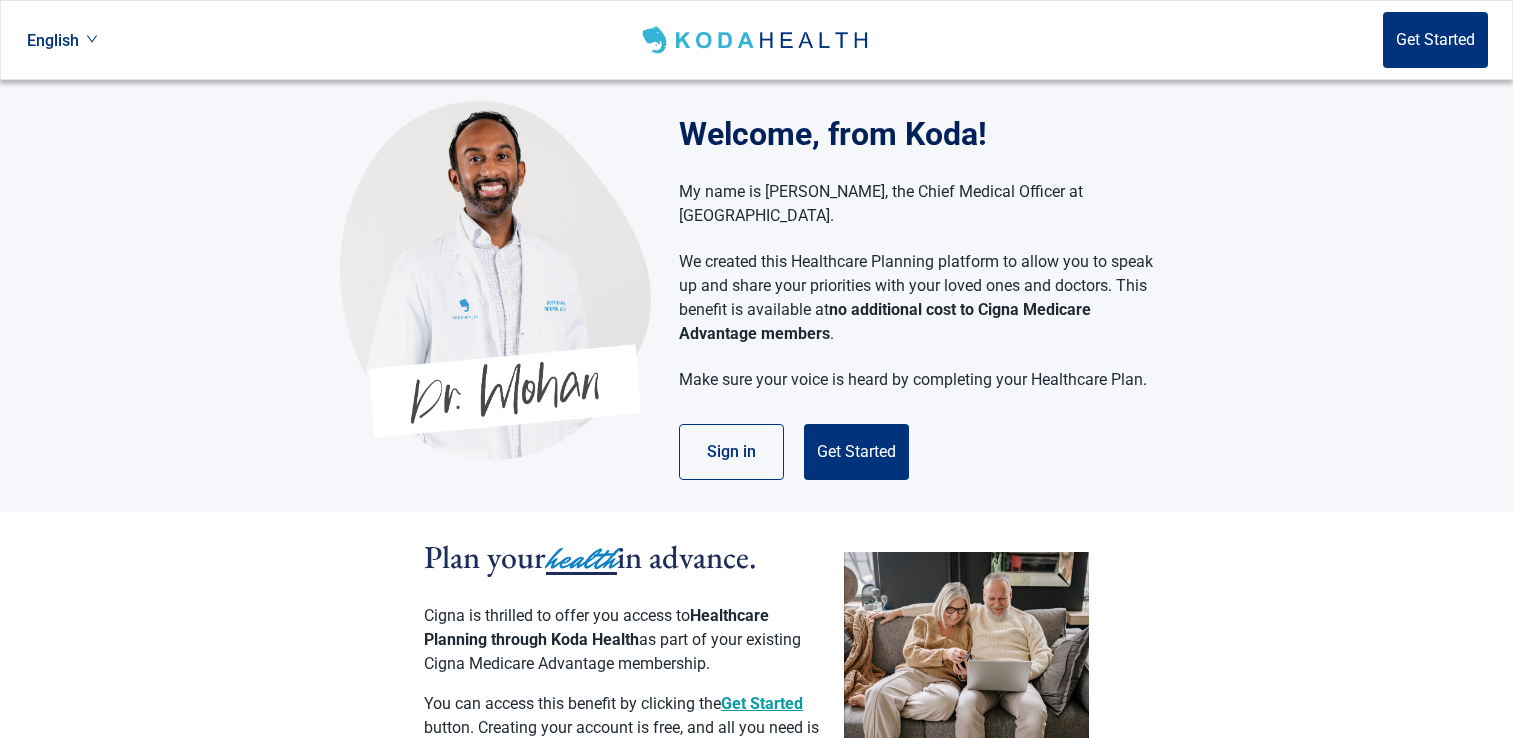 scroll, scrollTop: 0, scrollLeft: 0, axis: both 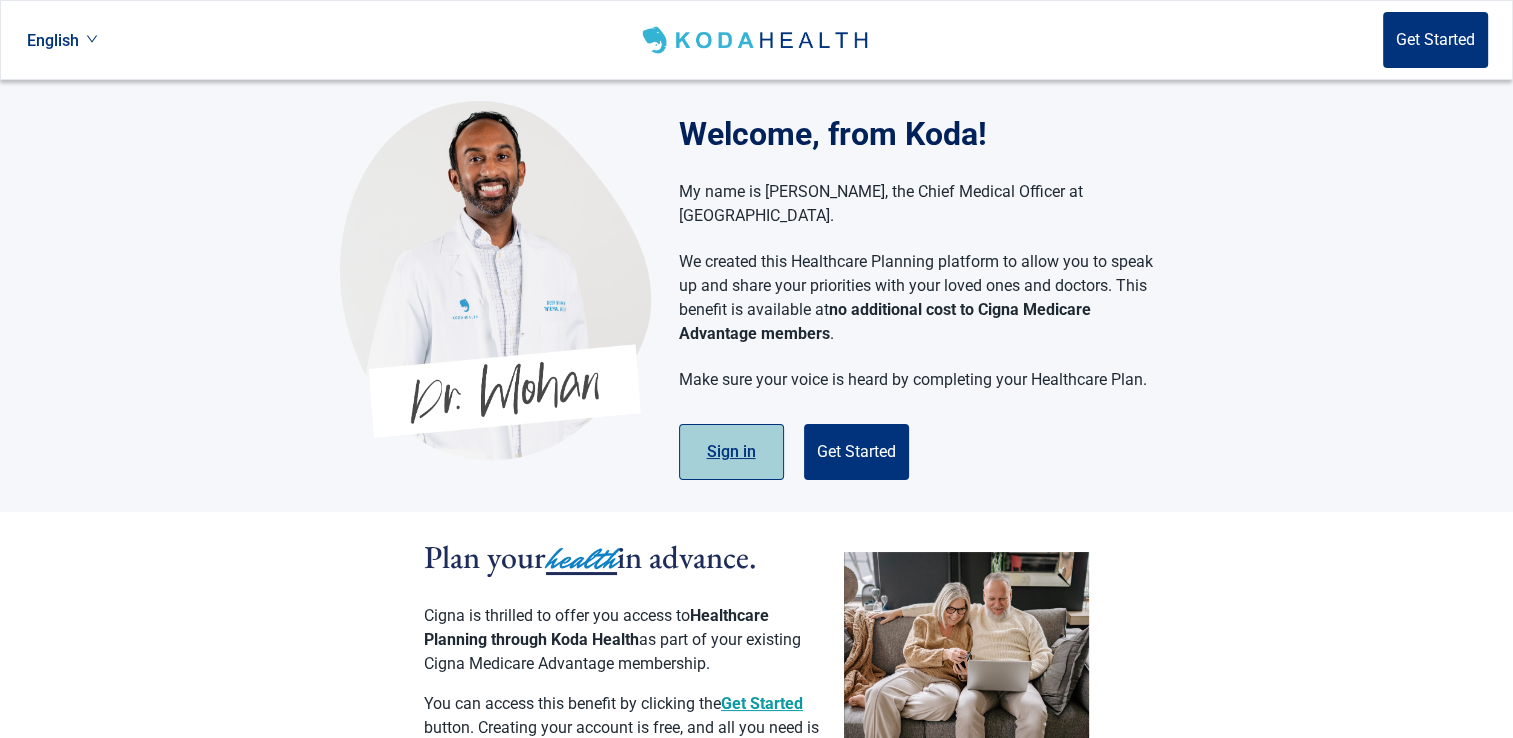 click on "Sign in" at bounding box center (731, 452) 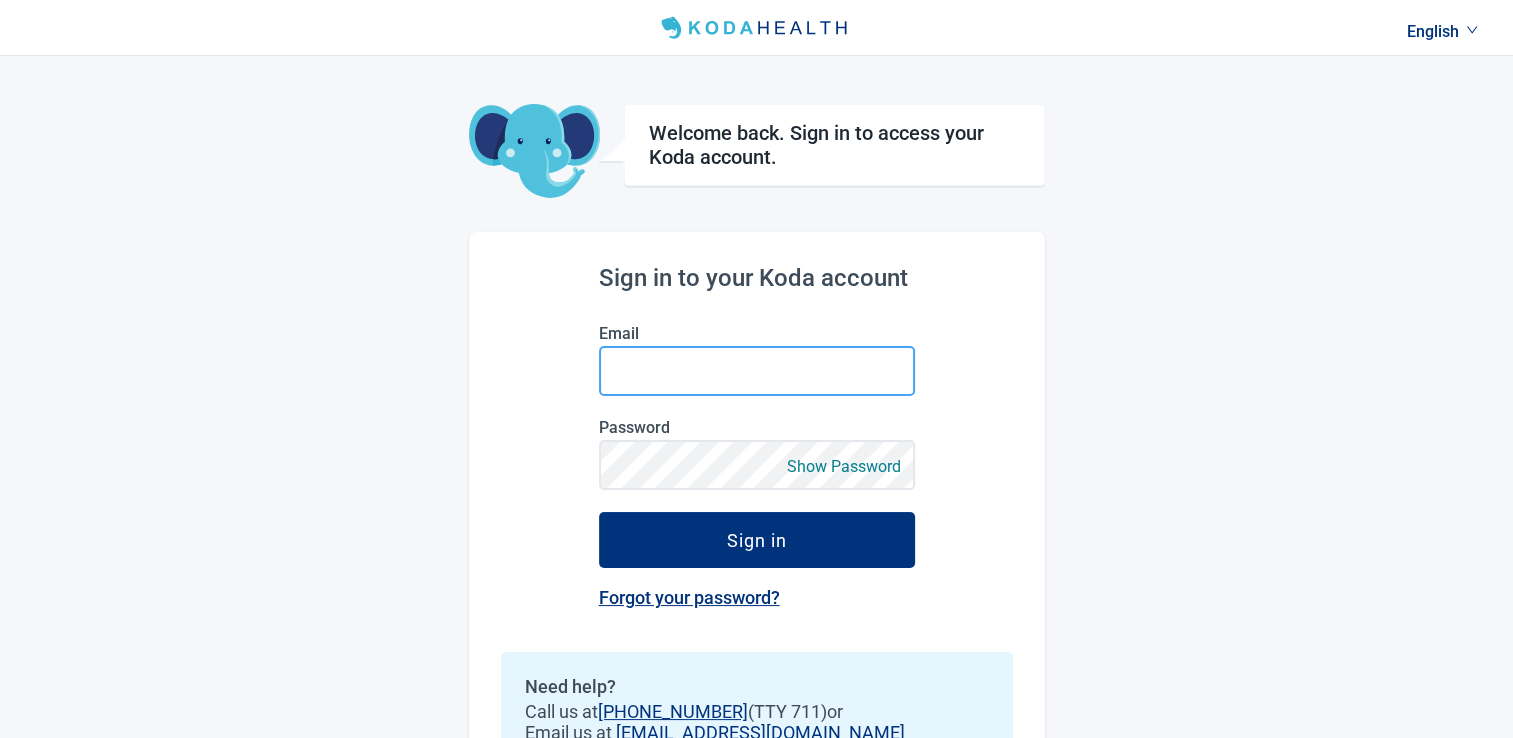 type on "[EMAIL_ADDRESS][DOMAIN_NAME]" 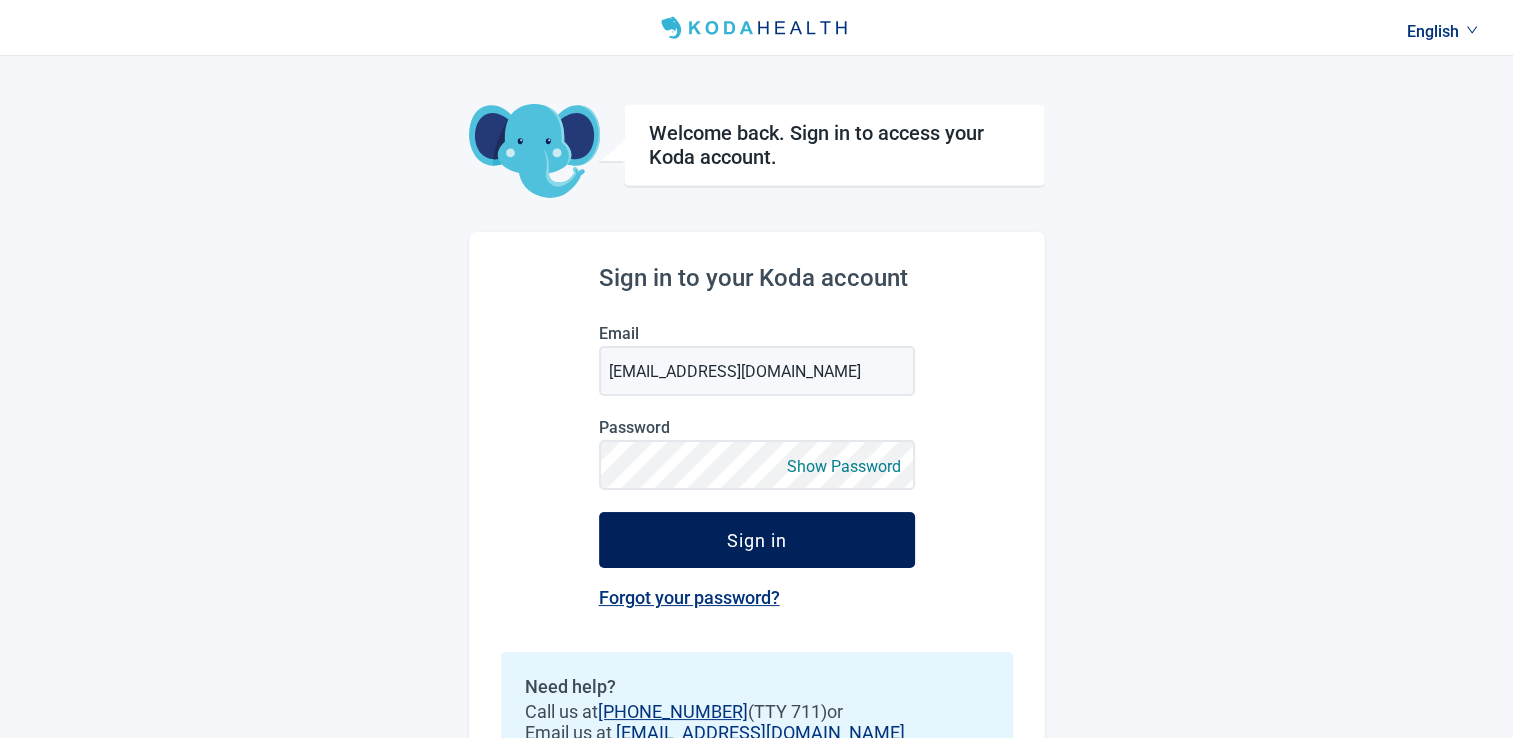 click on "Sign in" at bounding box center [757, 540] 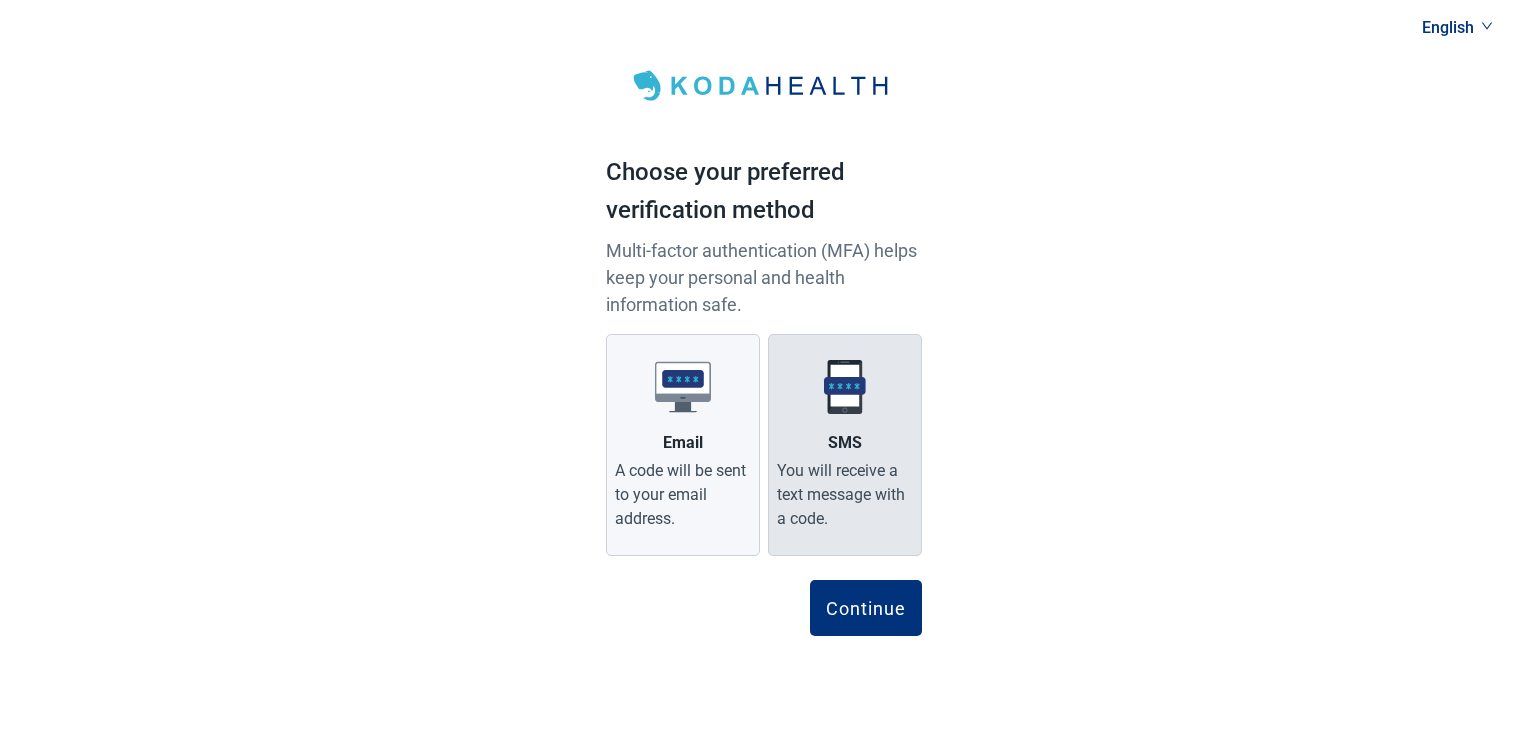 click on "SMS" at bounding box center [845, 443] 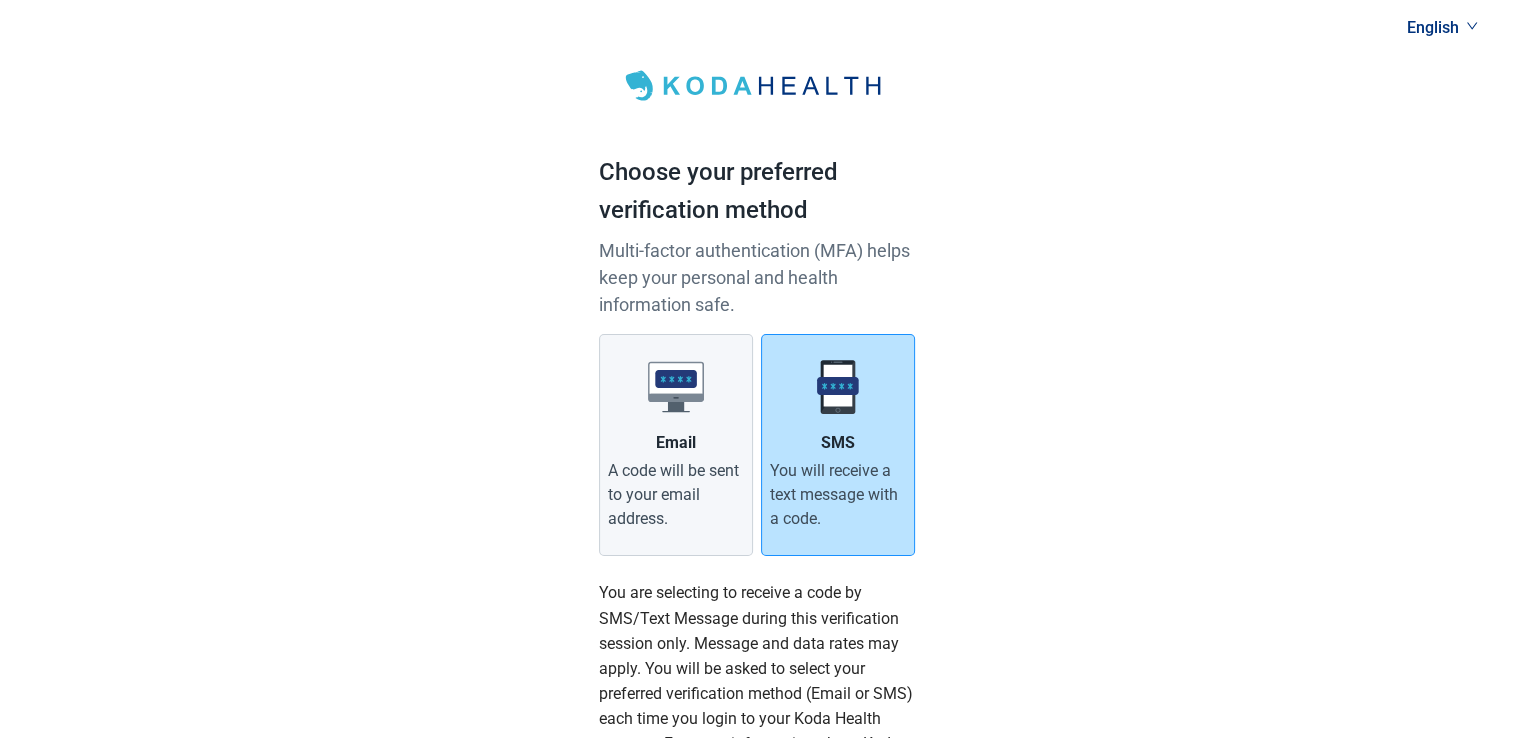 click on "SMS You will receive a text message with a code." at bounding box center (838, 445) 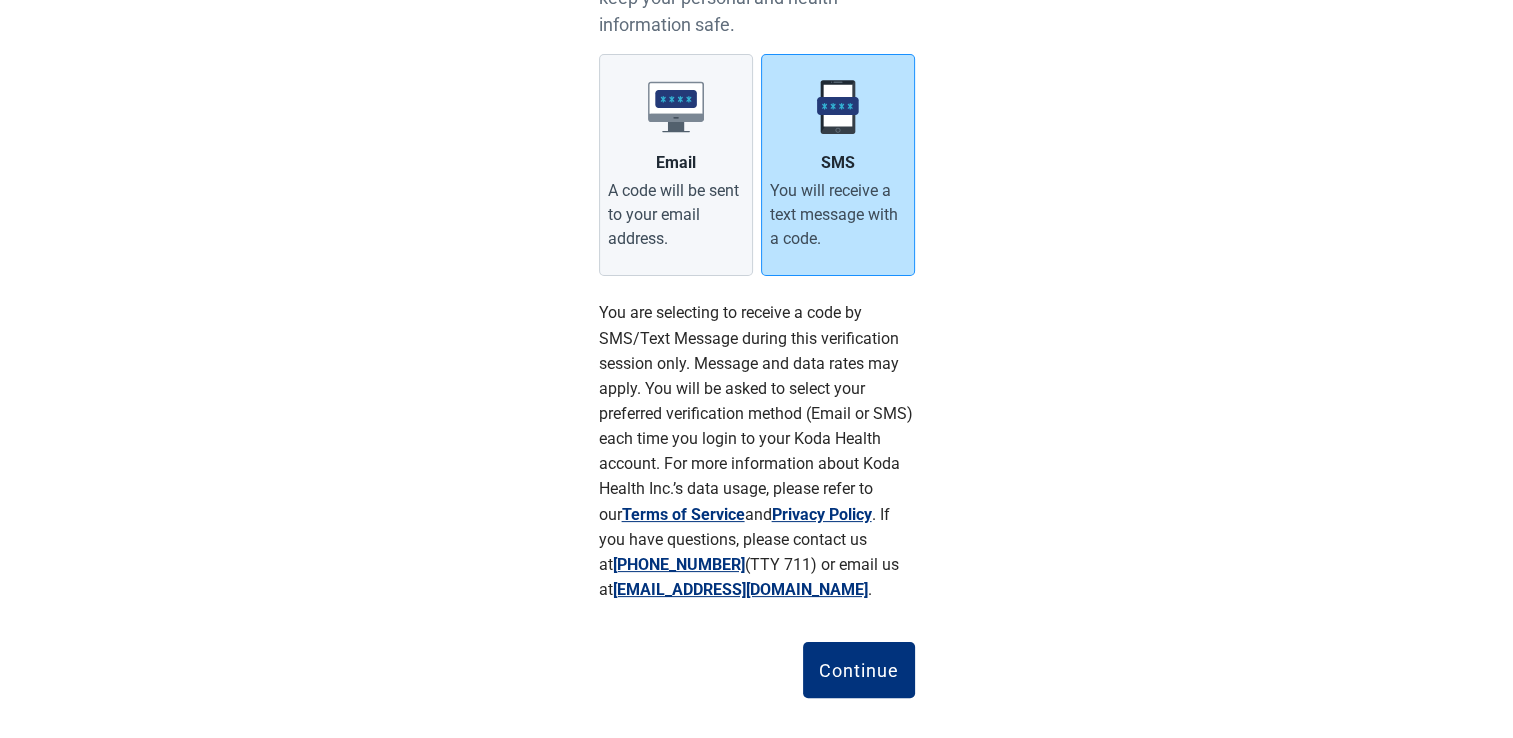 scroll, scrollTop: 303, scrollLeft: 0, axis: vertical 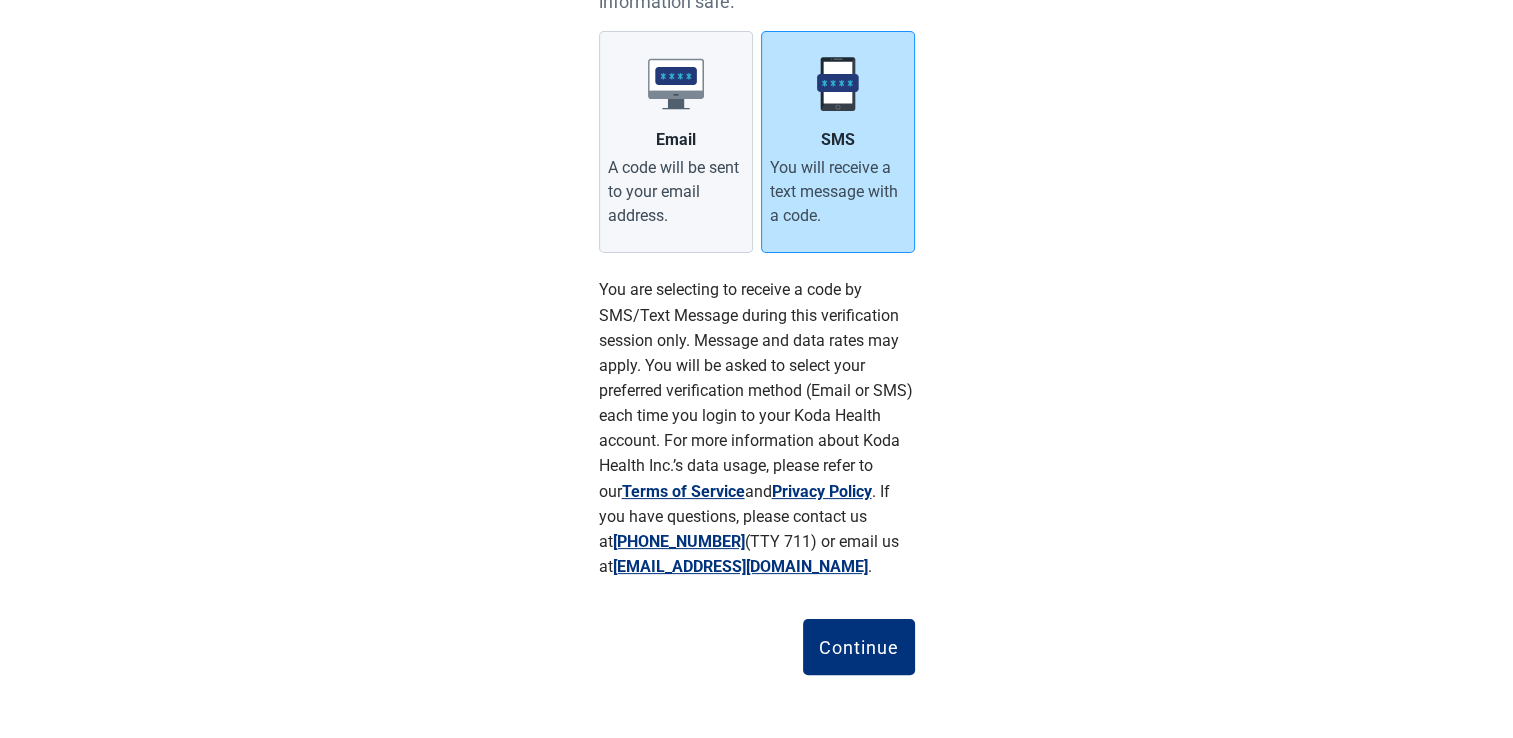 click on "You will receive a text message with a code." at bounding box center (838, 192) 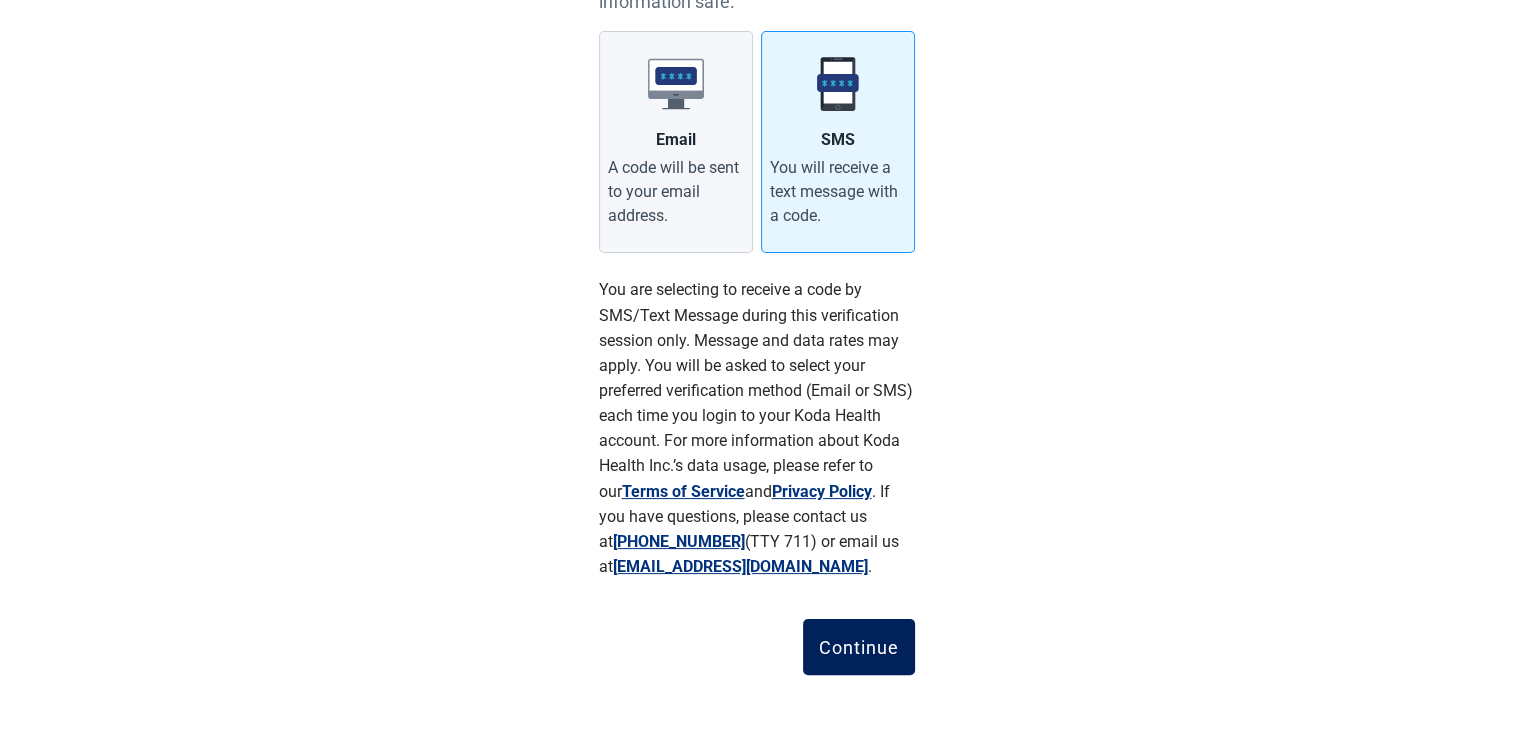 click on "Continue" at bounding box center [859, 647] 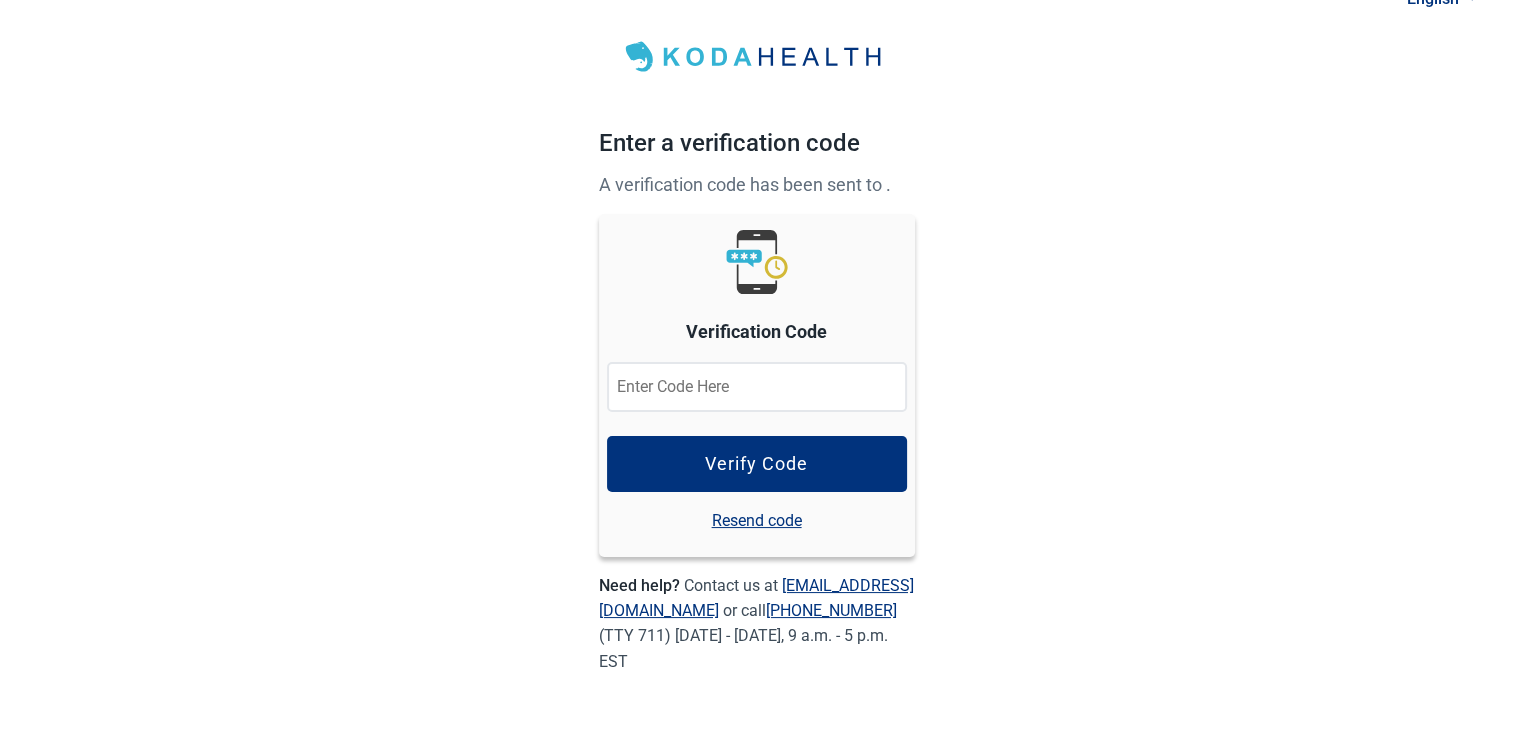 scroll, scrollTop: 28, scrollLeft: 0, axis: vertical 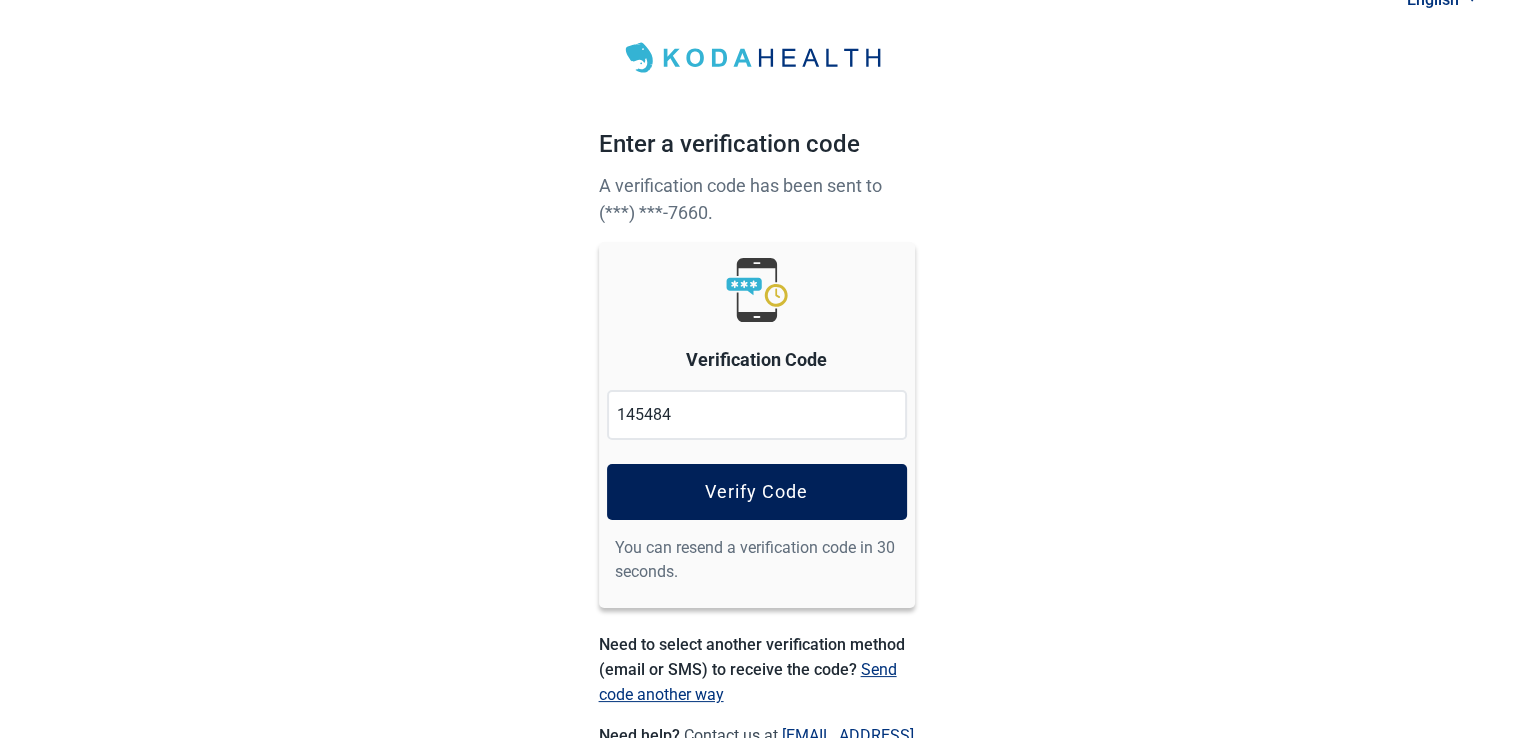 type on "145484" 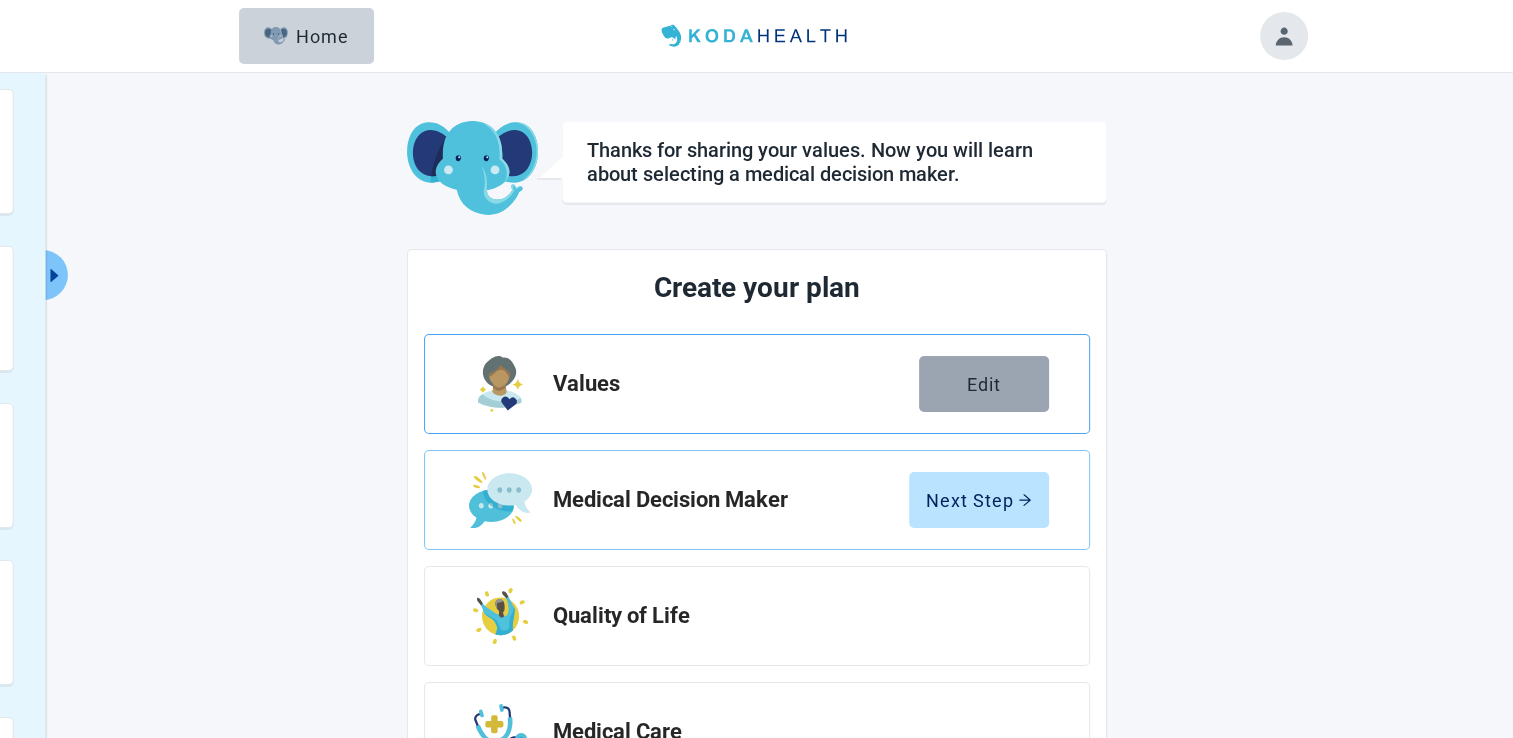click on "Edit" at bounding box center (984, 384) 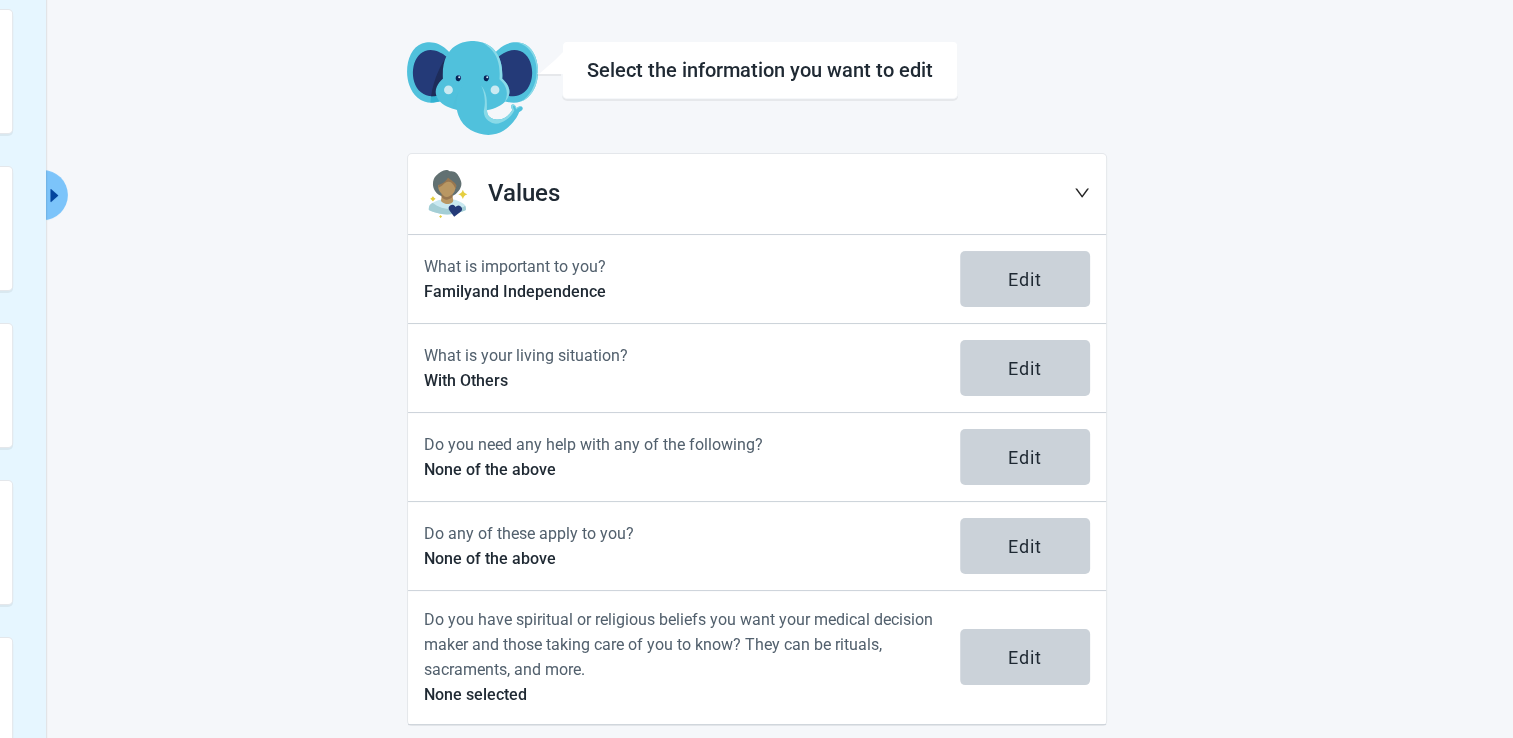 scroll, scrollTop: 97, scrollLeft: 0, axis: vertical 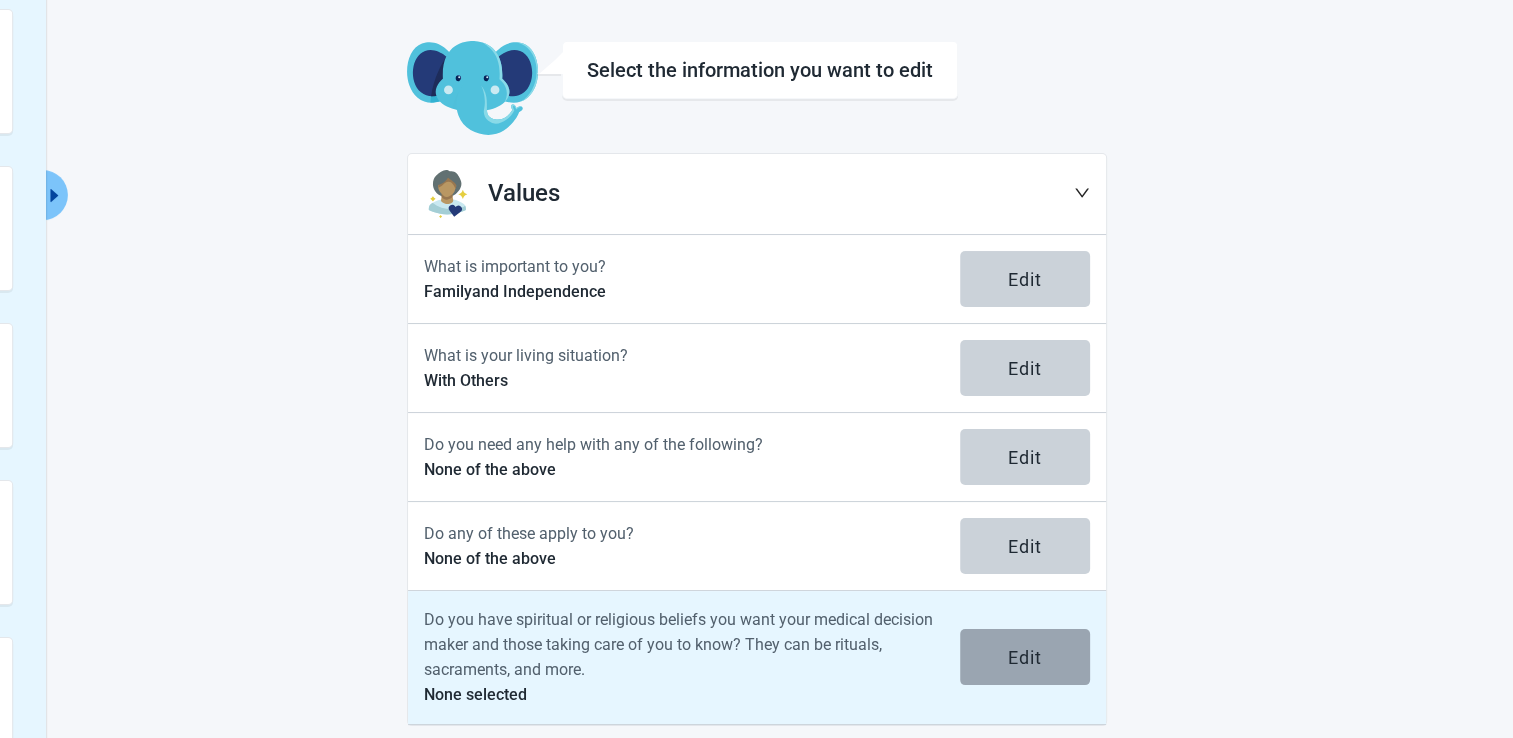 click on "Edit" at bounding box center [1025, 657] 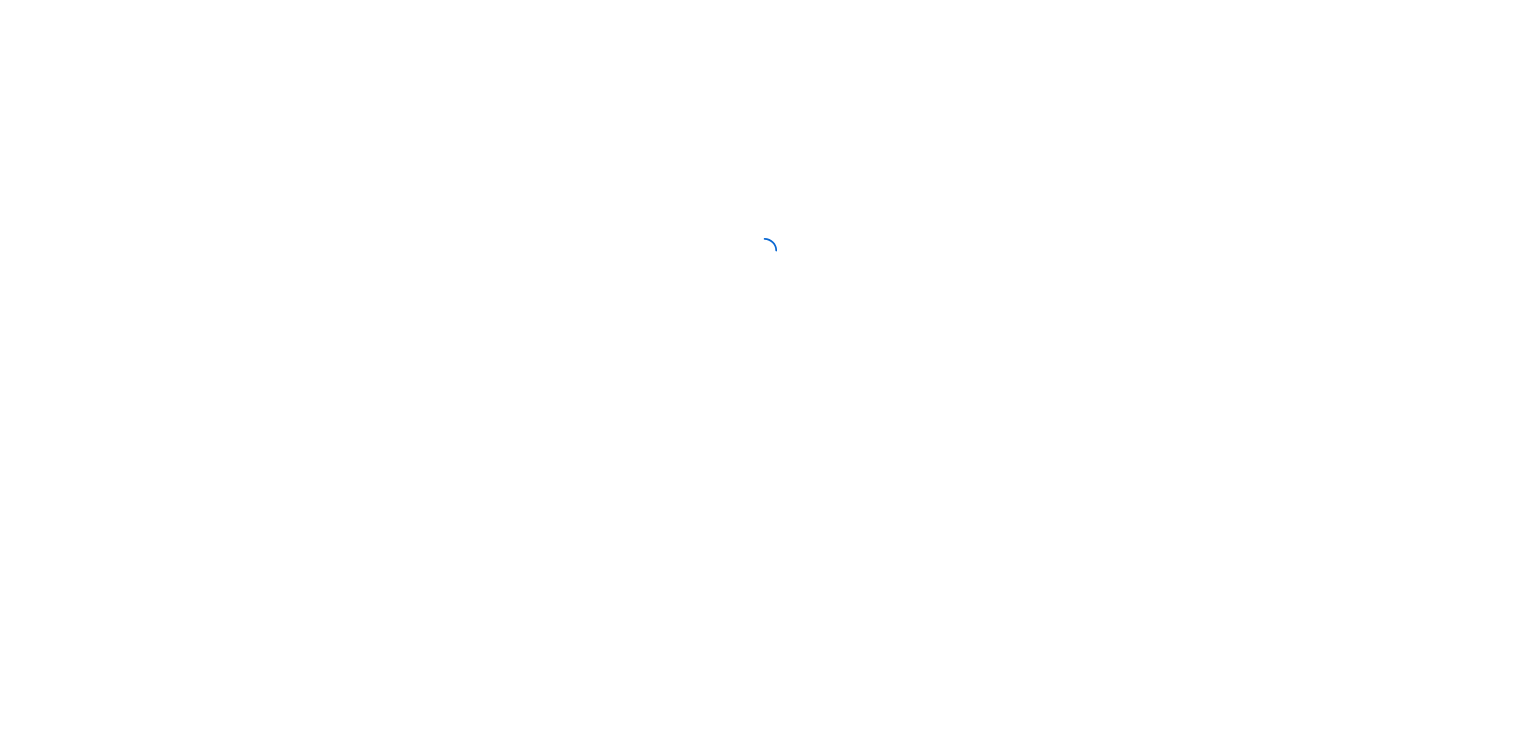 scroll, scrollTop: 0, scrollLeft: 0, axis: both 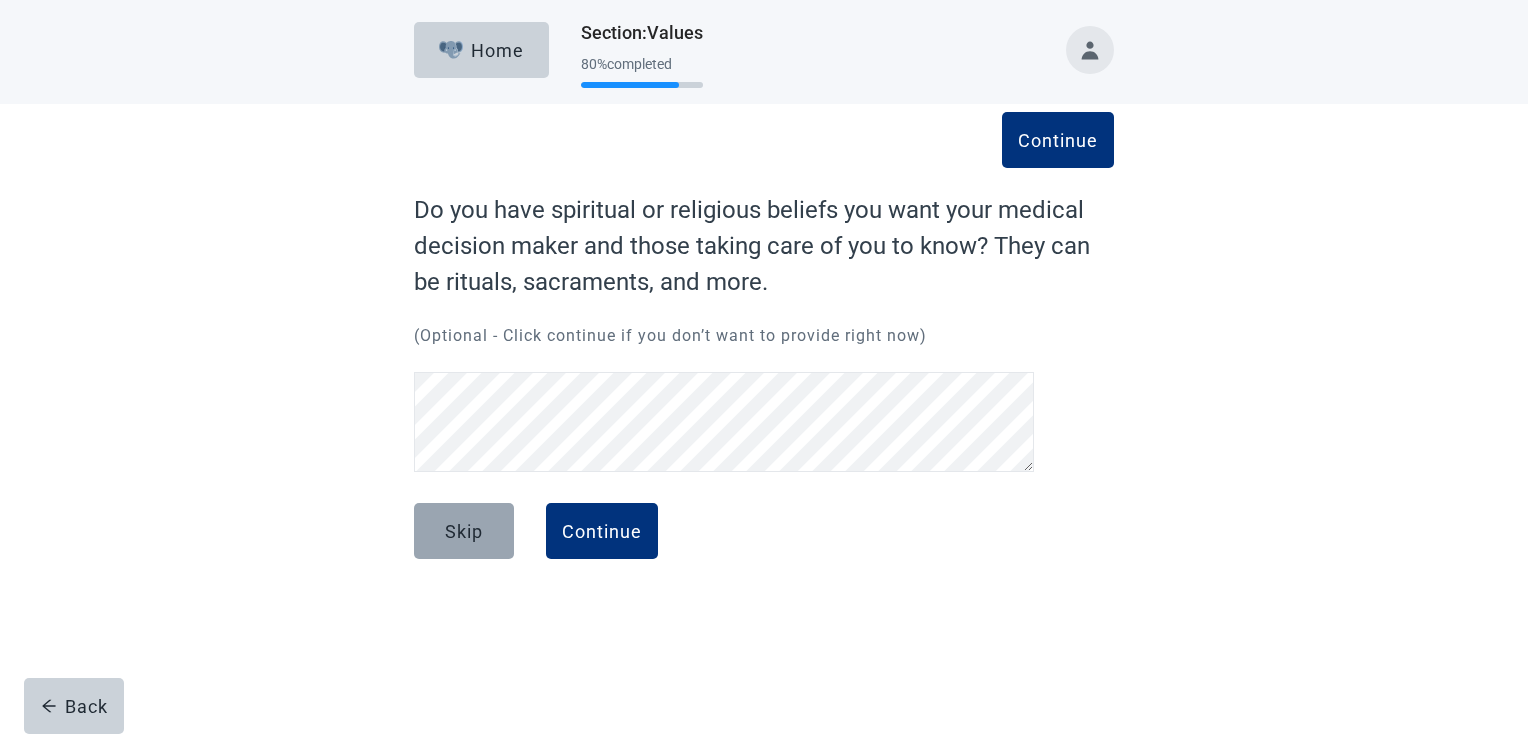 click on "Skip" at bounding box center (464, 531) 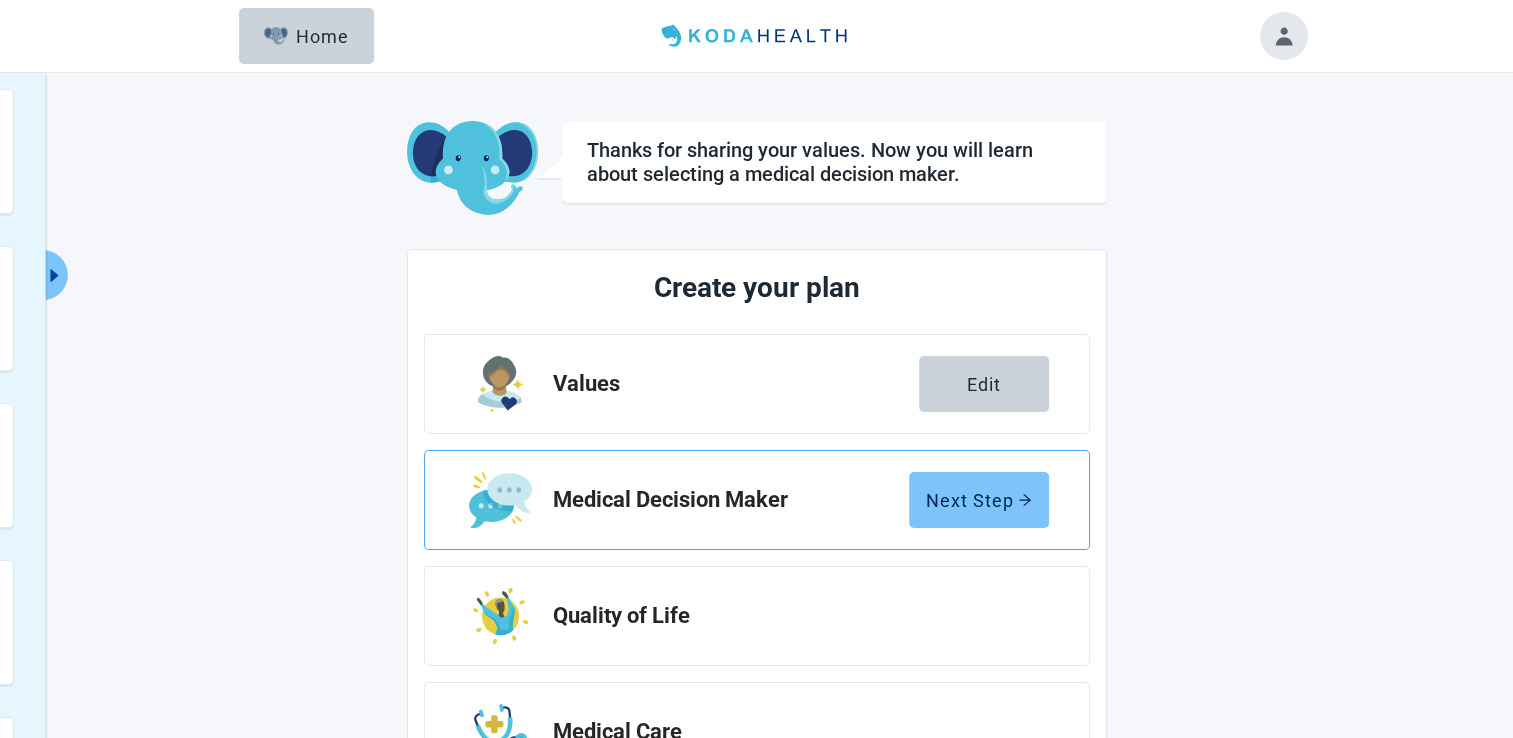 click on "Next Step" at bounding box center [979, 500] 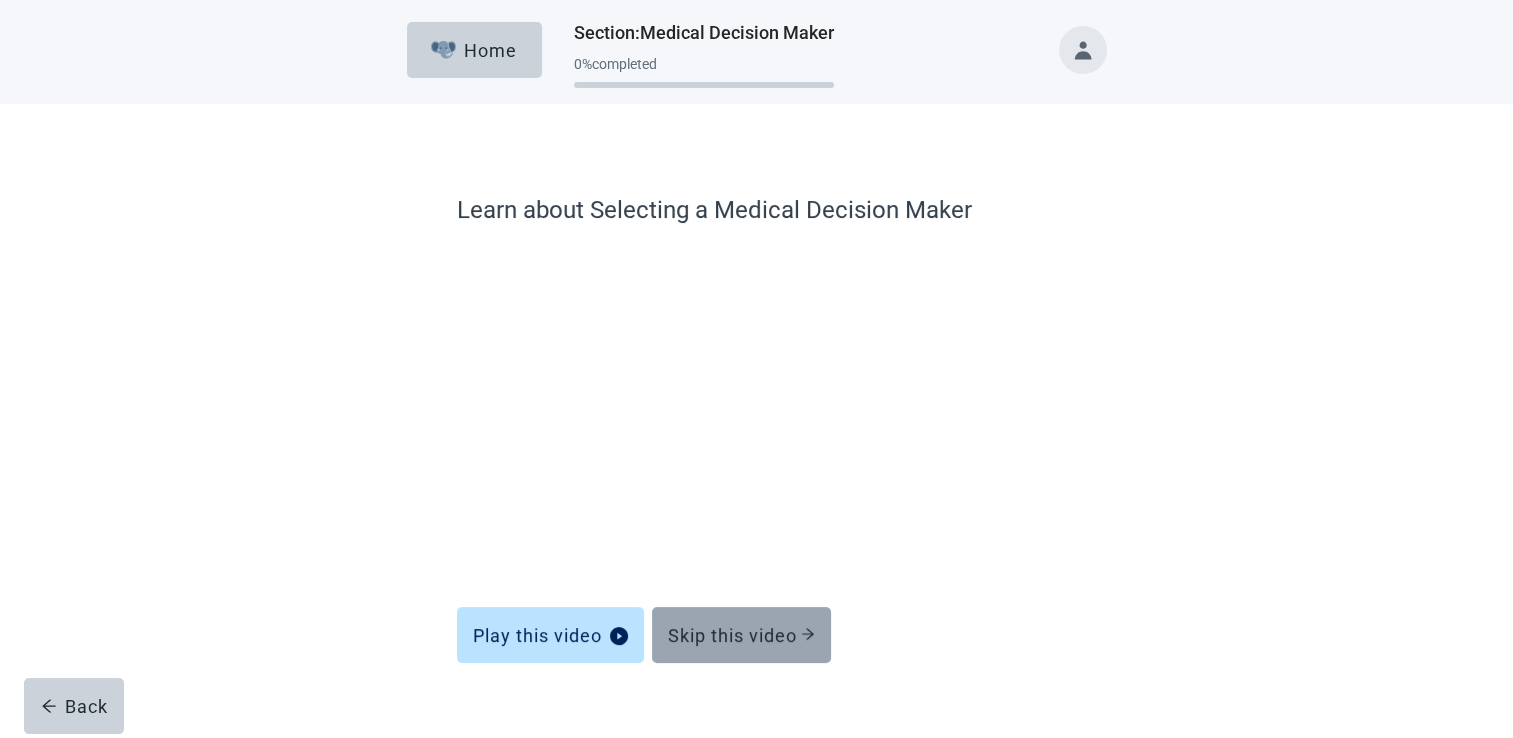 click on "Skip this video" at bounding box center (741, 635) 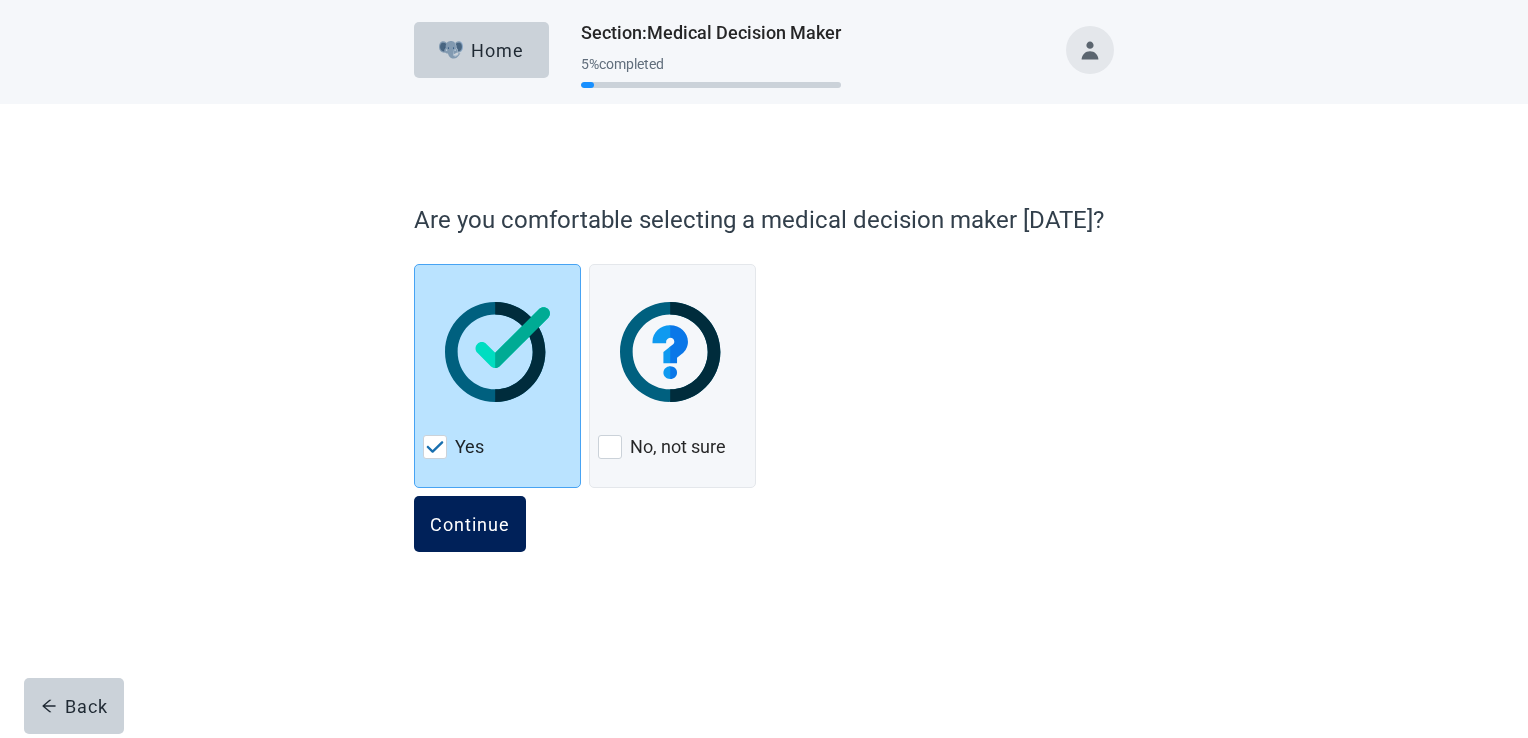 click on "Continue" at bounding box center [470, 524] 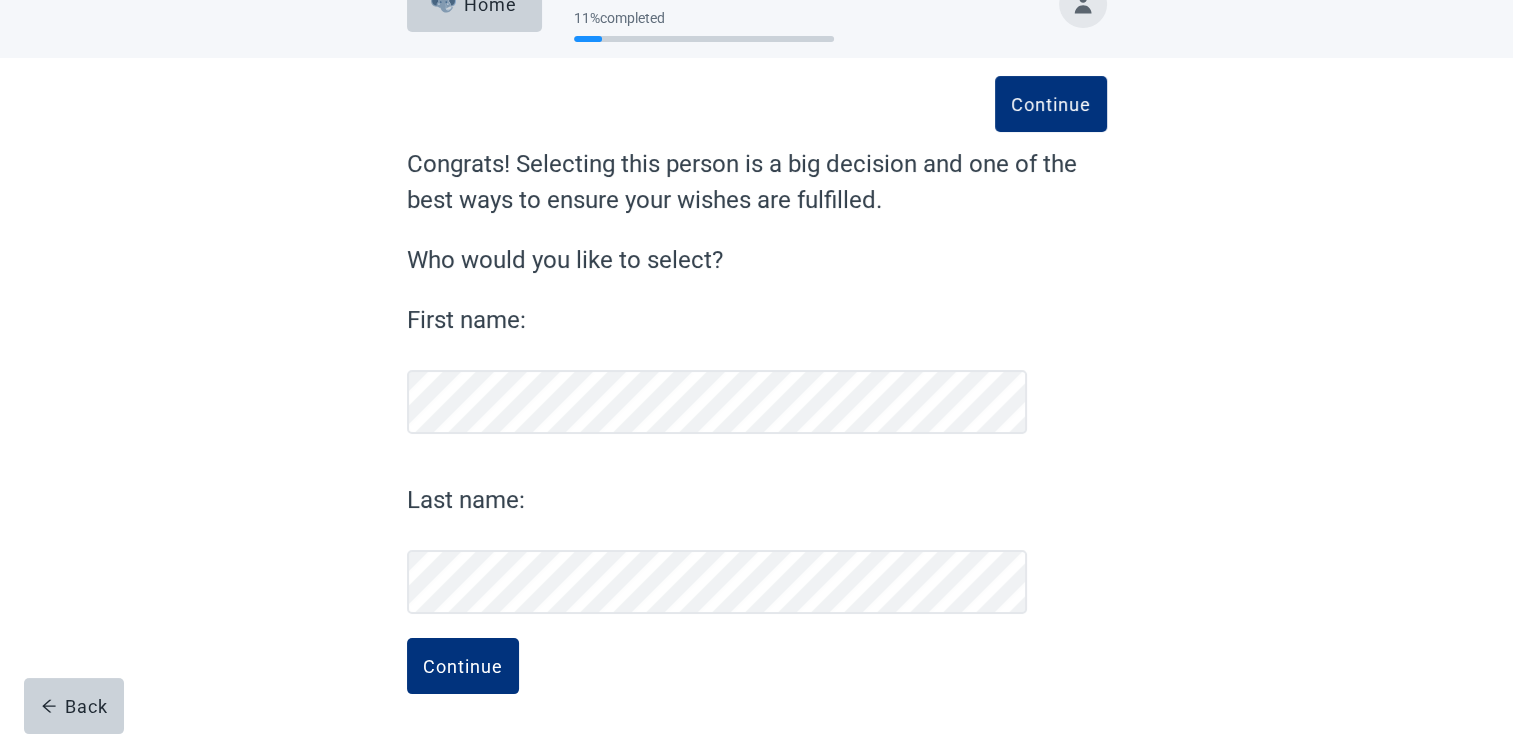 click on "Continue Congrats! Selecting this person is a big decision and one of the best ways to ensure your wishes are fulfilled. Who would you like to select? First name: Last name: Back Continue" at bounding box center (757, 442) 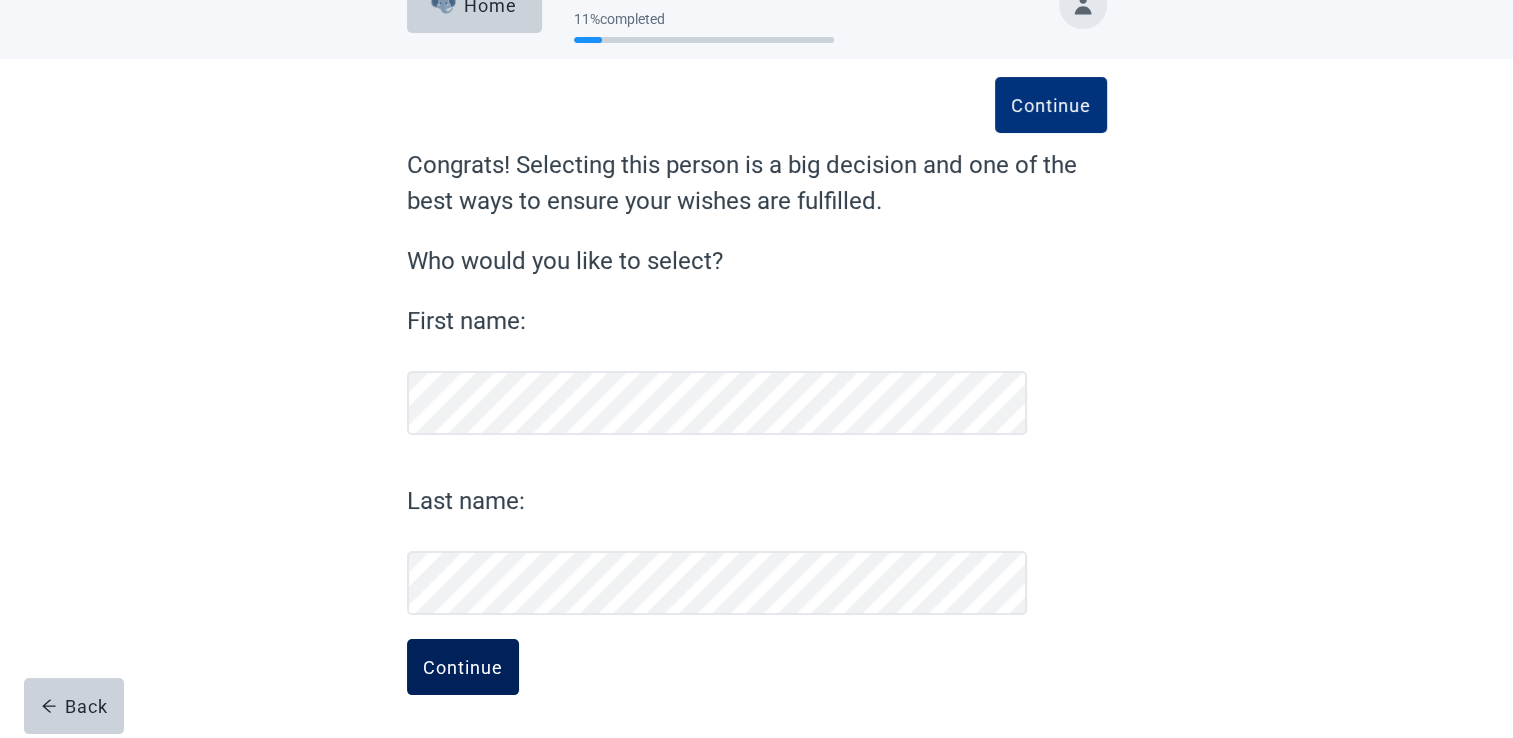 click on "Continue" at bounding box center (463, 667) 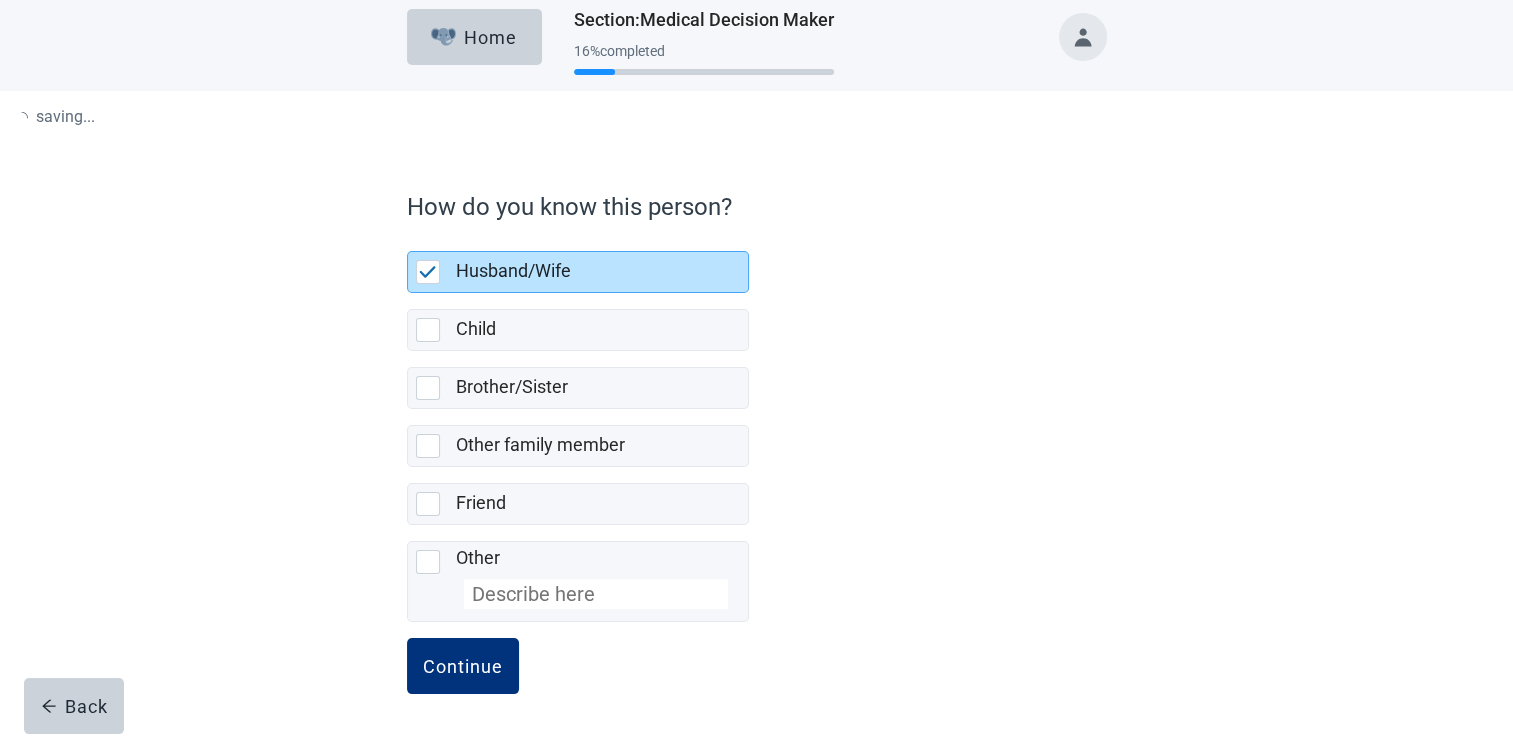 scroll, scrollTop: 0, scrollLeft: 0, axis: both 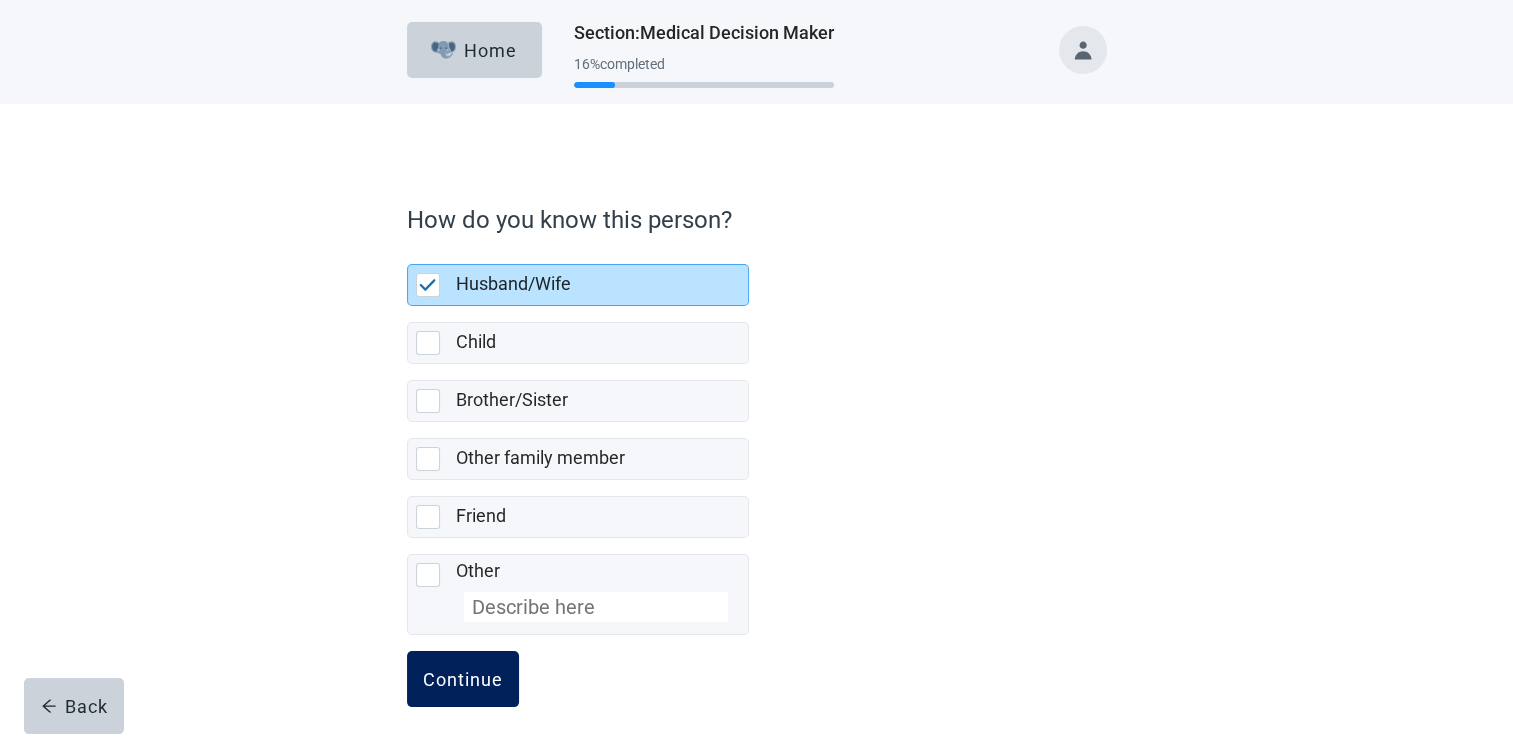 click on "Continue" at bounding box center (463, 679) 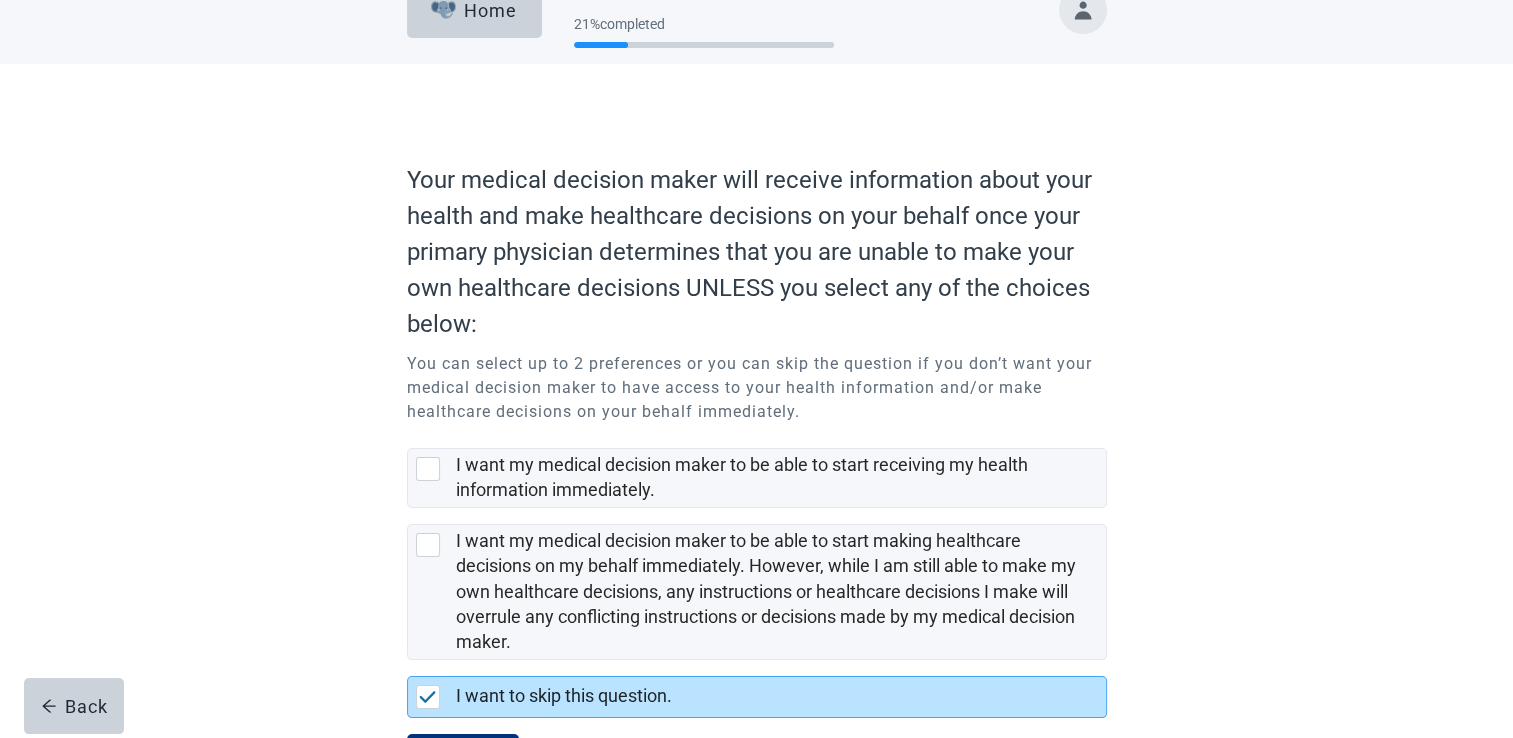 scroll, scrollTop: 80, scrollLeft: 0, axis: vertical 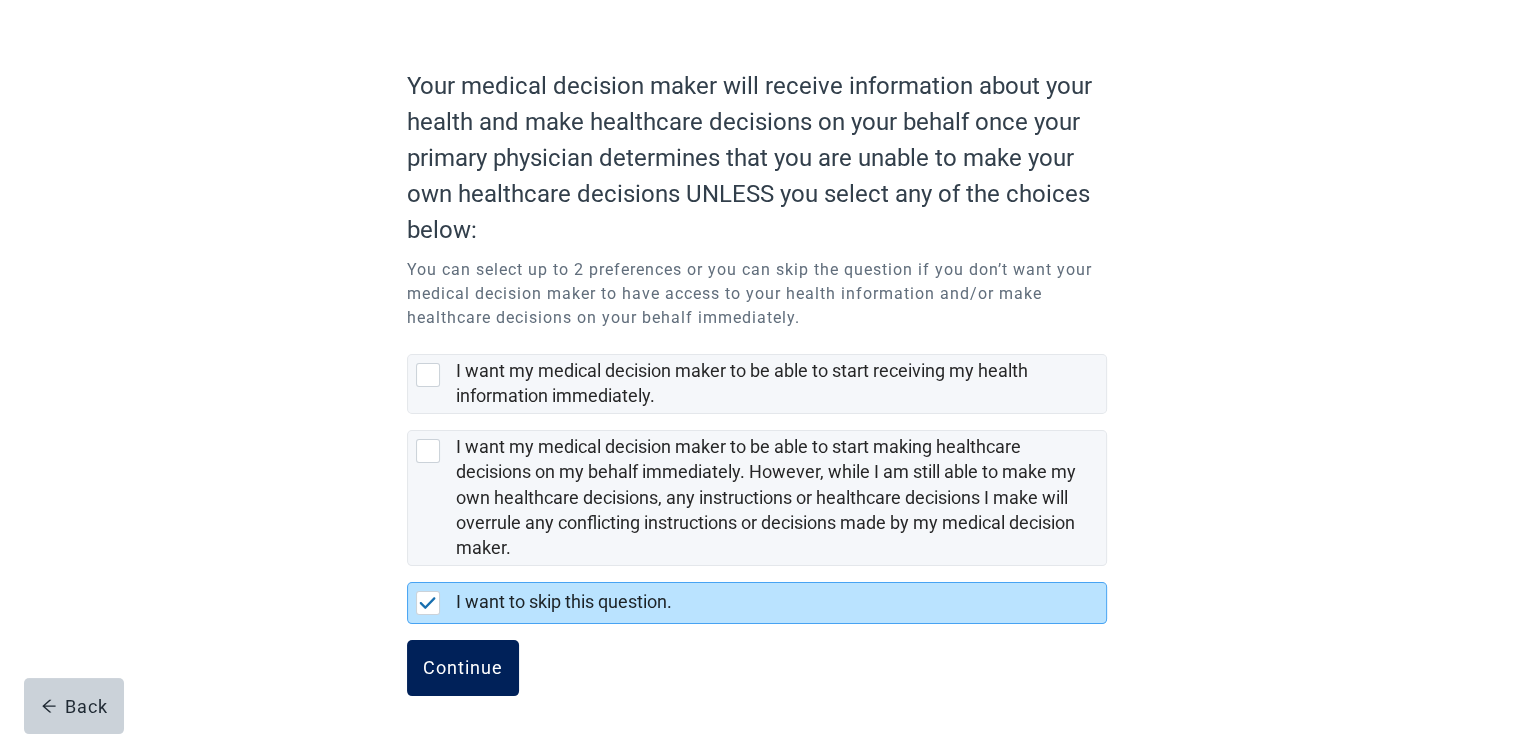 click on "Continue" at bounding box center (463, 668) 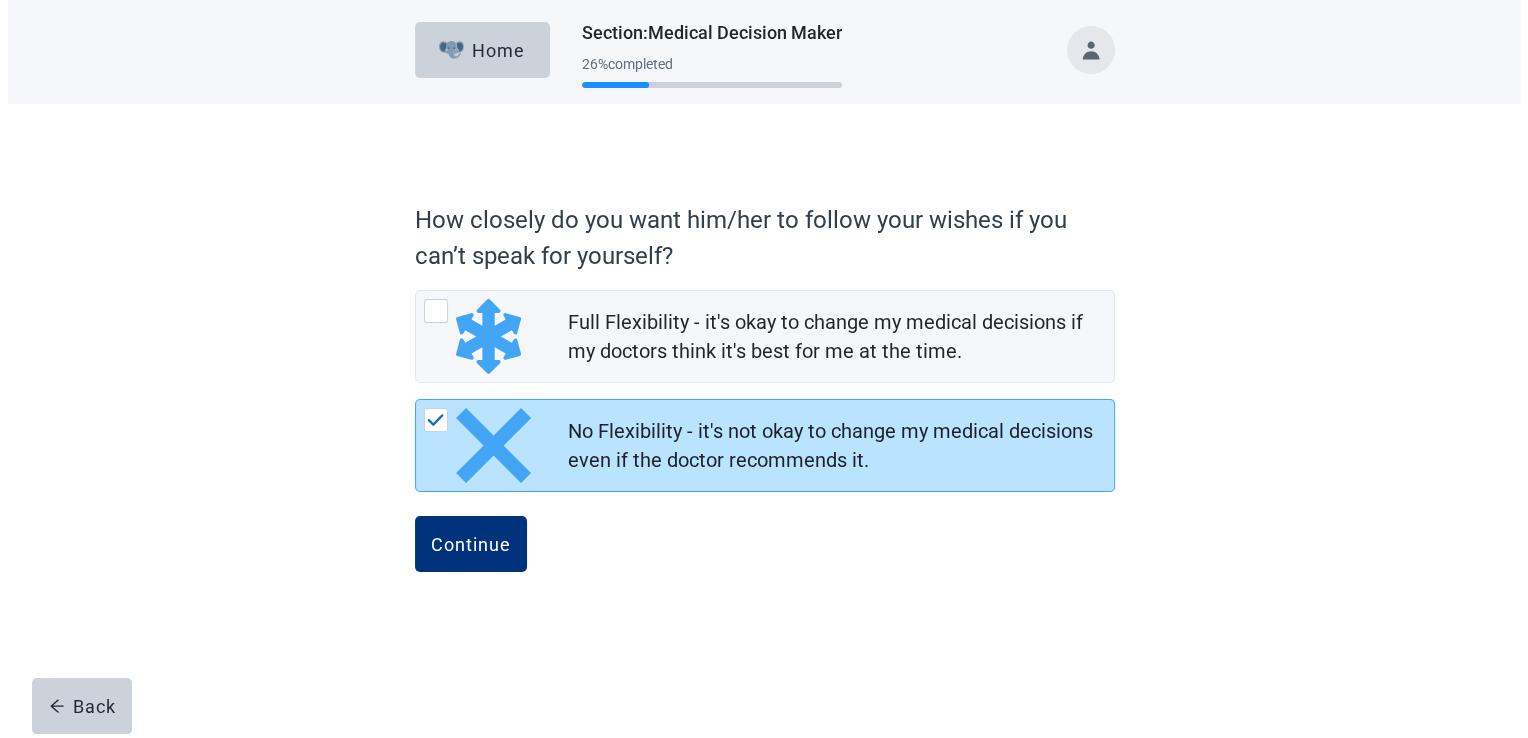 scroll, scrollTop: 0, scrollLeft: 0, axis: both 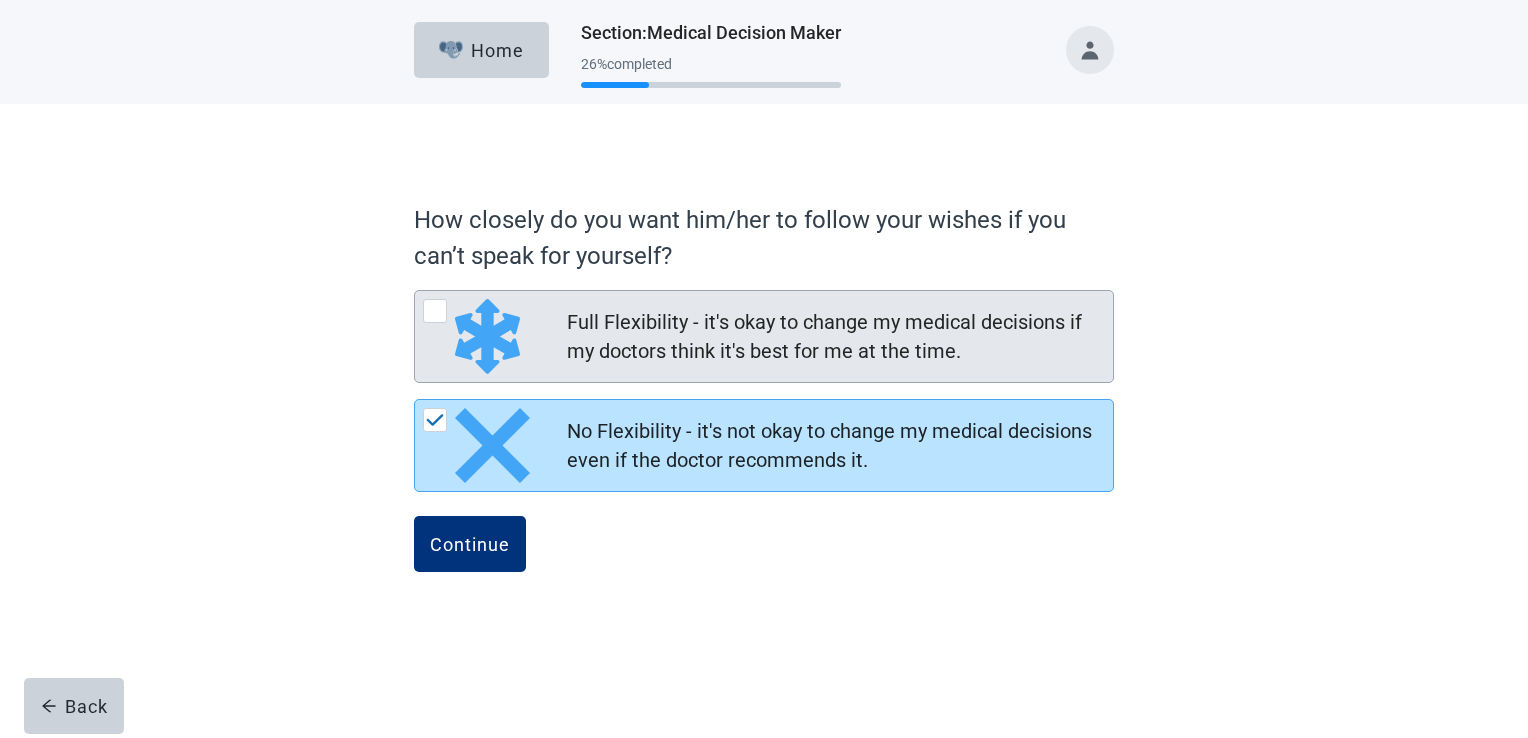 click at bounding box center [435, 311] 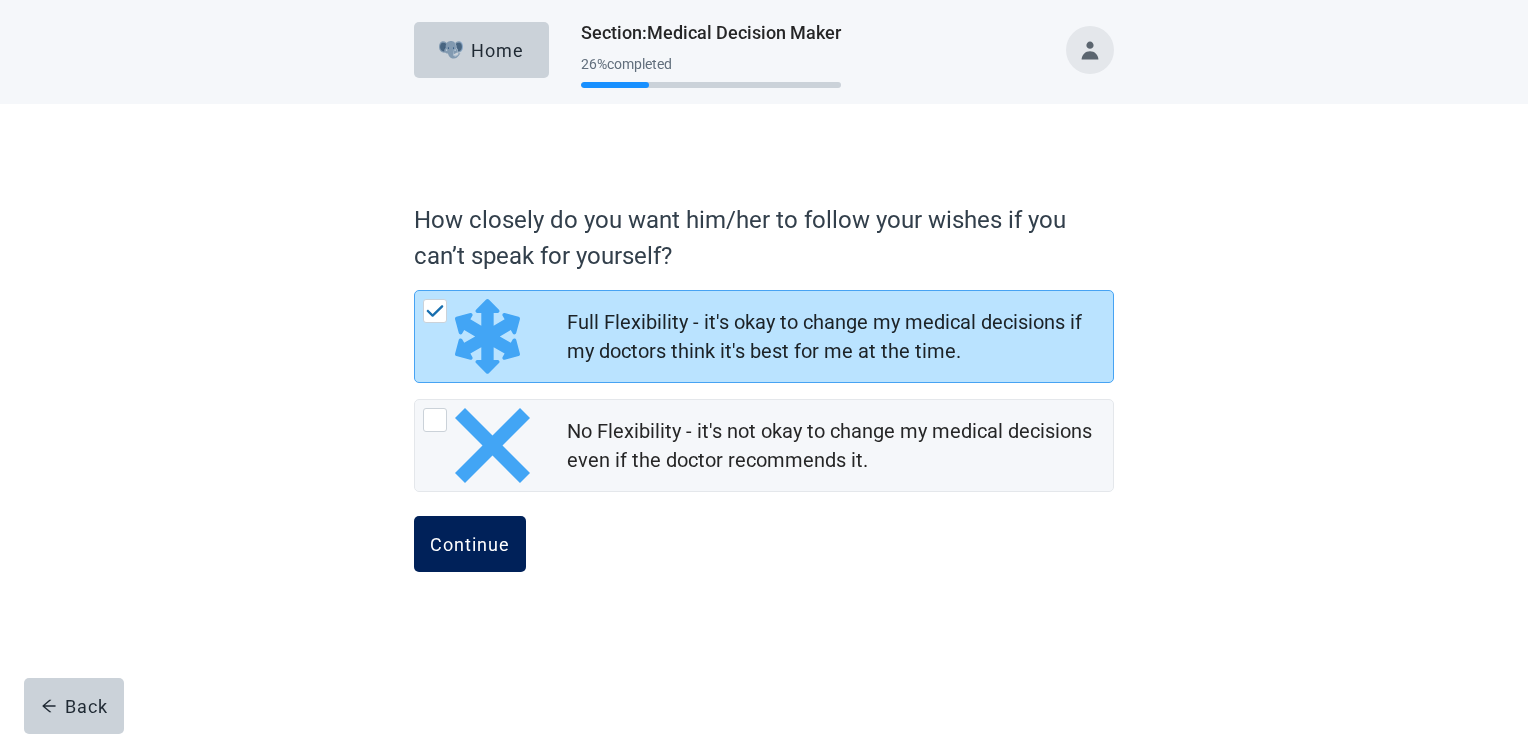 click on "Continue" at bounding box center [470, 544] 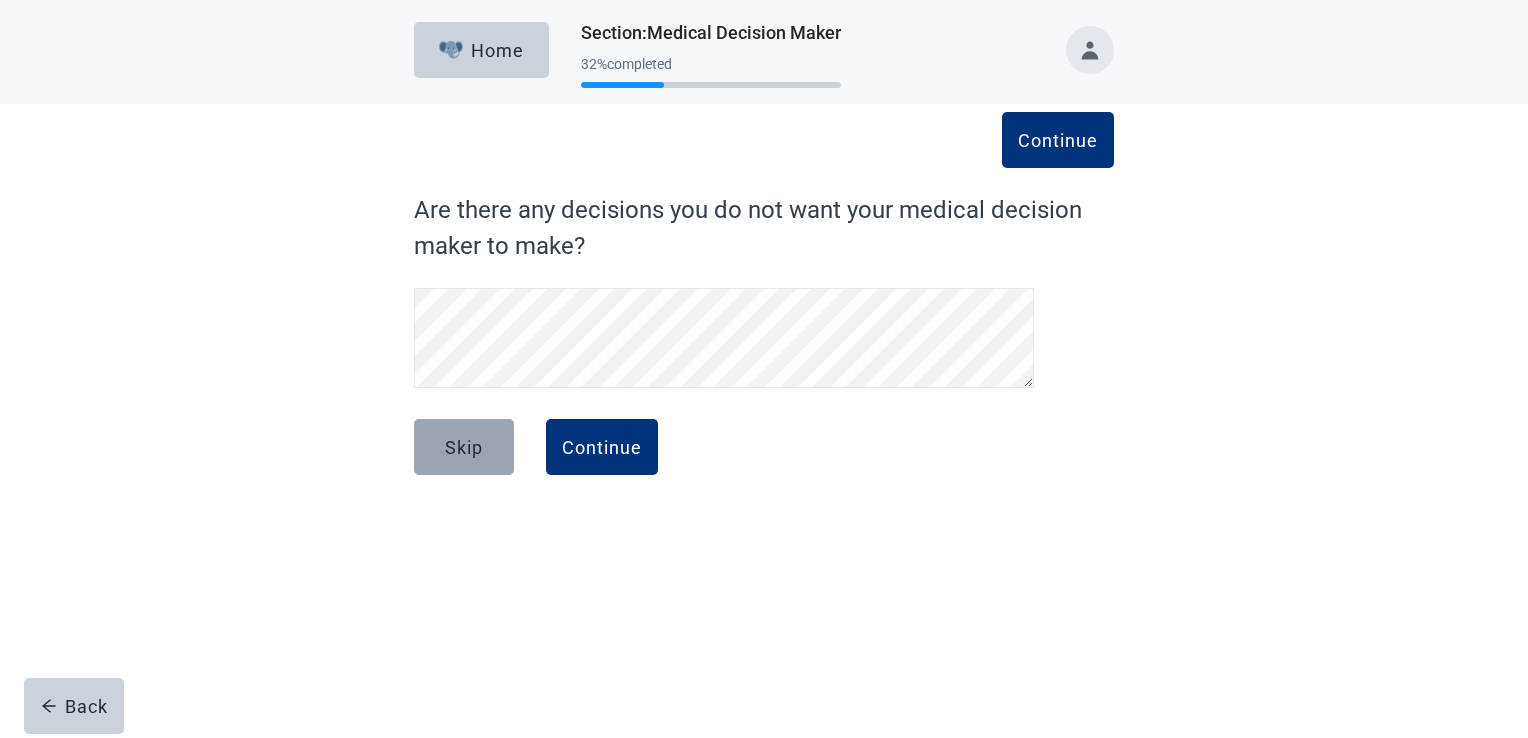 click on "Skip" at bounding box center [464, 447] 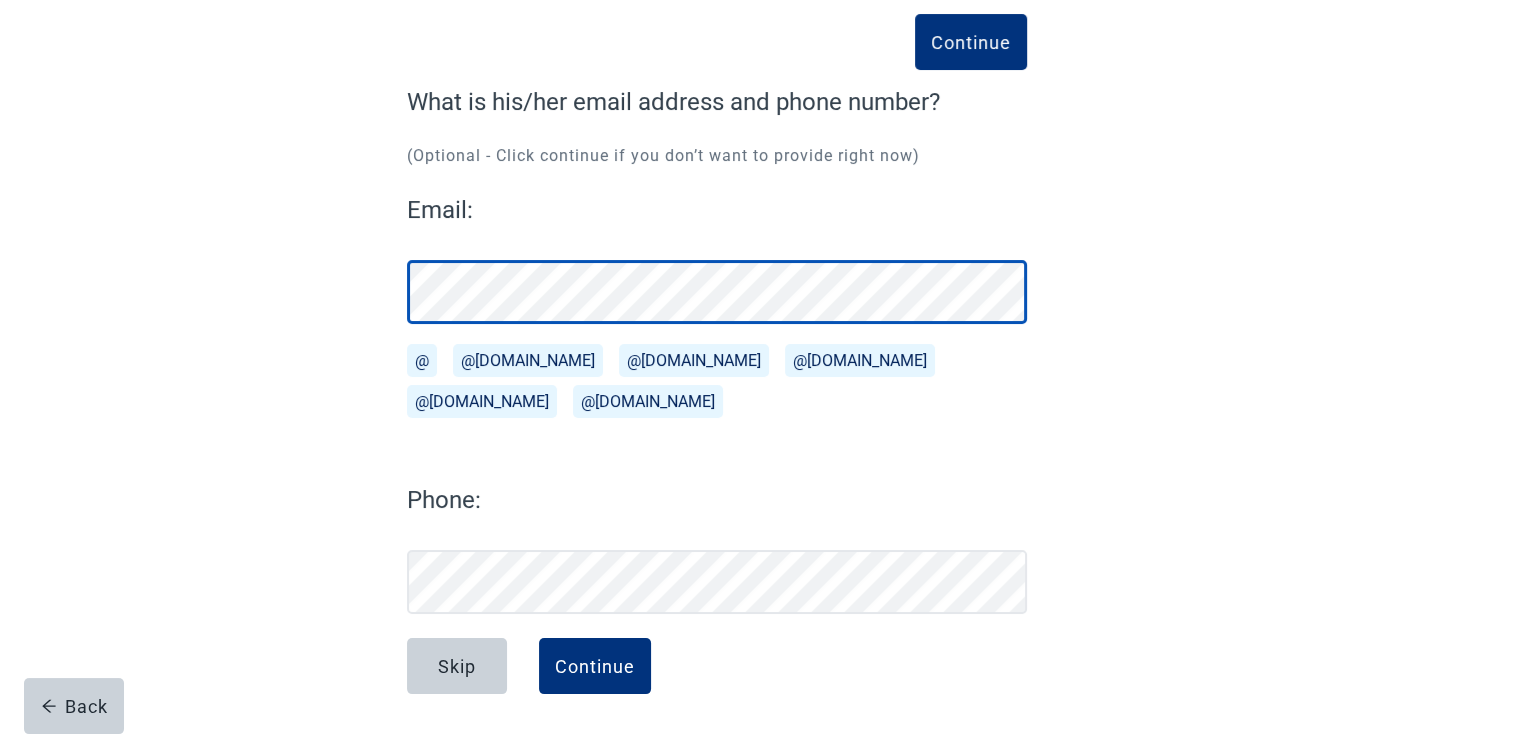 scroll, scrollTop: 108, scrollLeft: 0, axis: vertical 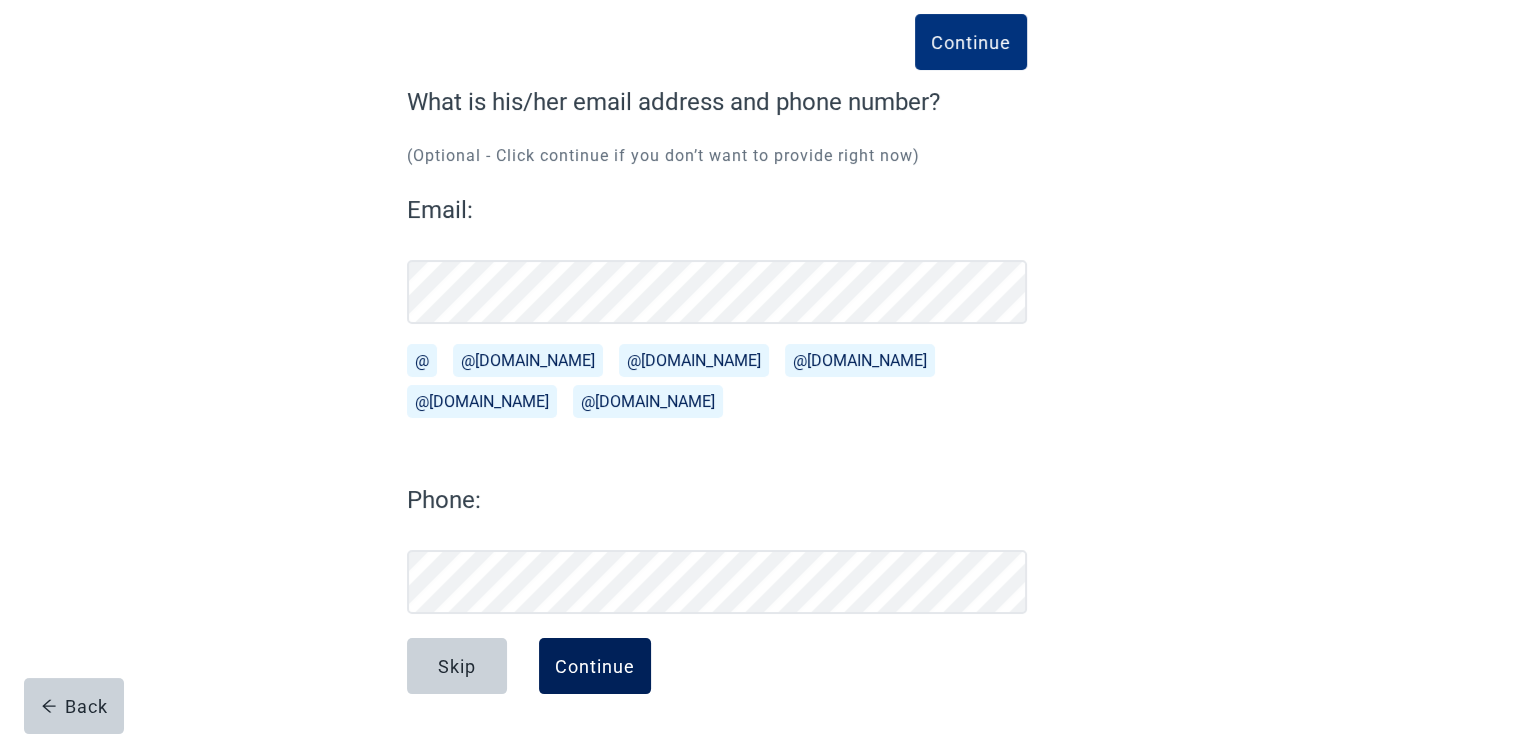 click on "Continue" at bounding box center (595, 666) 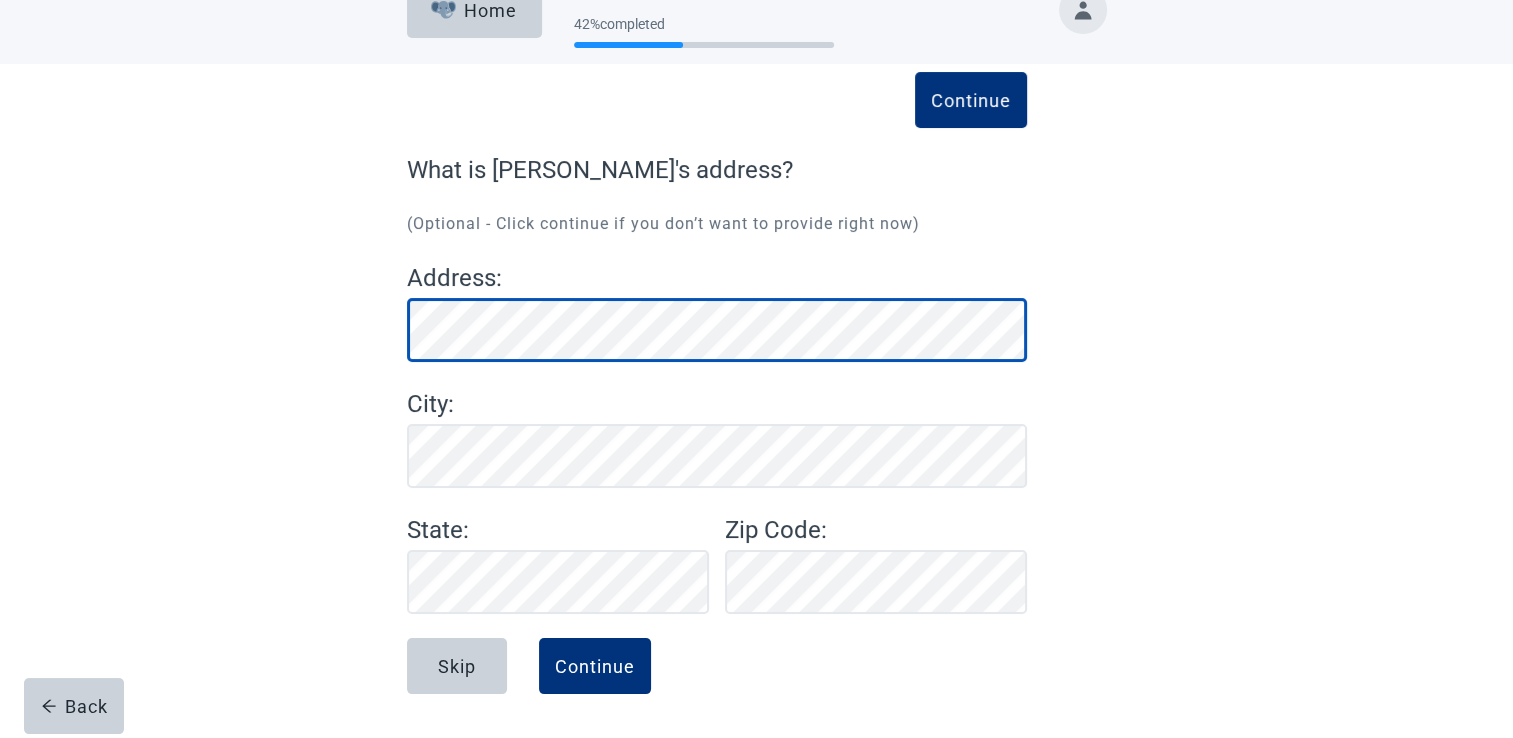 scroll, scrollTop: 40, scrollLeft: 0, axis: vertical 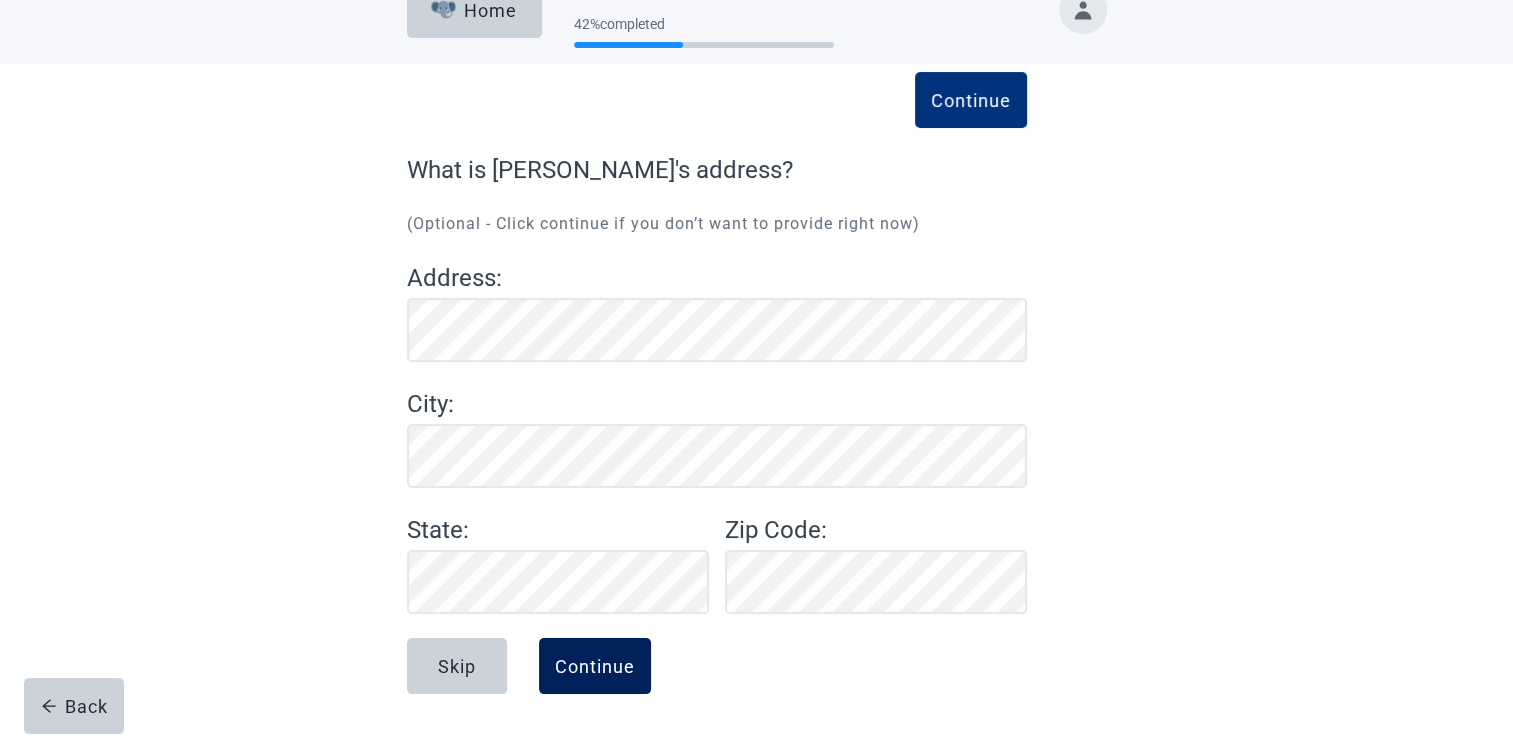 click on "Continue" at bounding box center (595, 666) 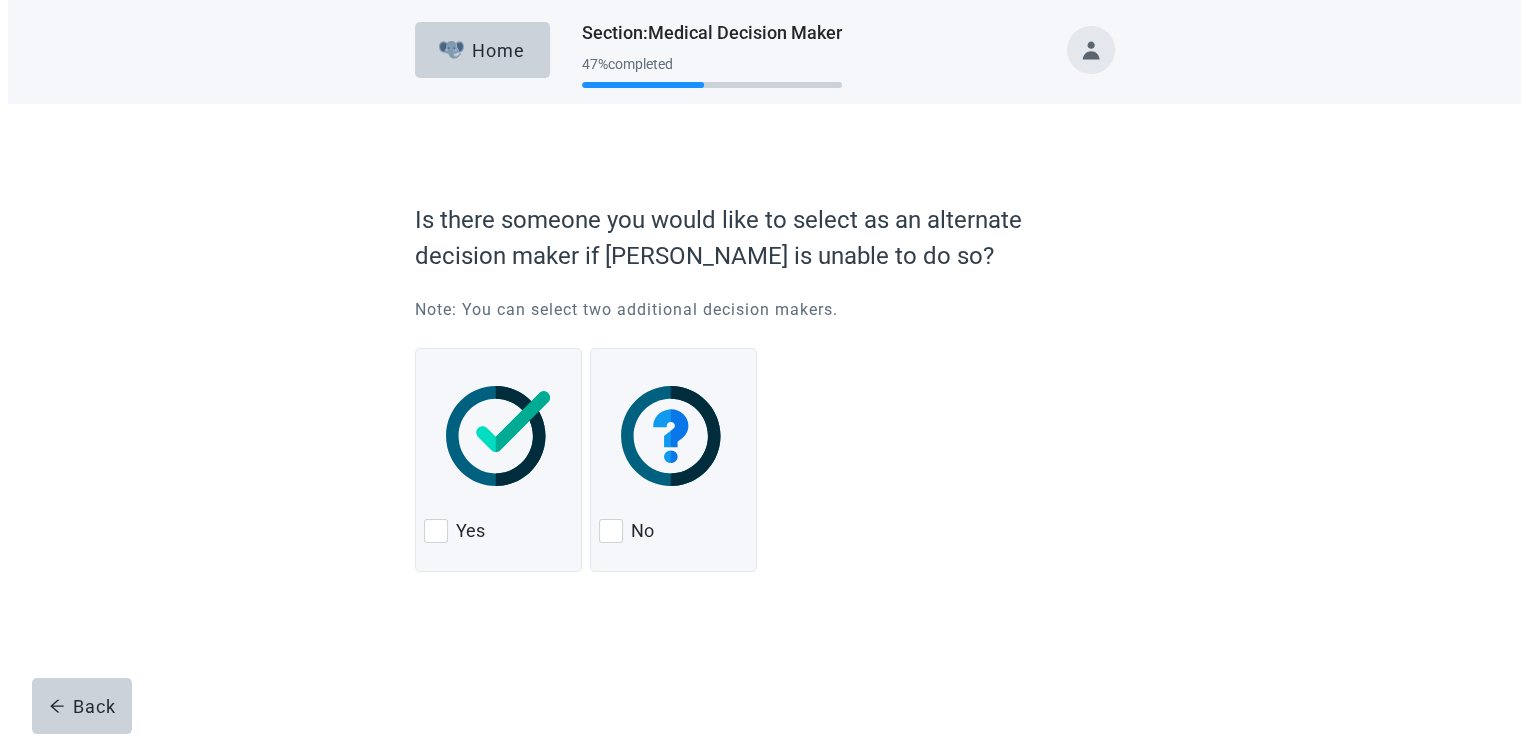 scroll, scrollTop: 0, scrollLeft: 0, axis: both 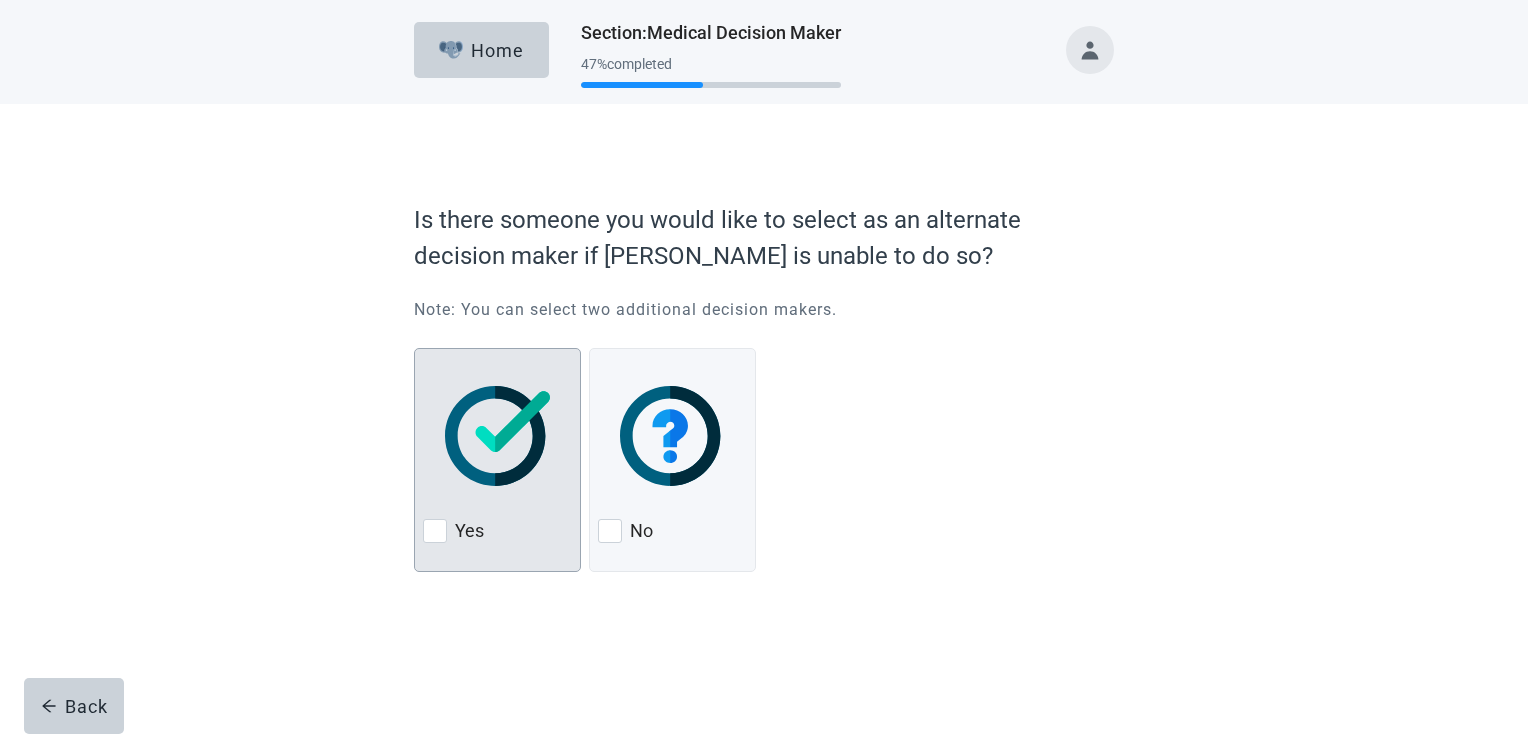 click at bounding box center [435, 531] 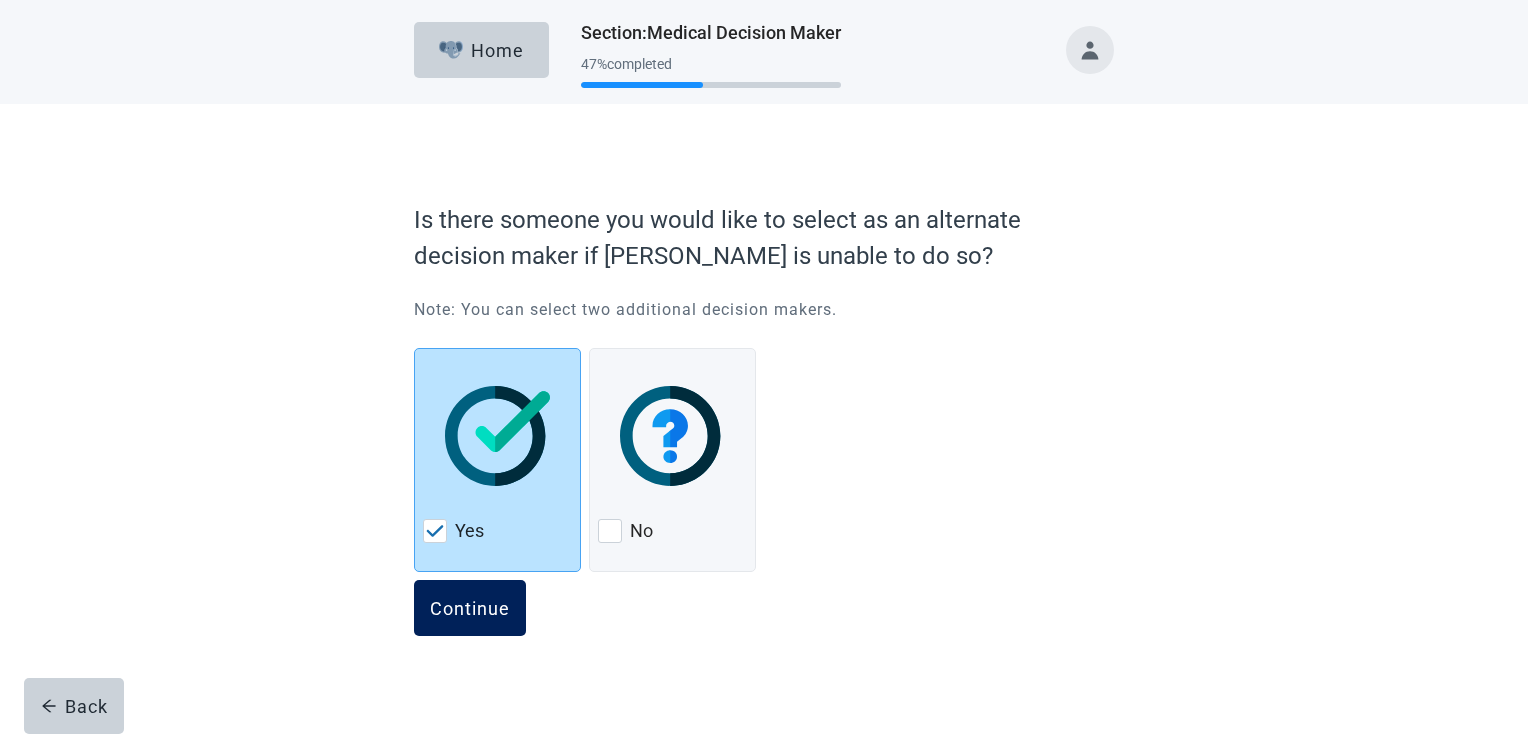 click on "Continue" at bounding box center [470, 608] 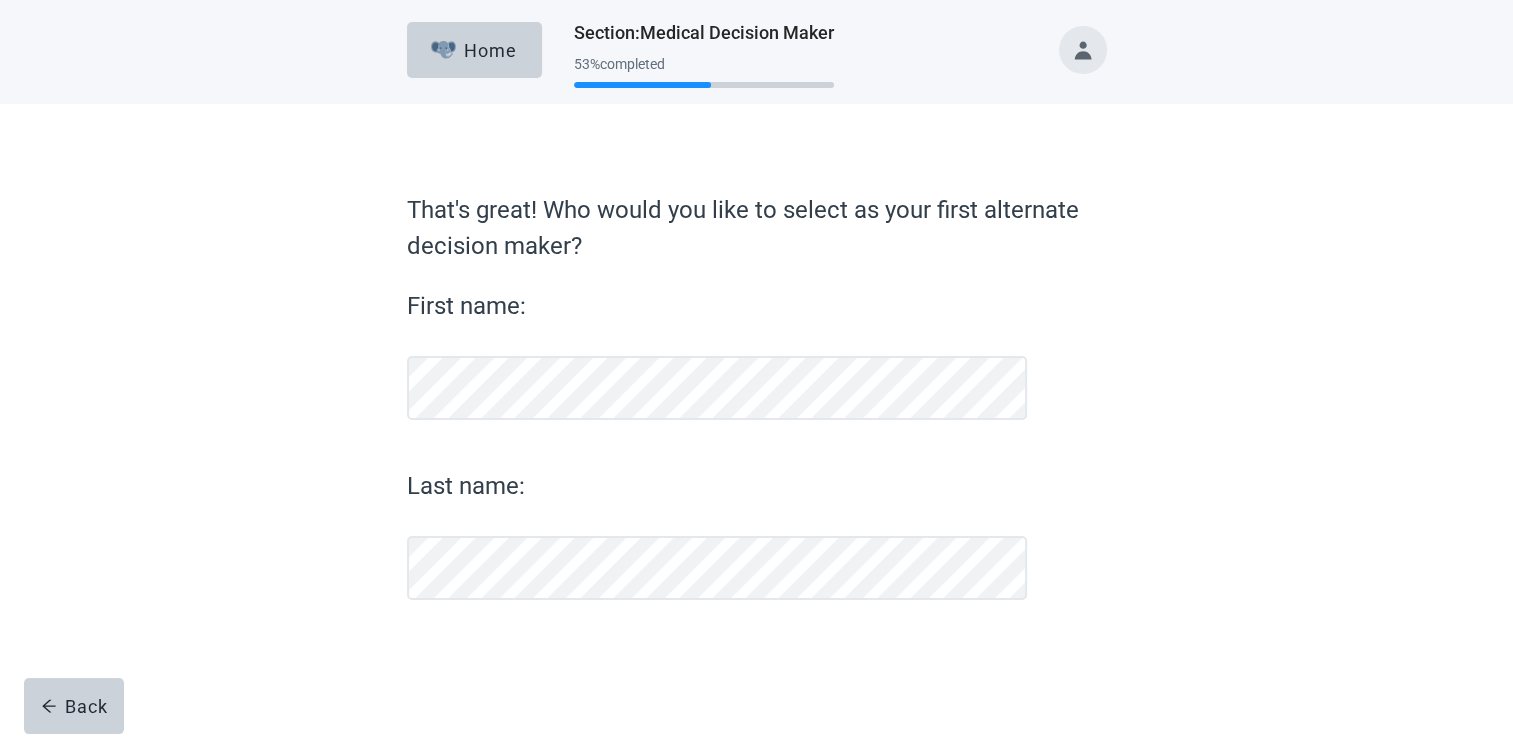 click on "First name: Last name:" at bounding box center (717, 444) 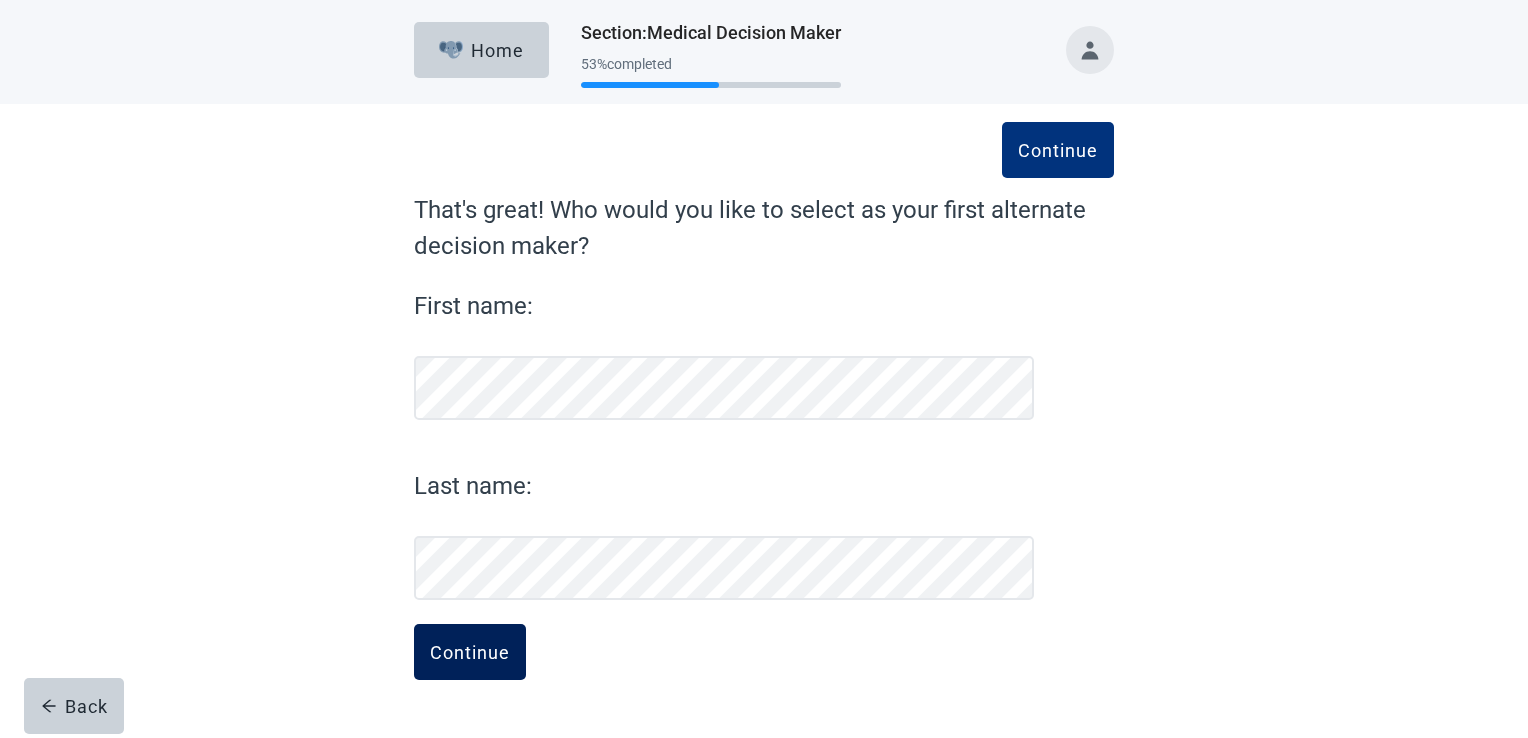 click on "Continue" at bounding box center (470, 652) 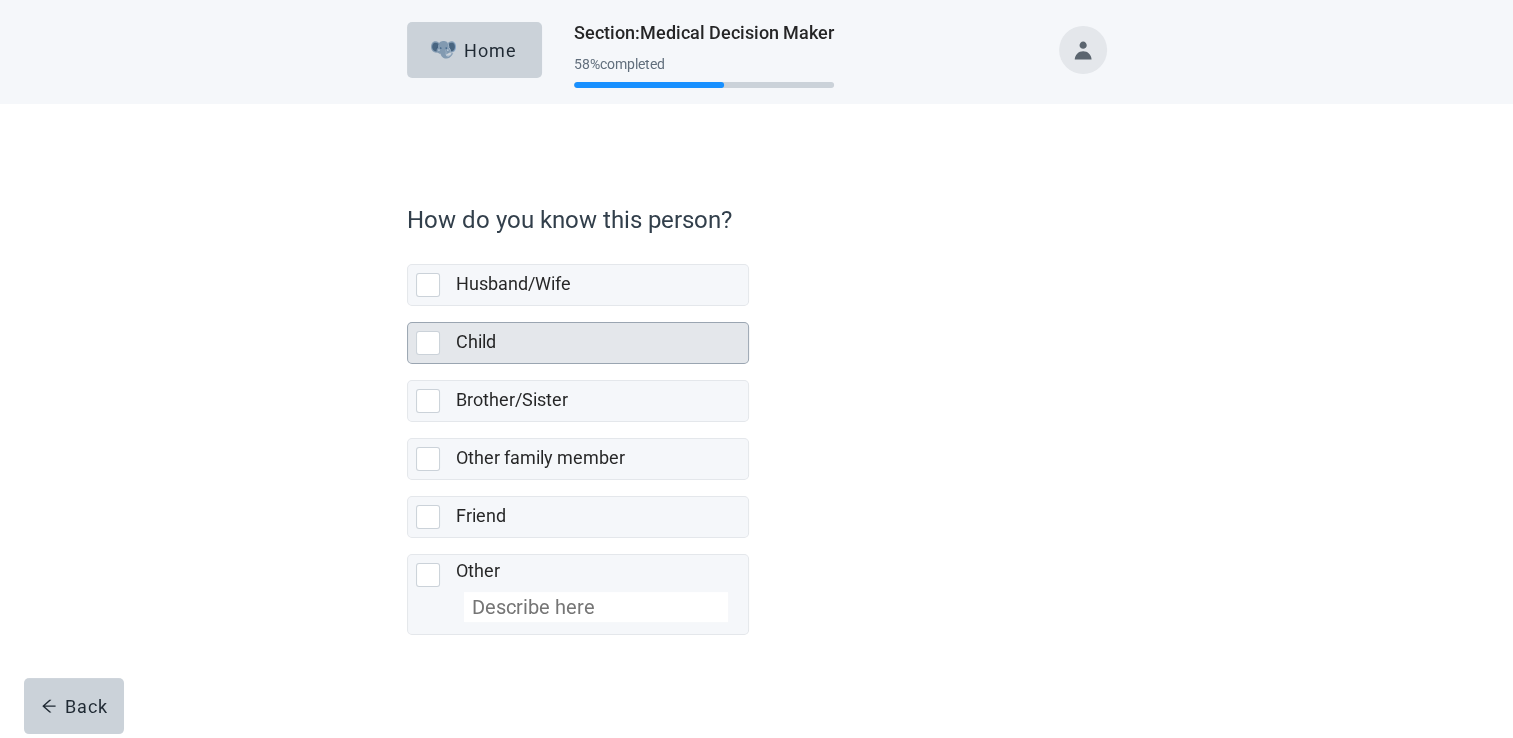 click at bounding box center [428, 343] 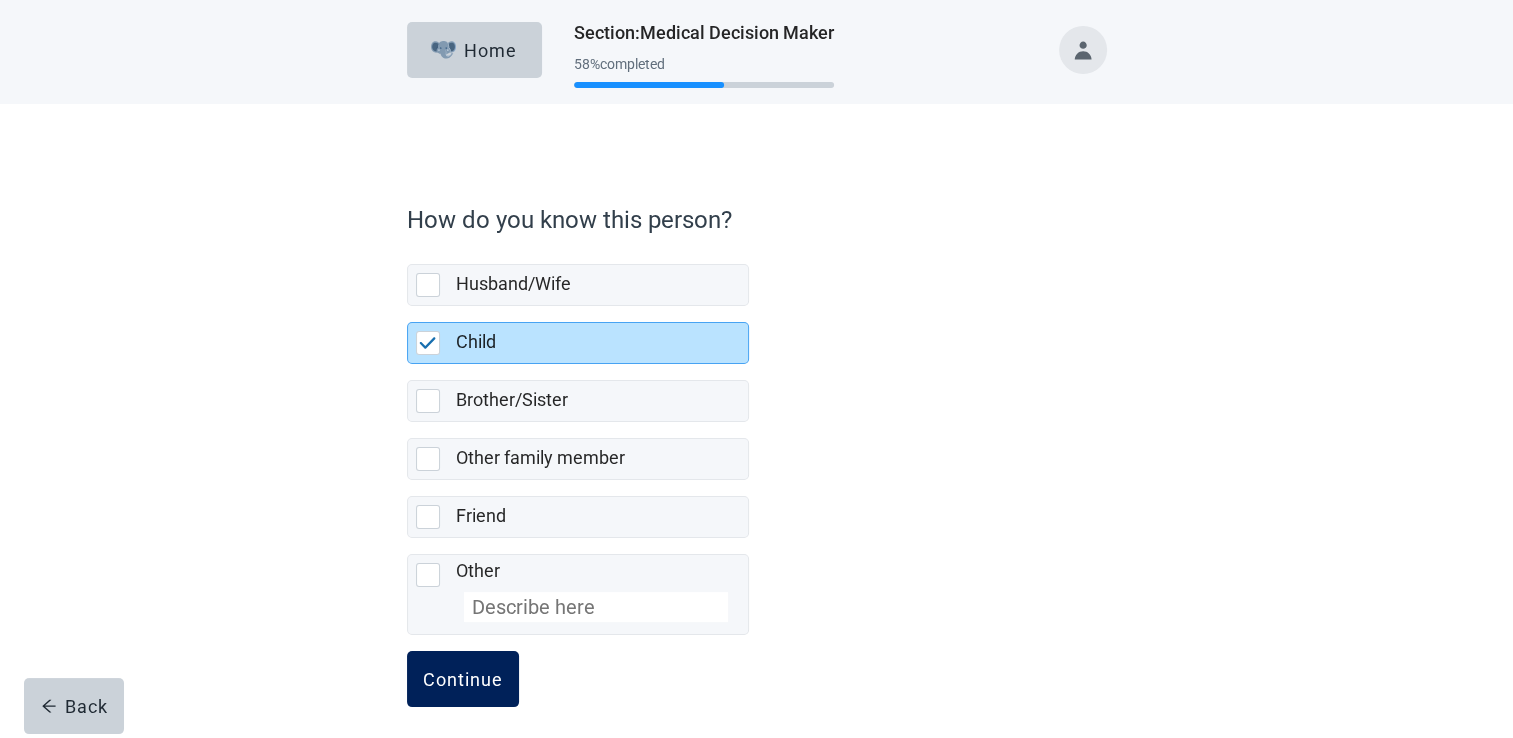 click on "Continue" at bounding box center [463, 679] 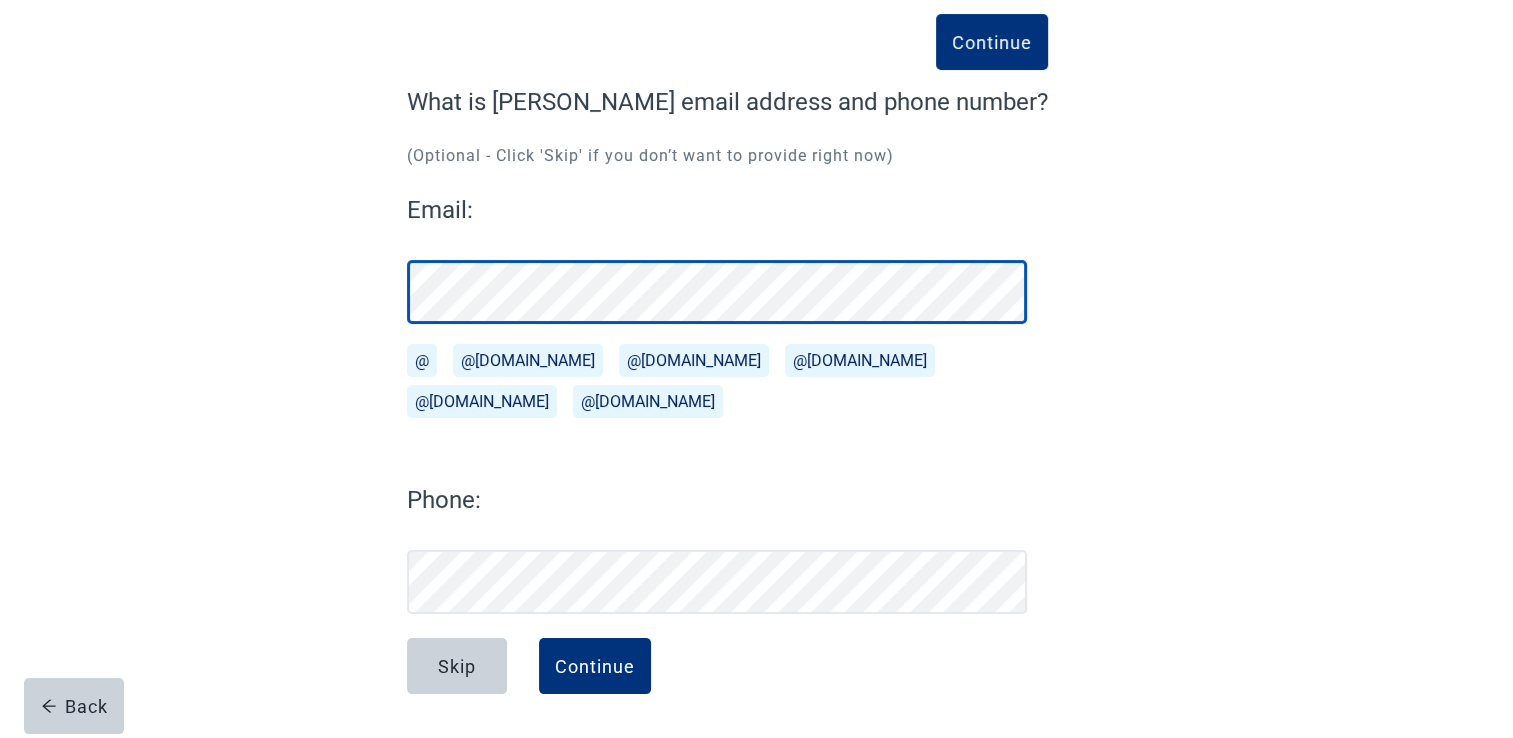 scroll, scrollTop: 108, scrollLeft: 0, axis: vertical 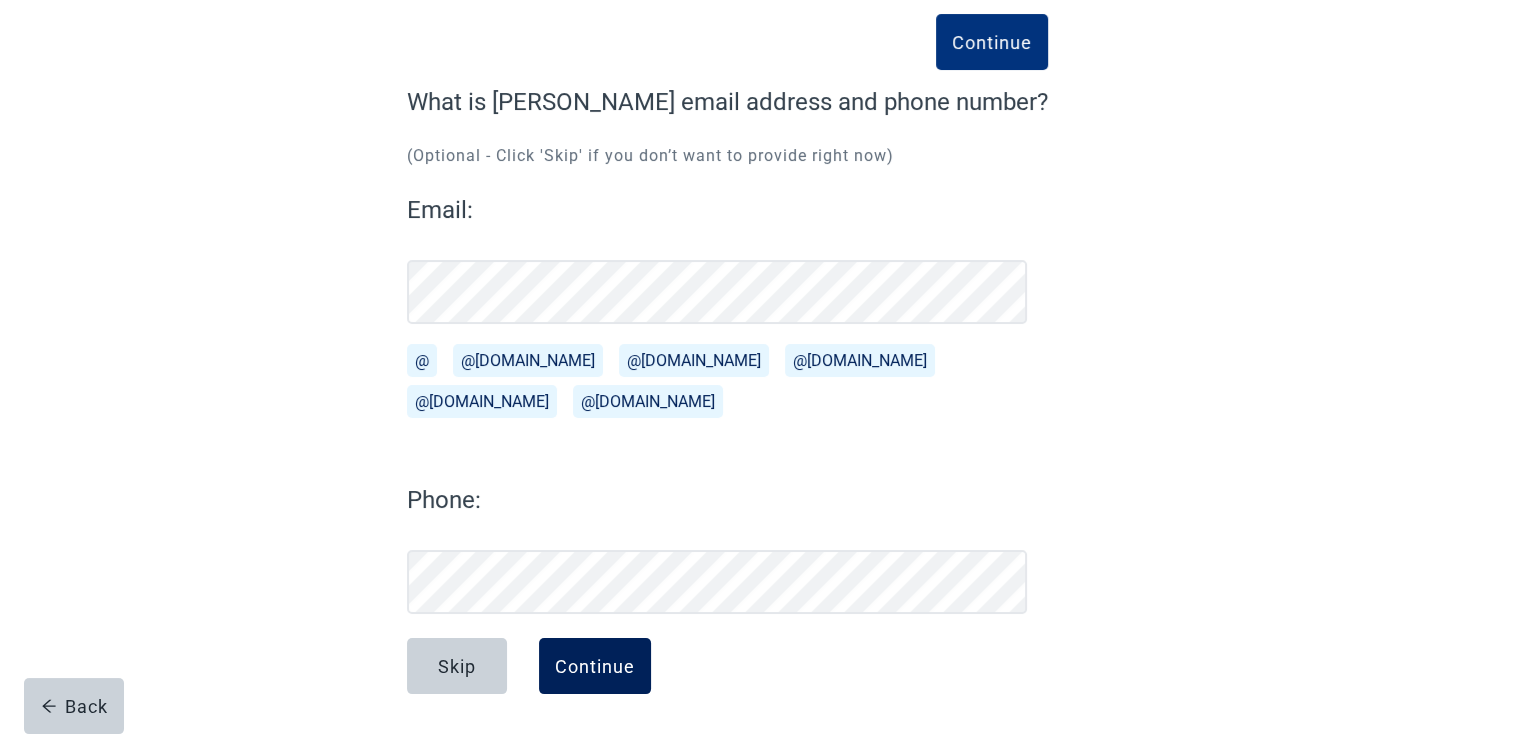 click on "Continue" at bounding box center (595, 666) 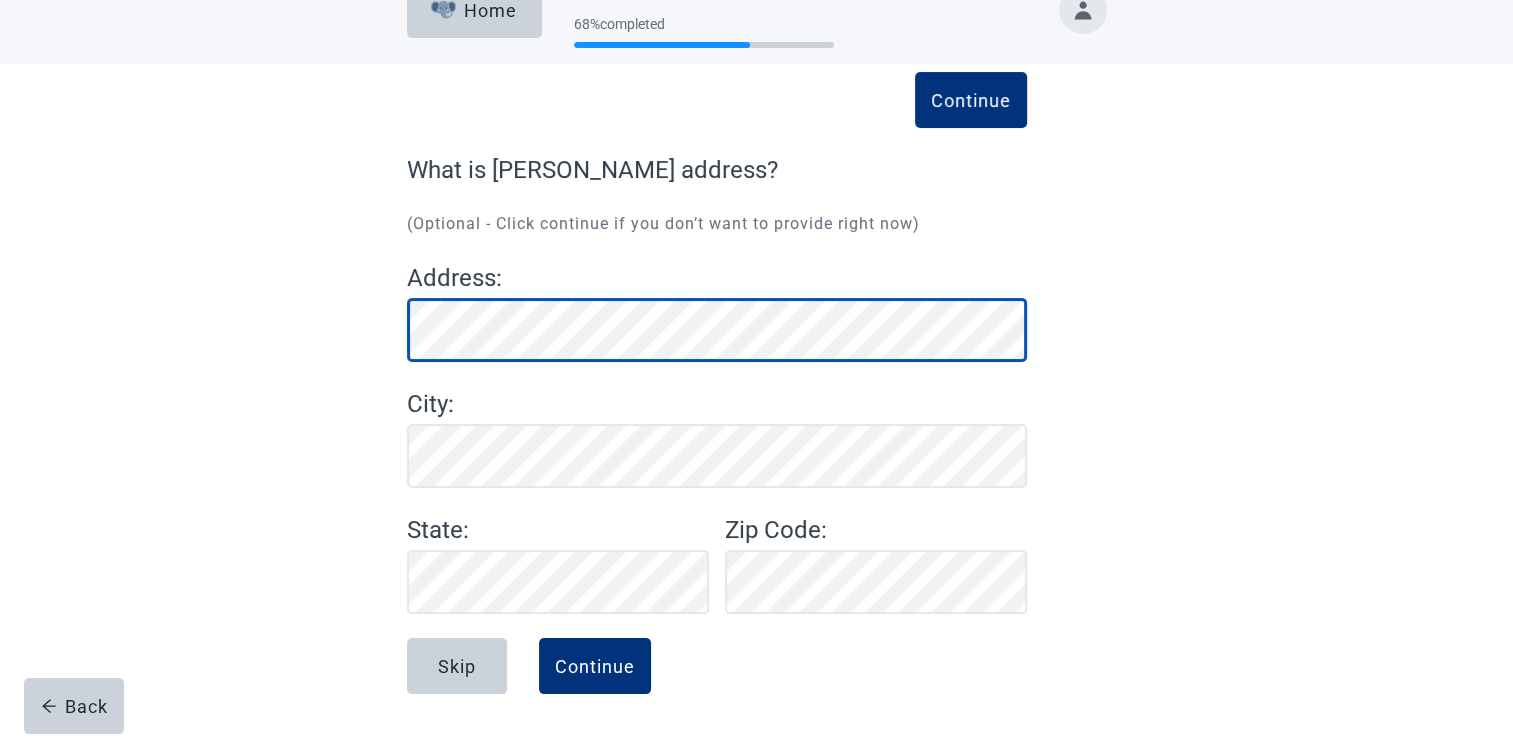 scroll, scrollTop: 40, scrollLeft: 0, axis: vertical 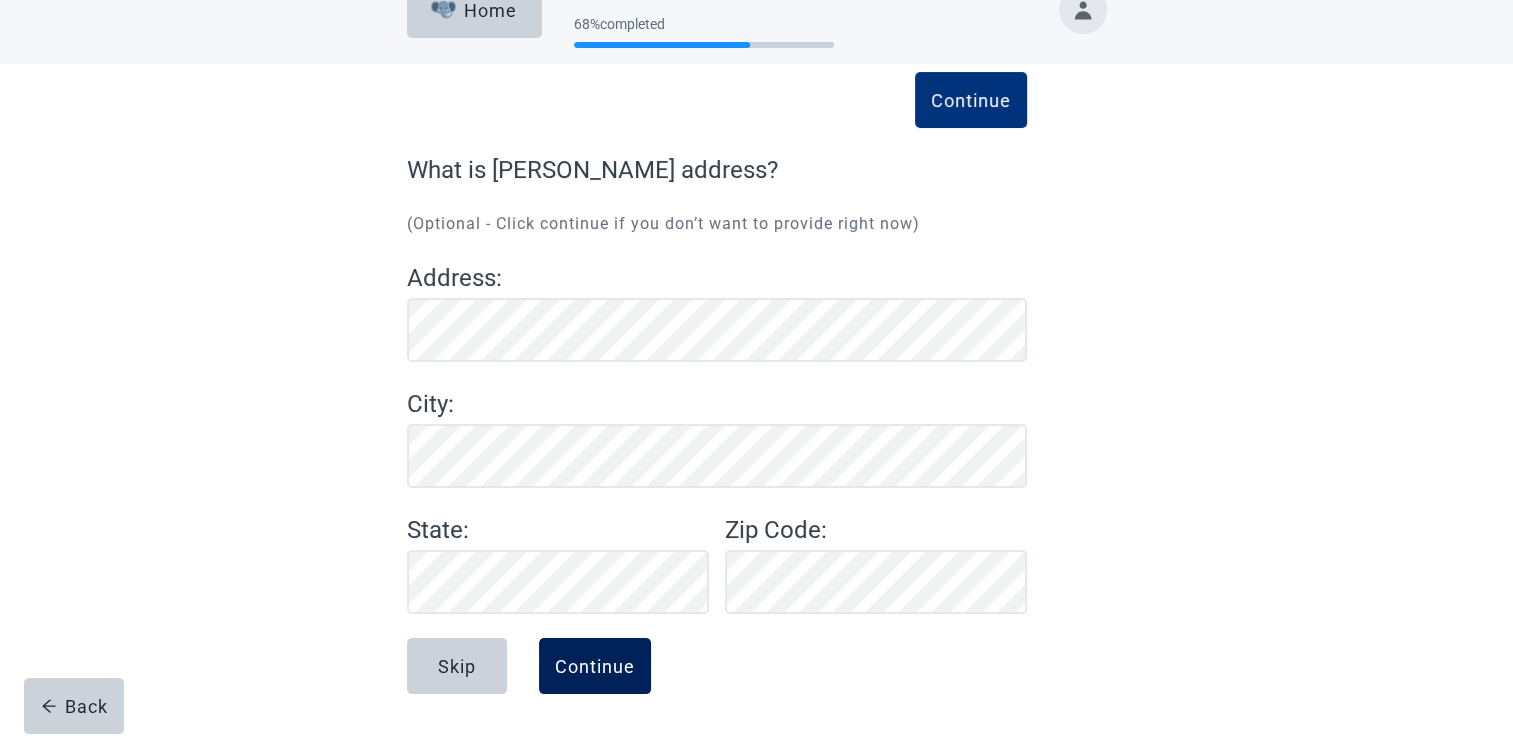 click on "Continue" at bounding box center (595, 666) 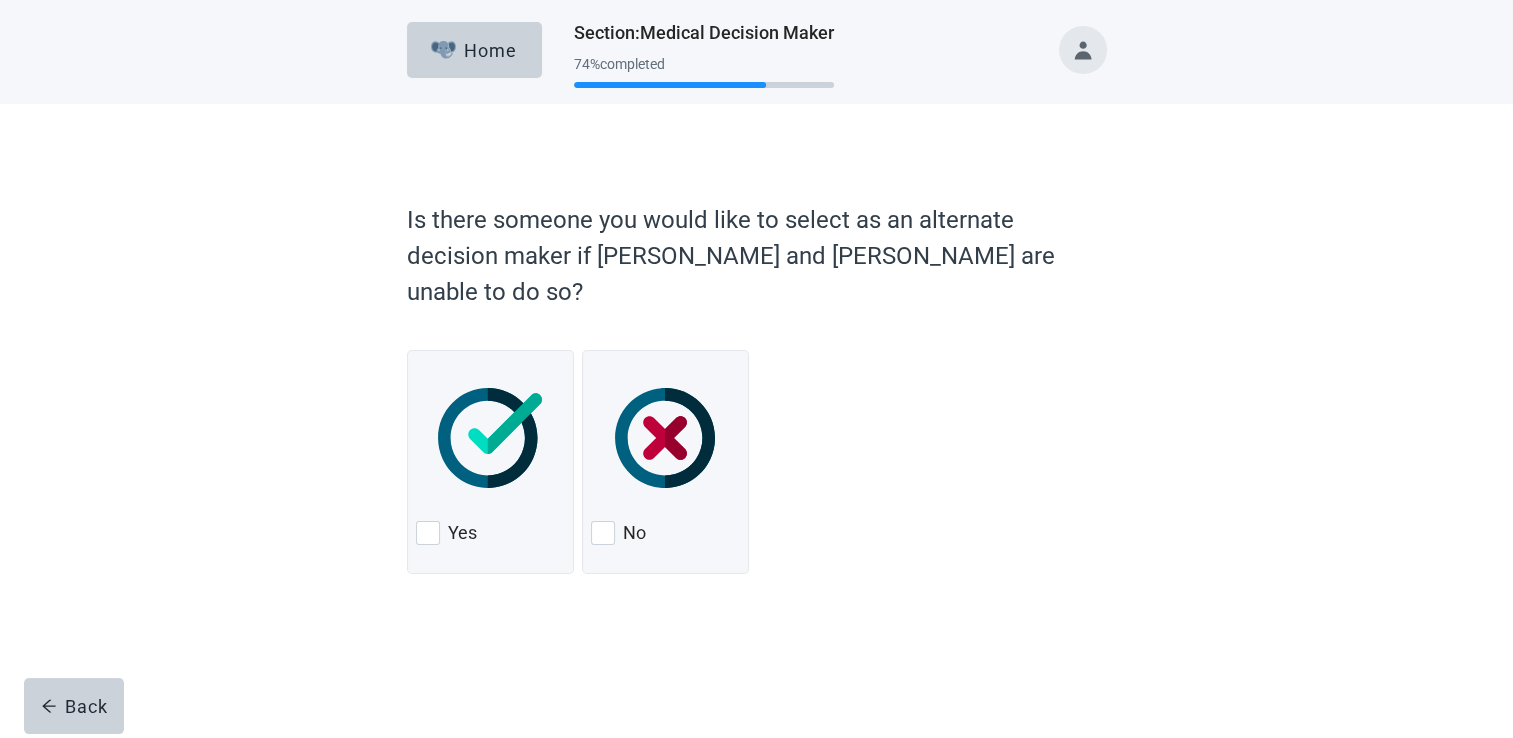 scroll, scrollTop: 0, scrollLeft: 0, axis: both 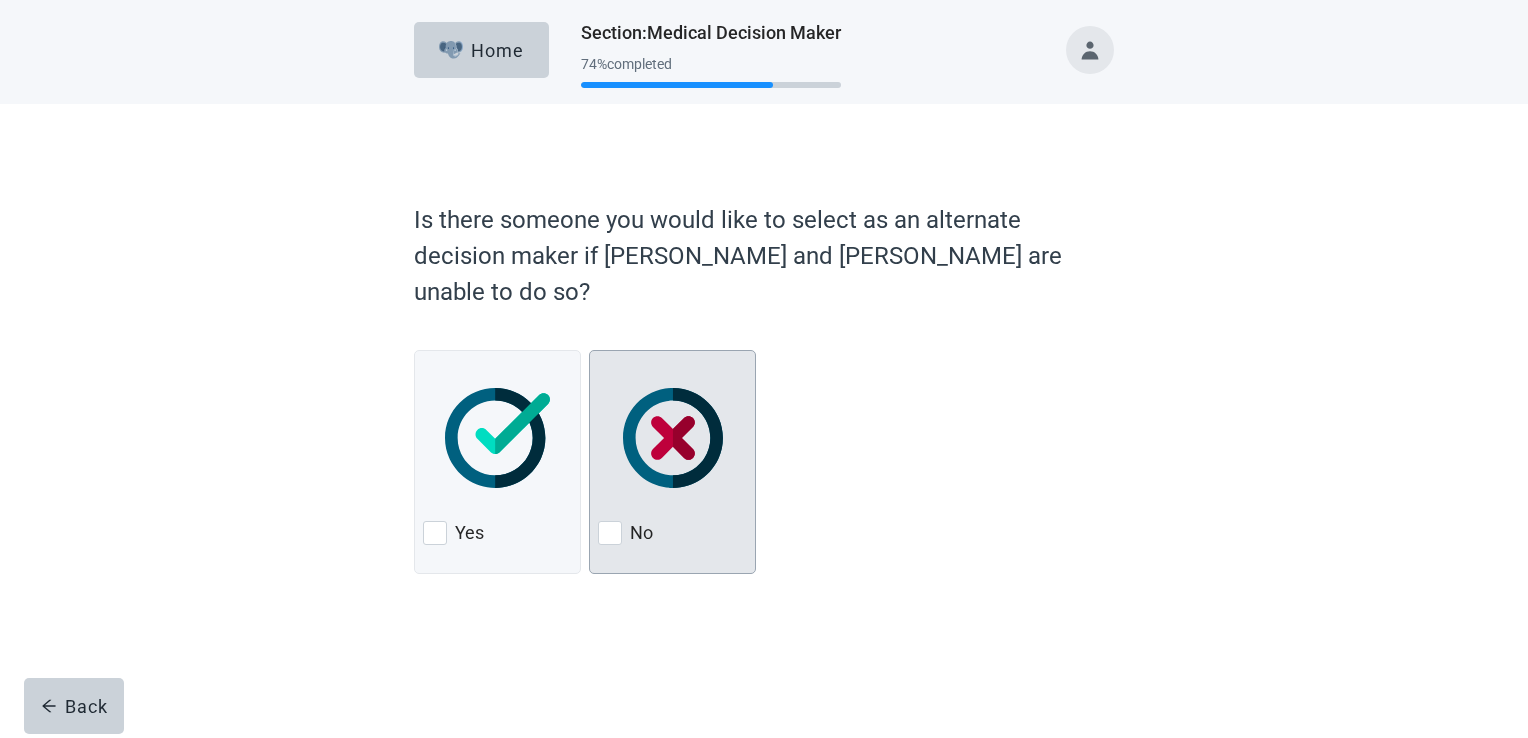 click at bounding box center [610, 533] 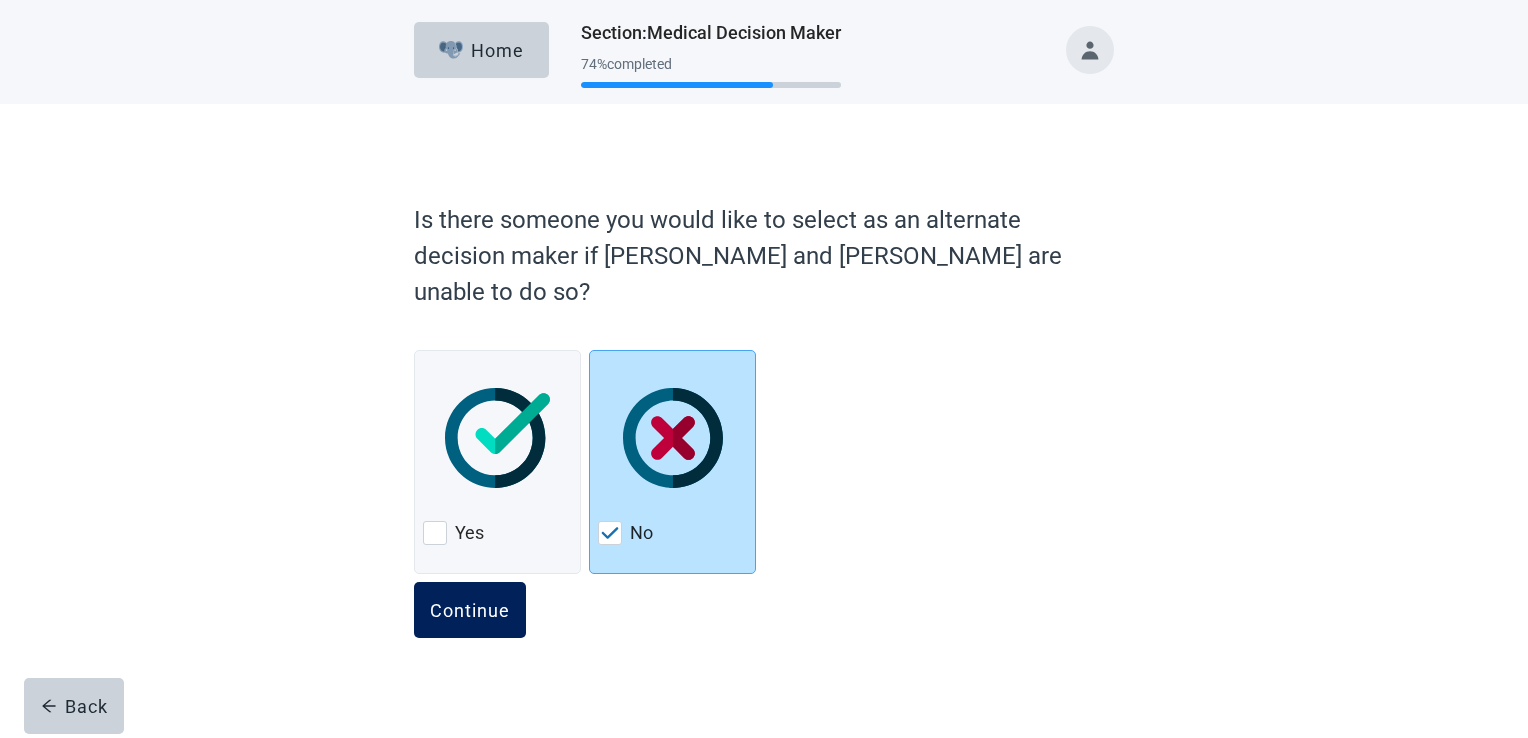 click on "Continue" at bounding box center (470, 610) 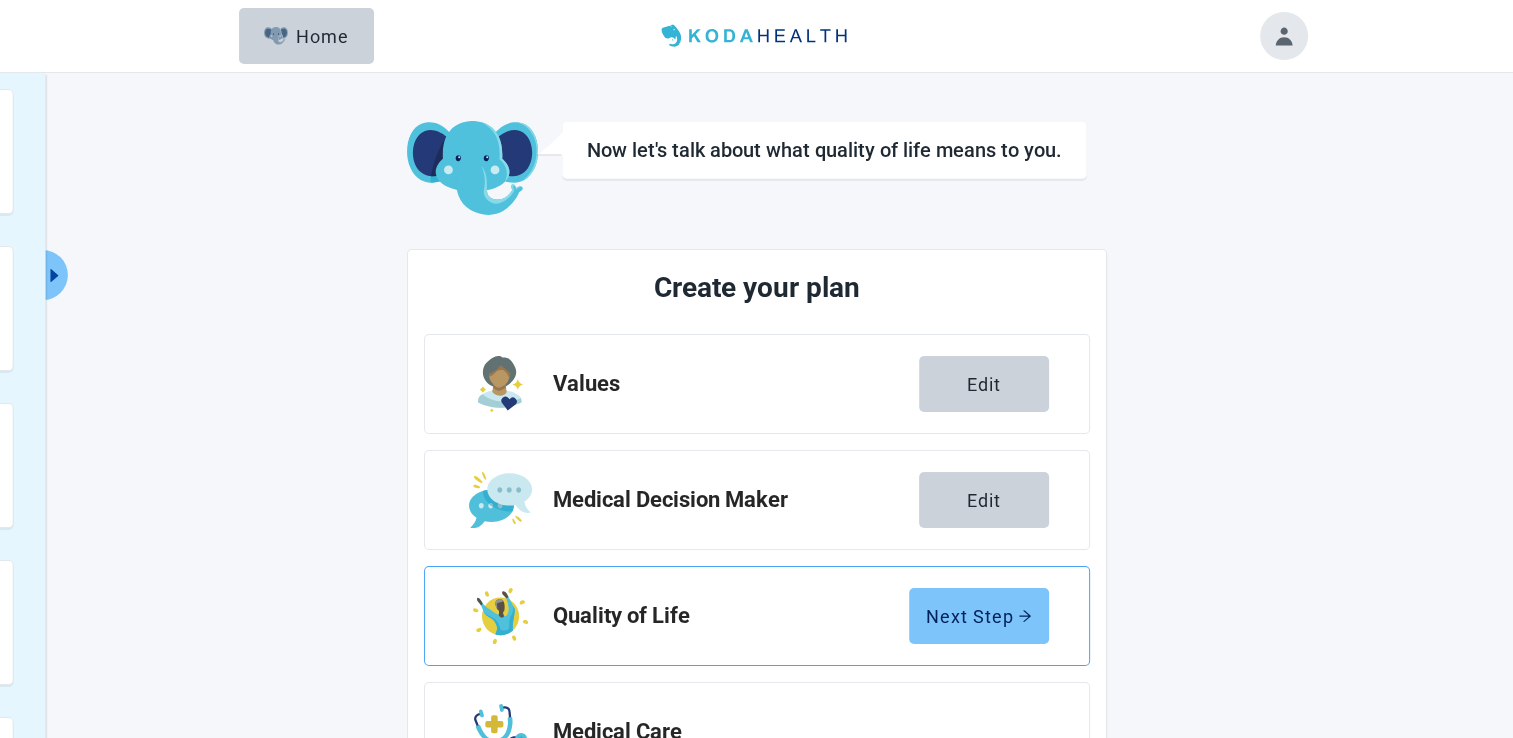 click on "Next Step" at bounding box center [979, 616] 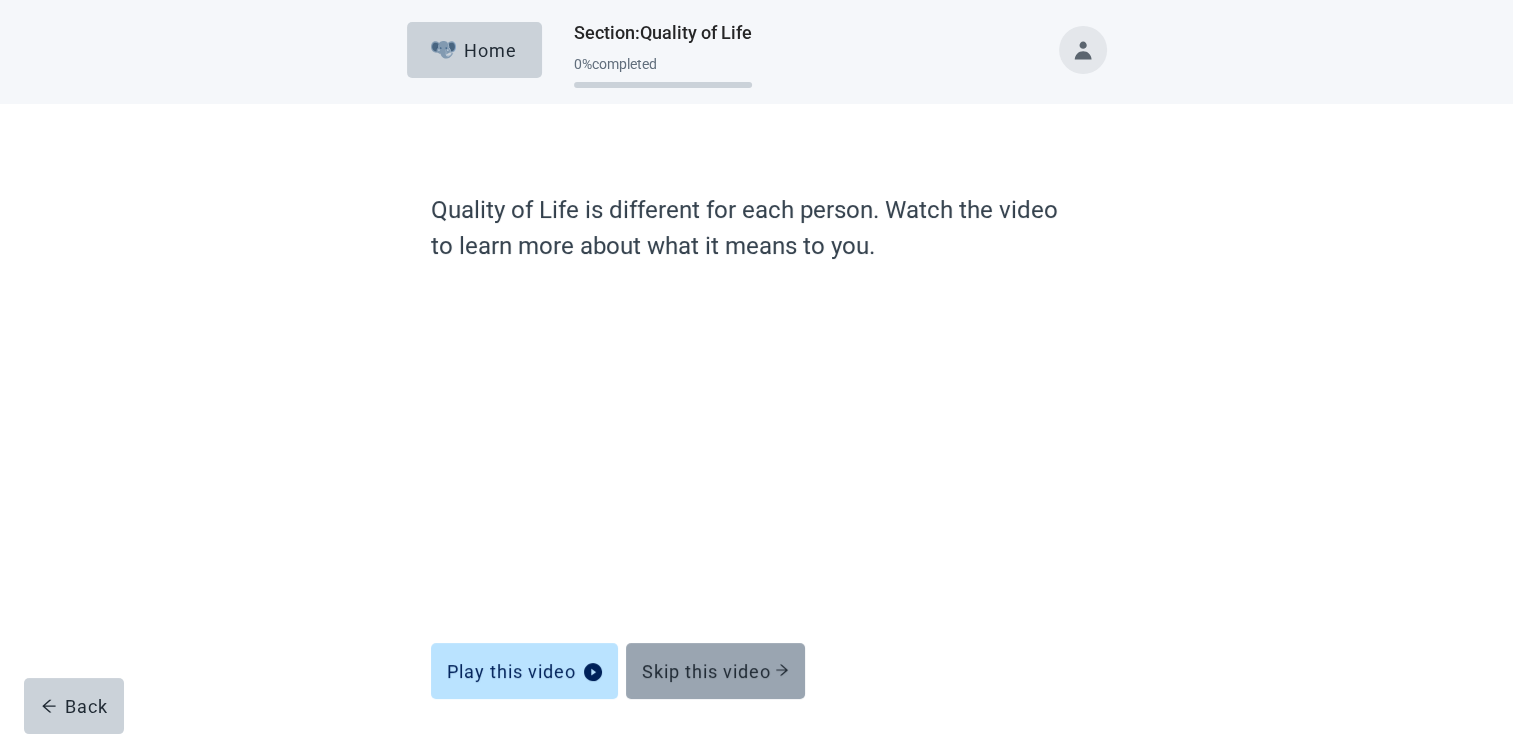 click on "Skip this video" at bounding box center (715, 671) 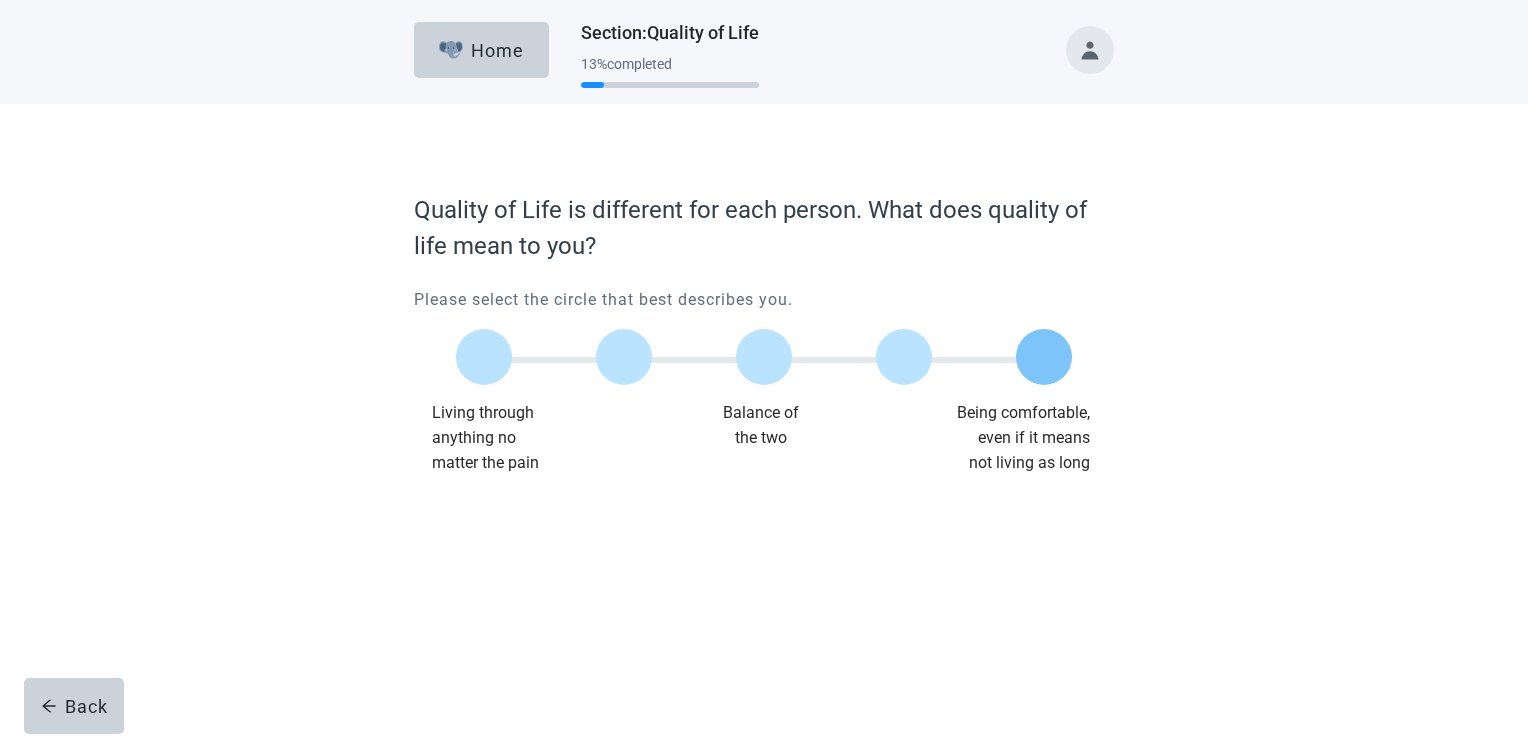click at bounding box center [1044, 357] 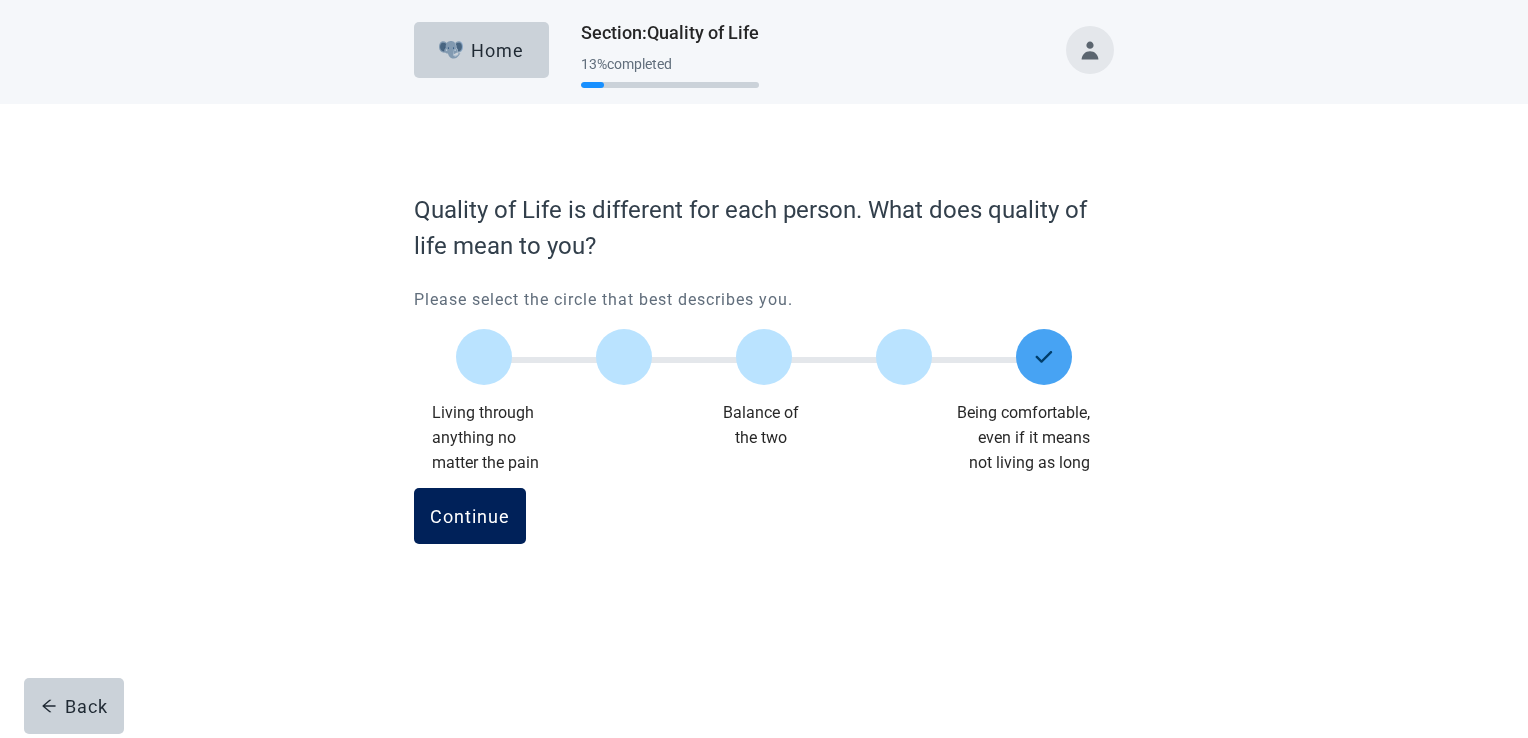 click on "Continue" at bounding box center [470, 516] 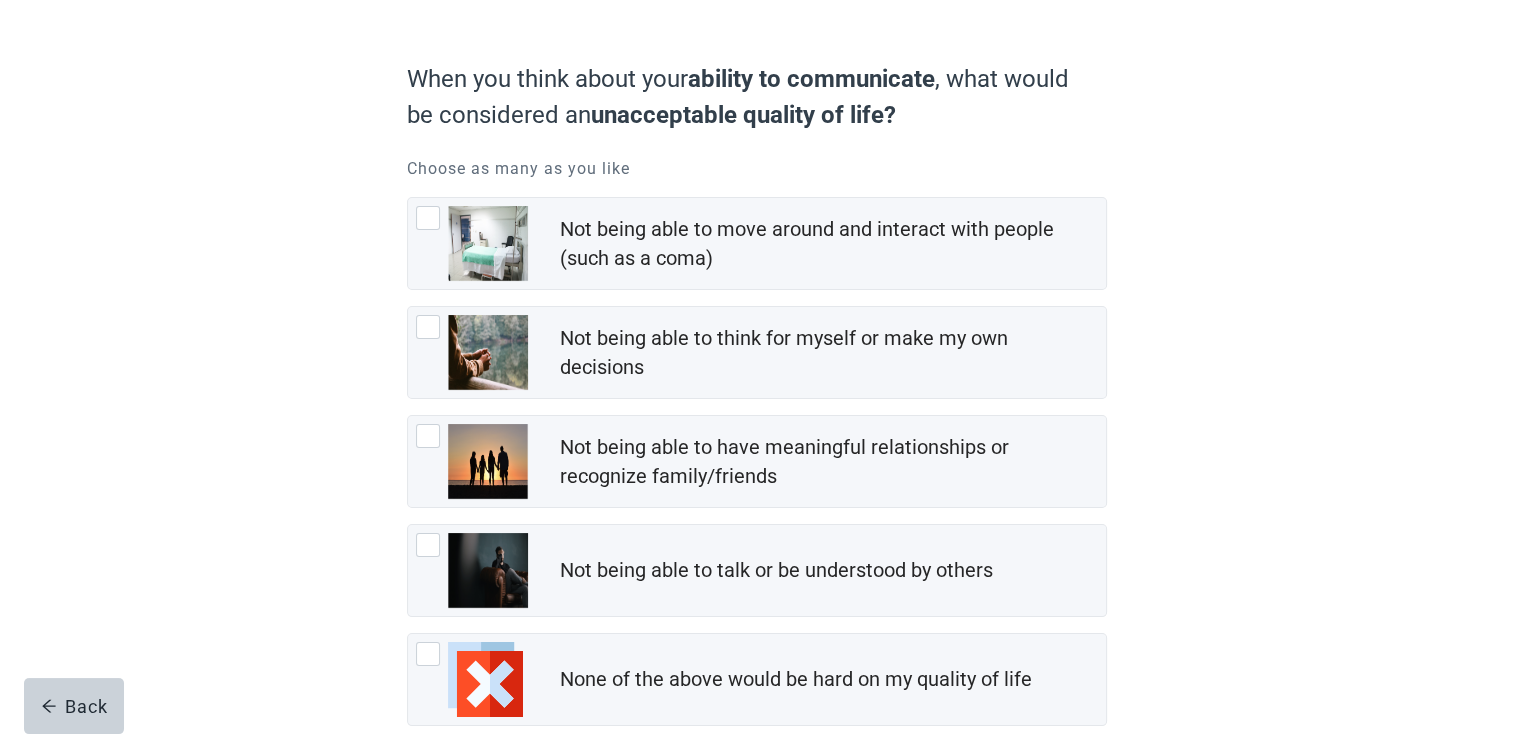 scroll, scrollTop: 160, scrollLeft: 0, axis: vertical 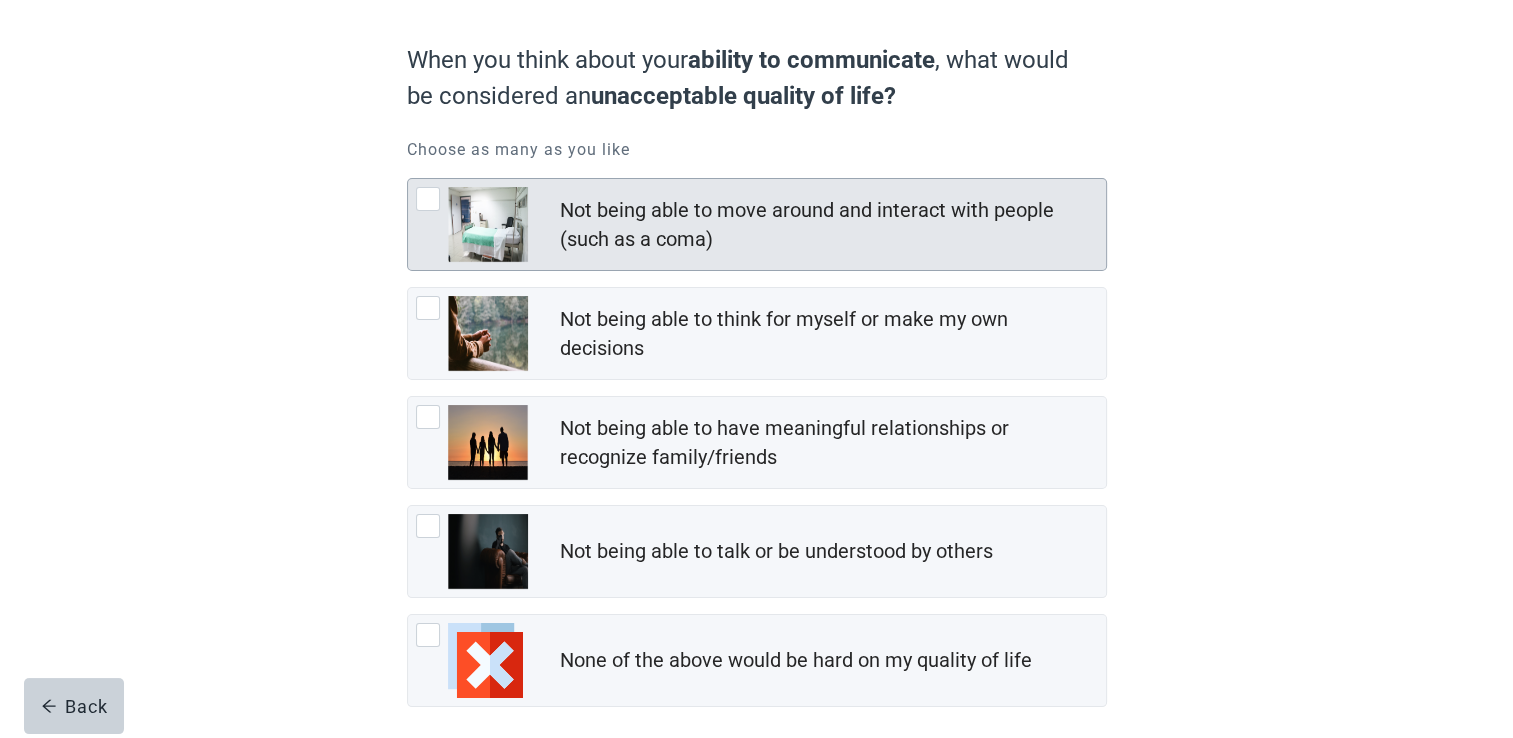 click at bounding box center (428, 199) 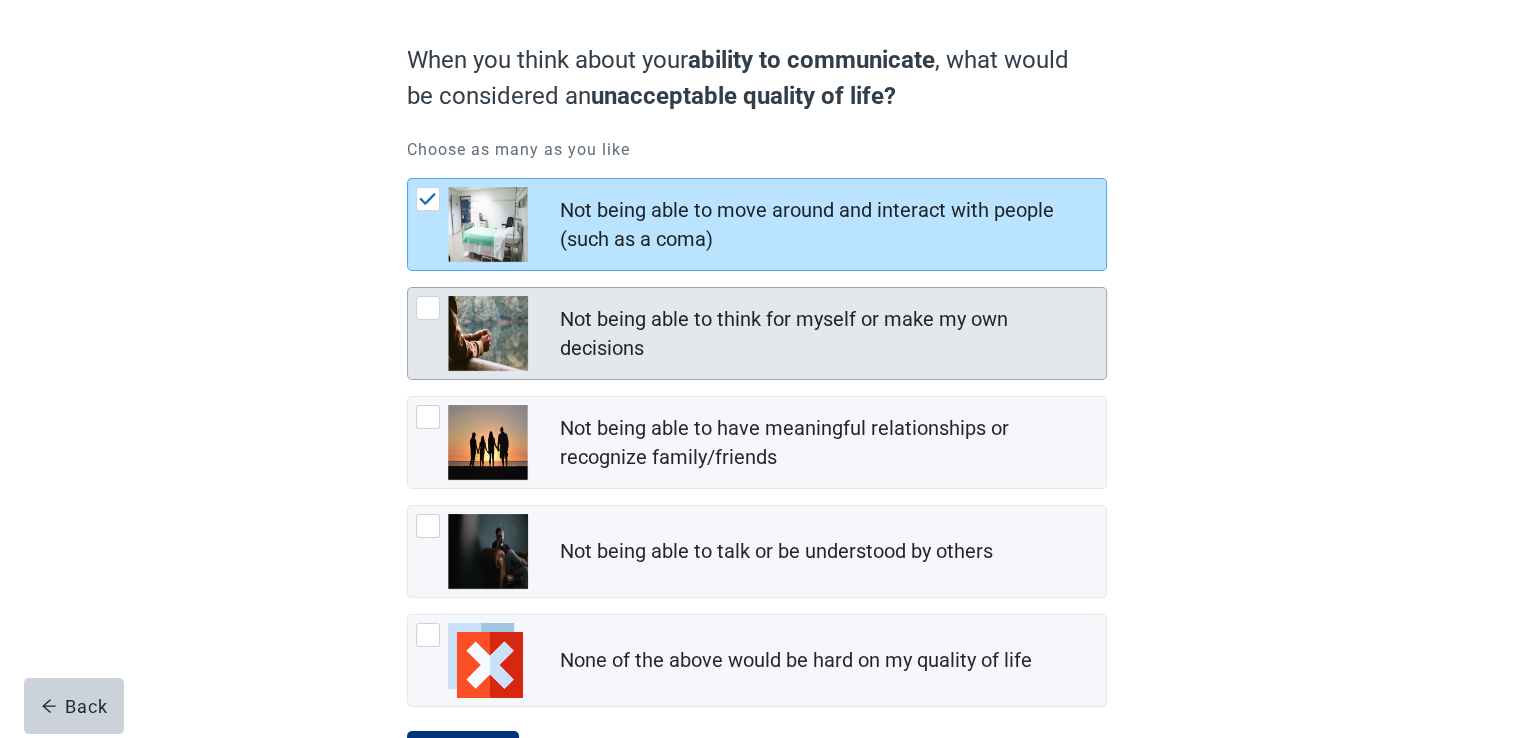 click at bounding box center (428, 308) 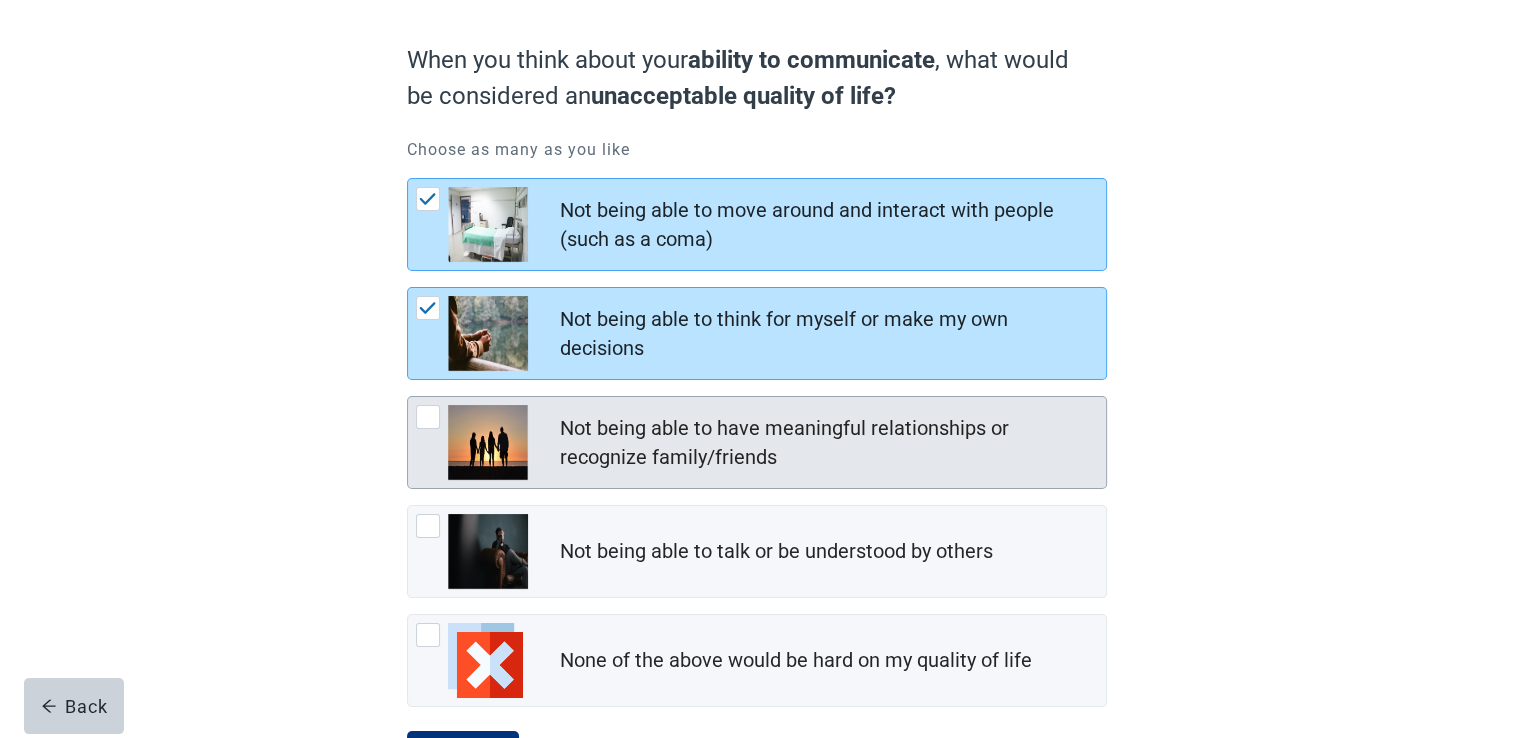 click at bounding box center (428, 417) 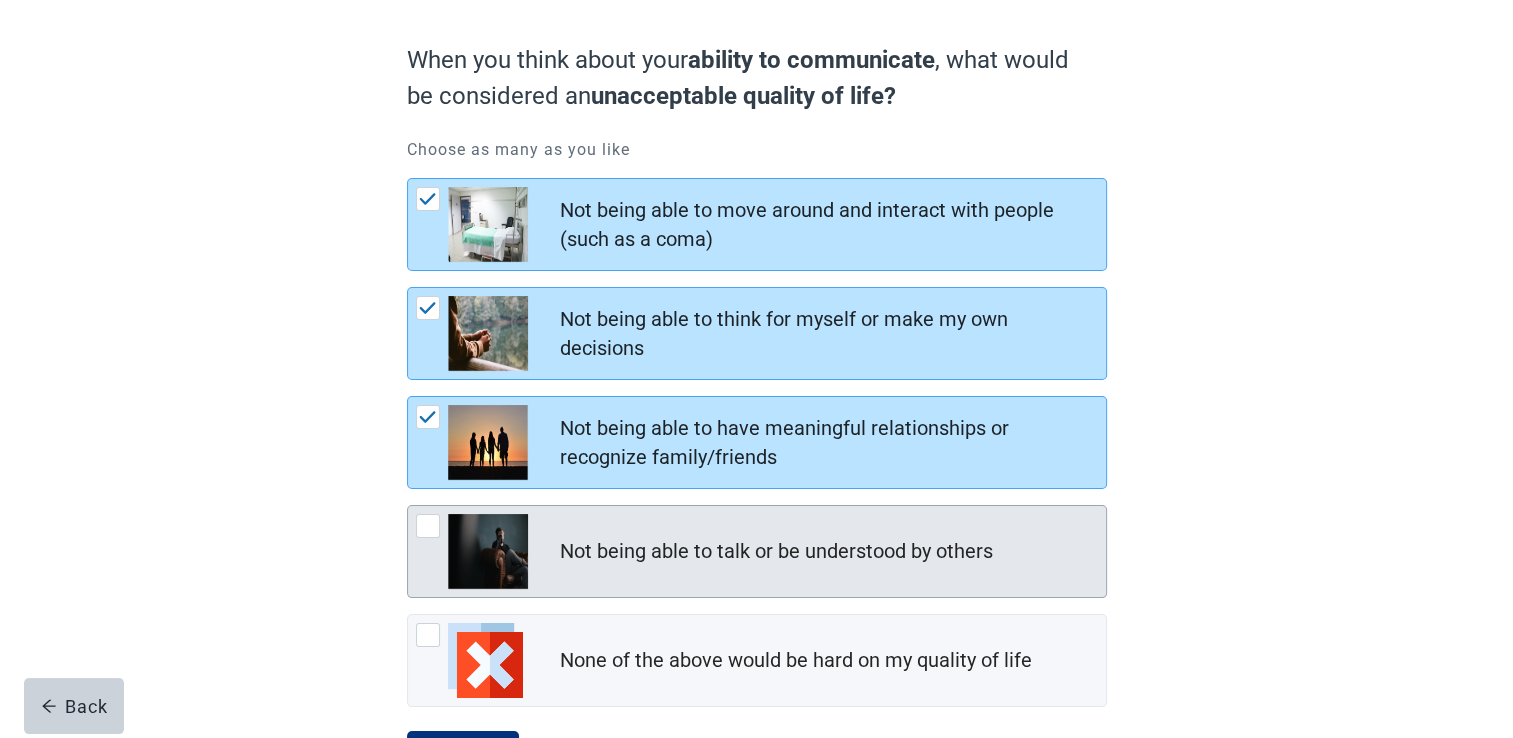 click at bounding box center (428, 526) 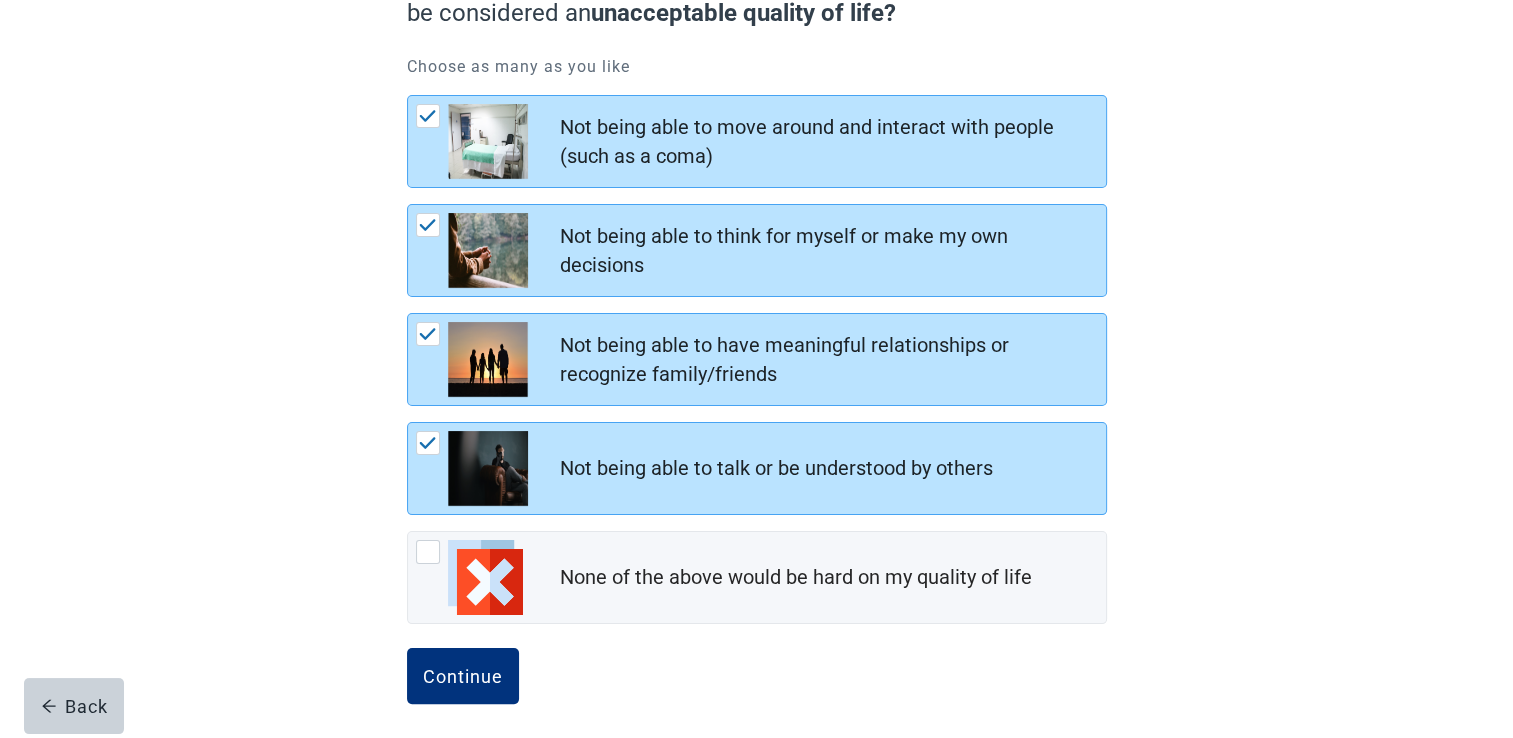 scroll, scrollTop: 250, scrollLeft: 0, axis: vertical 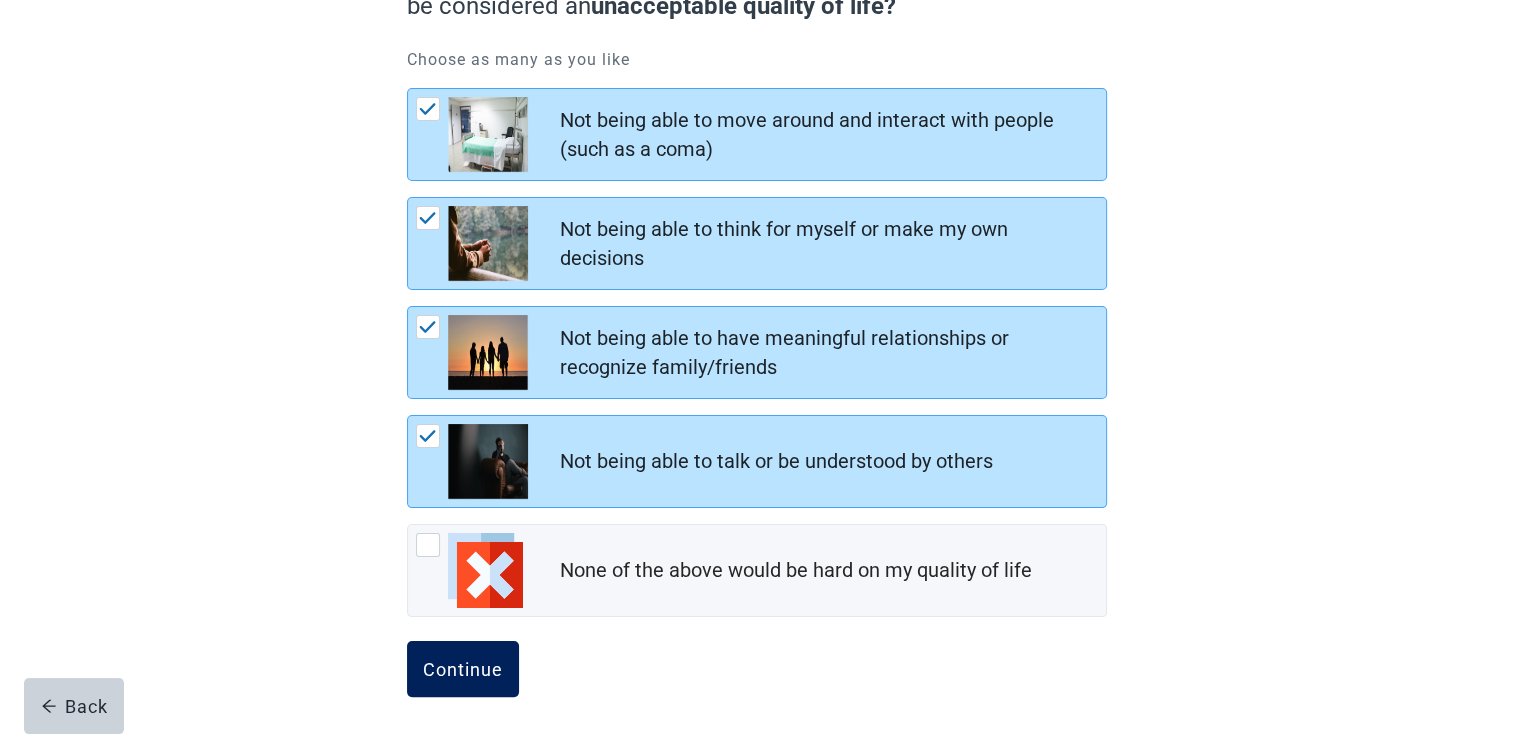 click on "Continue" at bounding box center (463, 669) 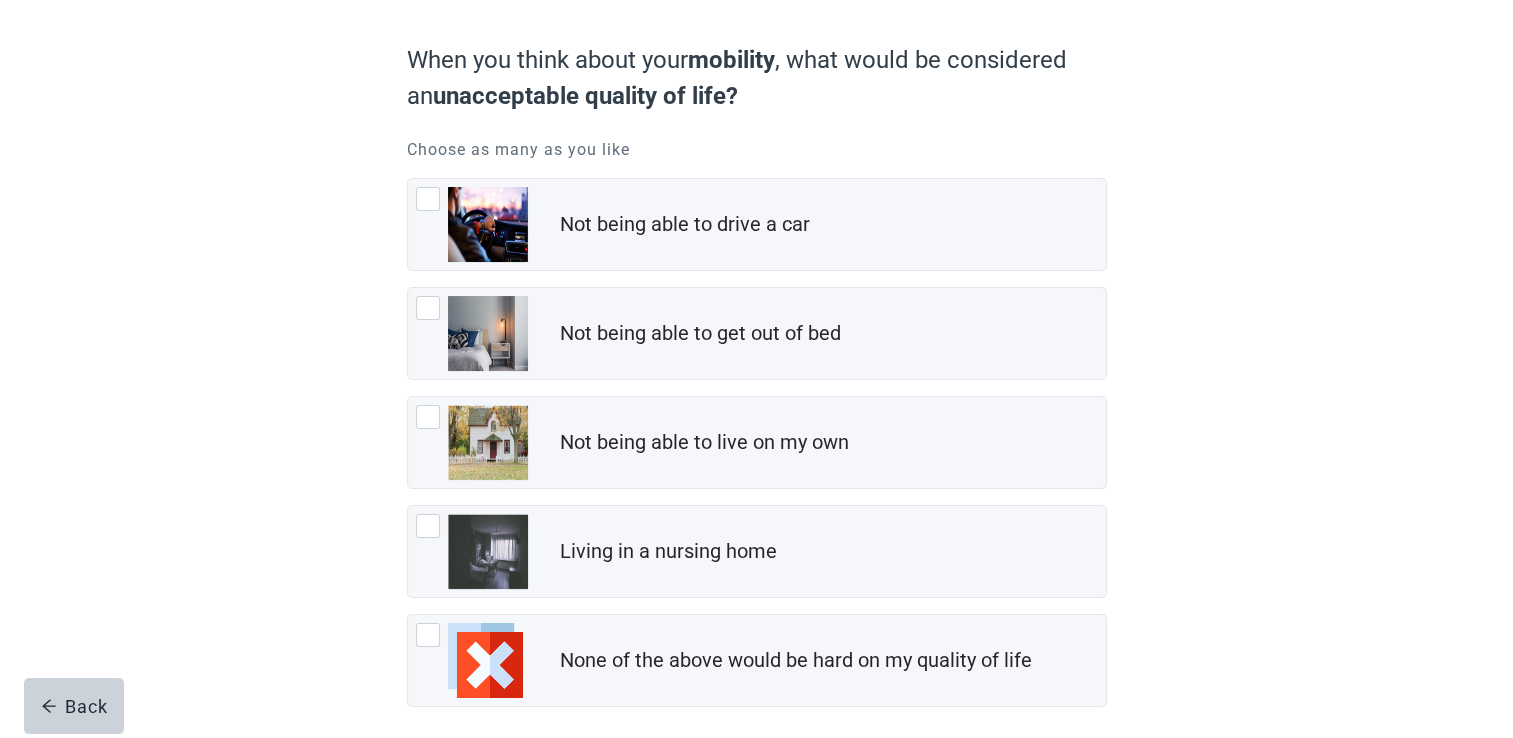 scroll, scrollTop: 200, scrollLeft: 0, axis: vertical 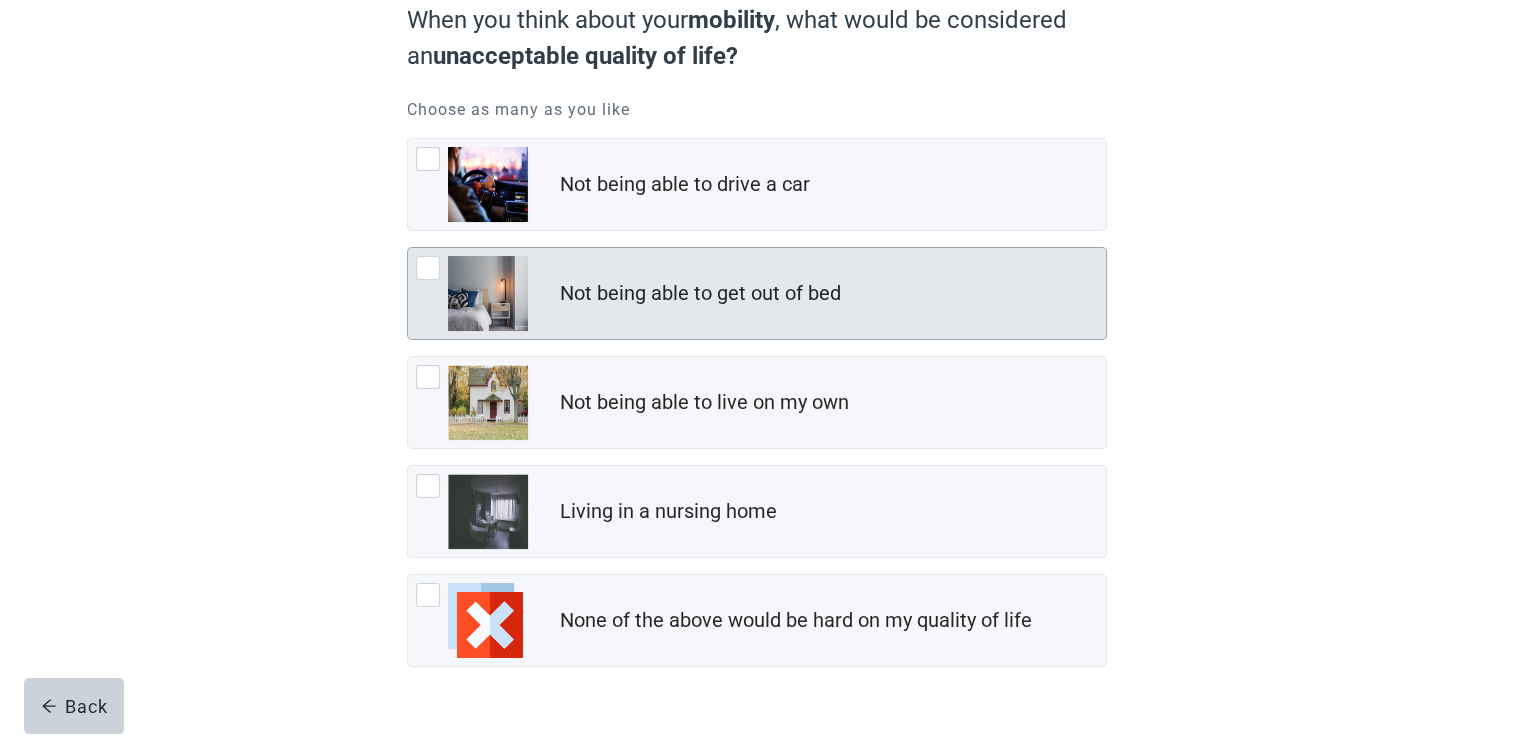 click at bounding box center [428, 268] 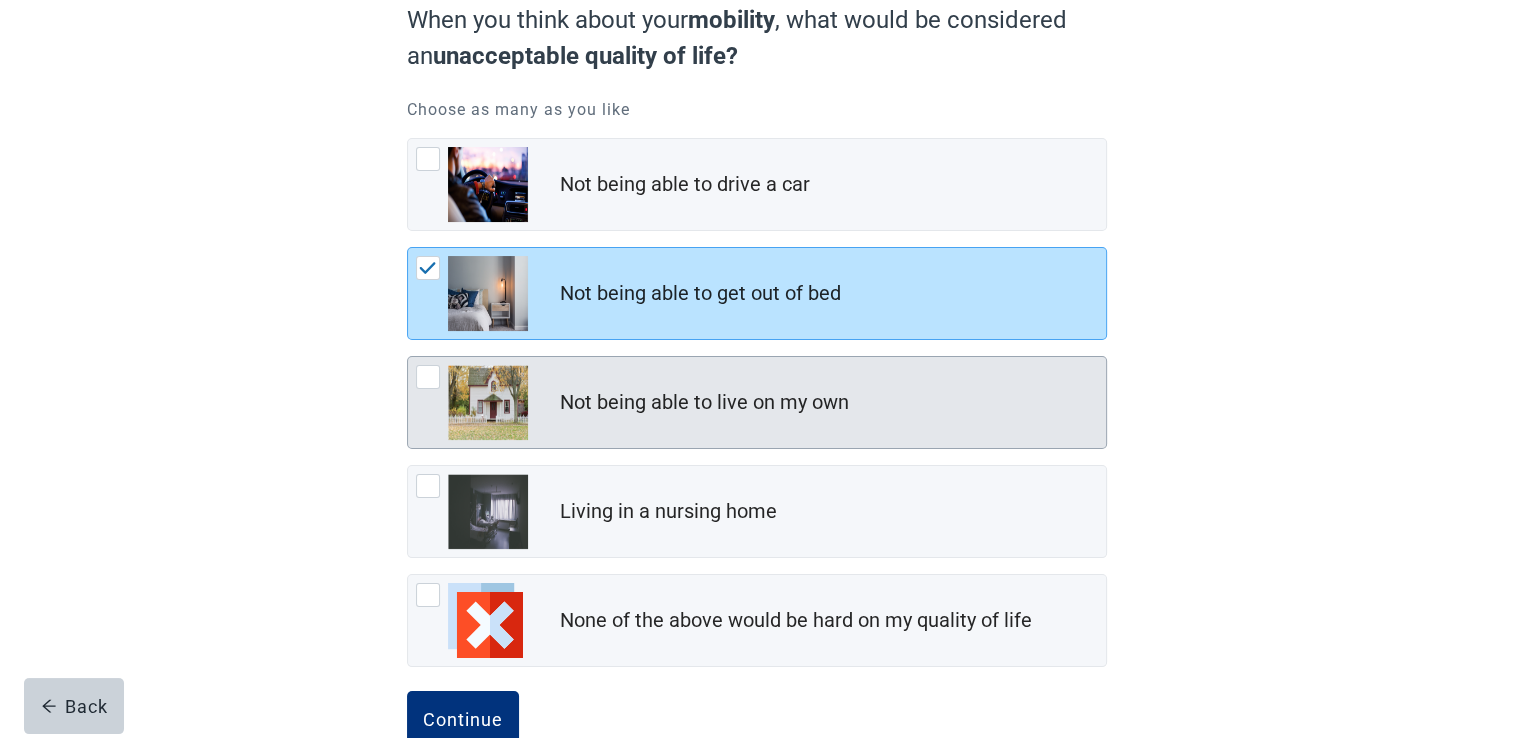 click at bounding box center [428, 377] 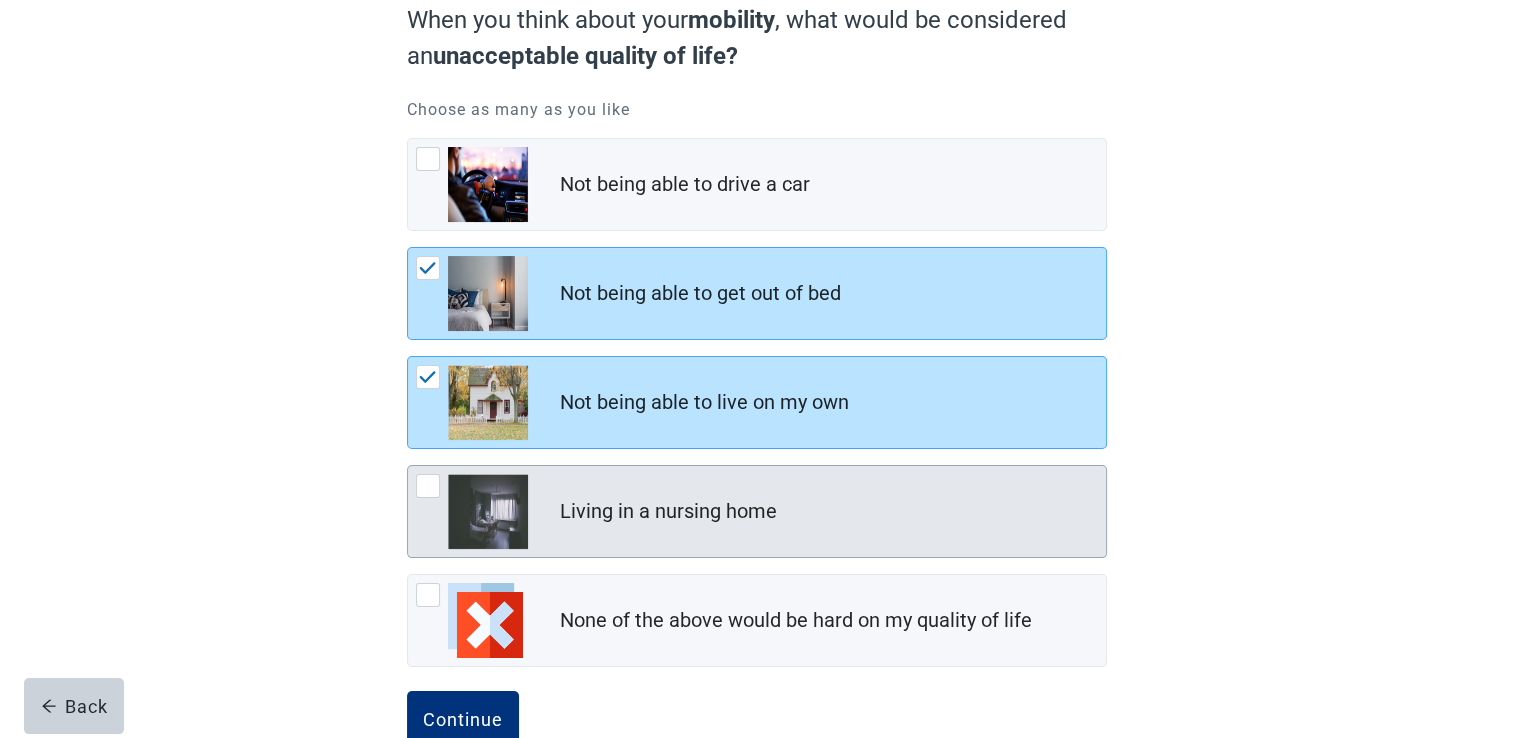 click at bounding box center (428, 486) 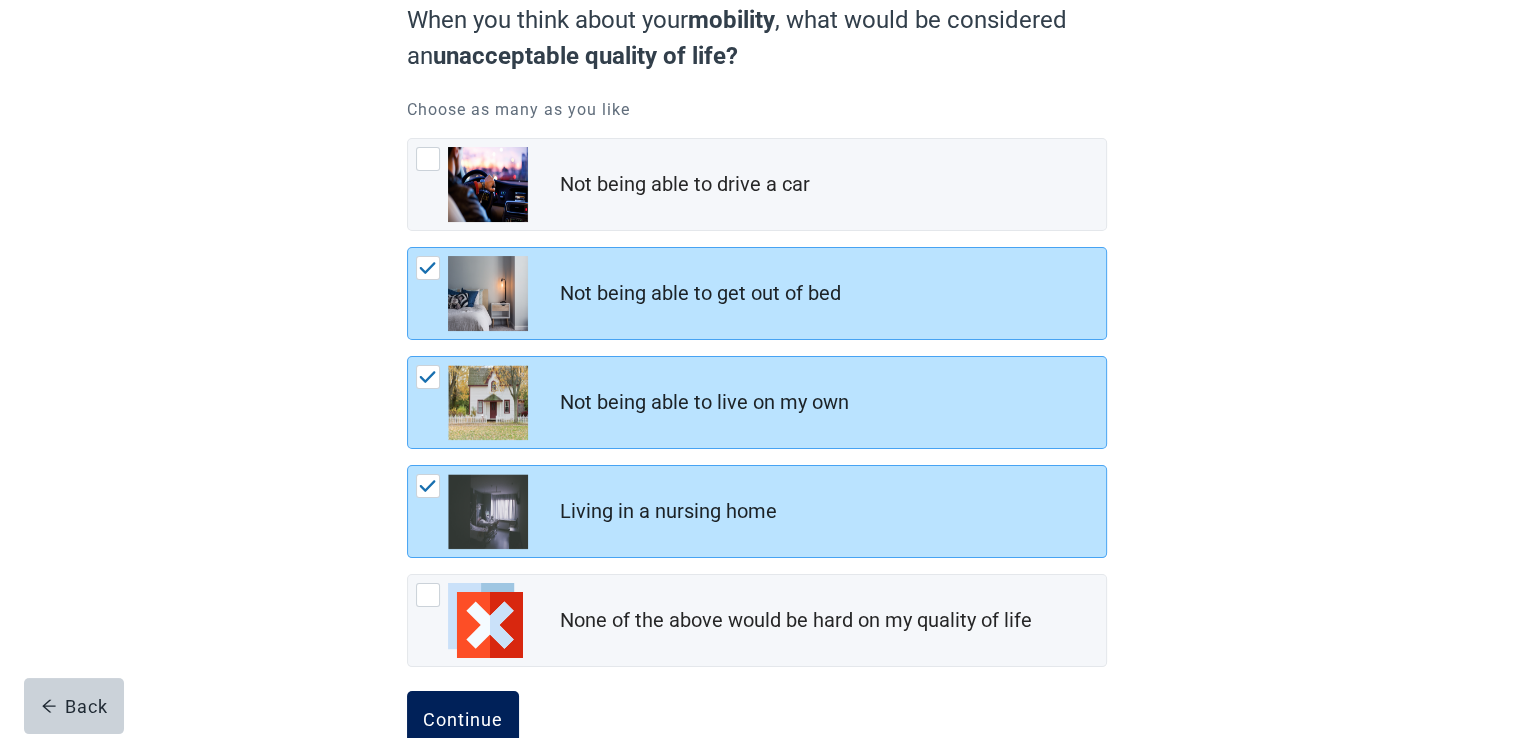 click on "Continue" at bounding box center (463, 719) 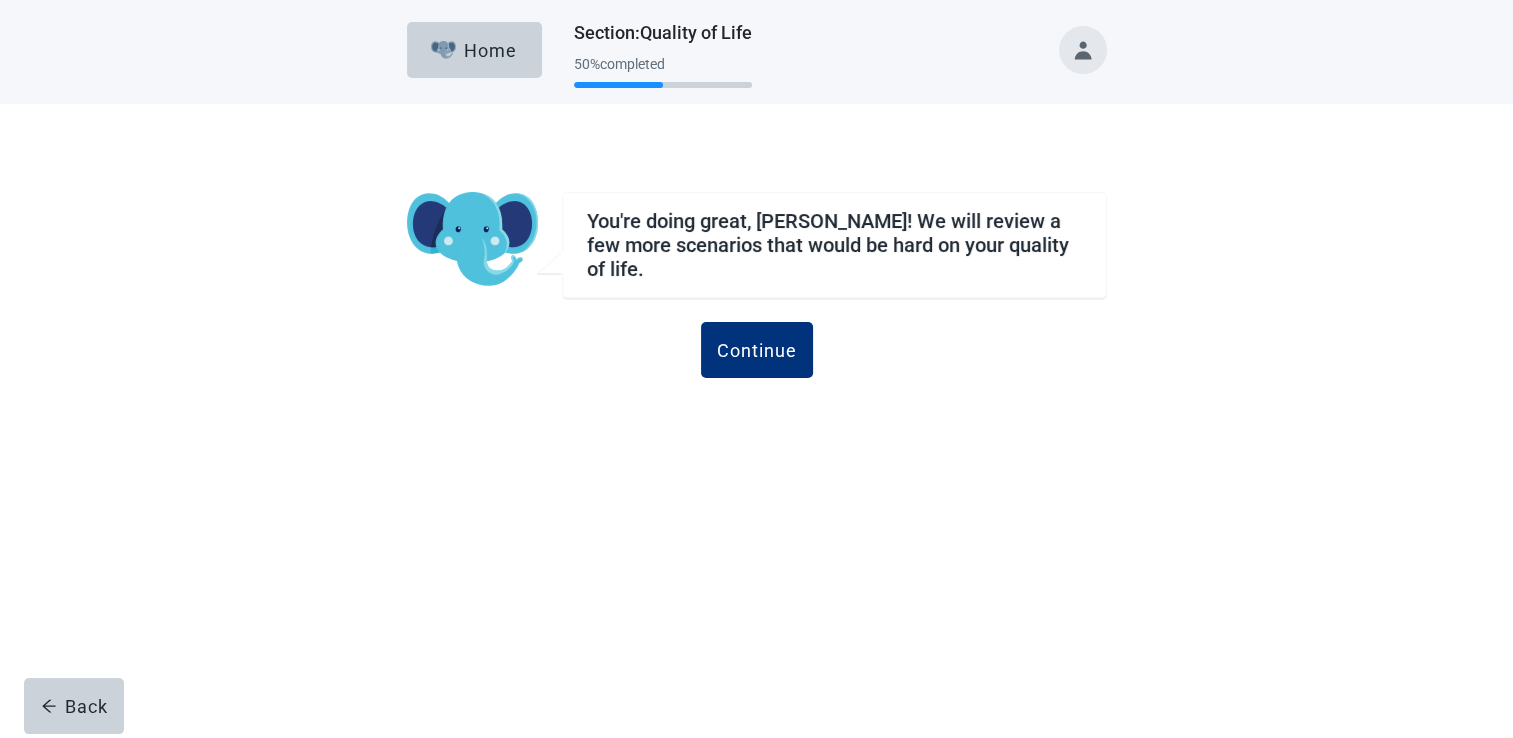 scroll, scrollTop: 0, scrollLeft: 0, axis: both 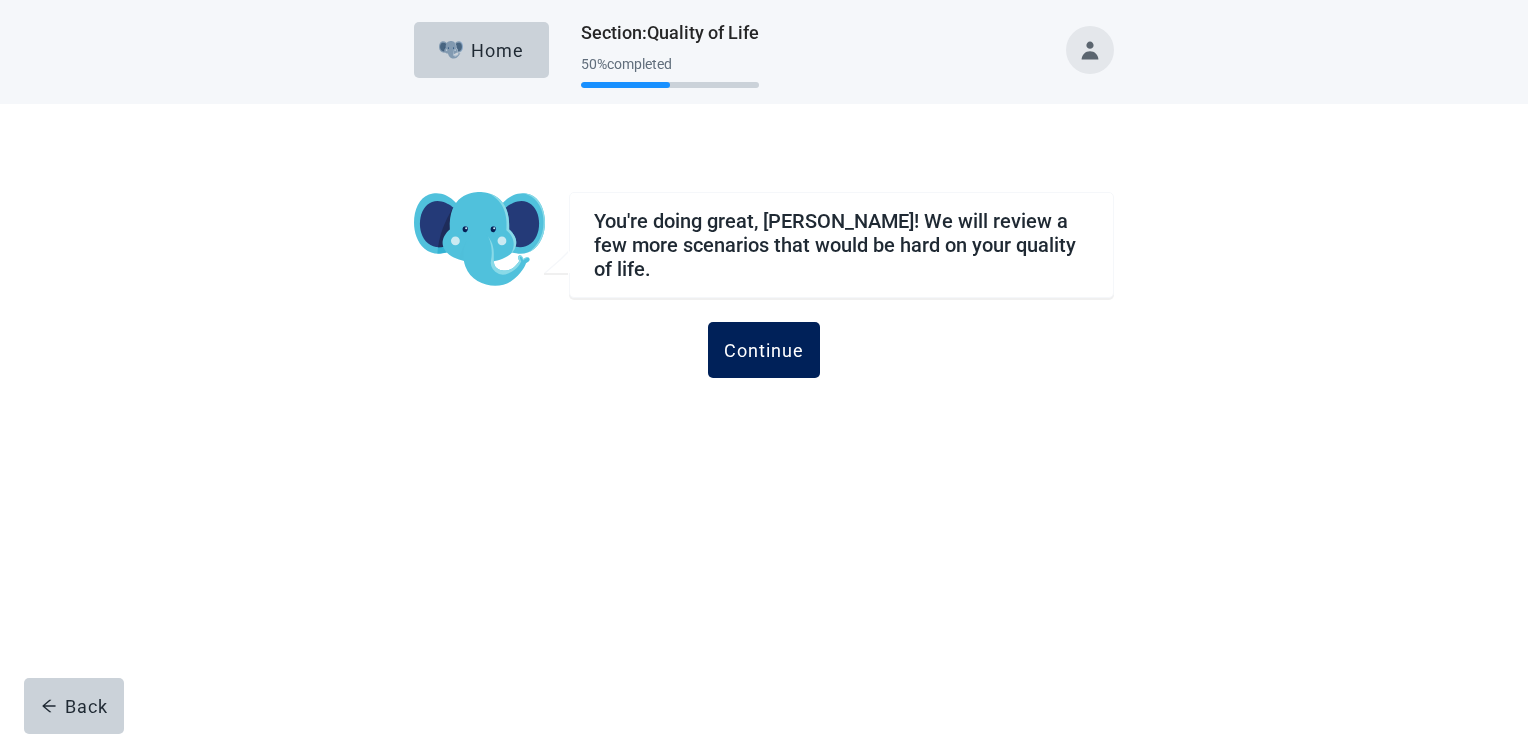 click on "Continue" at bounding box center [764, 350] 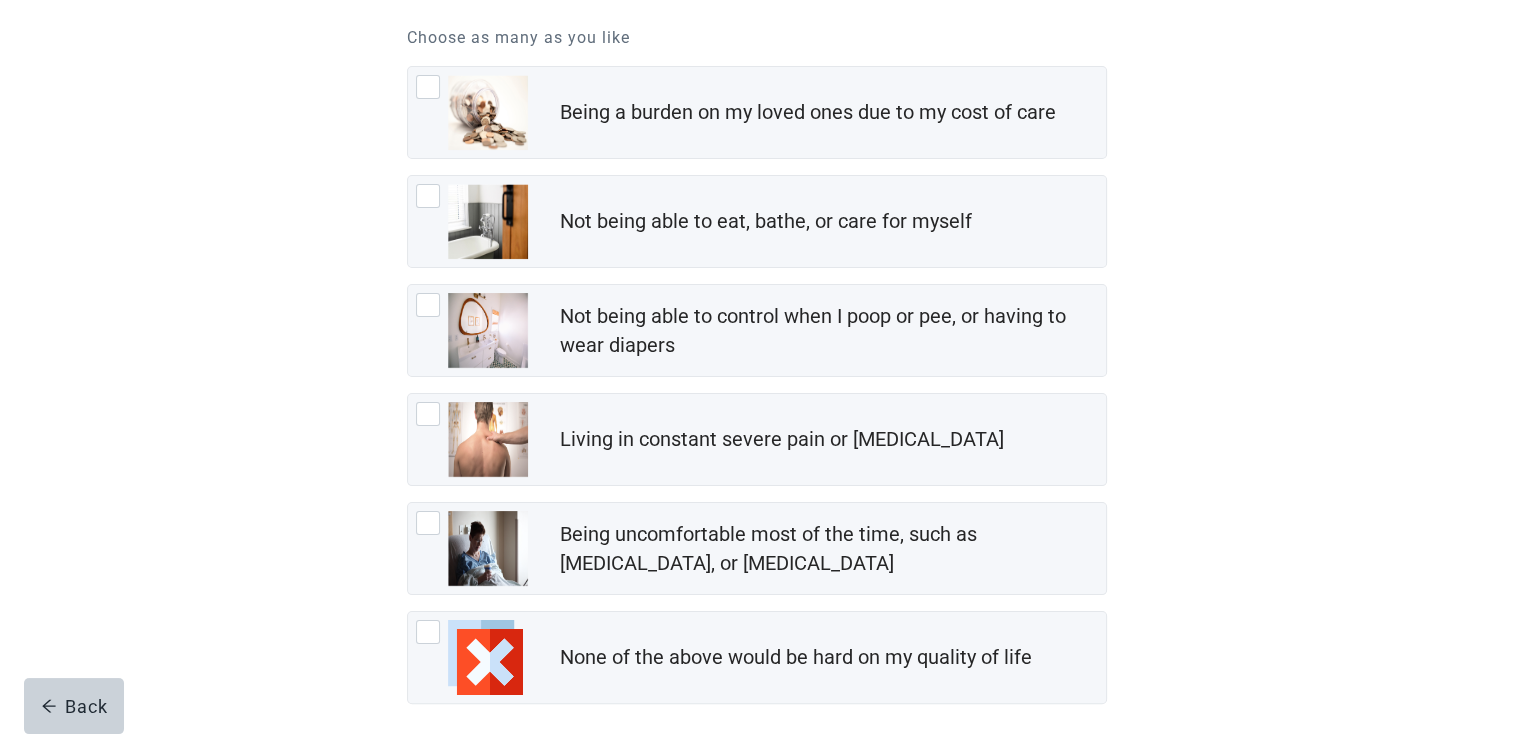 scroll, scrollTop: 280, scrollLeft: 0, axis: vertical 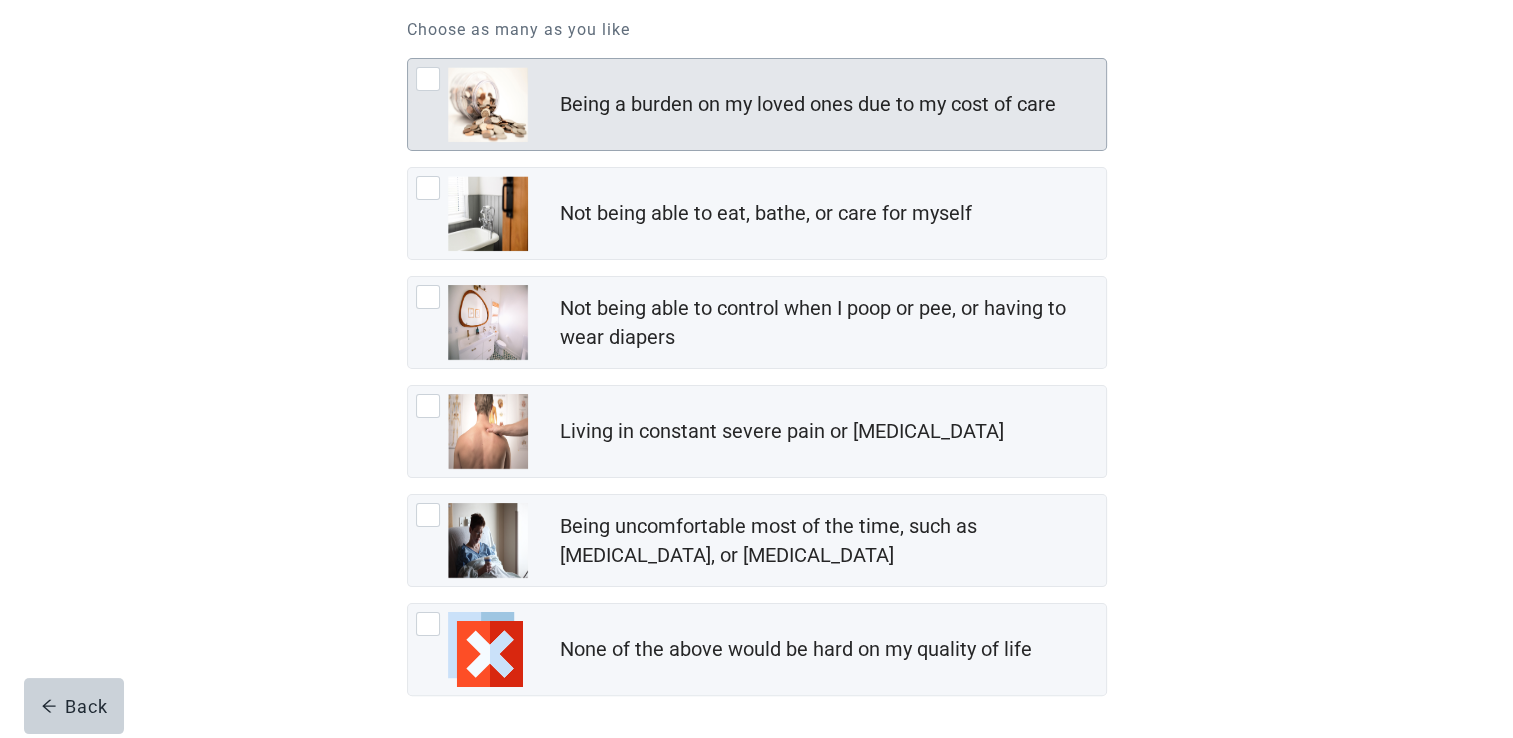 click at bounding box center (428, 79) 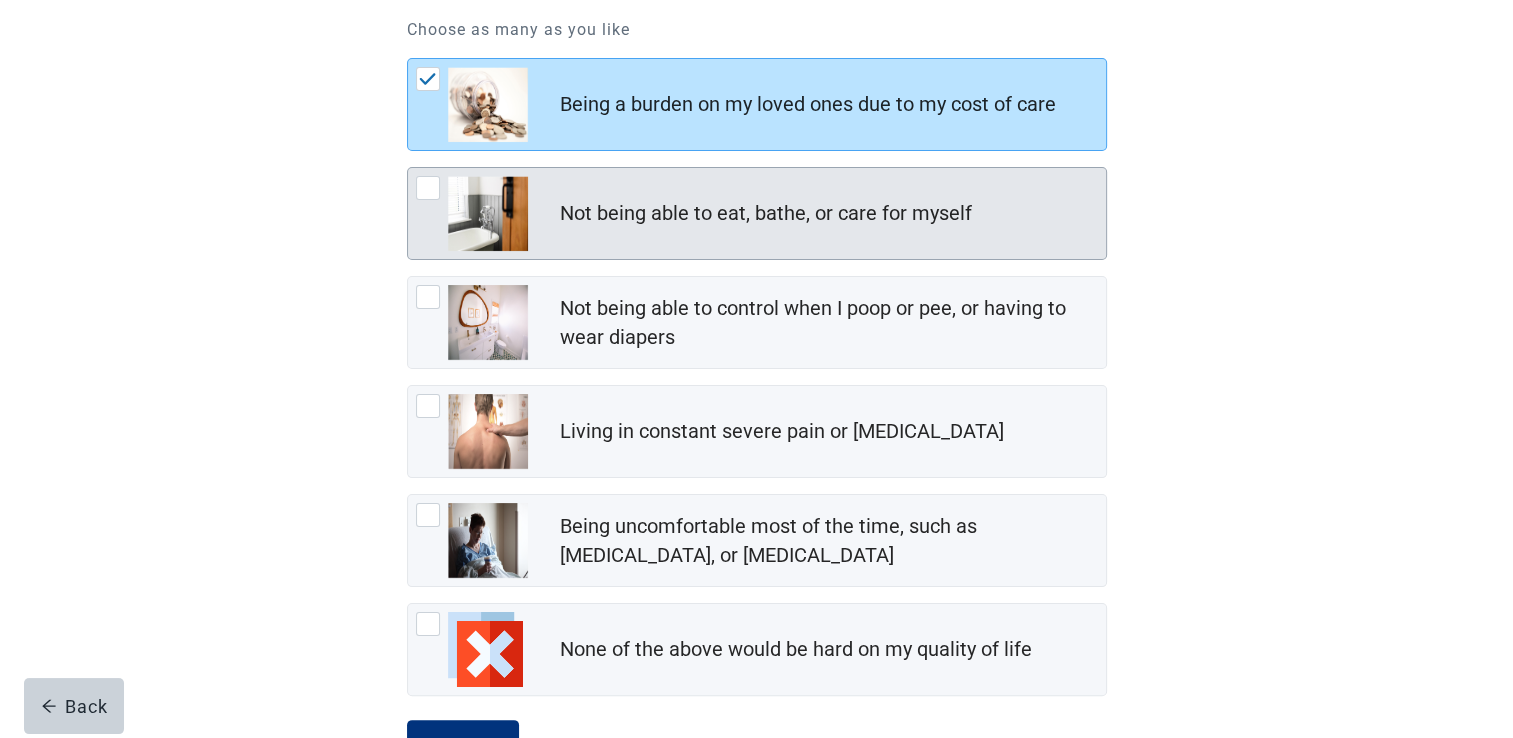 click at bounding box center (428, 188) 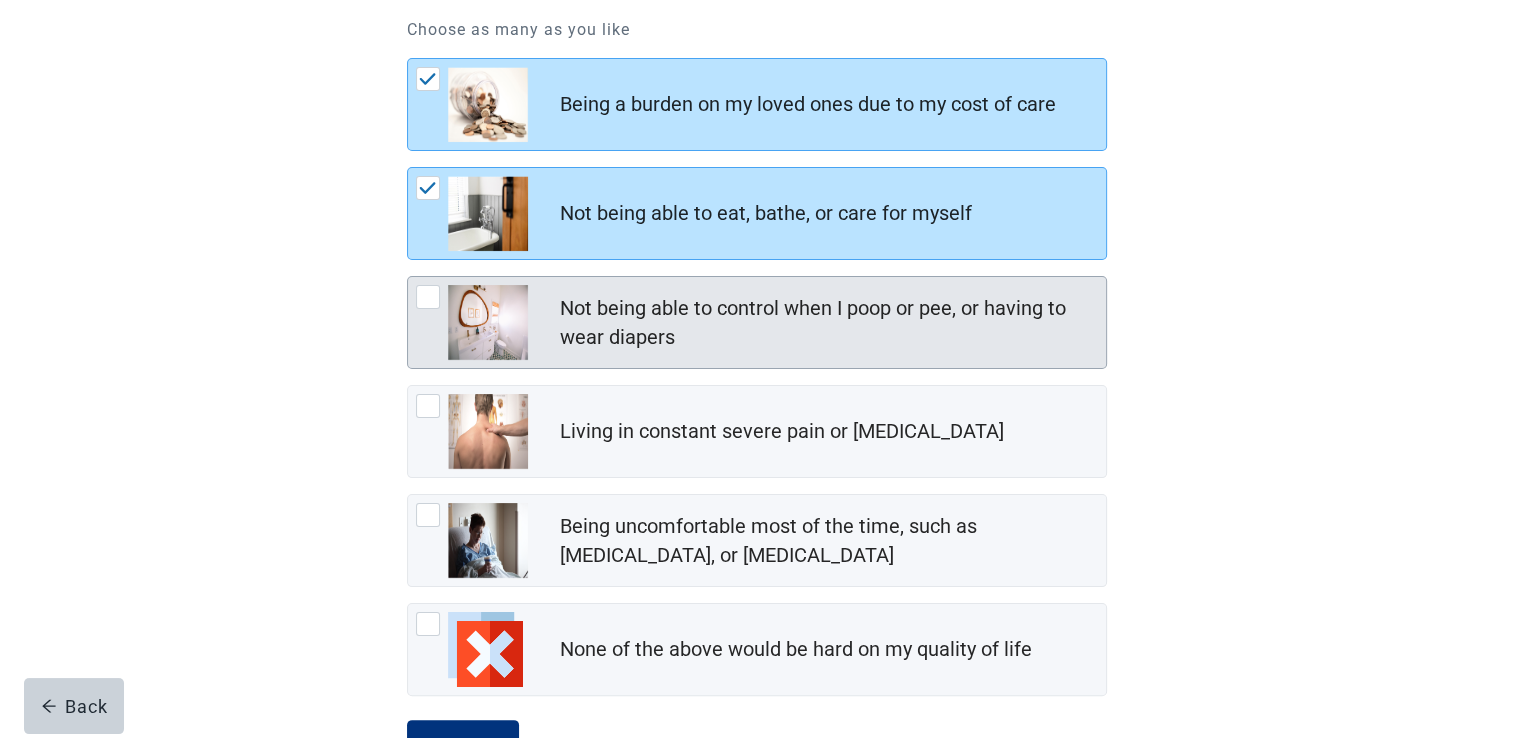 click at bounding box center (428, 297) 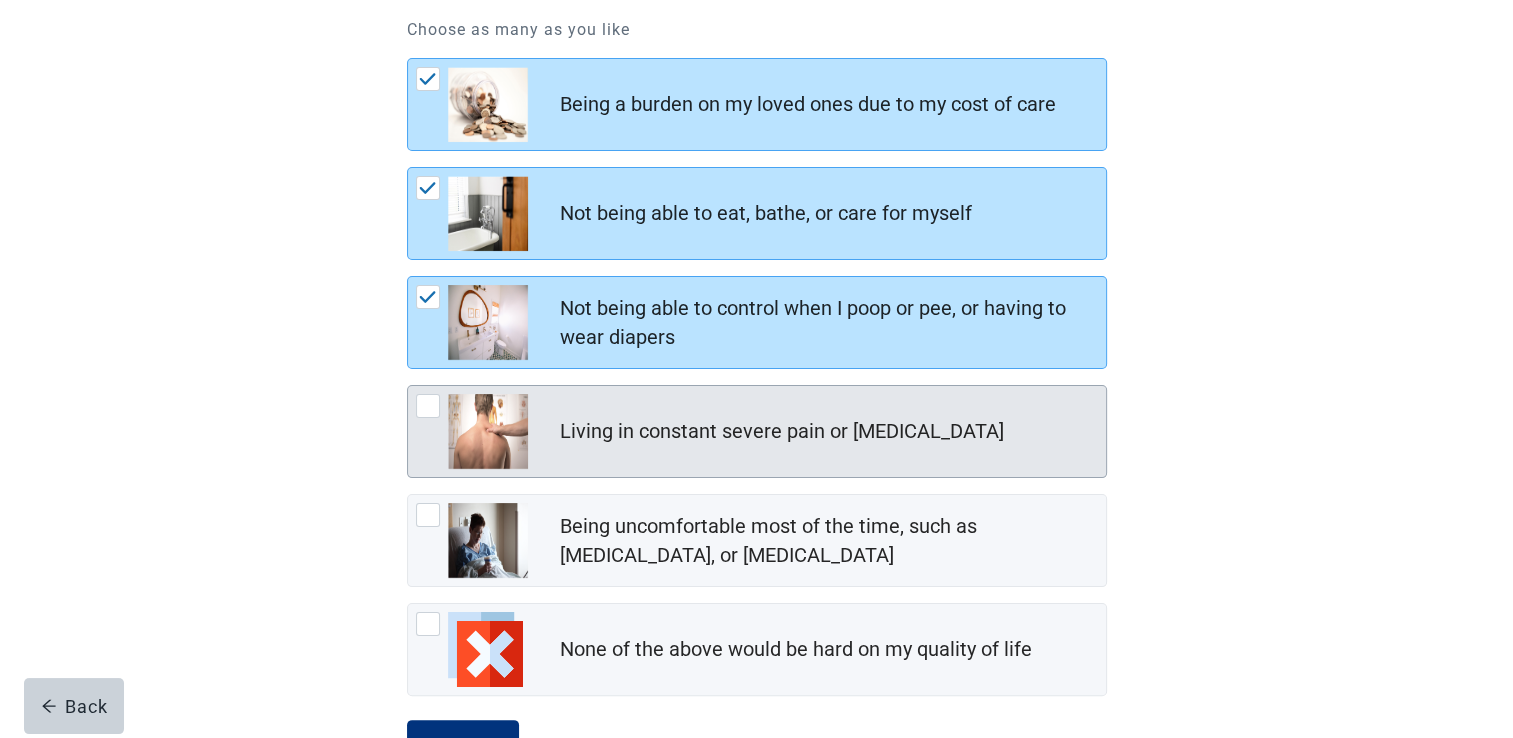click at bounding box center (428, 406) 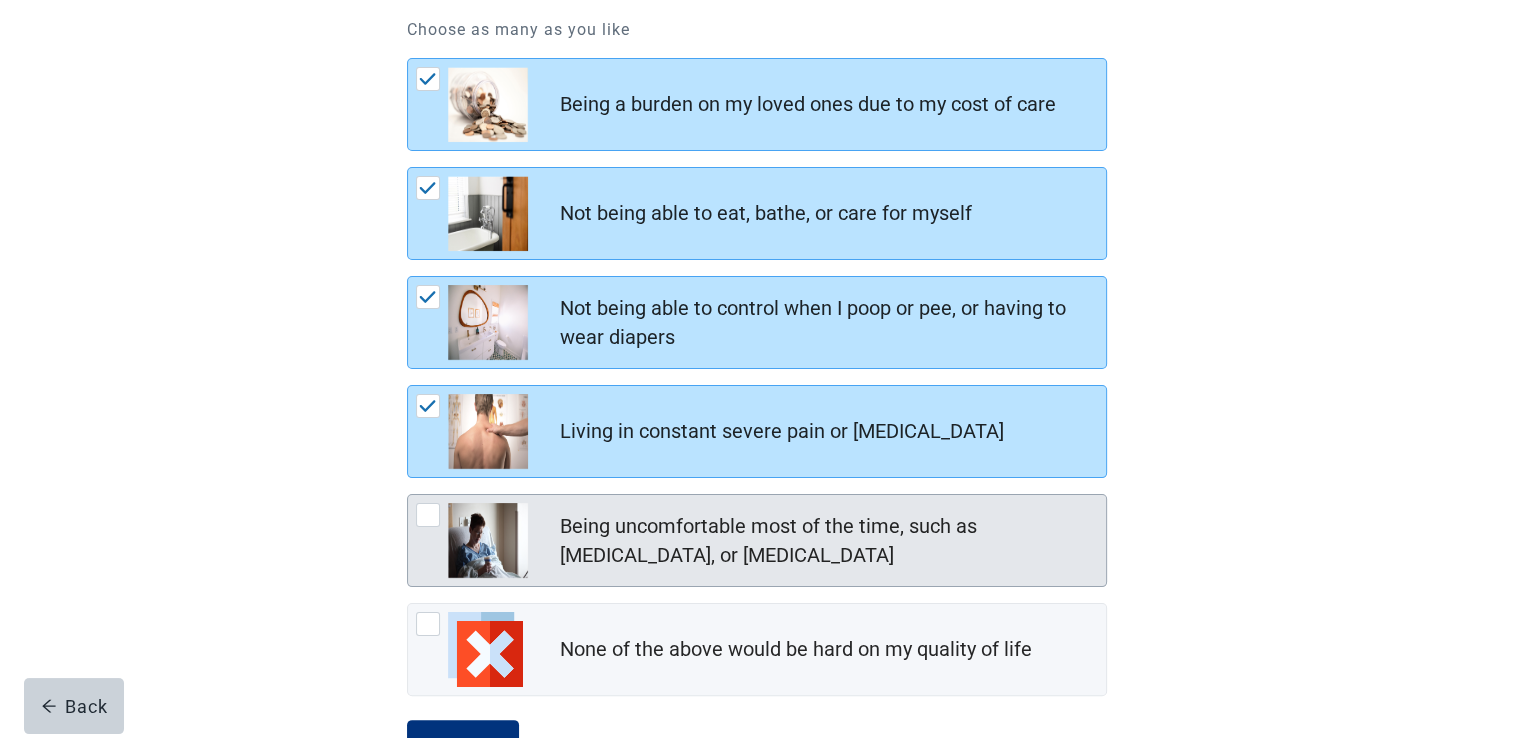 click at bounding box center [428, 515] 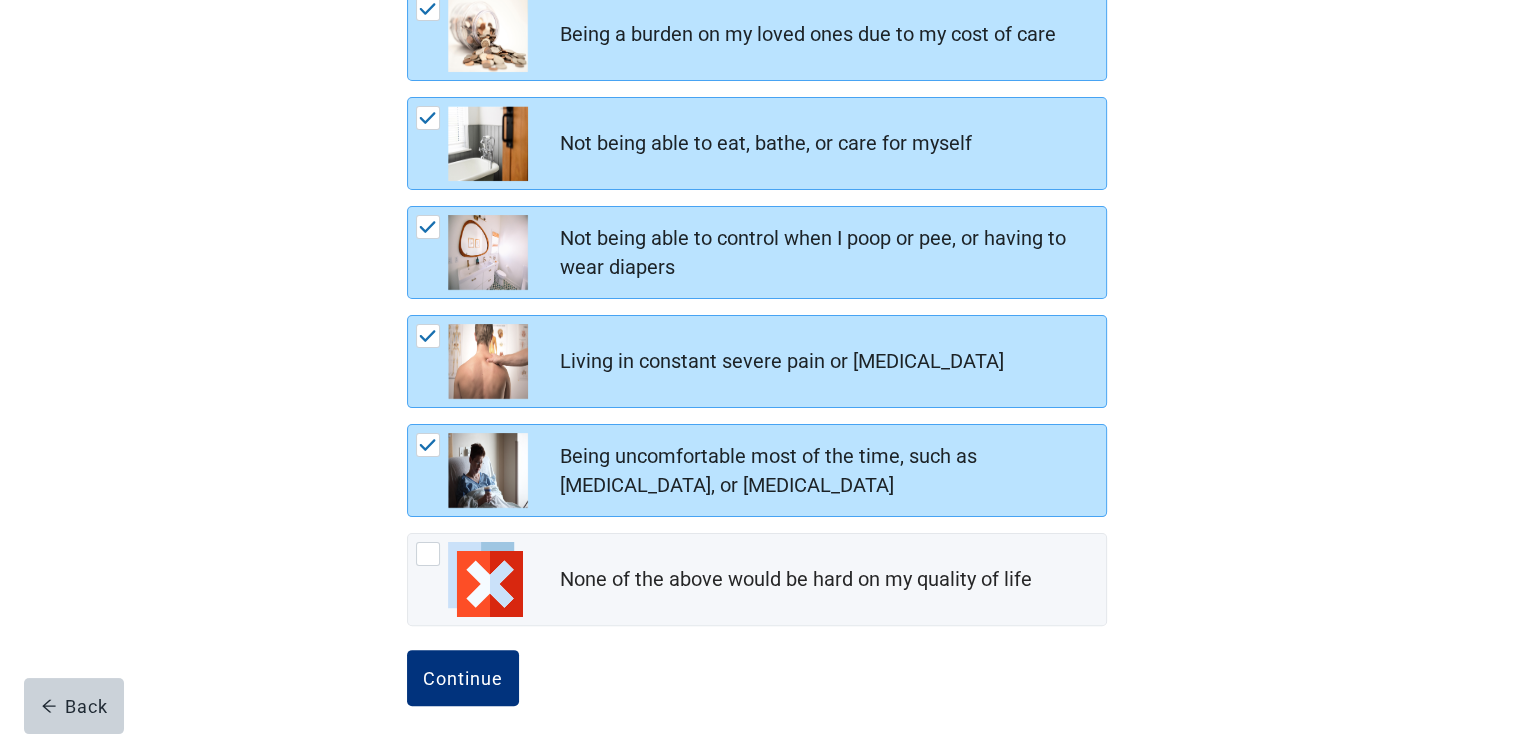 scroll, scrollTop: 359, scrollLeft: 0, axis: vertical 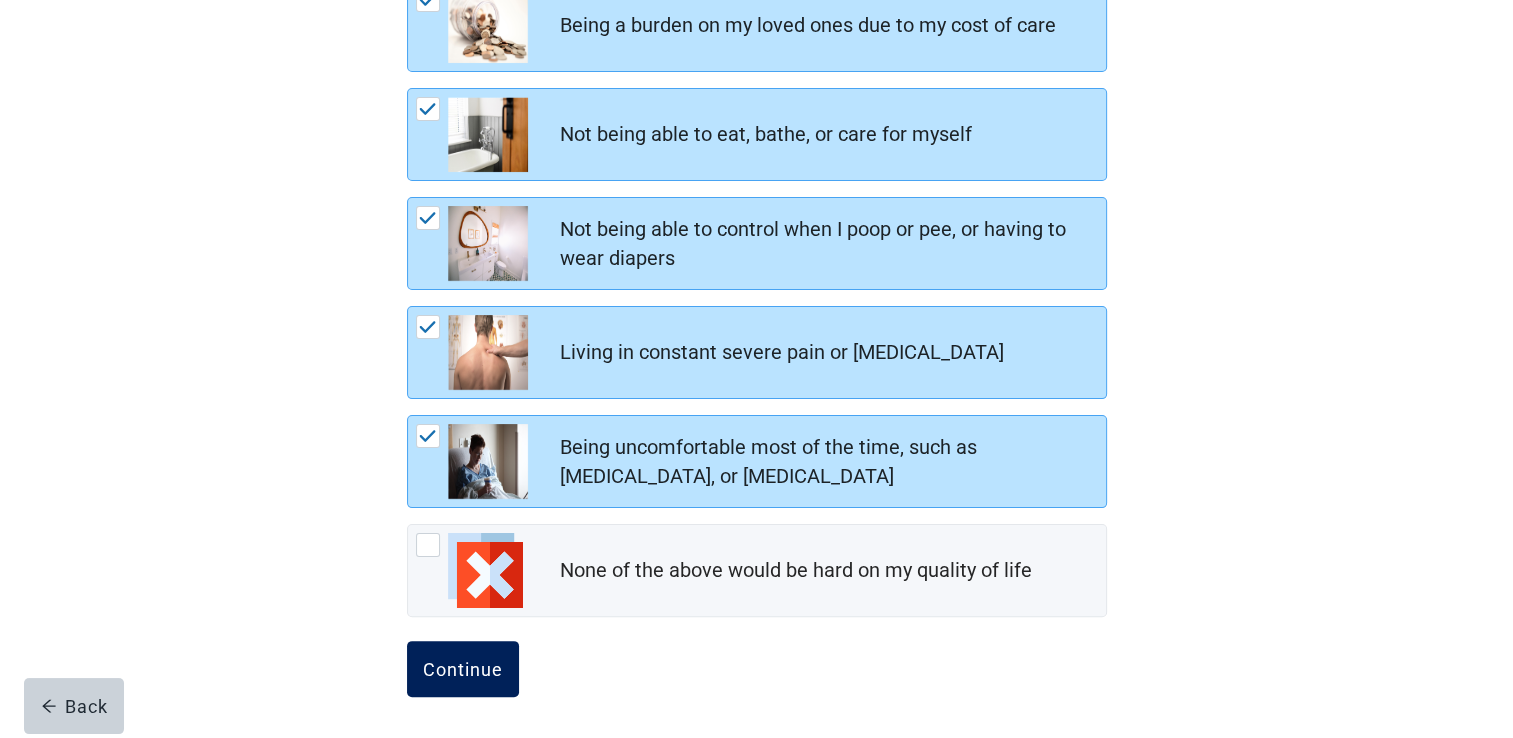 click on "Continue" at bounding box center (463, 669) 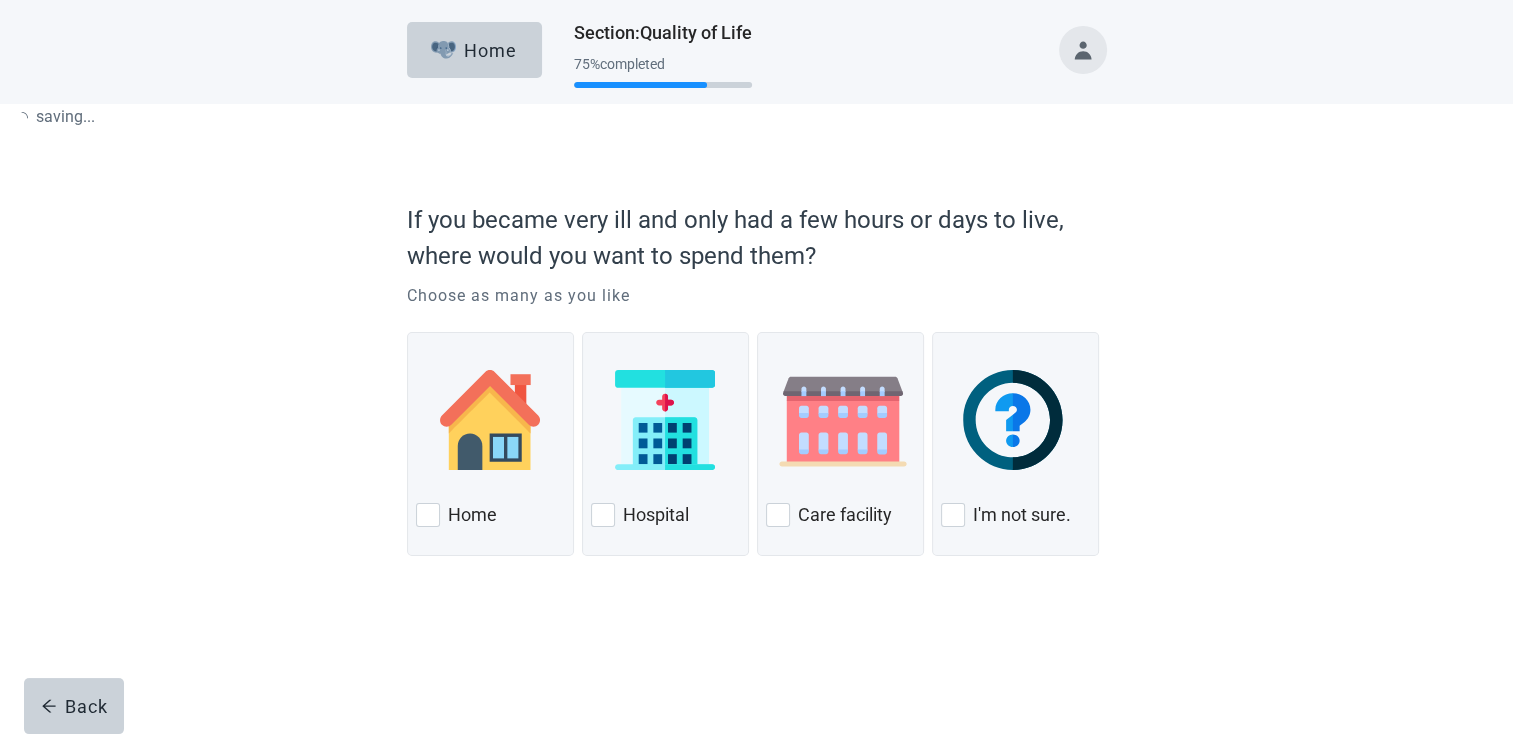 scroll, scrollTop: 0, scrollLeft: 0, axis: both 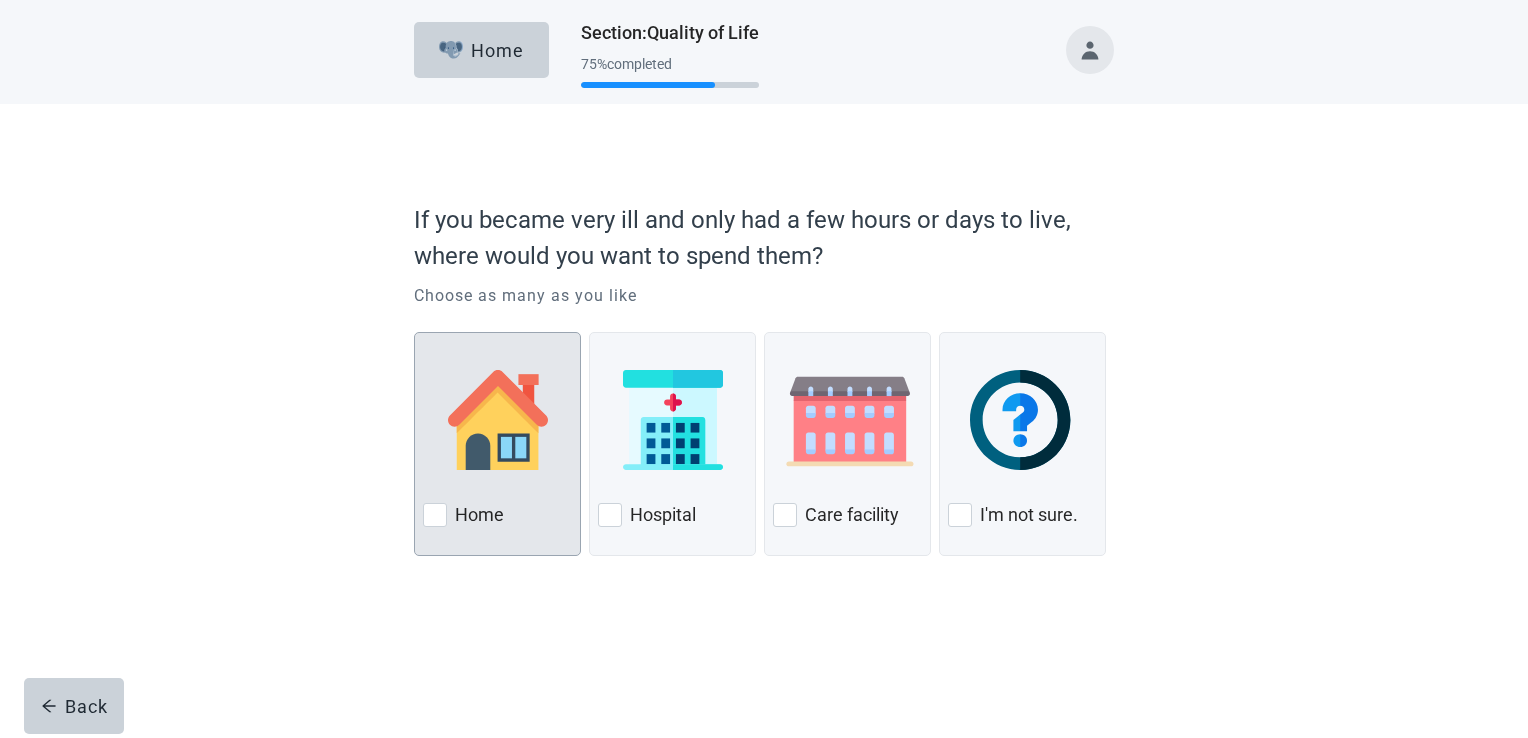 click at bounding box center (435, 515) 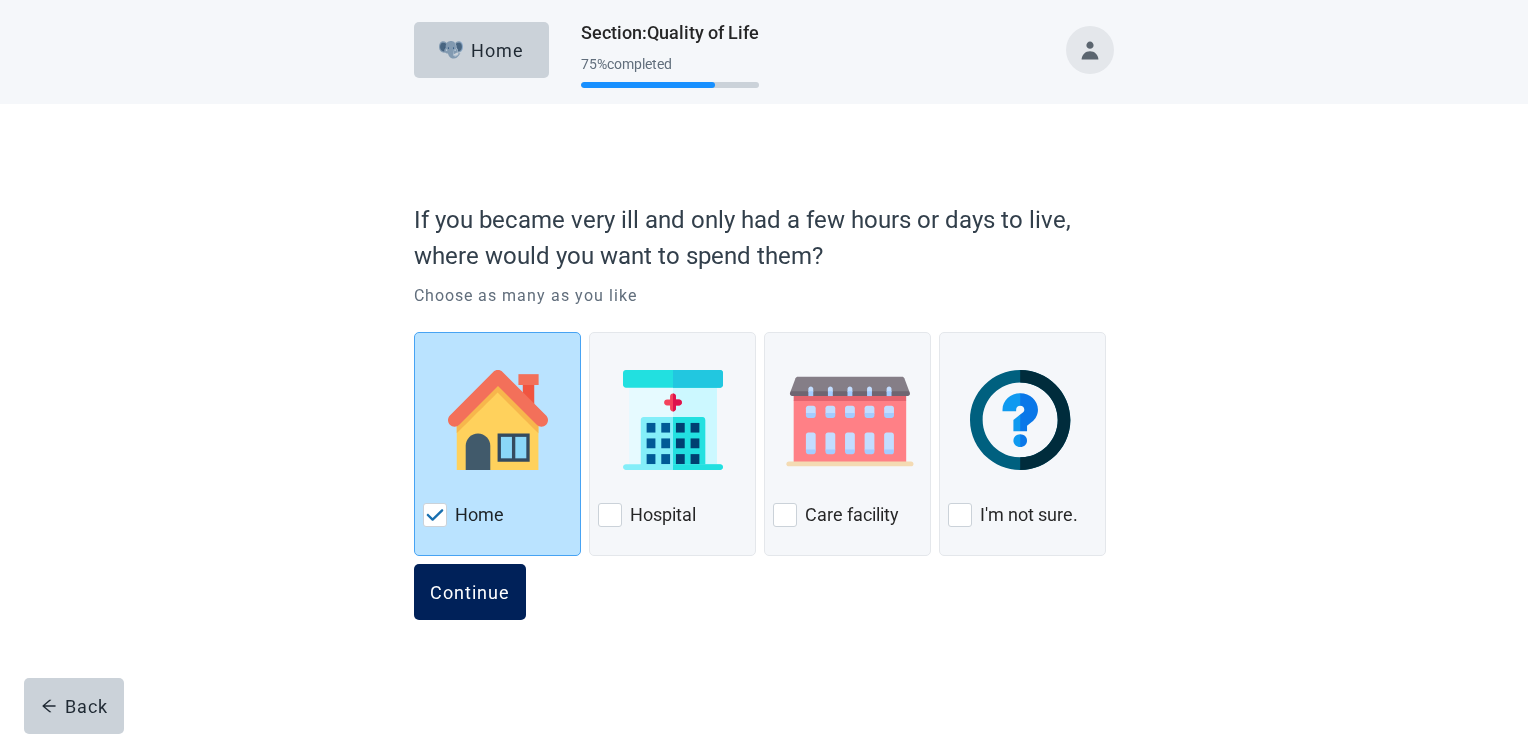 click on "Continue" at bounding box center (470, 592) 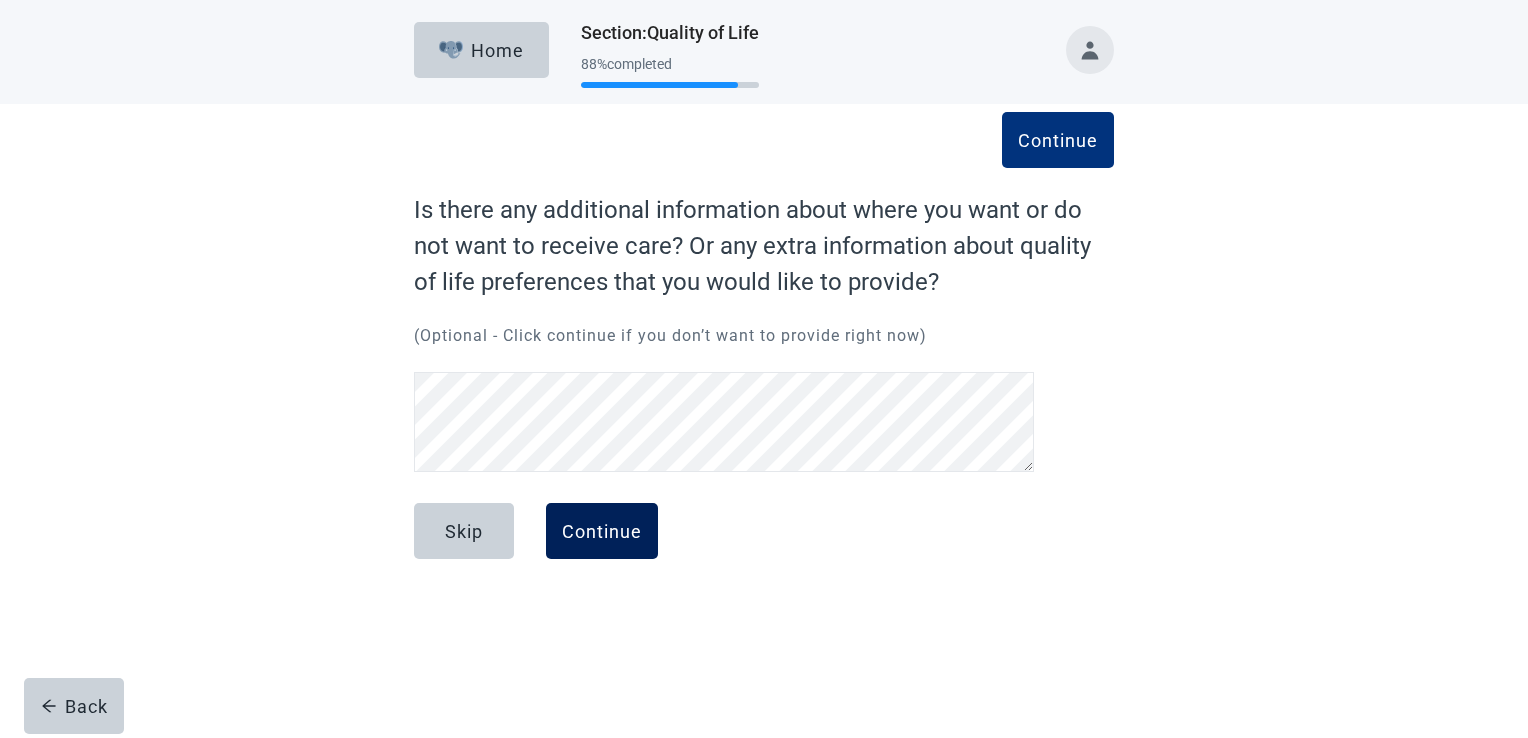 click on "Continue" at bounding box center (602, 531) 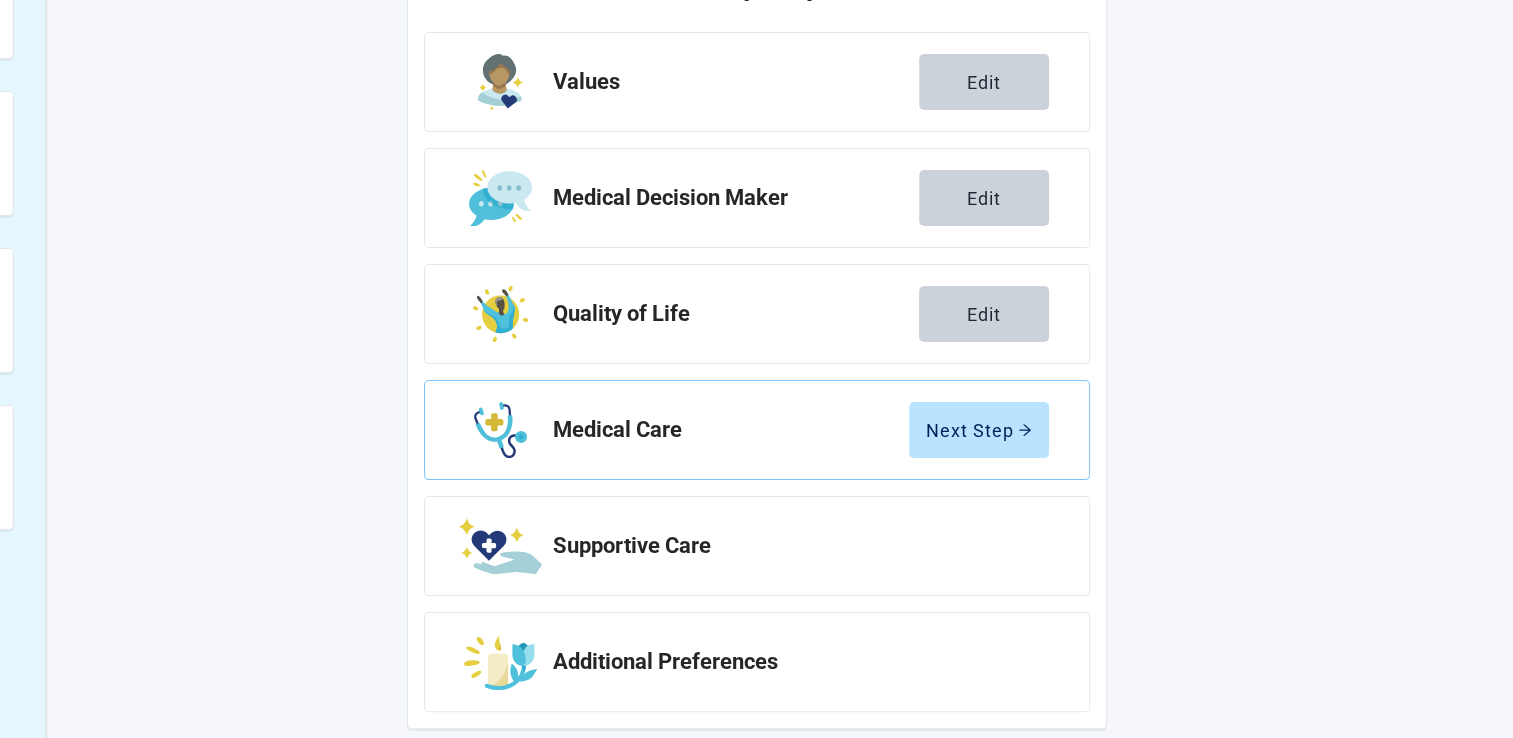 scroll, scrollTop: 320, scrollLeft: 0, axis: vertical 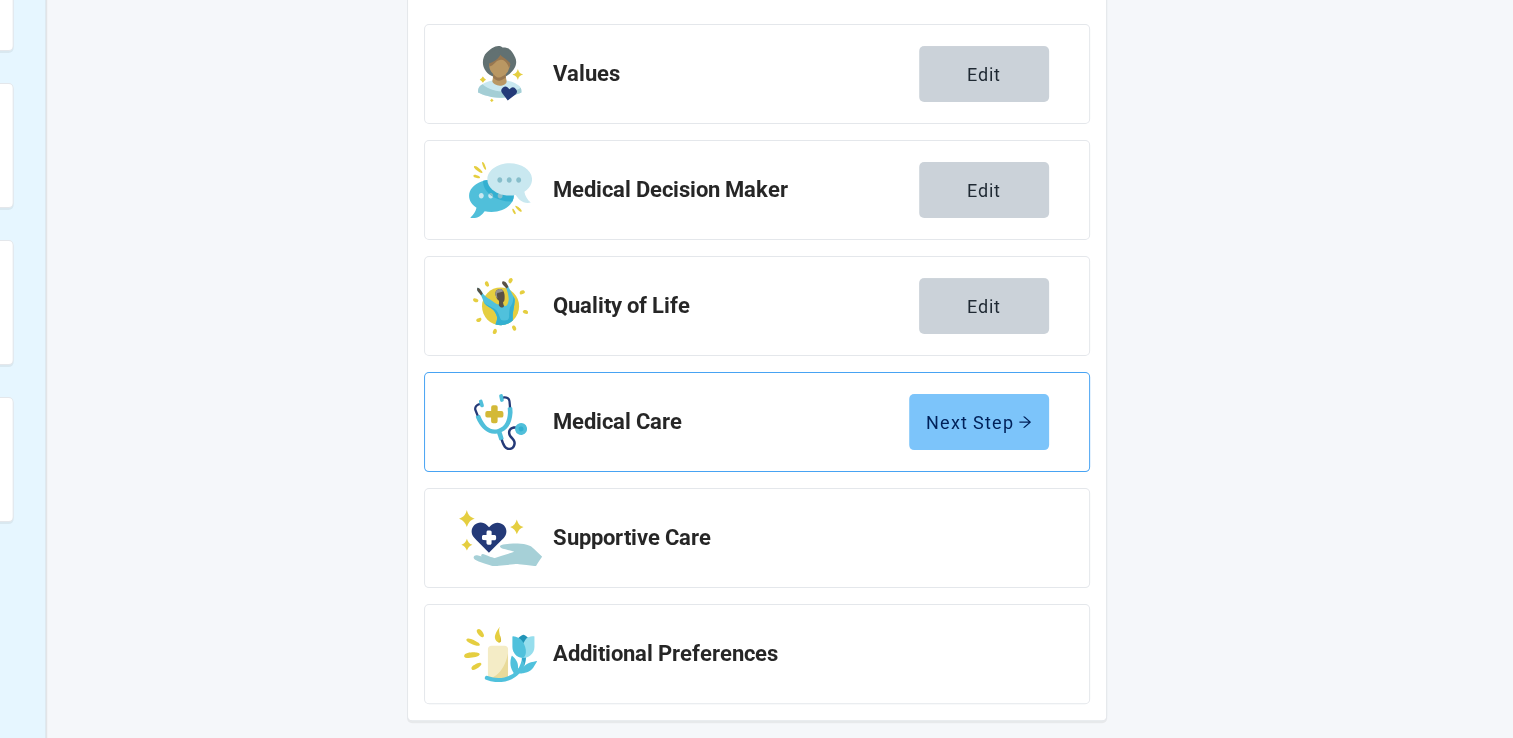 click on "Next Step" at bounding box center (979, 422) 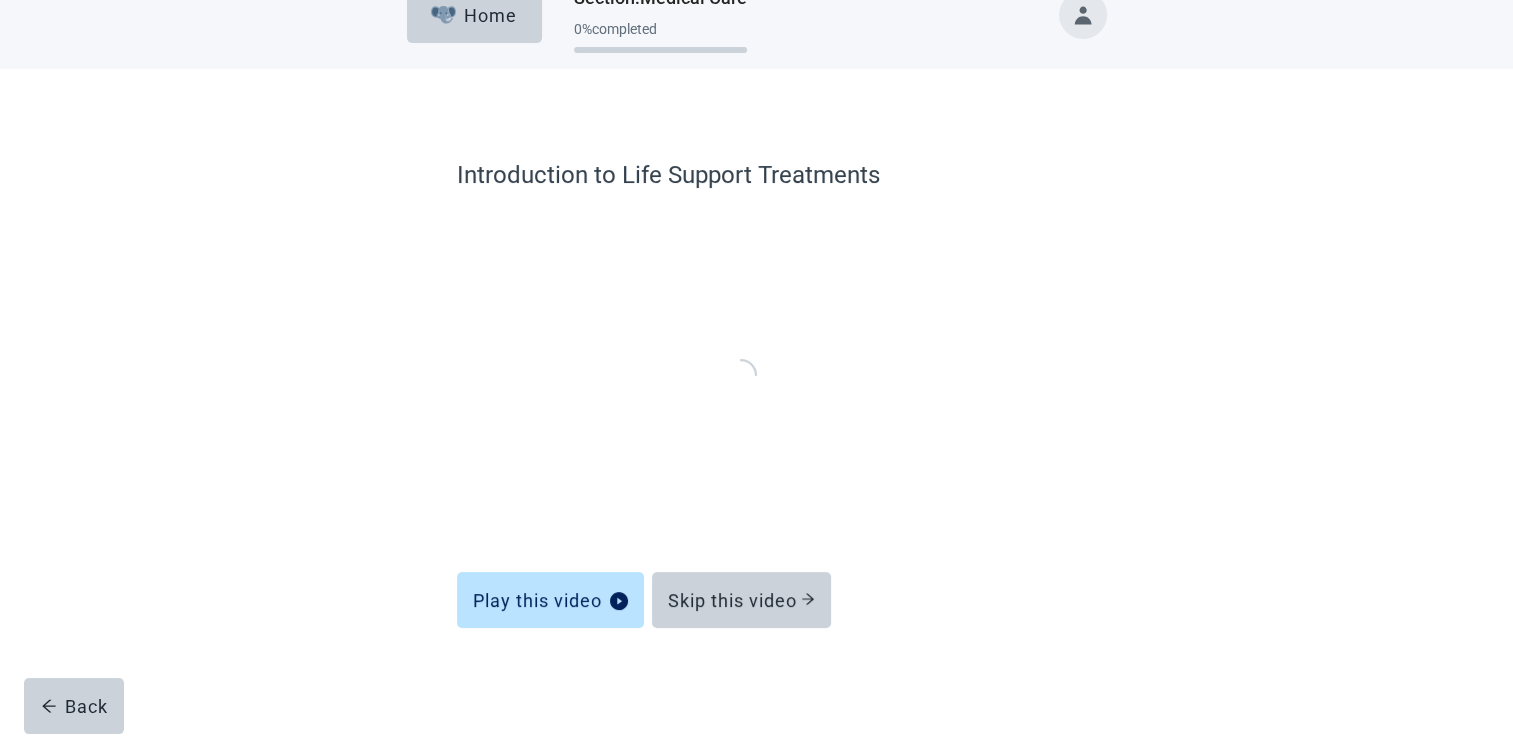 scroll, scrollTop: 32, scrollLeft: 0, axis: vertical 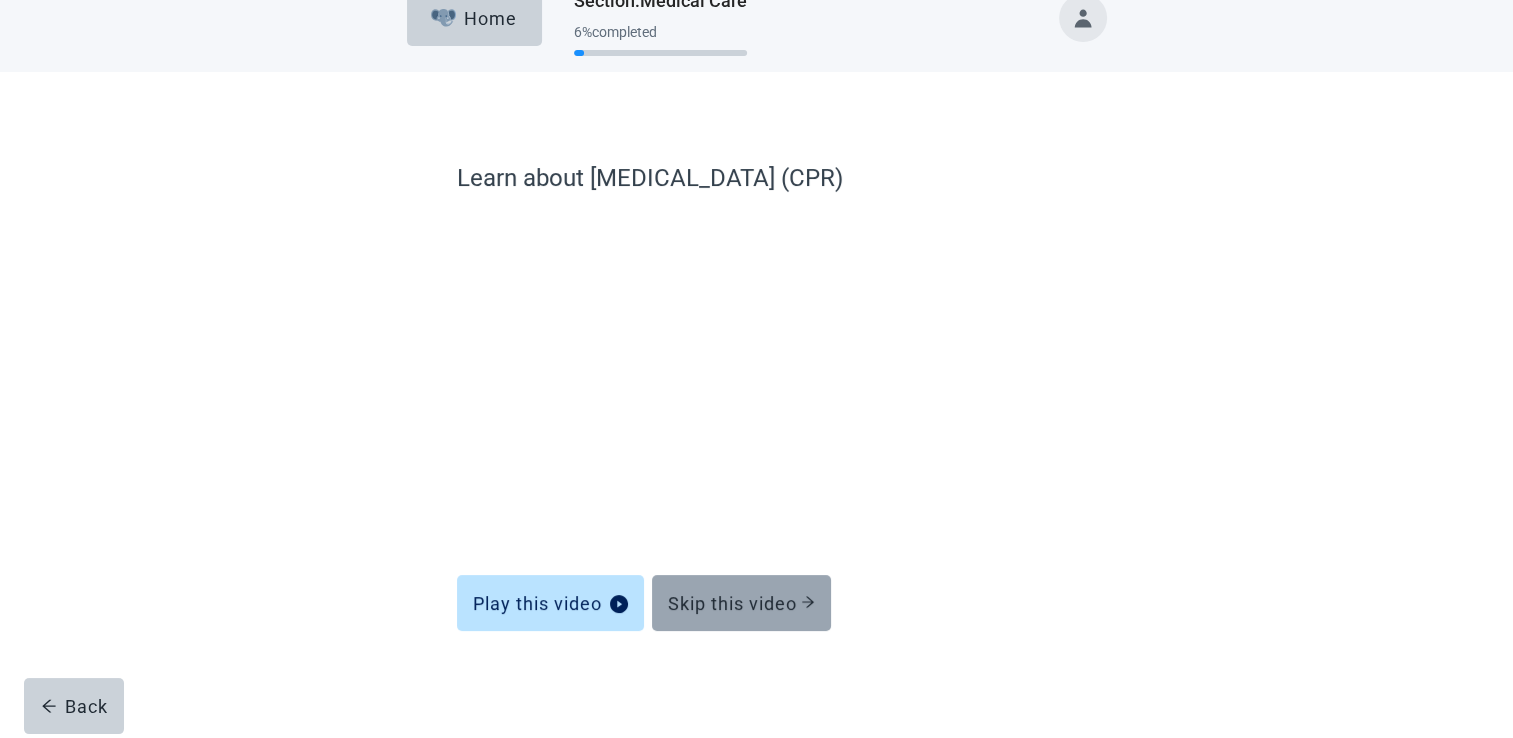 click on "Skip this video" at bounding box center [741, 603] 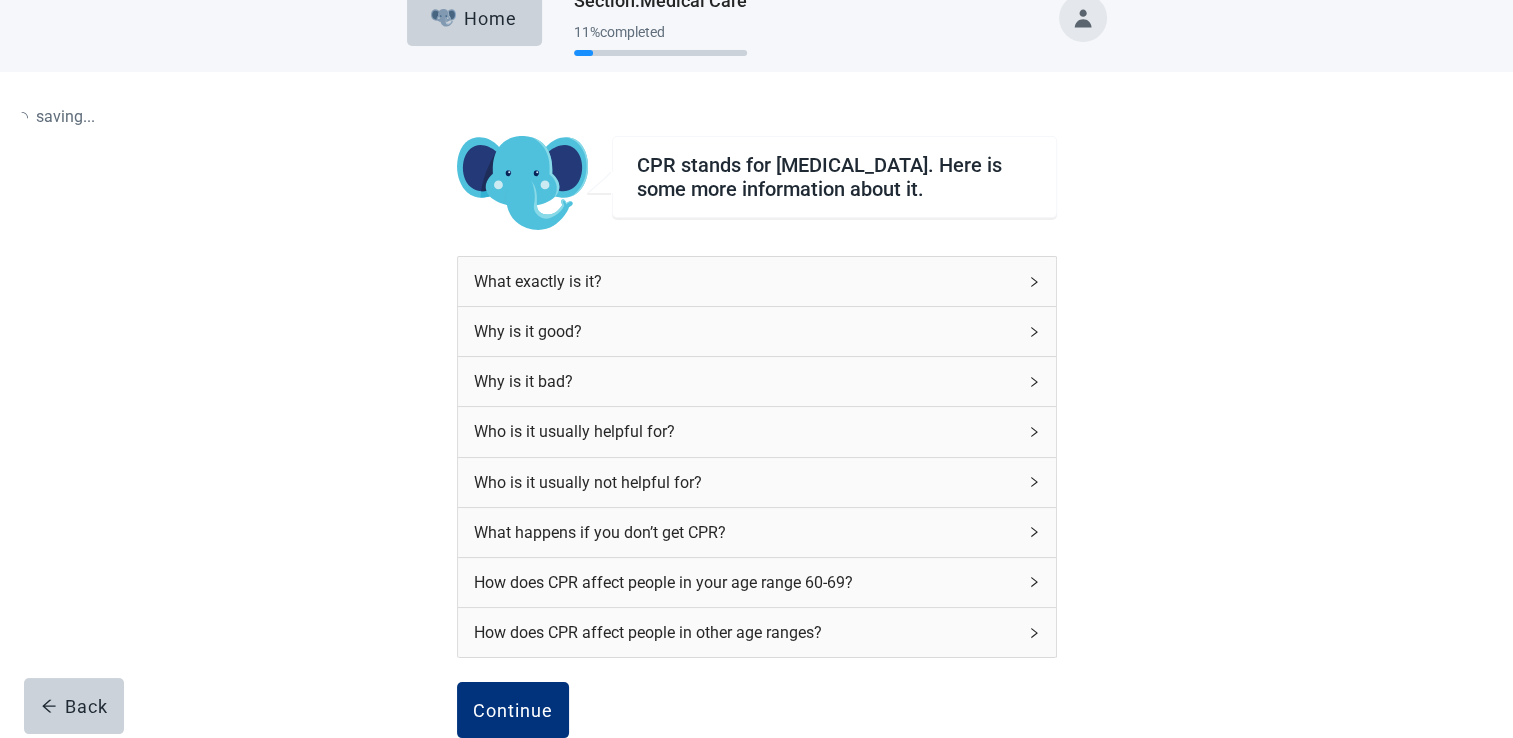 click on "How does CPR affect people in your age range 60-69?" at bounding box center (745, 582) 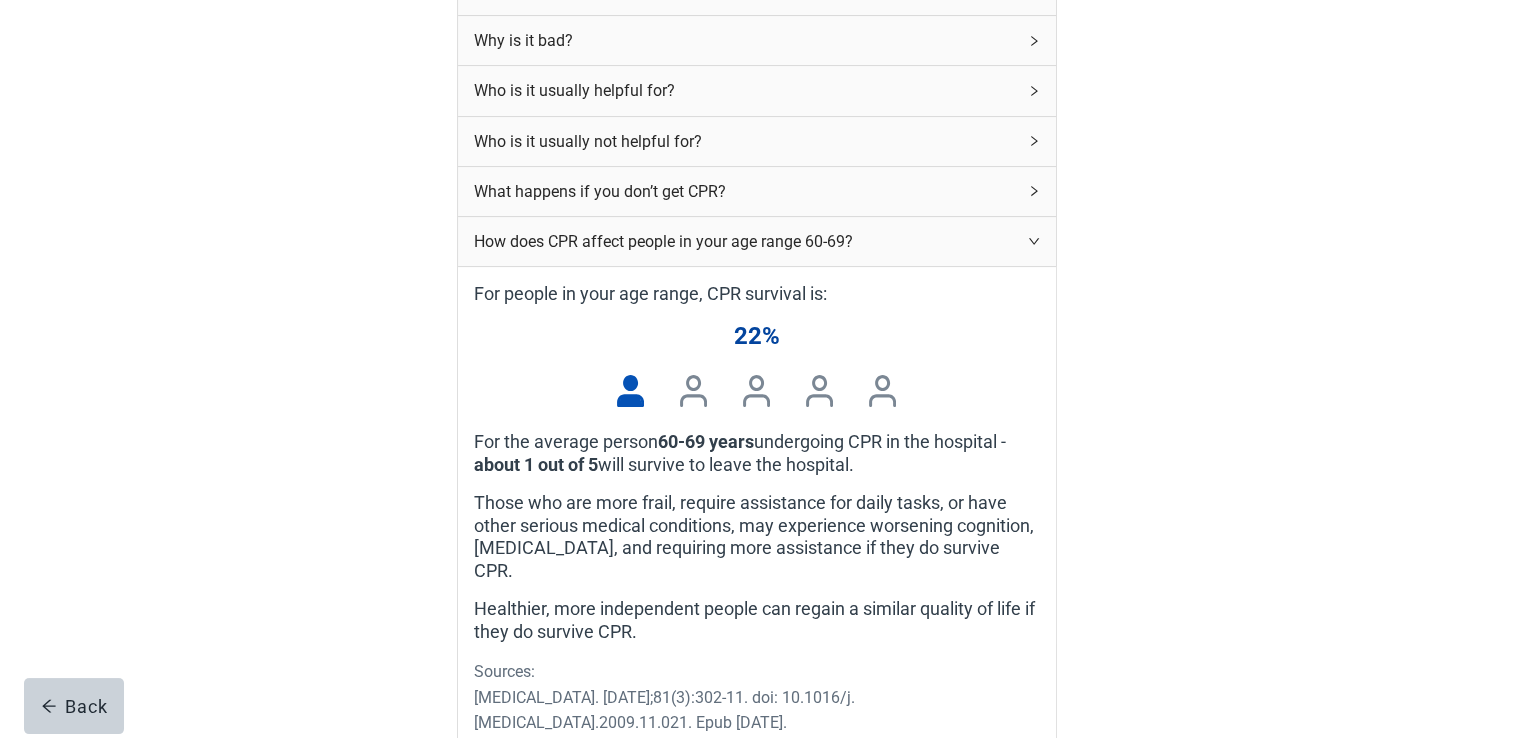 scroll, scrollTop: 392, scrollLeft: 0, axis: vertical 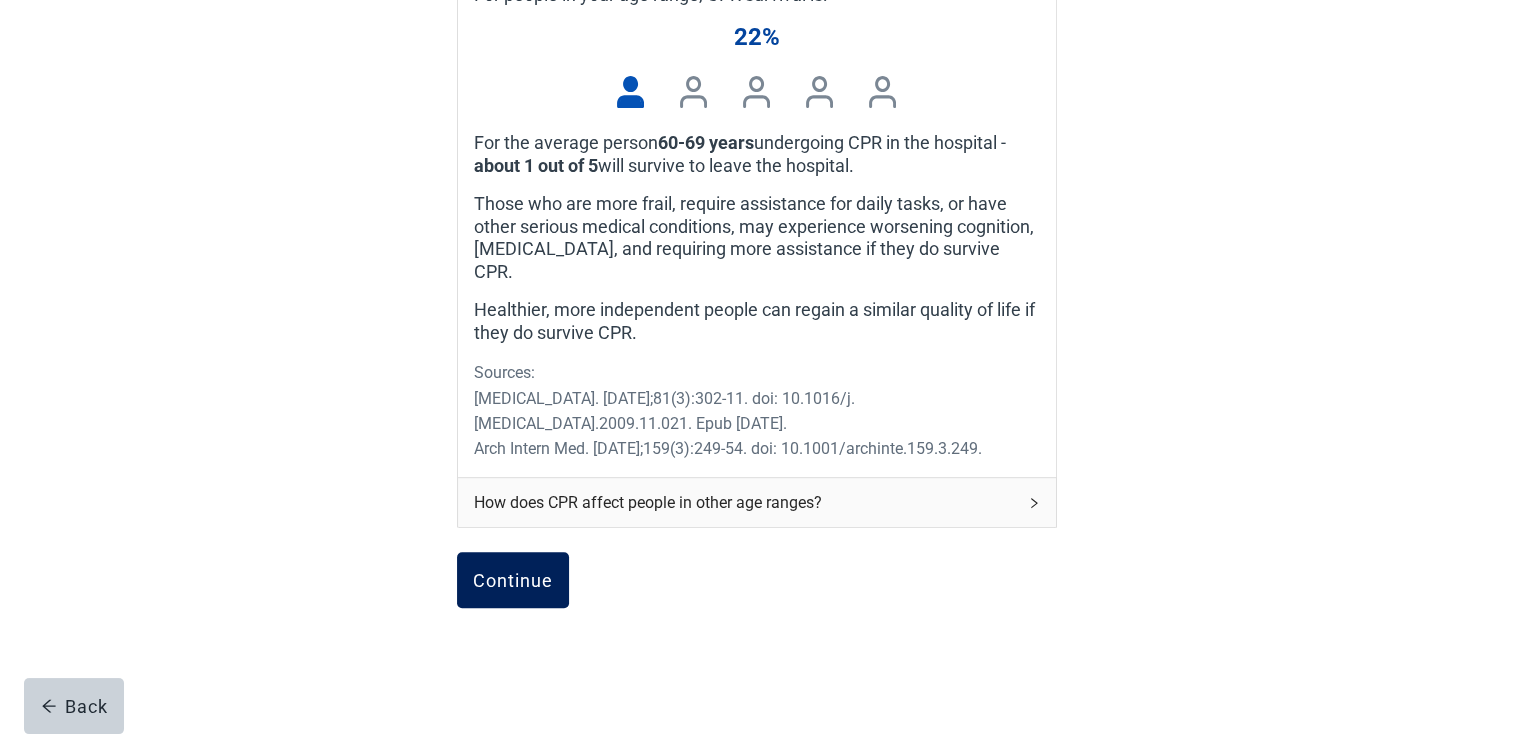 click on "Continue" at bounding box center [513, 580] 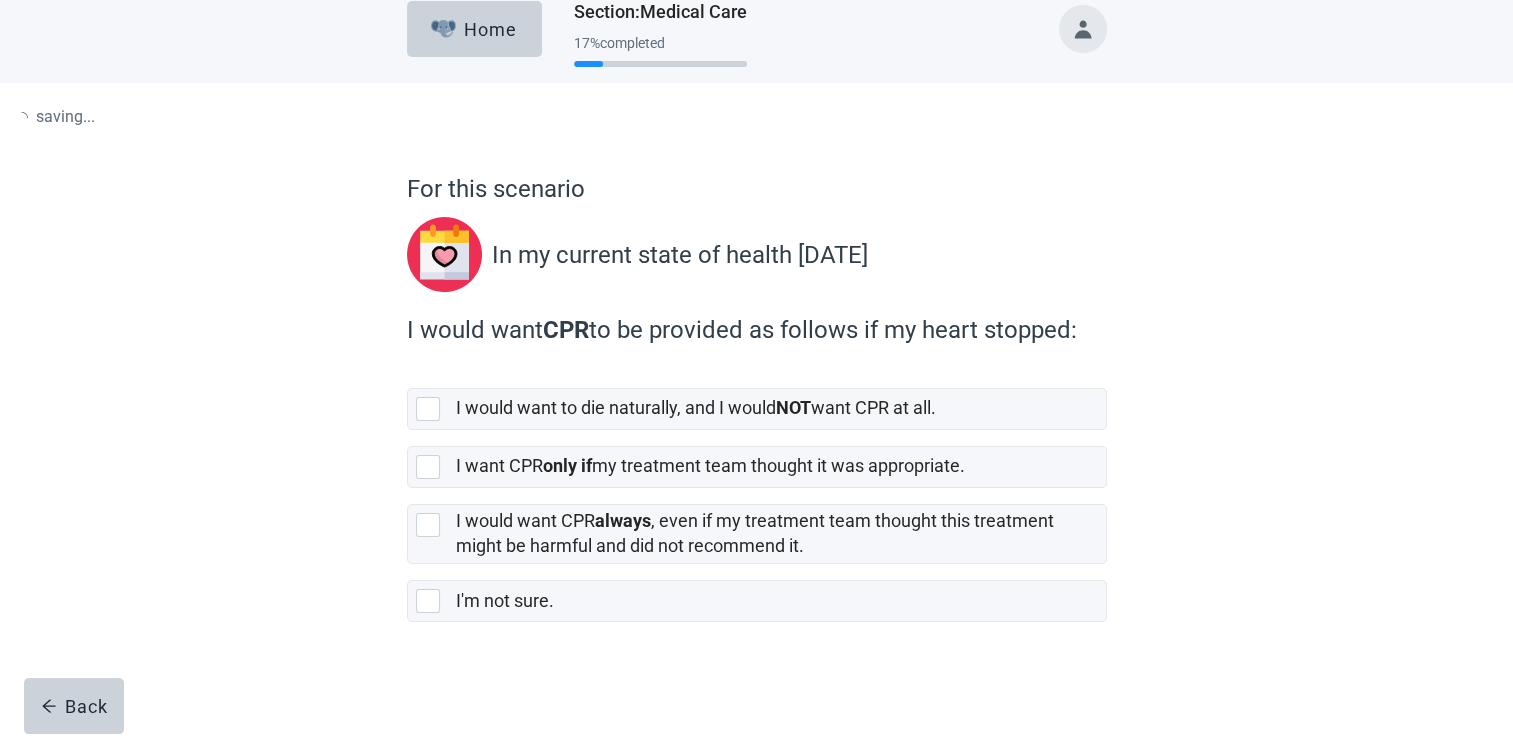 scroll, scrollTop: 0, scrollLeft: 0, axis: both 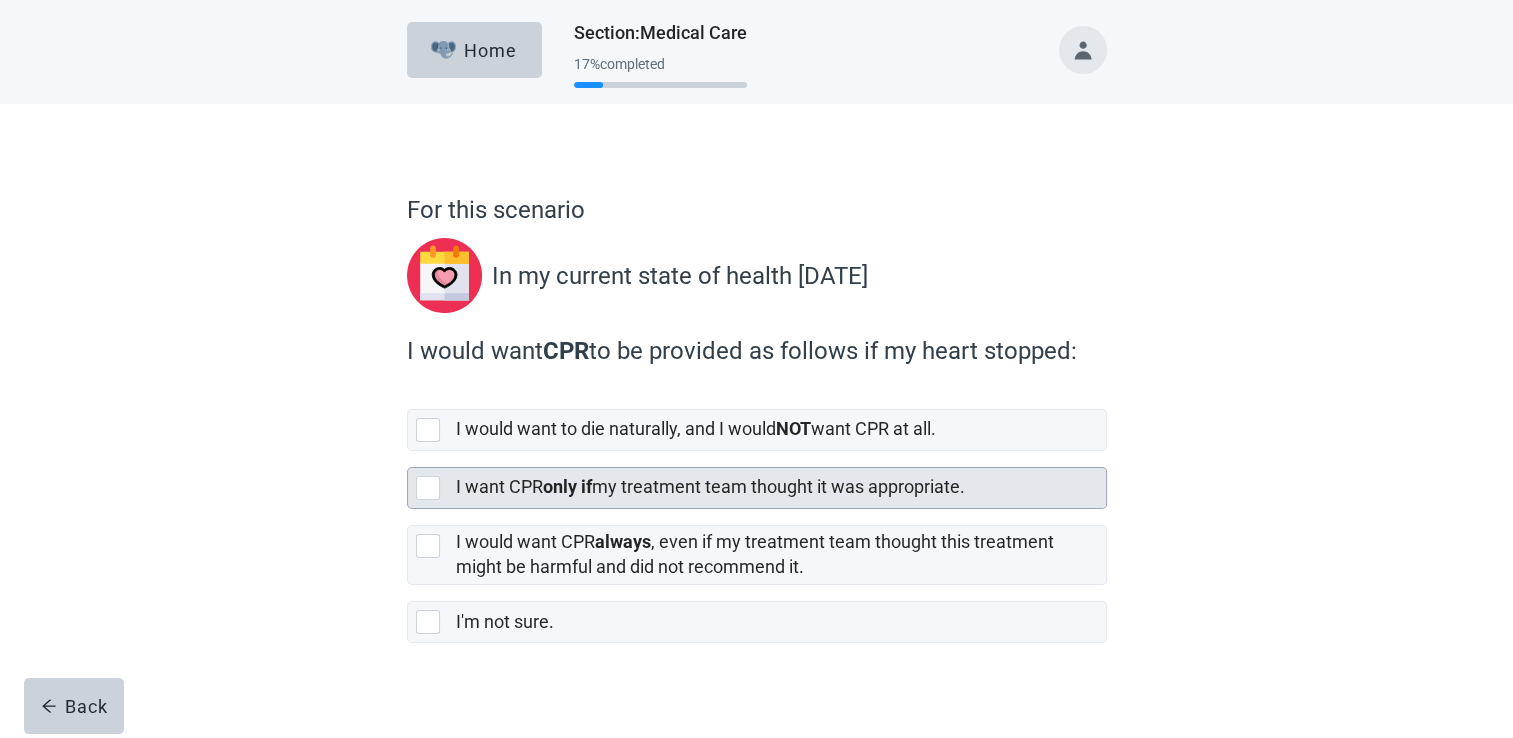 click at bounding box center [428, 488] 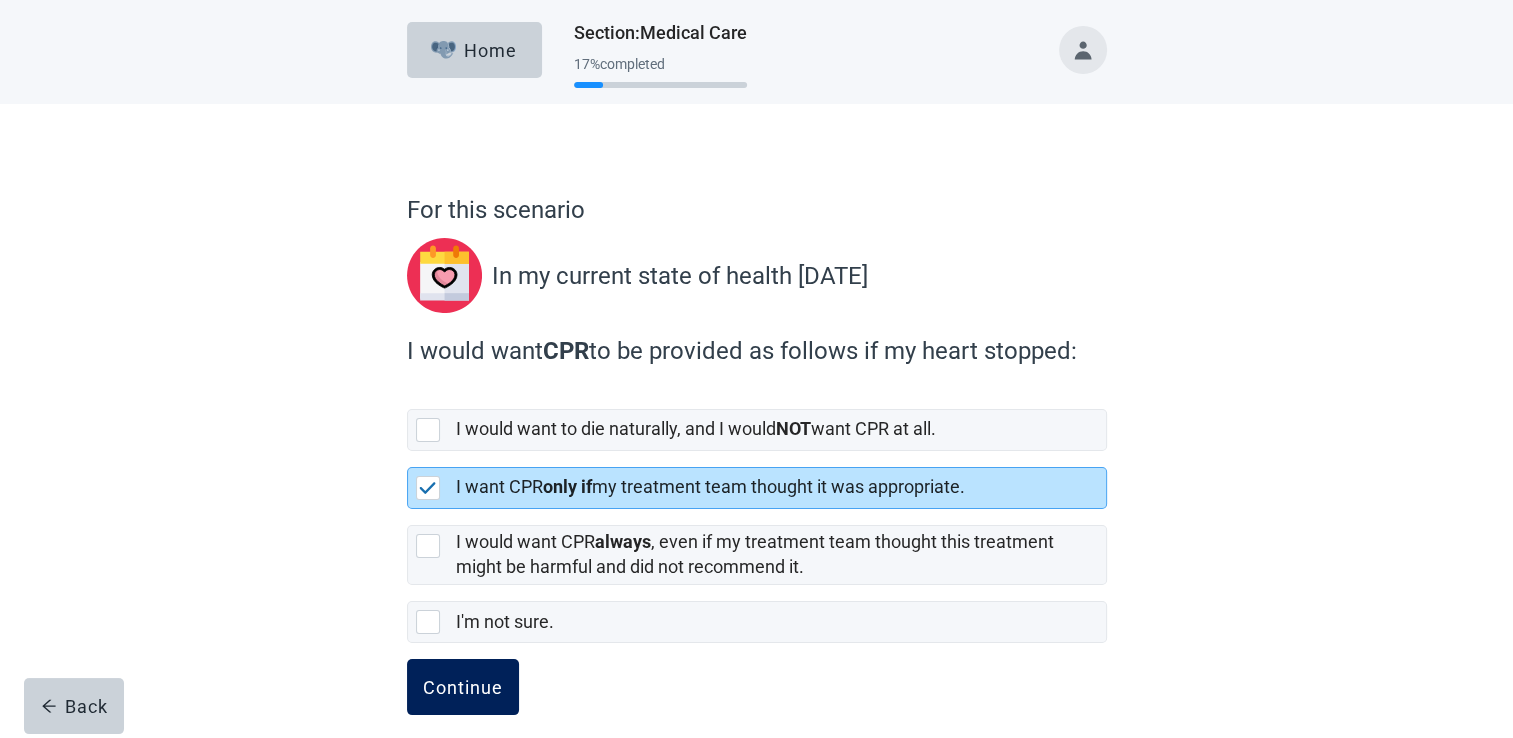 click on "Continue" at bounding box center (463, 687) 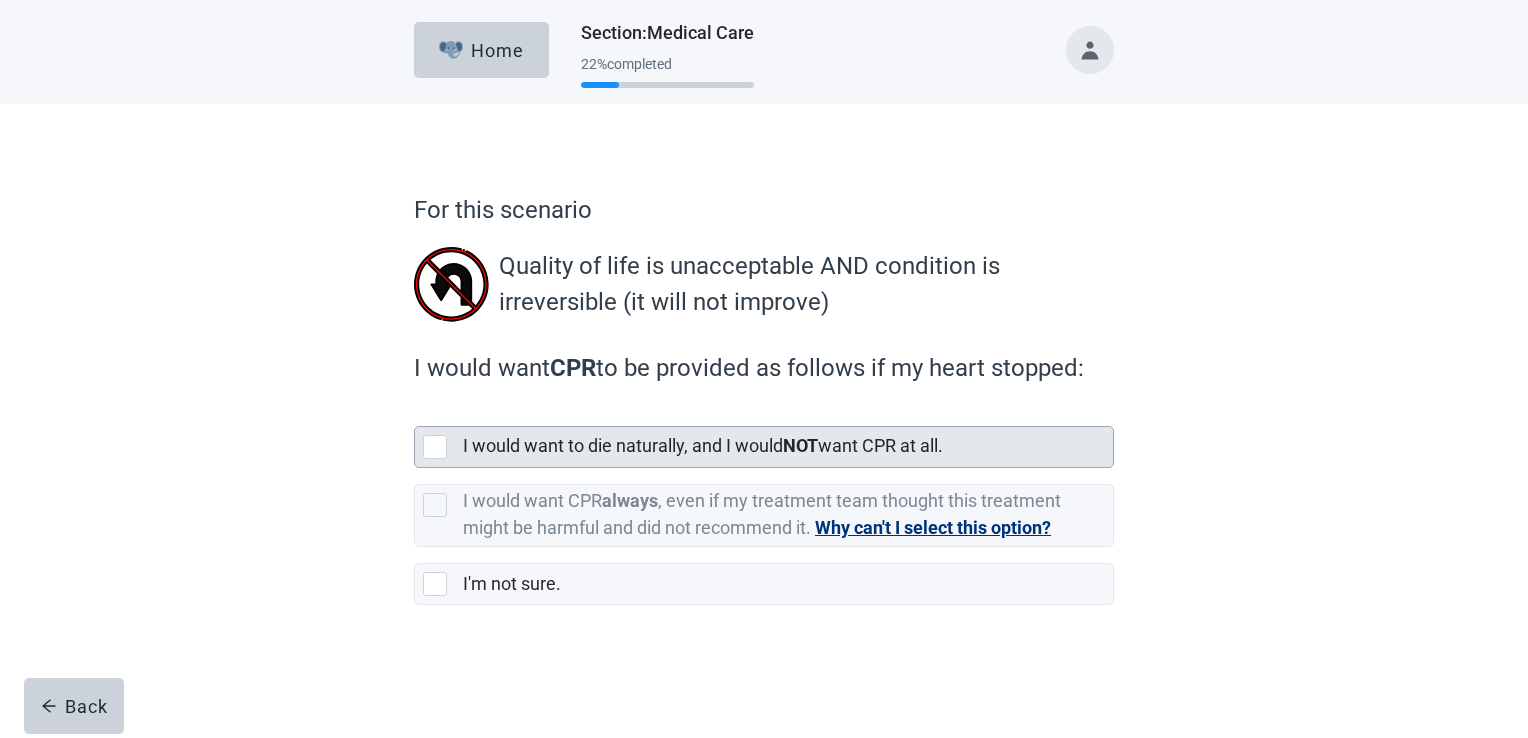 click at bounding box center [435, 447] 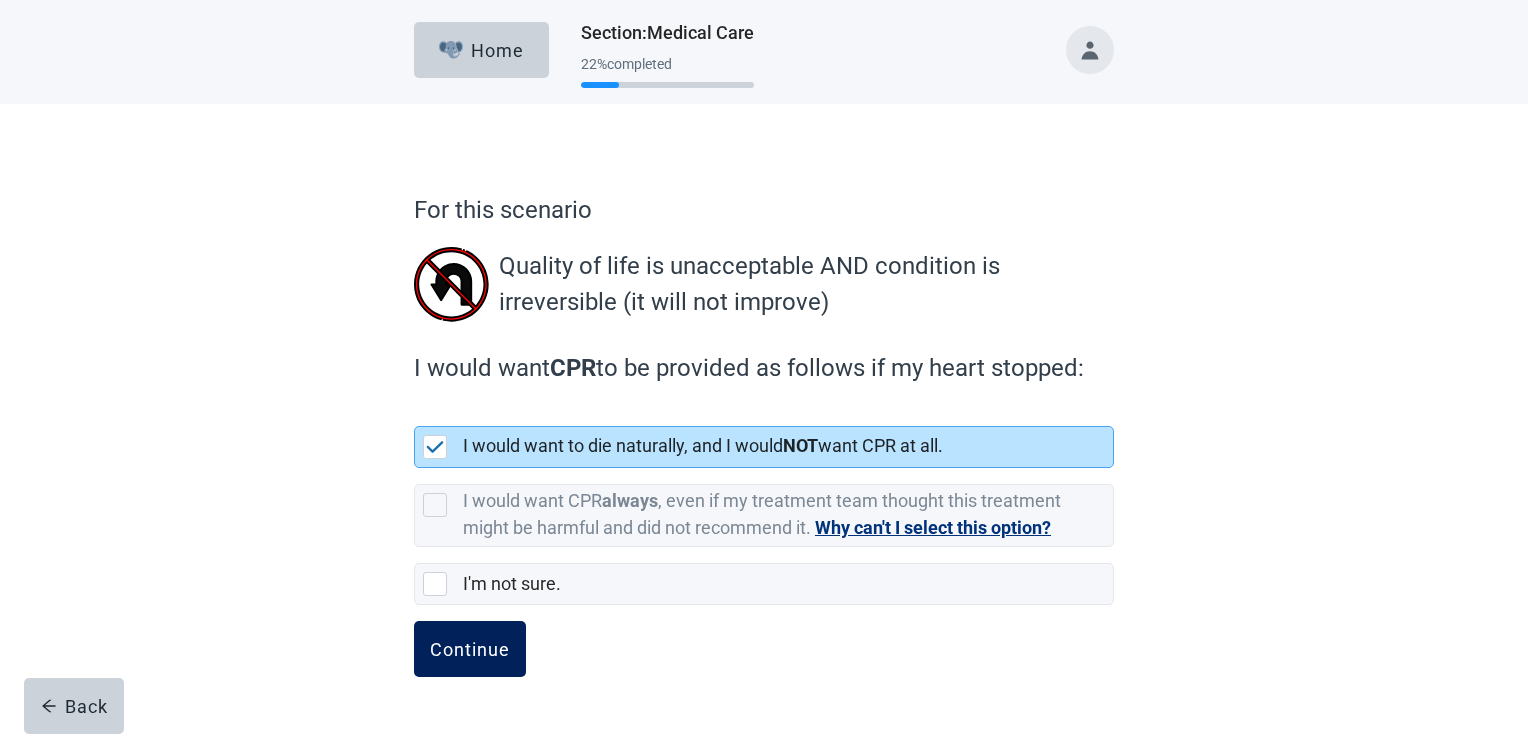 click on "Continue" at bounding box center (470, 649) 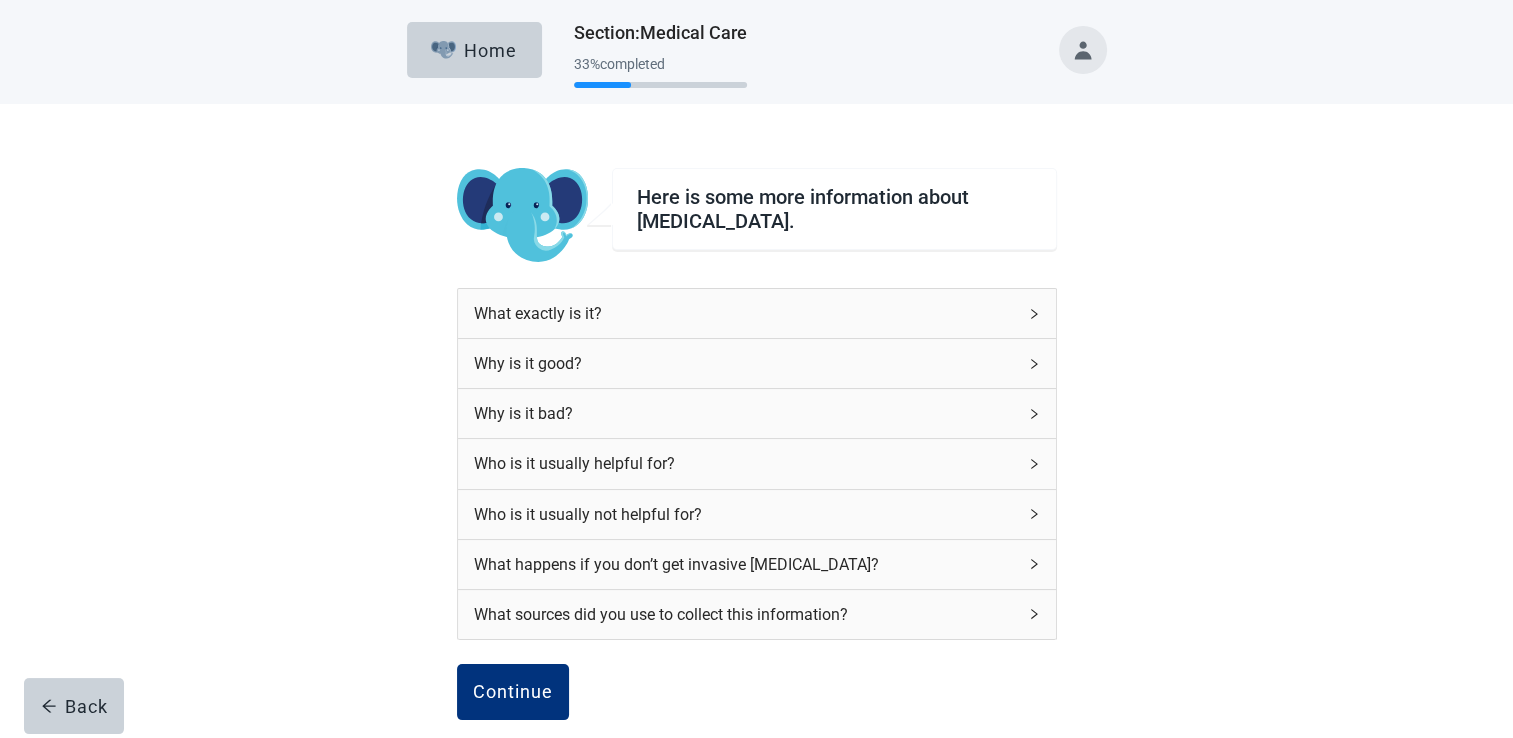 click 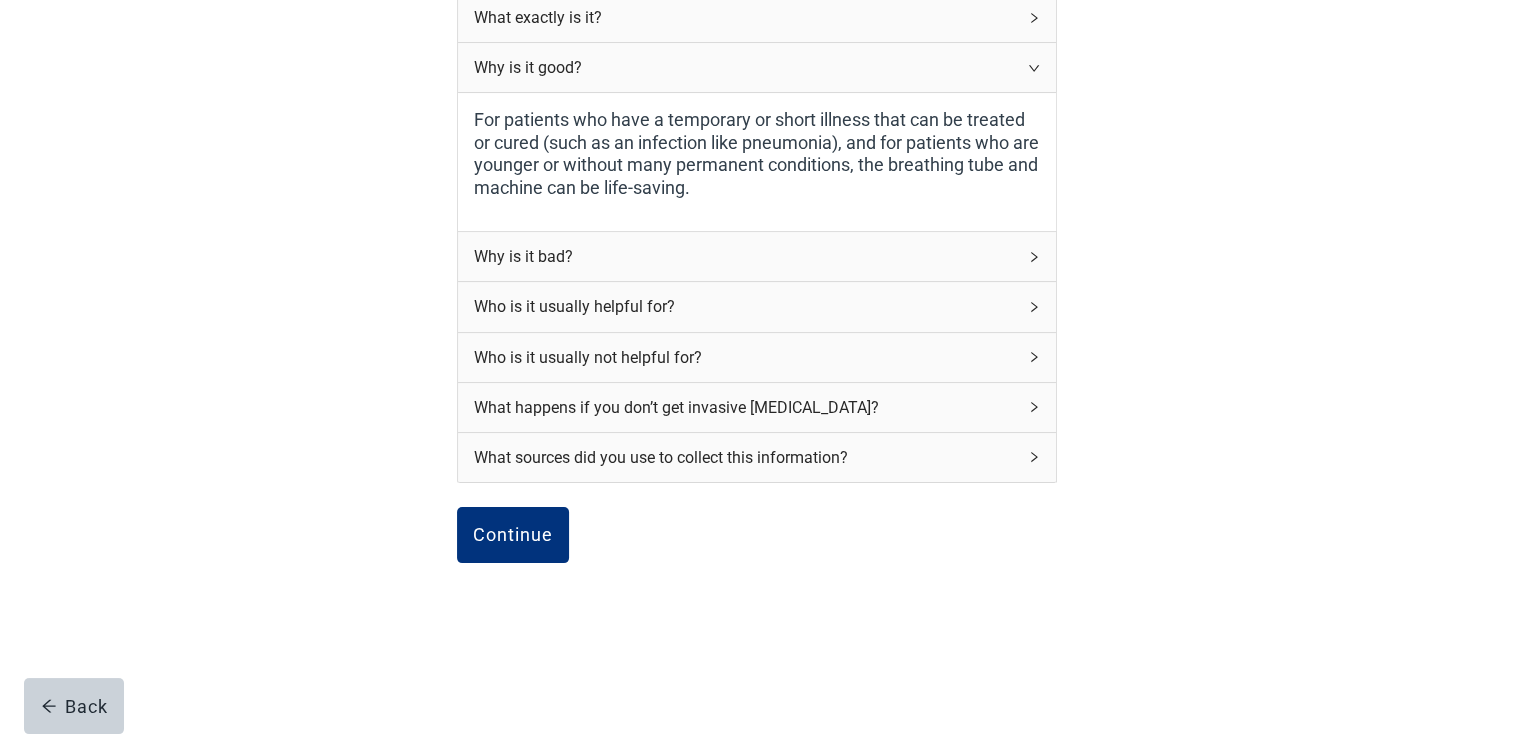 scroll, scrollTop: 302, scrollLeft: 0, axis: vertical 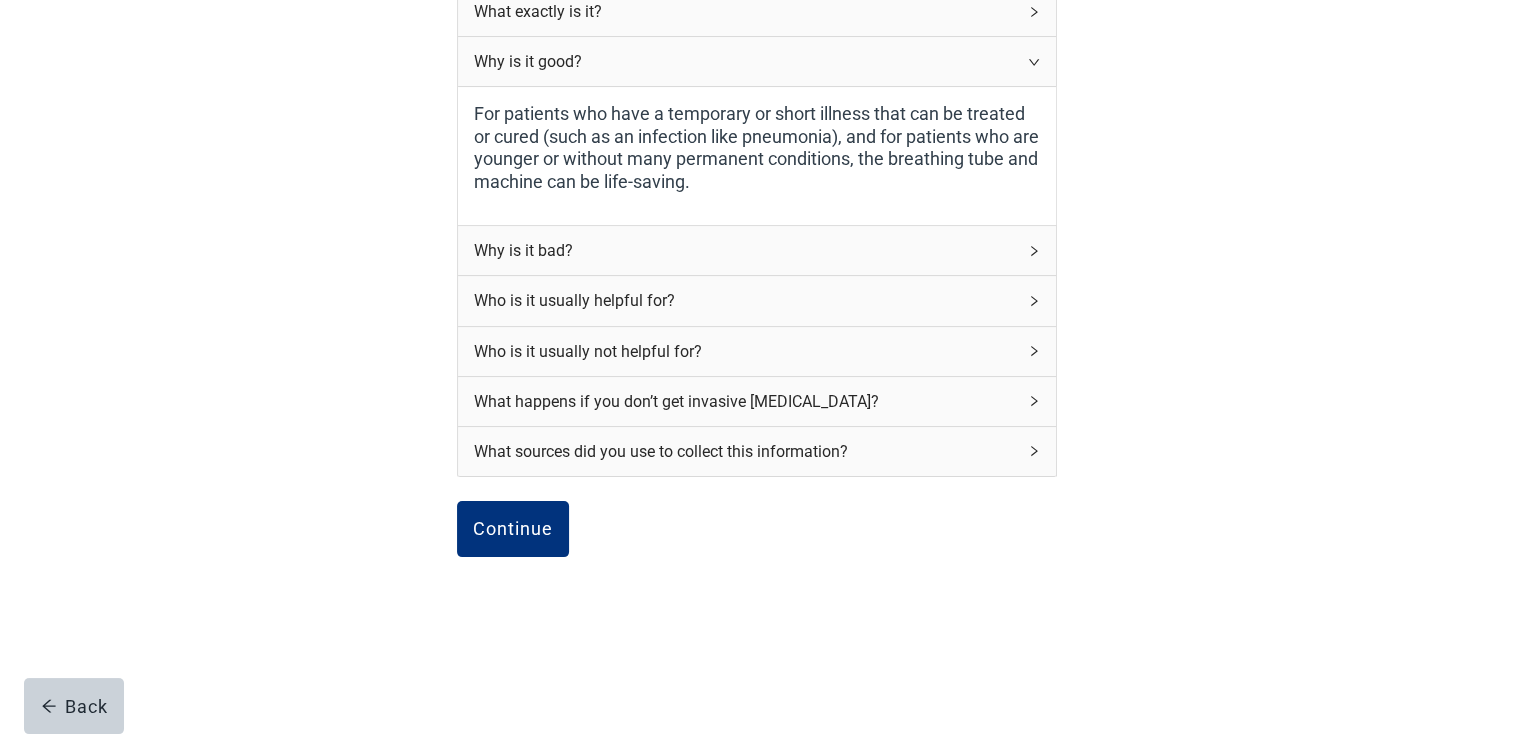 click 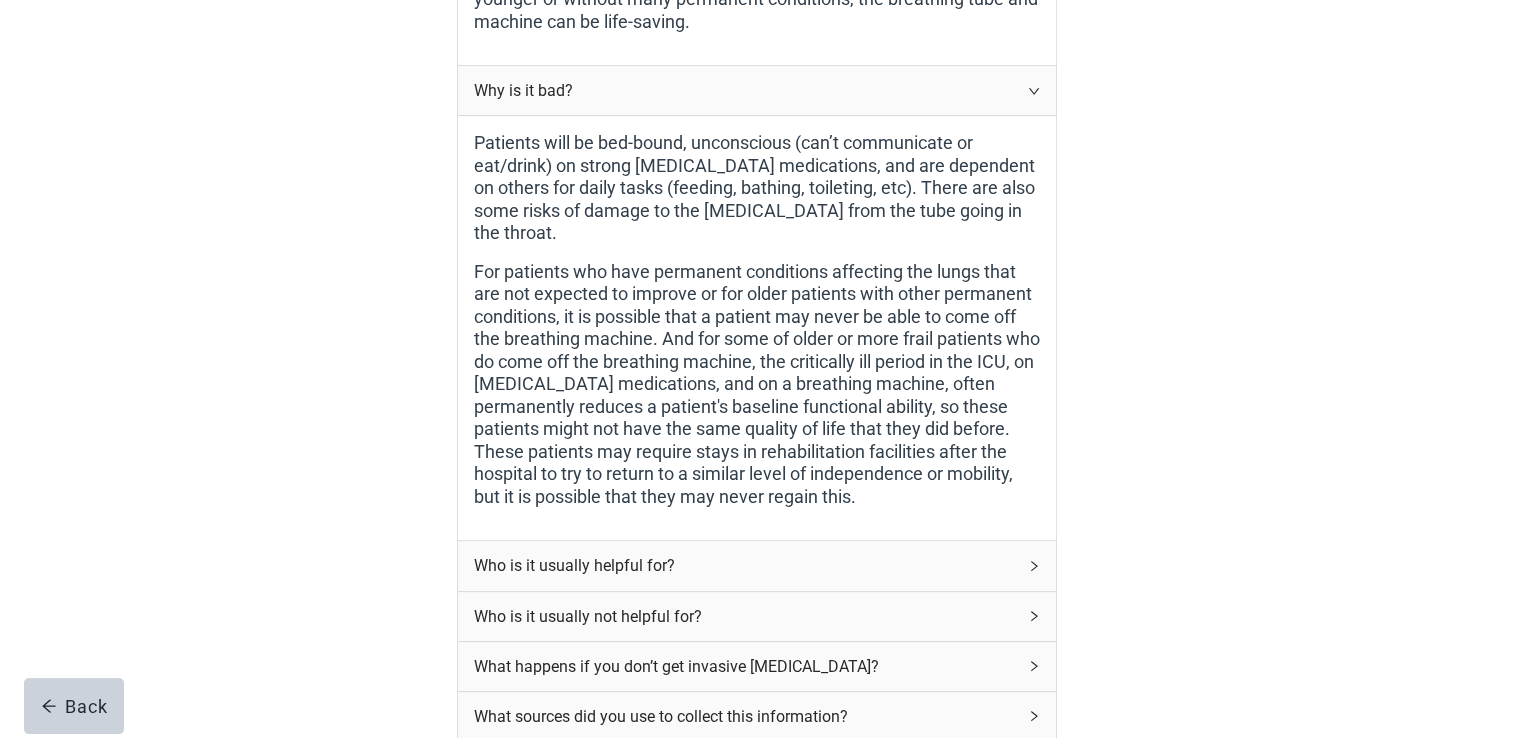scroll, scrollTop: 502, scrollLeft: 0, axis: vertical 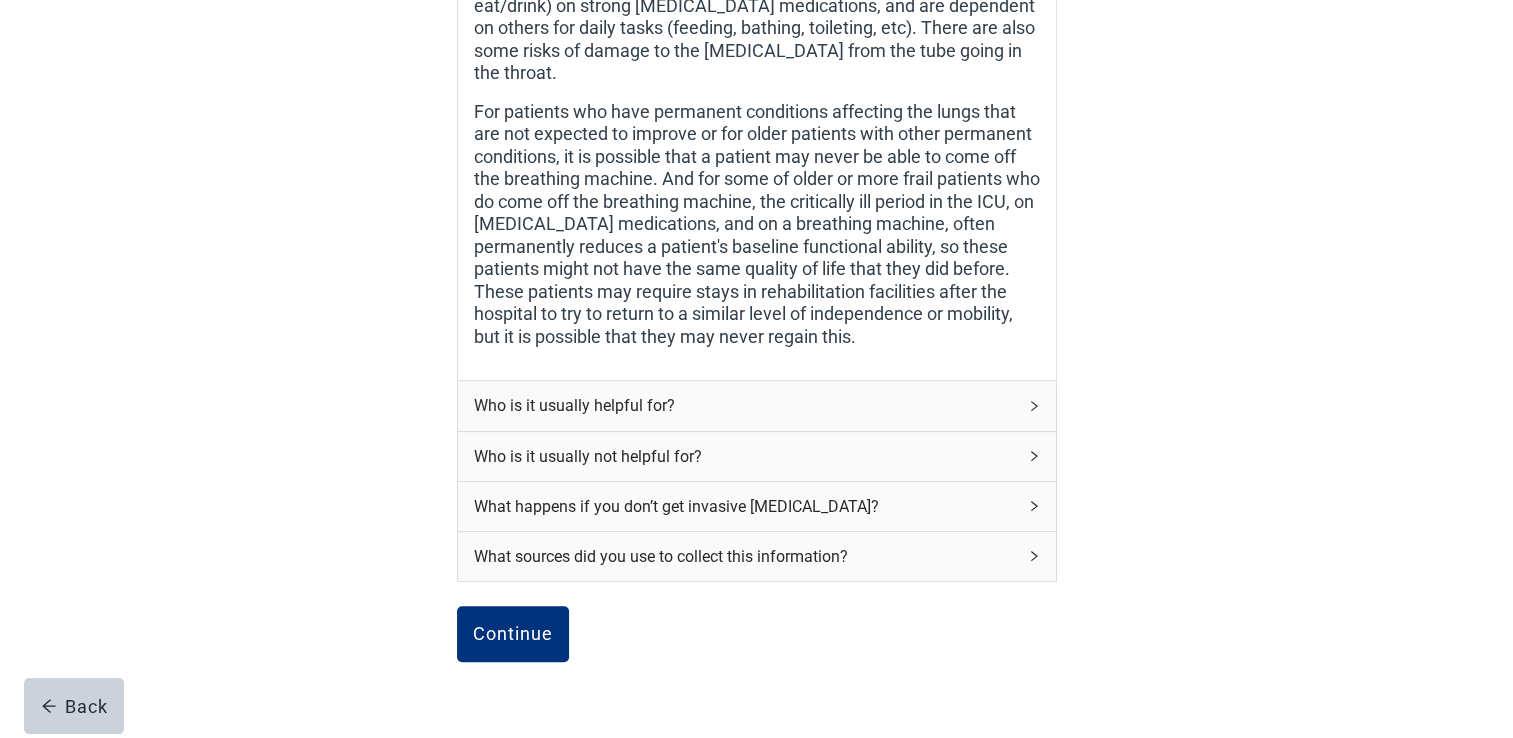 click 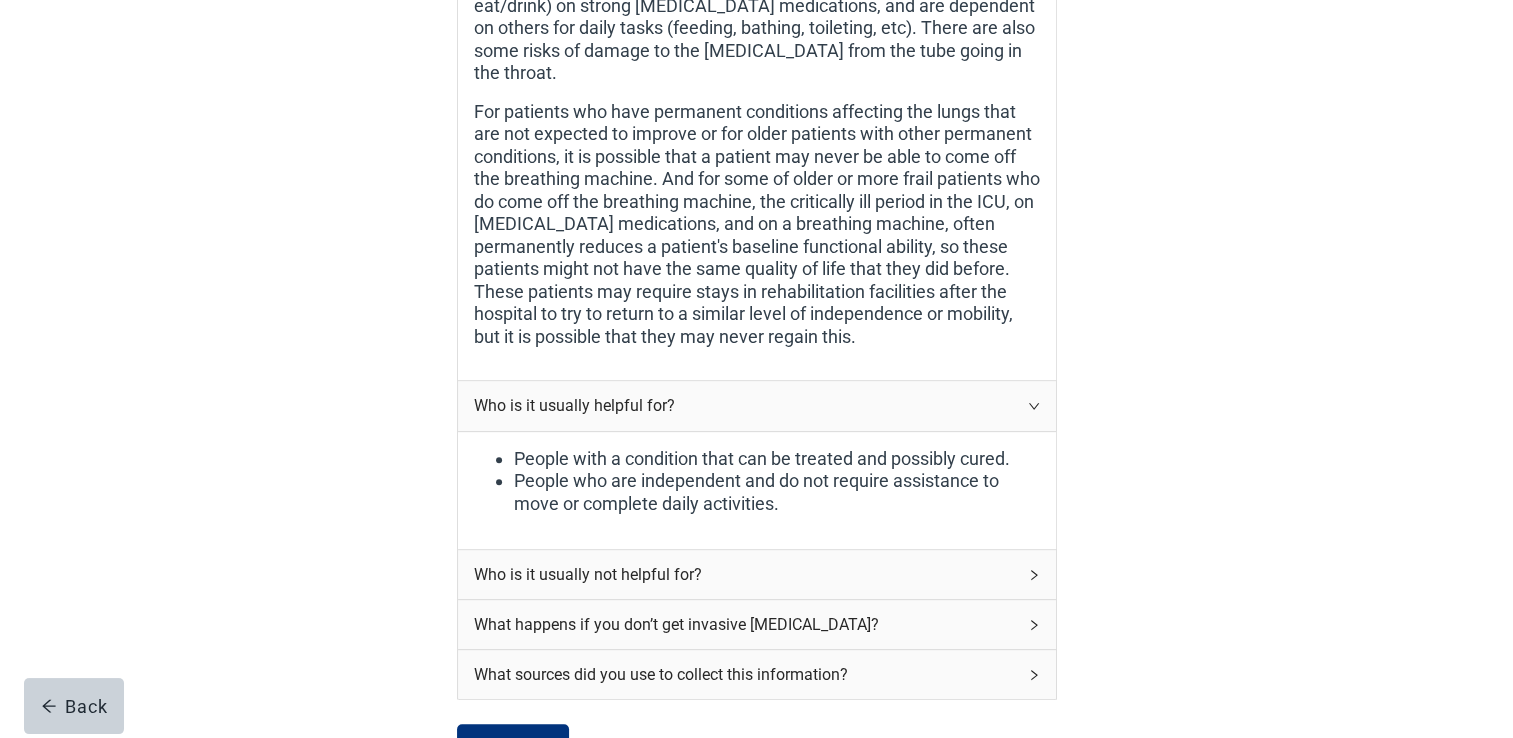 click 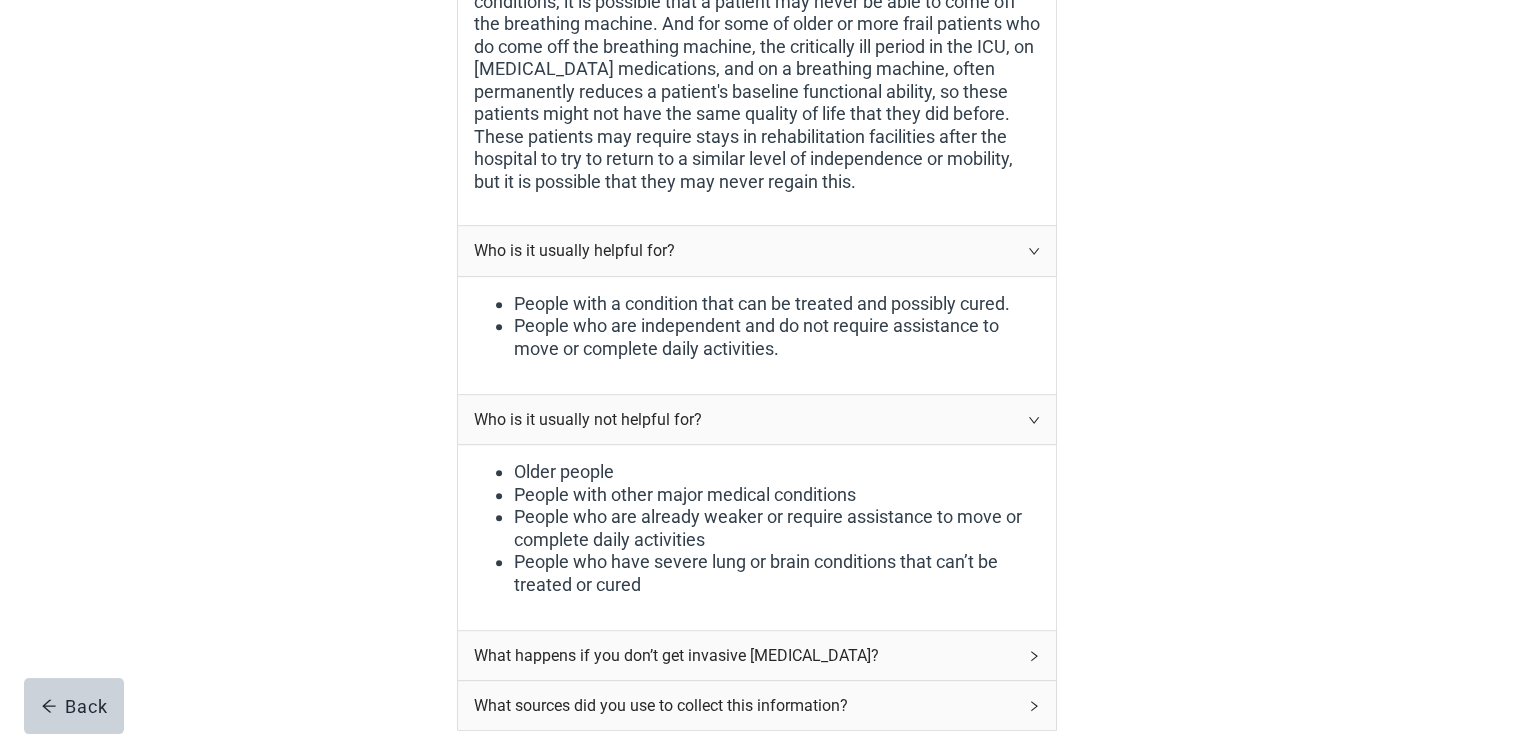 scroll, scrollTop: 822, scrollLeft: 0, axis: vertical 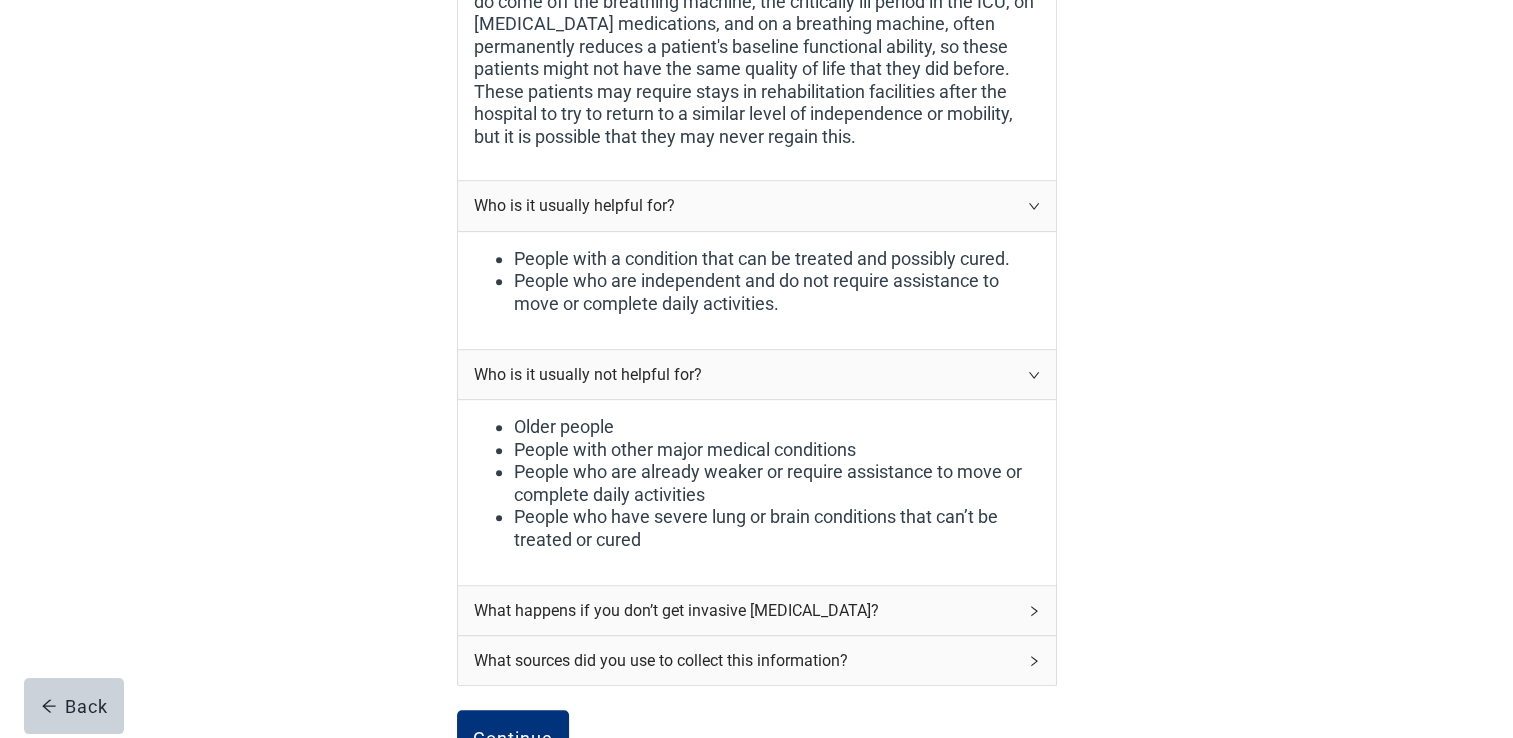 click 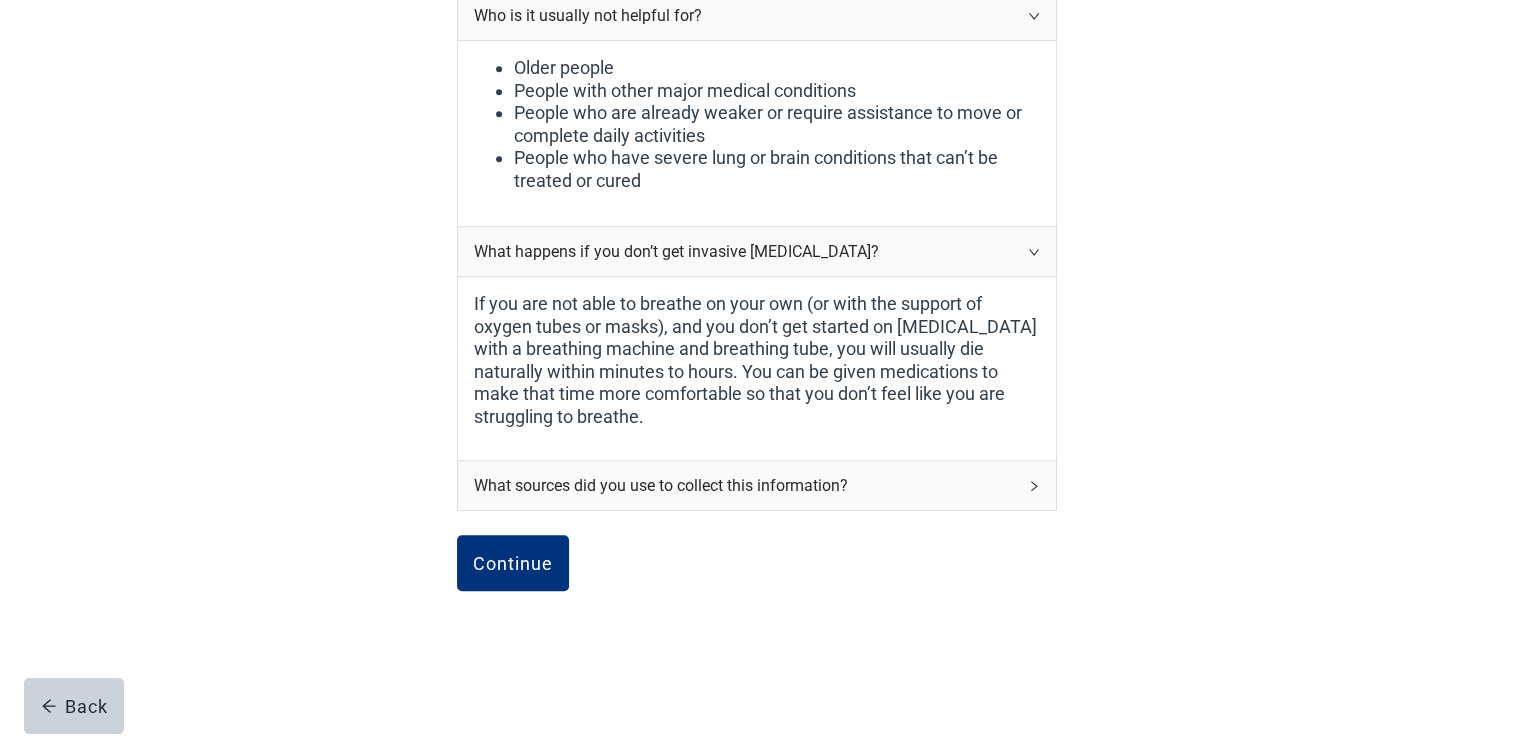 scroll, scrollTop: 1182, scrollLeft: 0, axis: vertical 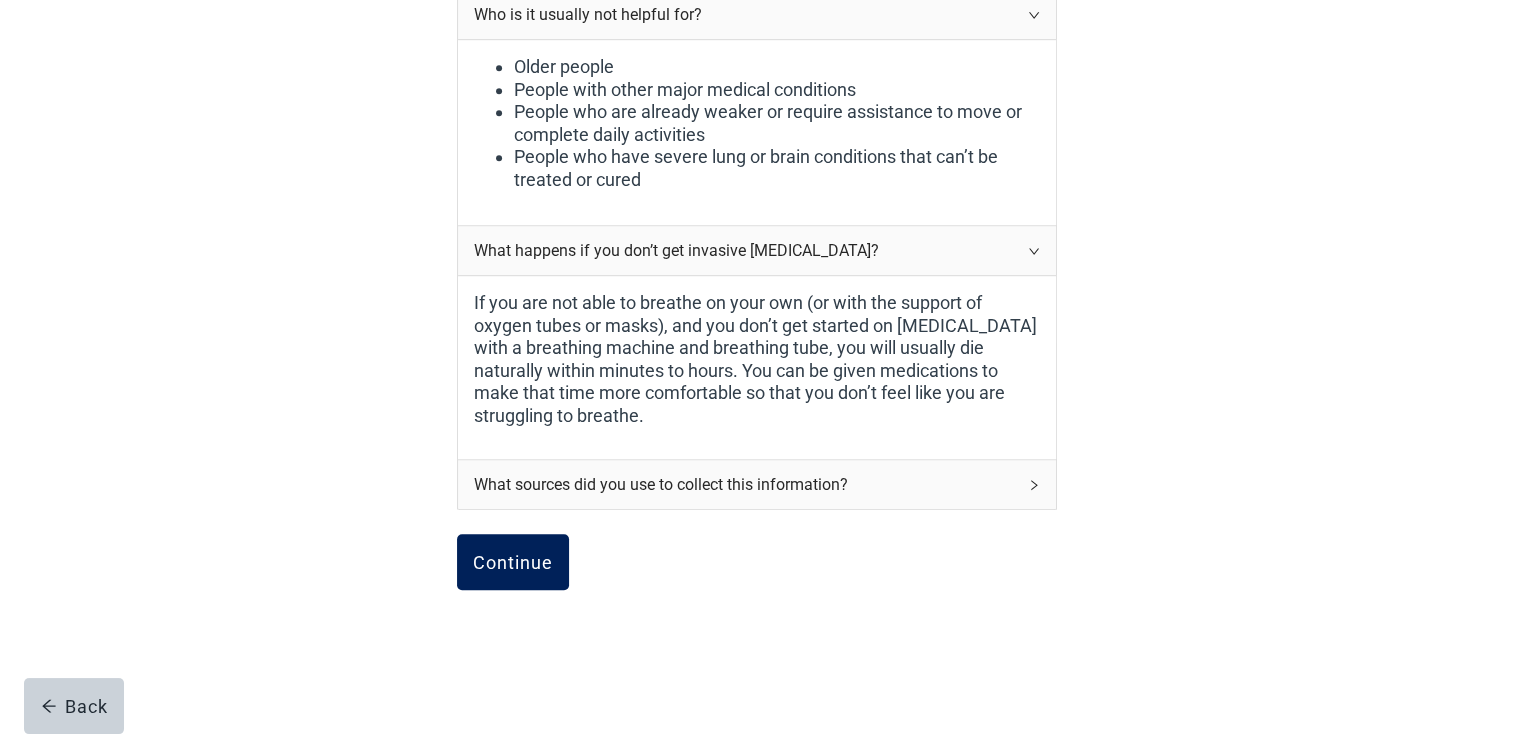 click on "Continue" at bounding box center [513, 562] 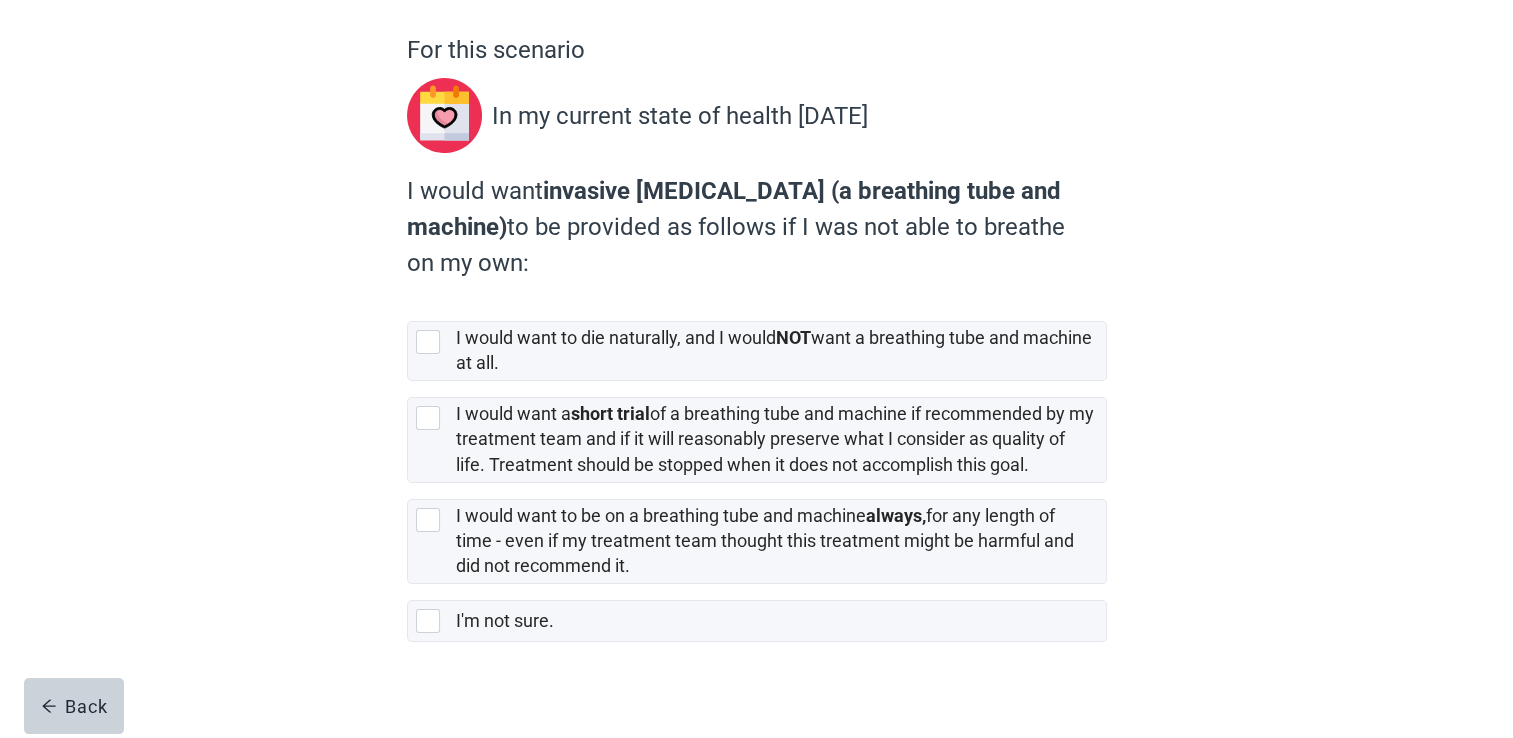 scroll, scrollTop: 178, scrollLeft: 0, axis: vertical 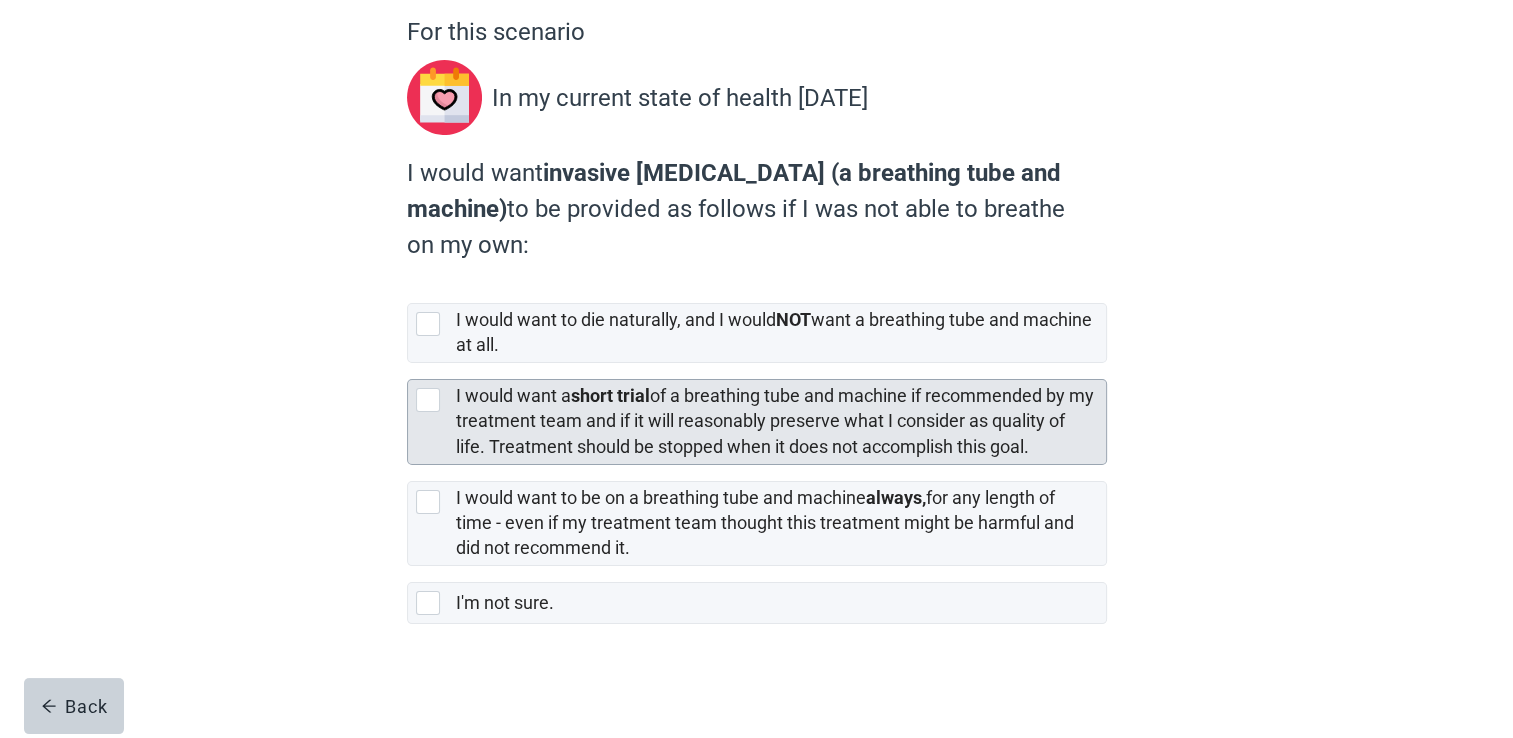 click at bounding box center (428, 400) 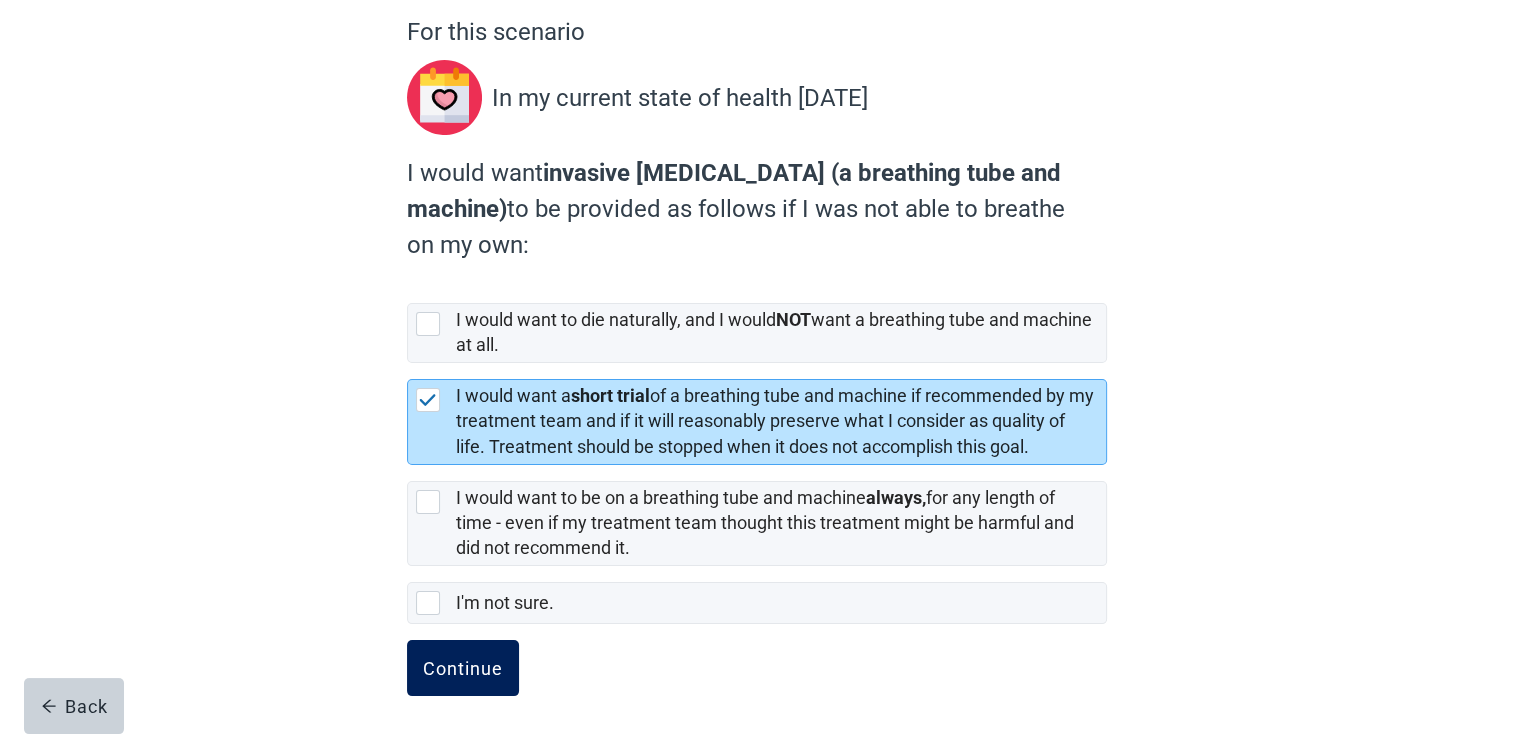 click on "Continue" at bounding box center [463, 668] 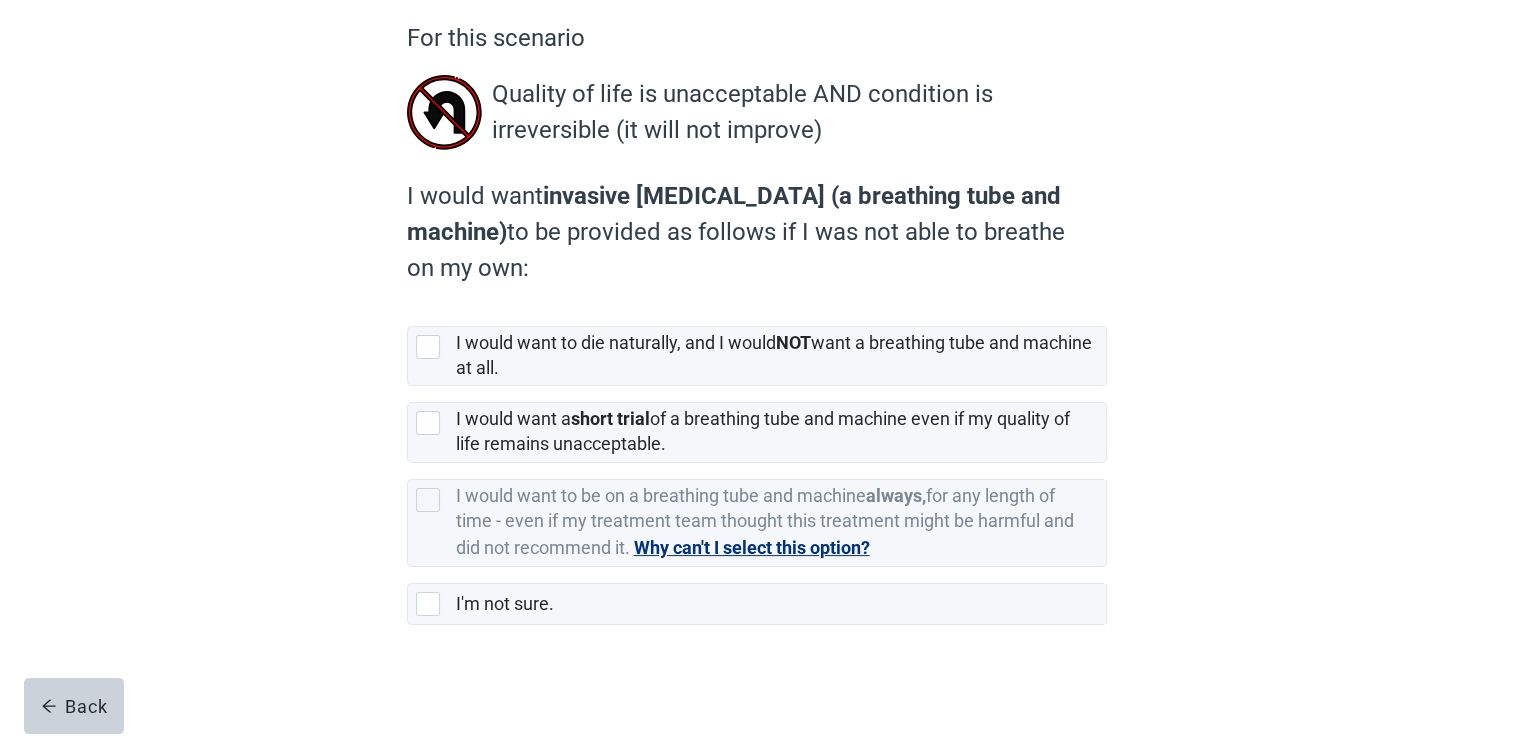scroll, scrollTop: 172, scrollLeft: 0, axis: vertical 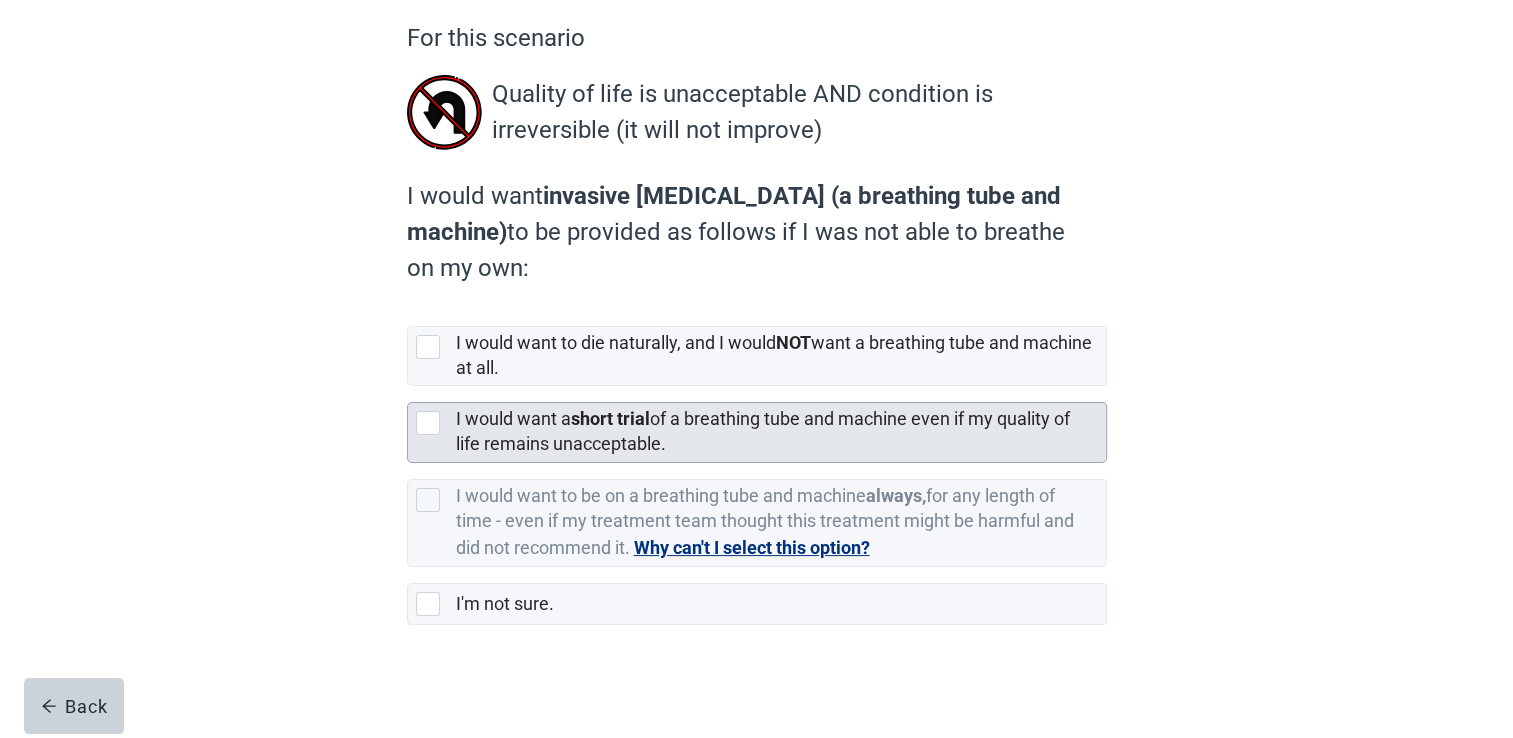 click at bounding box center (428, 423) 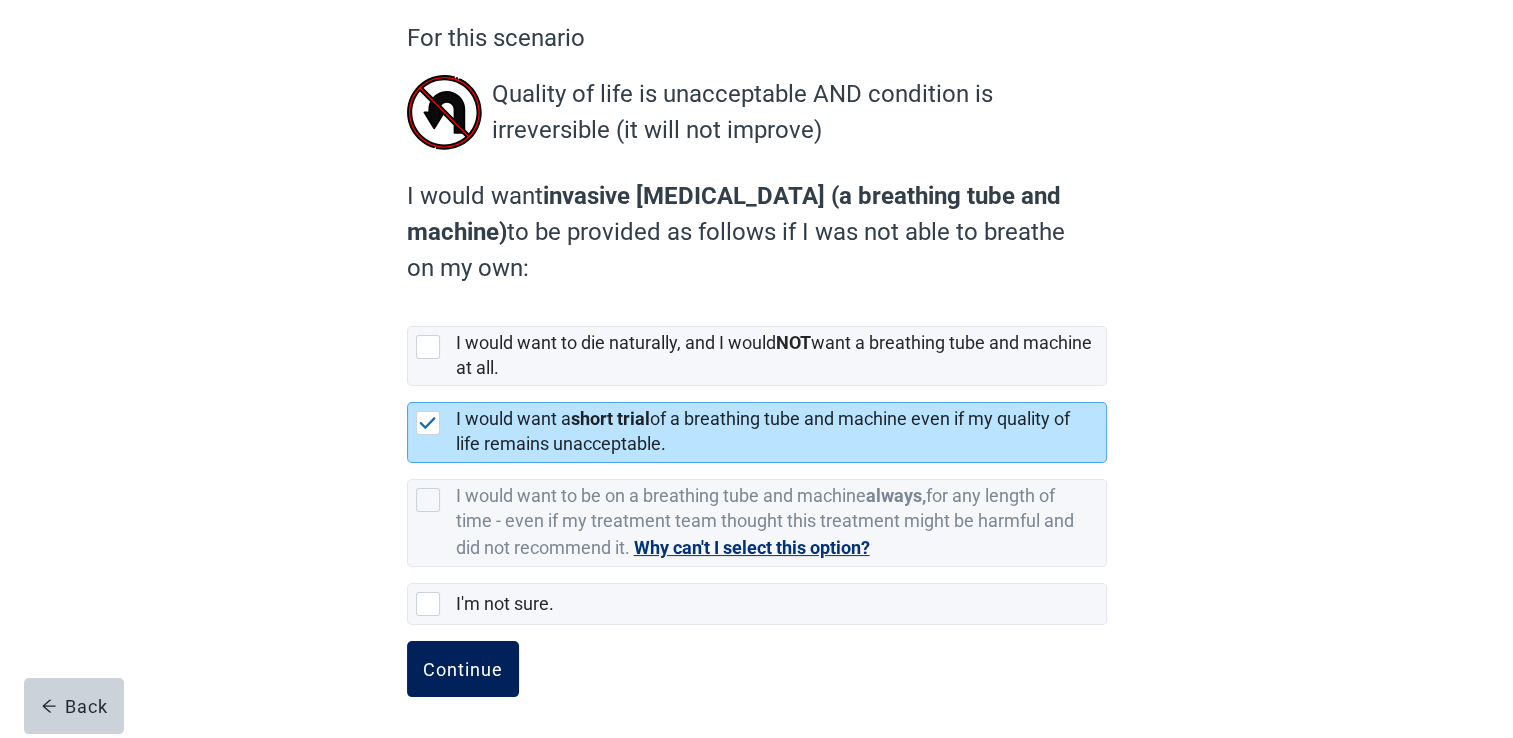 click on "Continue" at bounding box center [463, 669] 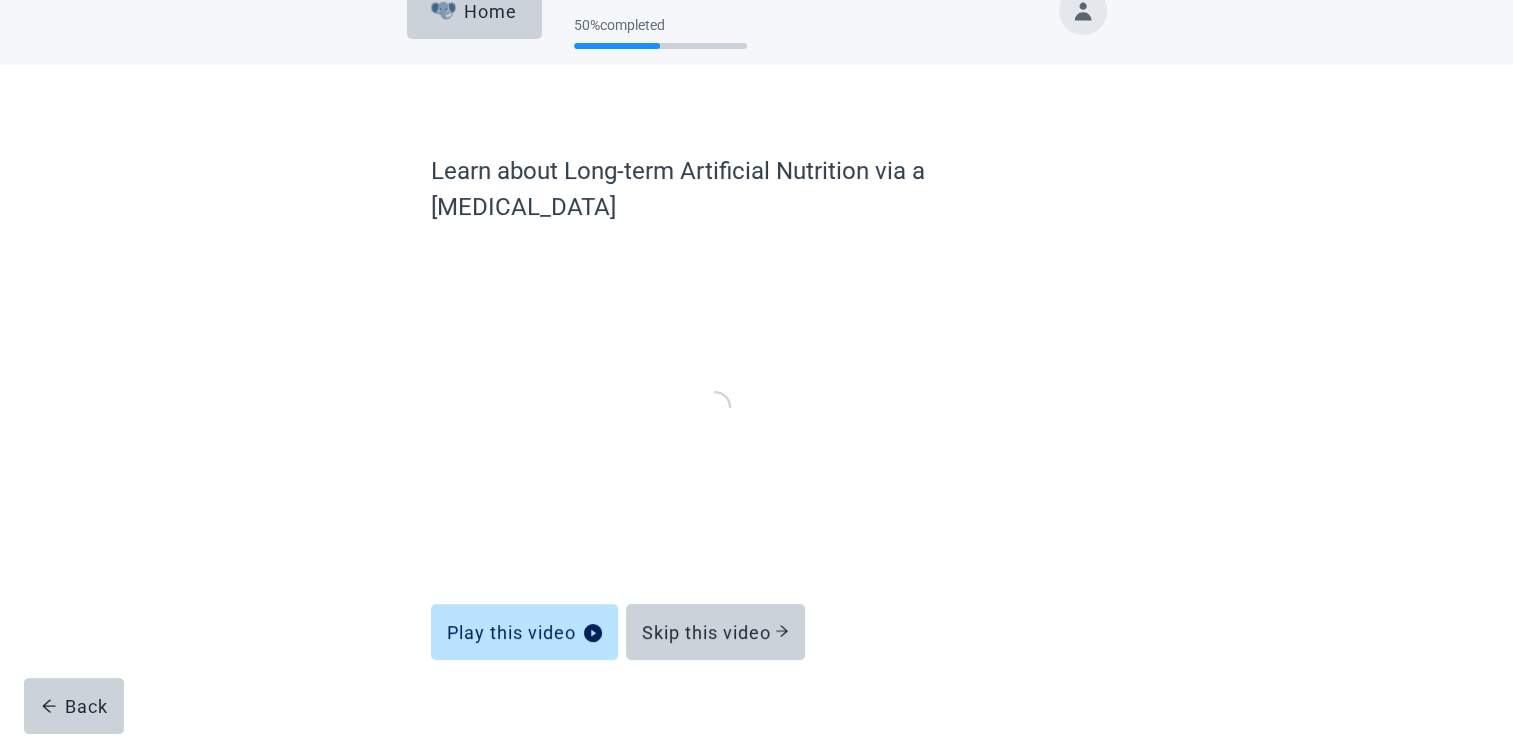 scroll, scrollTop: 32, scrollLeft: 0, axis: vertical 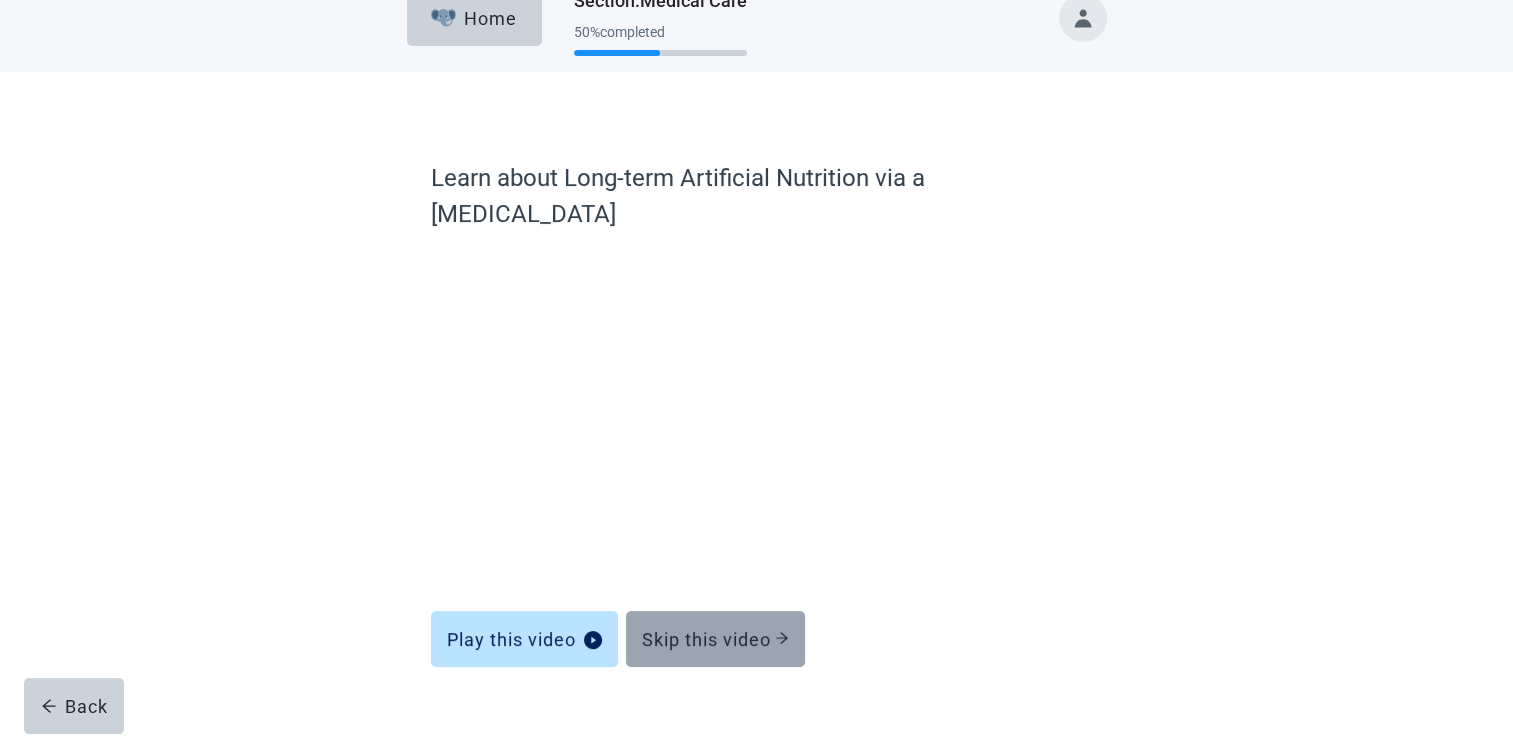 click on "Skip this video" at bounding box center [715, 639] 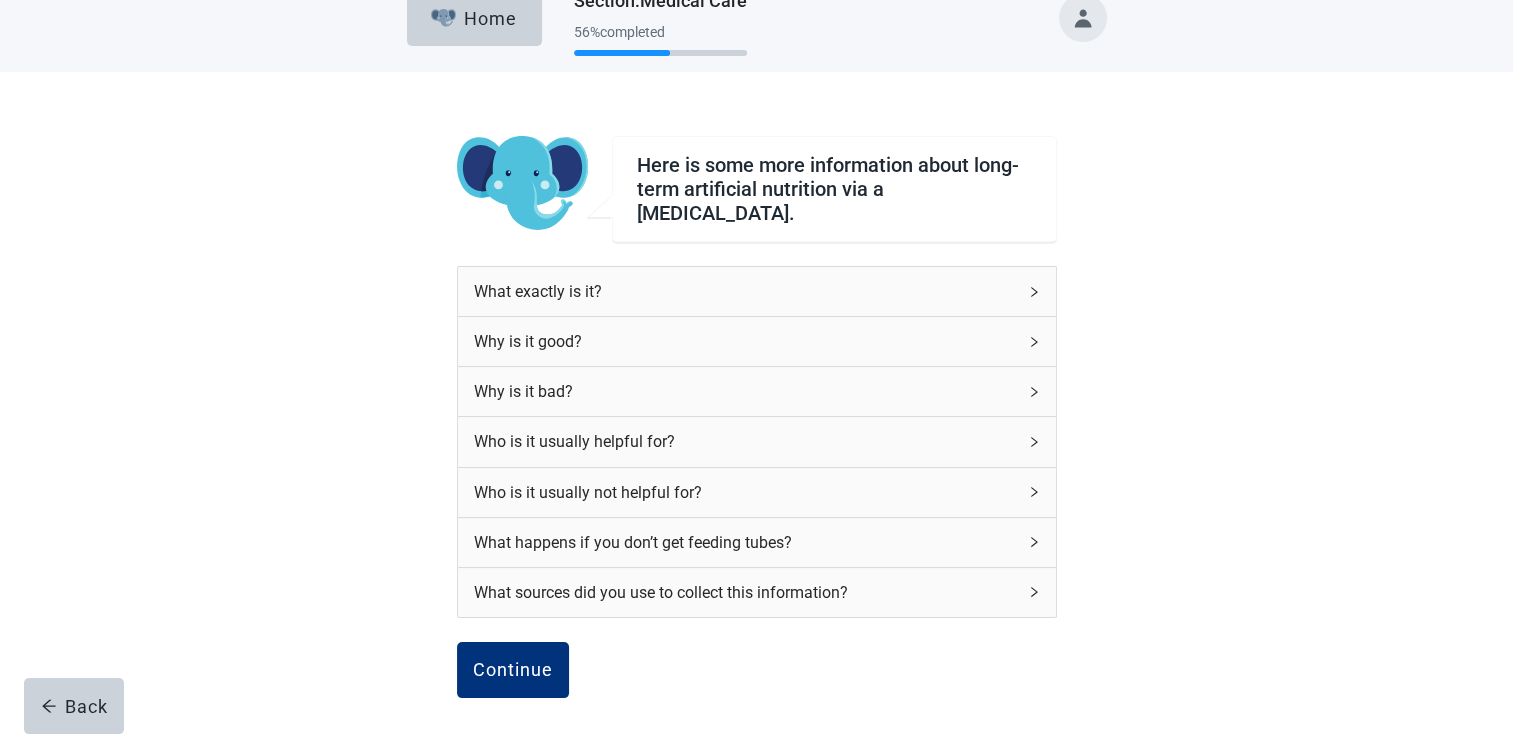 click 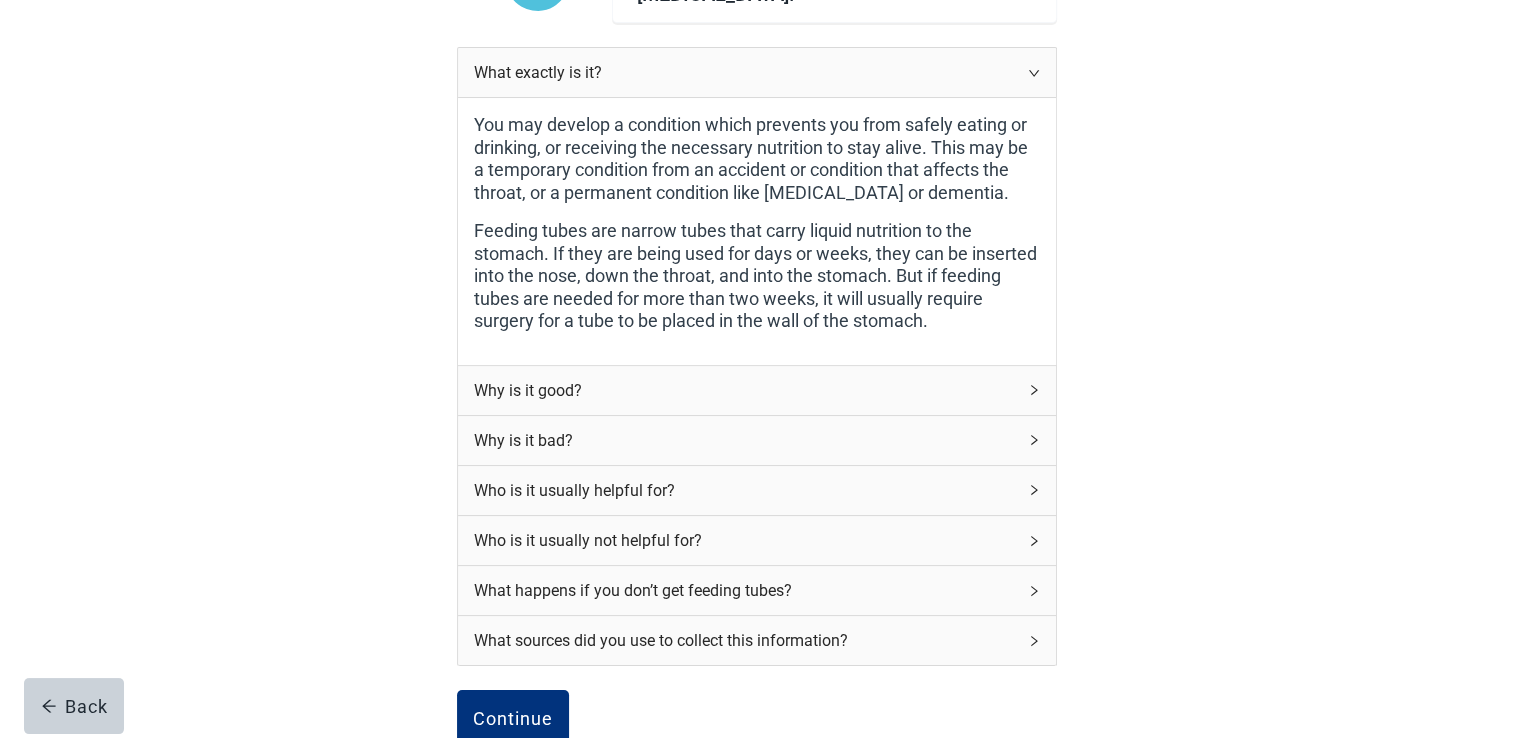 scroll, scrollTop: 272, scrollLeft: 0, axis: vertical 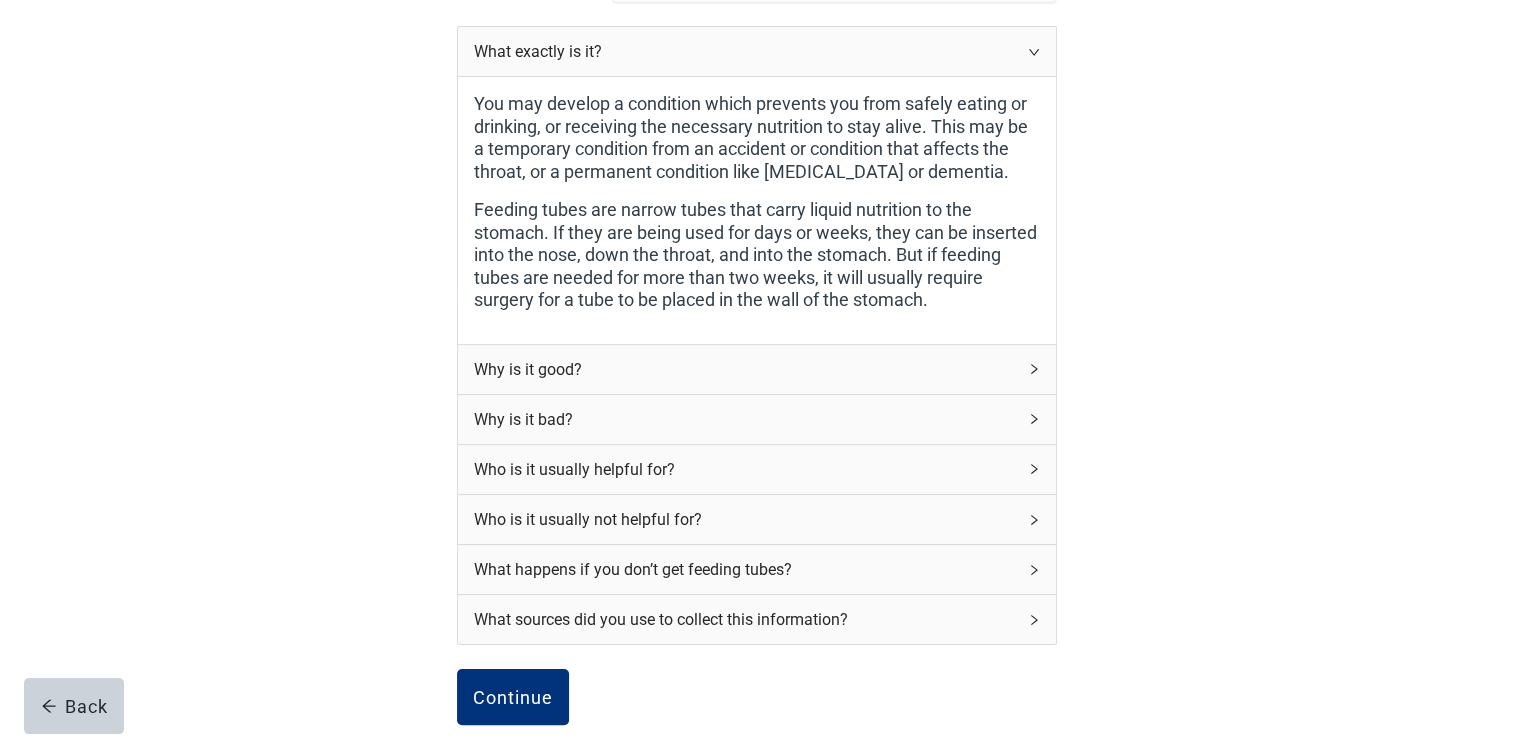 click 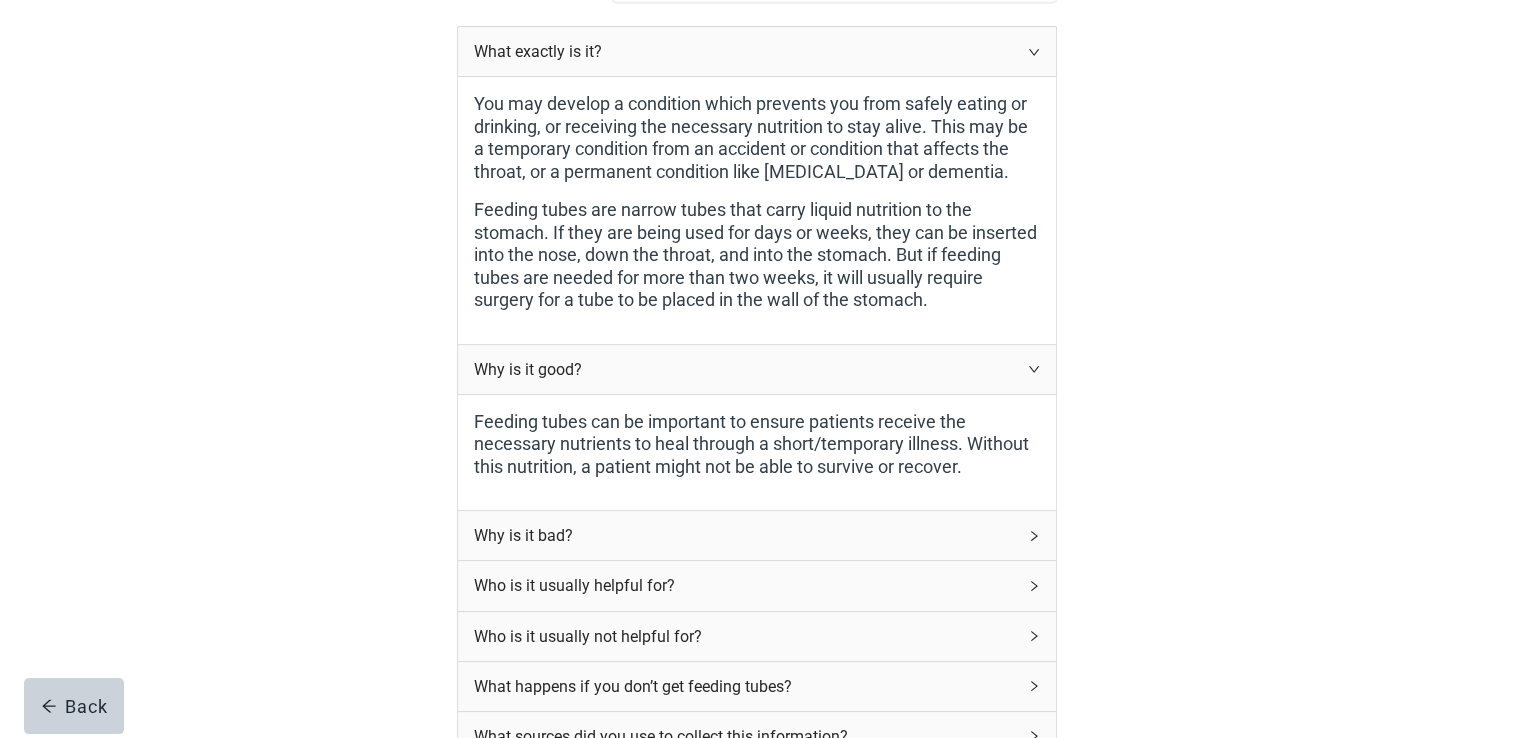 click 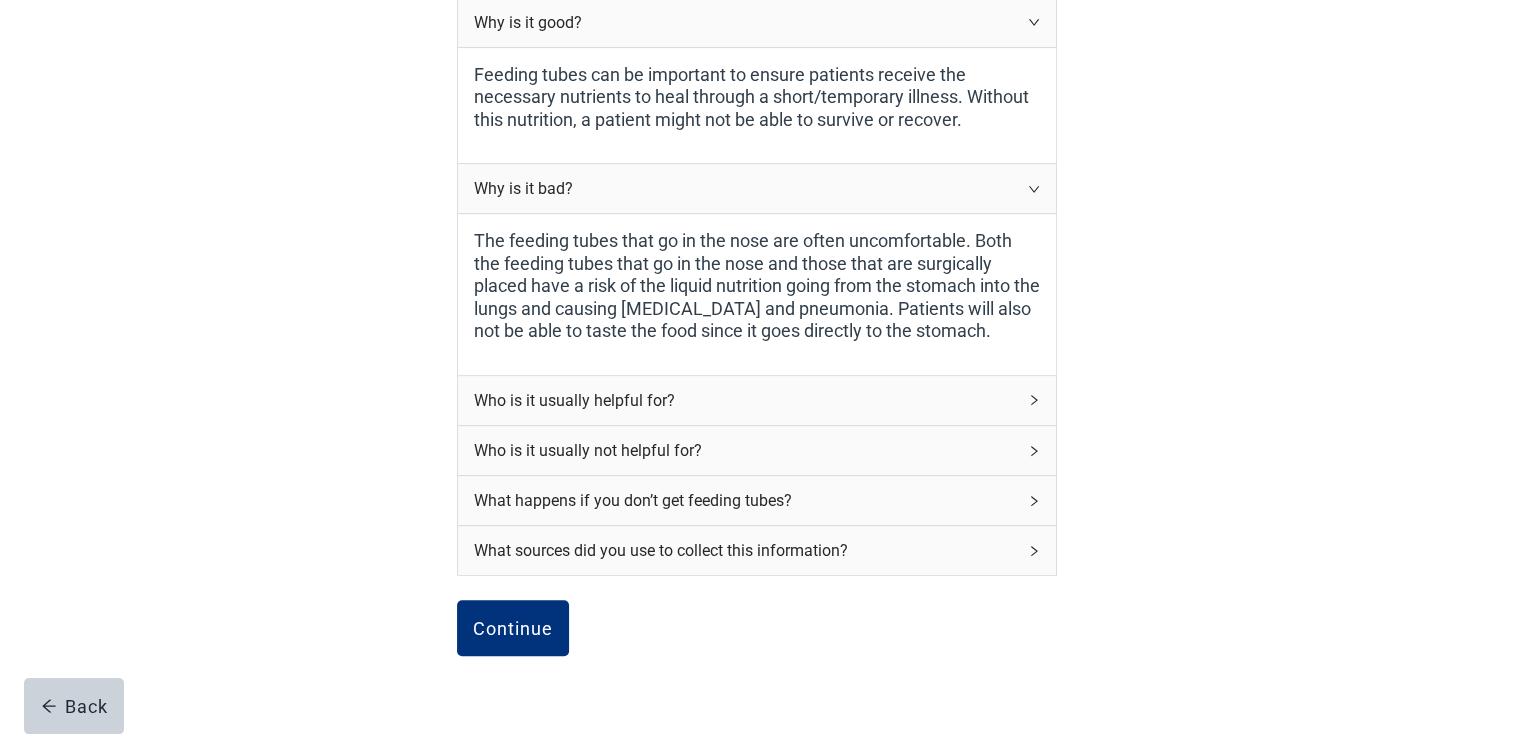 scroll, scrollTop: 672, scrollLeft: 0, axis: vertical 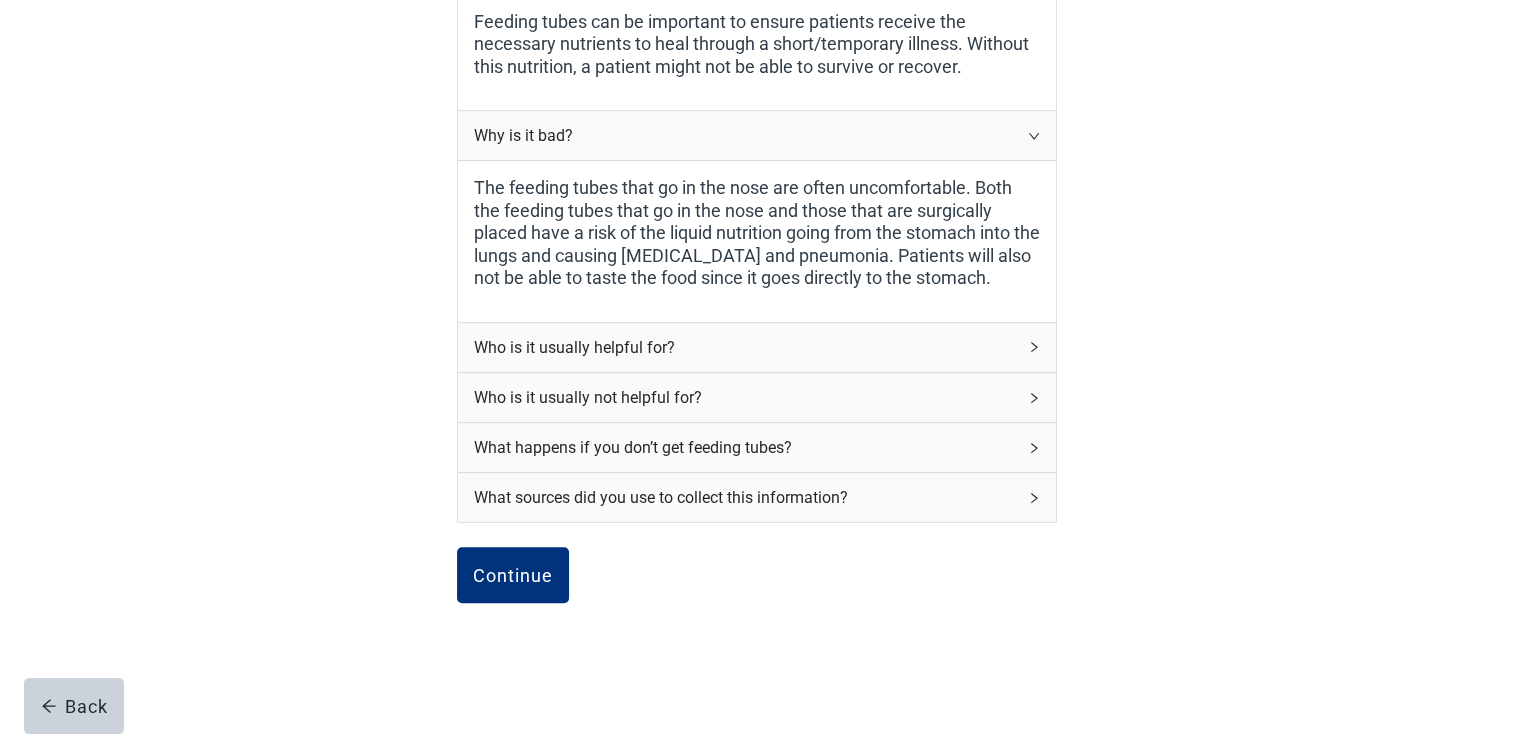 click 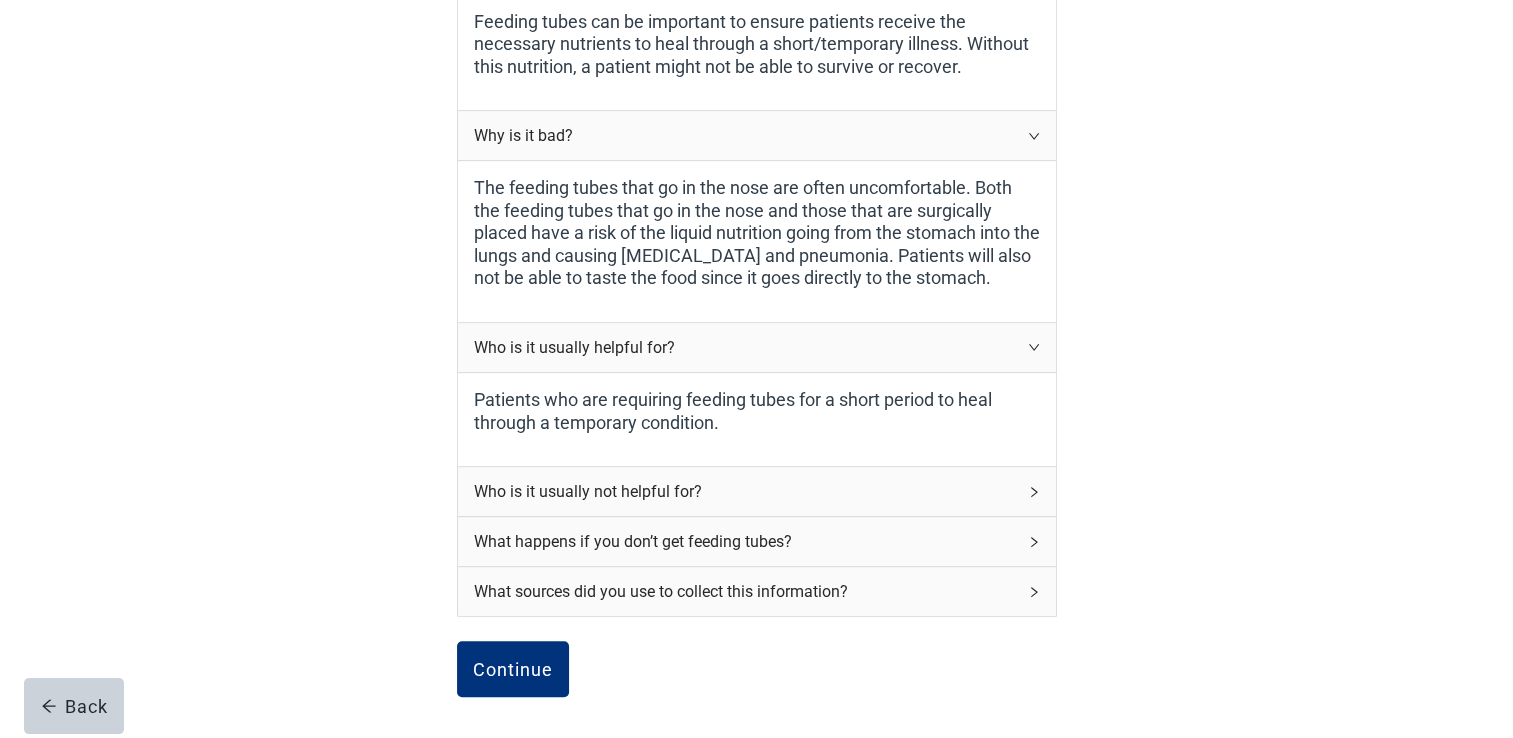 click on "Who is it usually not helpful for?" at bounding box center [757, 491] 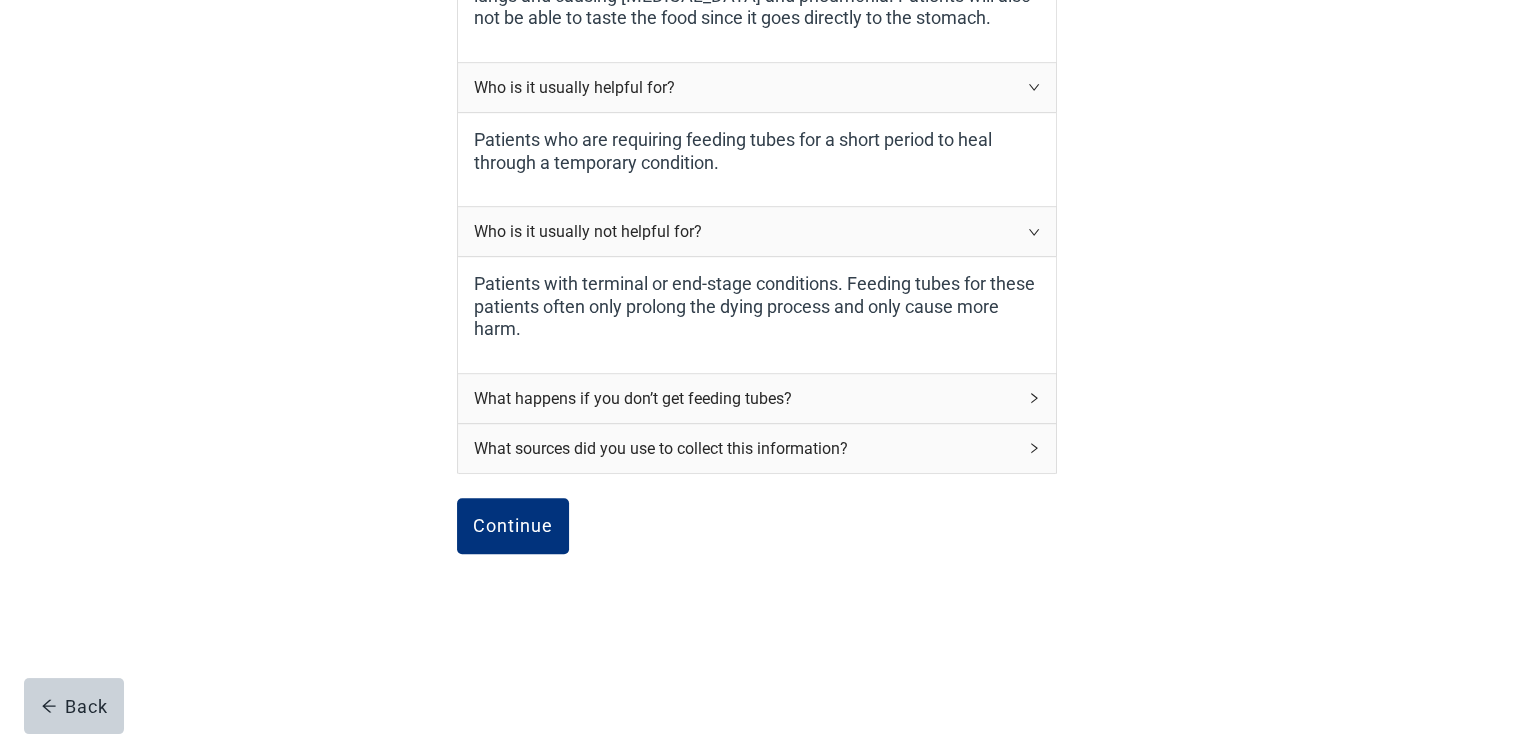 scroll, scrollTop: 941, scrollLeft: 0, axis: vertical 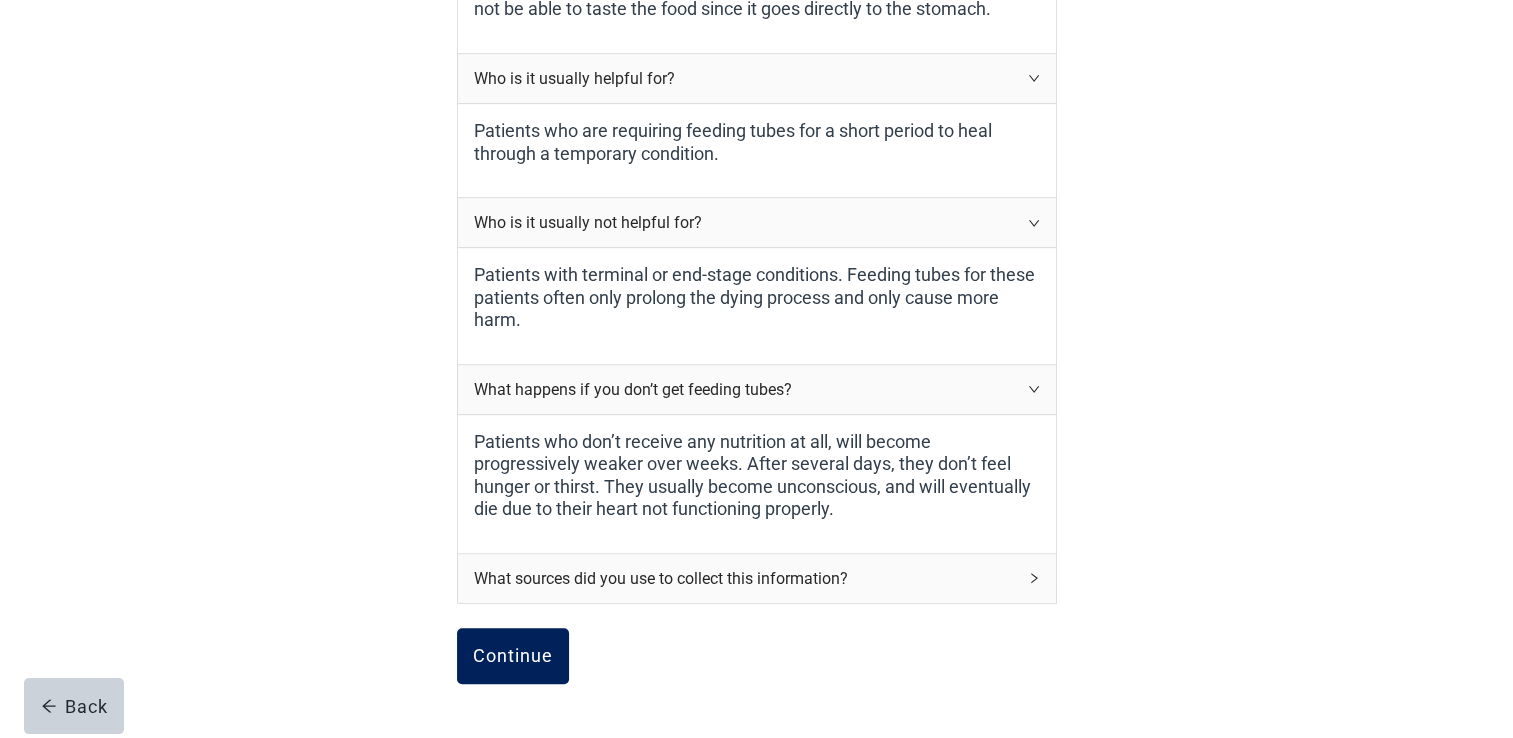 click on "Continue" at bounding box center (513, 656) 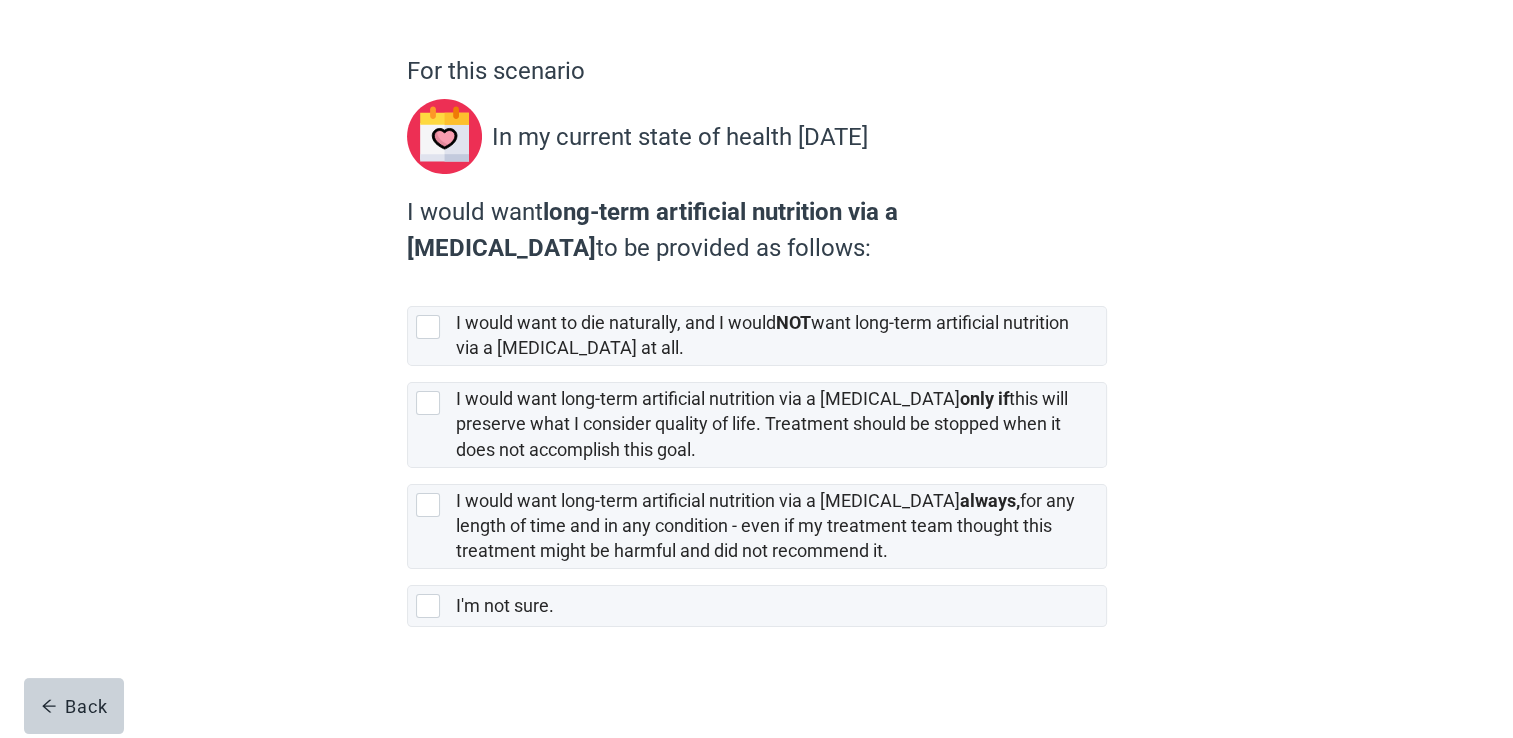 scroll, scrollTop: 142, scrollLeft: 0, axis: vertical 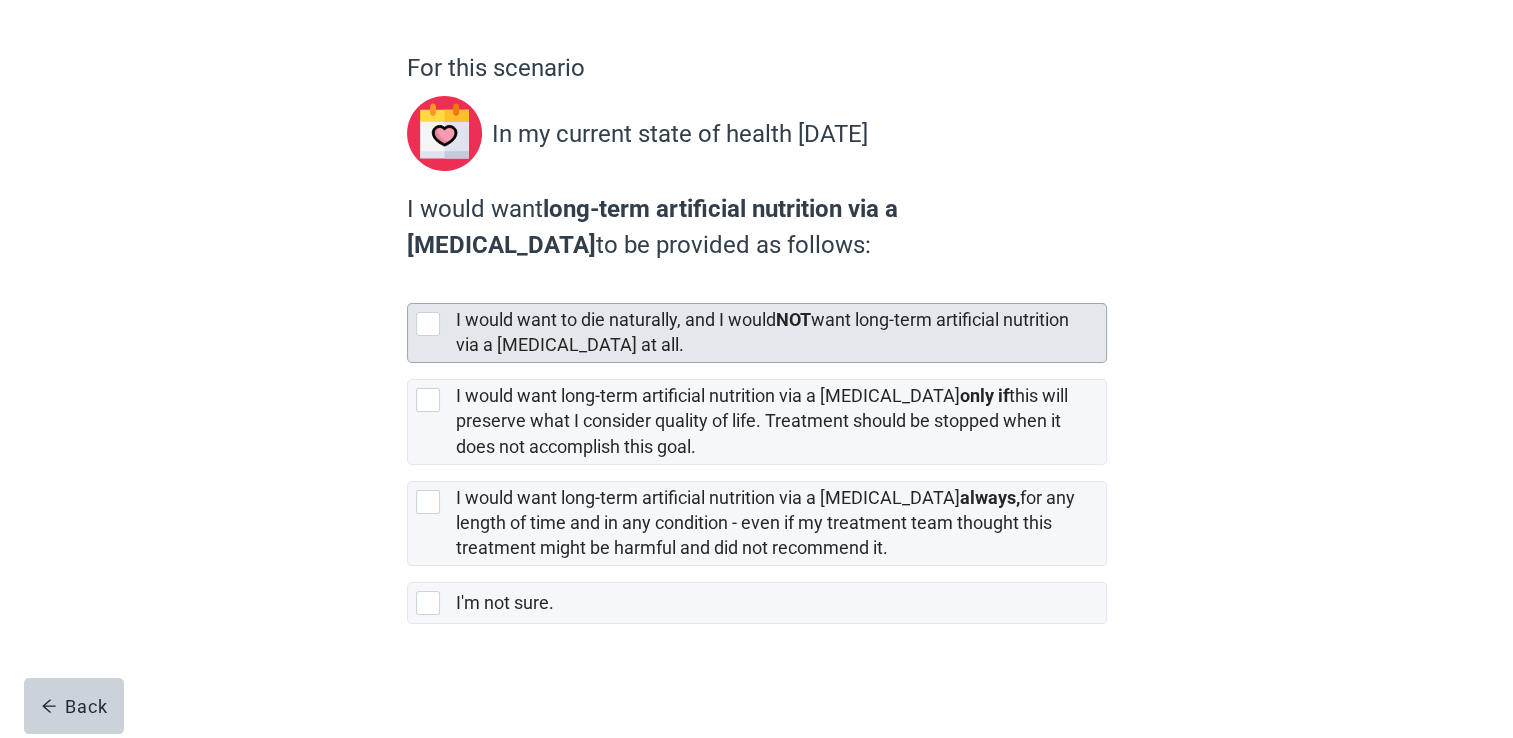 click at bounding box center (428, 324) 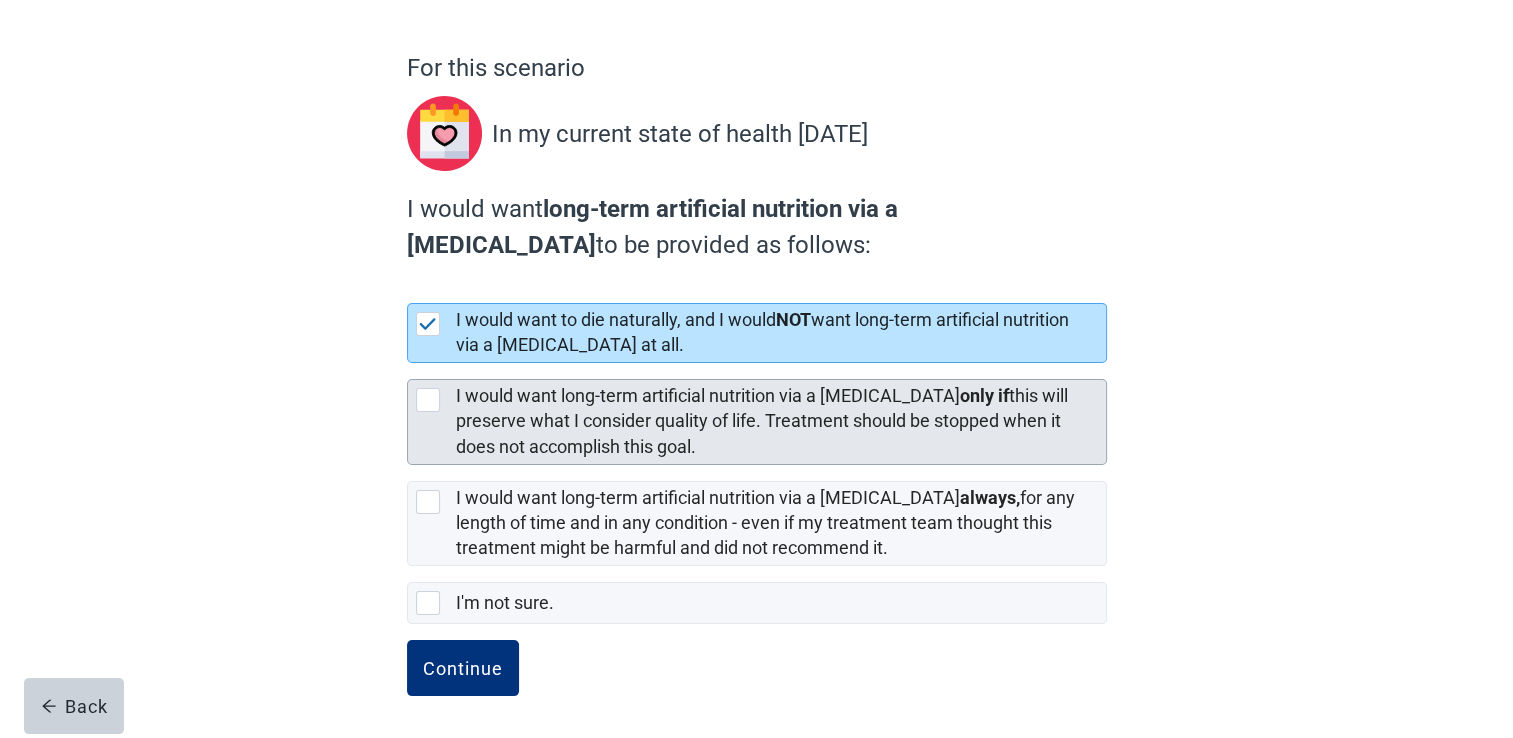 click at bounding box center [428, 400] 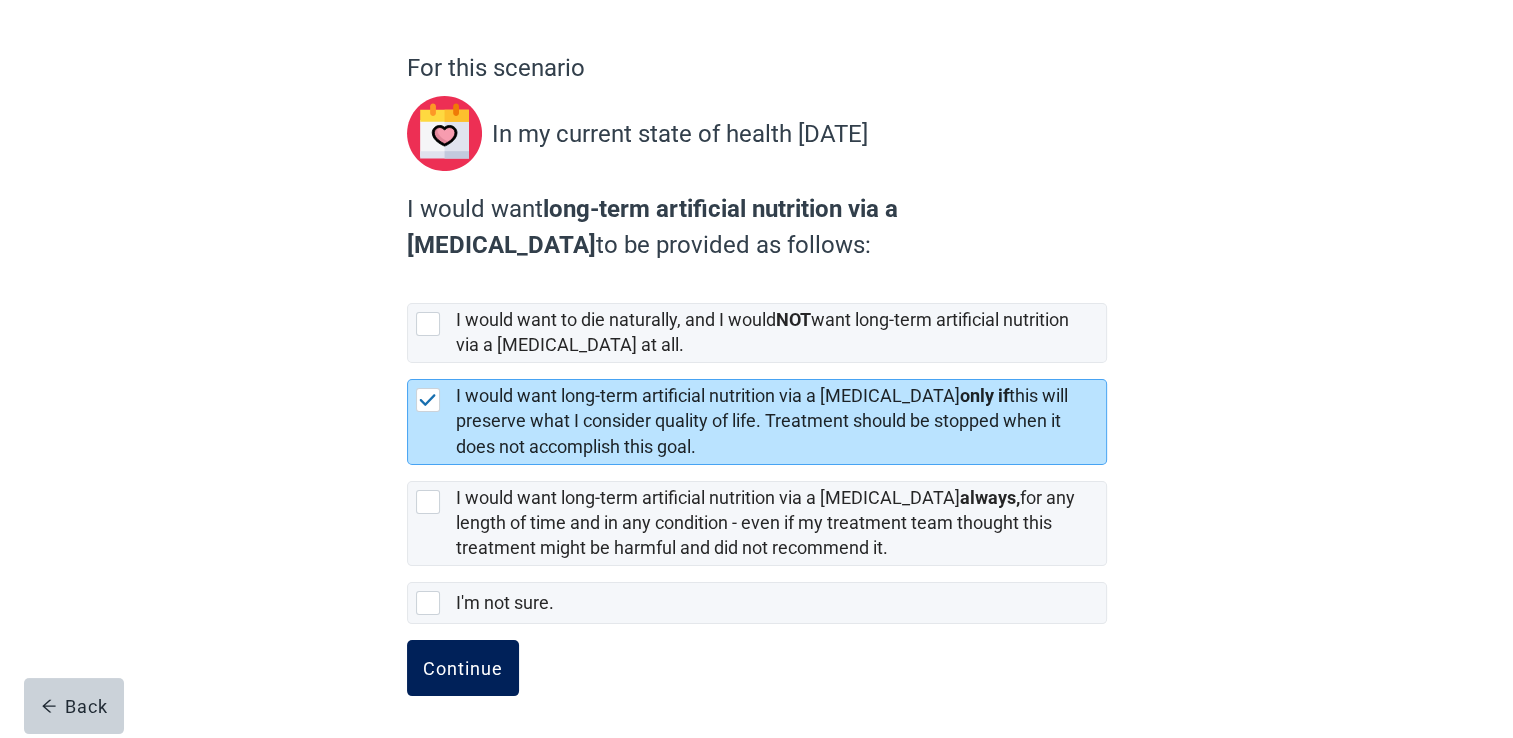 click on "Continue" at bounding box center [463, 668] 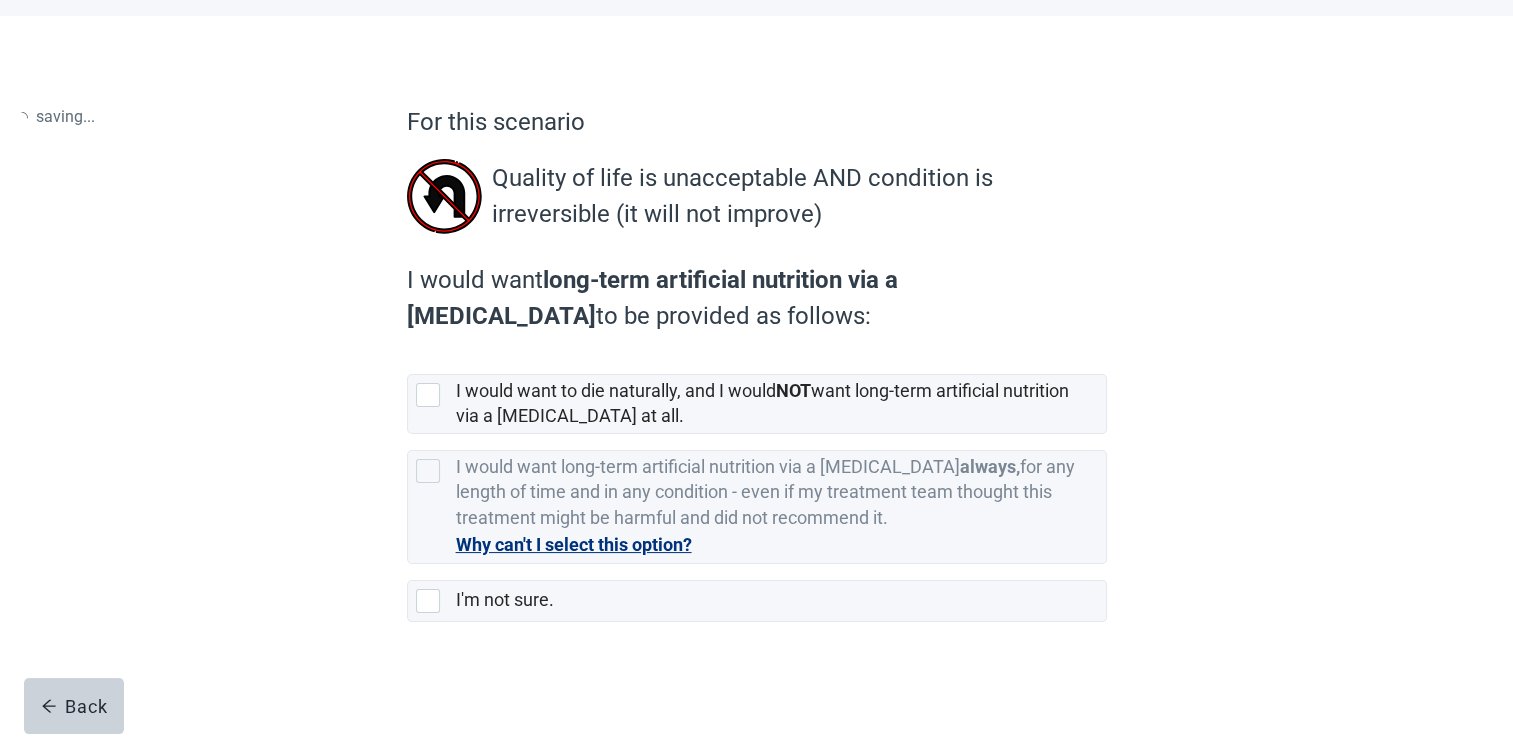scroll, scrollTop: 0, scrollLeft: 0, axis: both 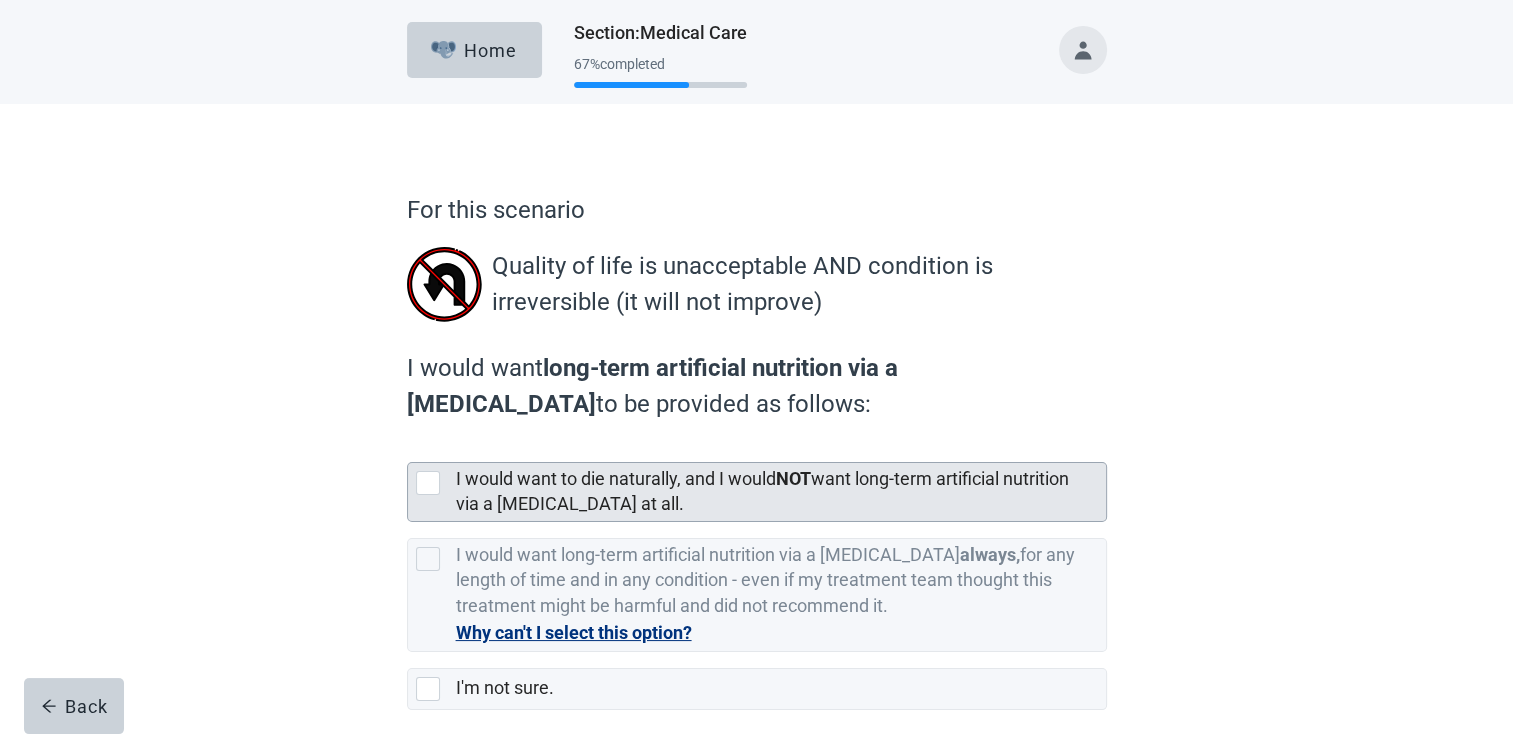 click at bounding box center (428, 483) 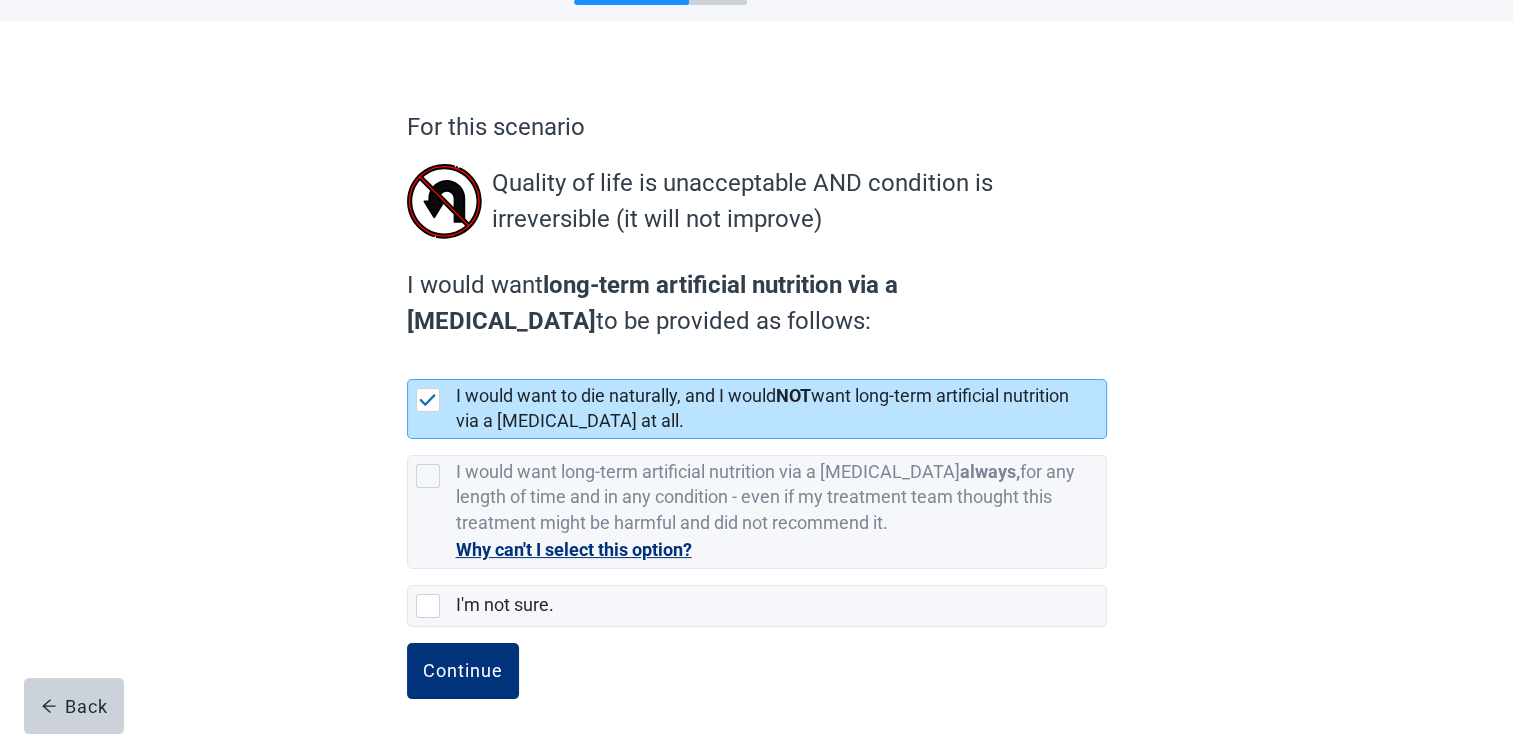scroll, scrollTop: 86, scrollLeft: 0, axis: vertical 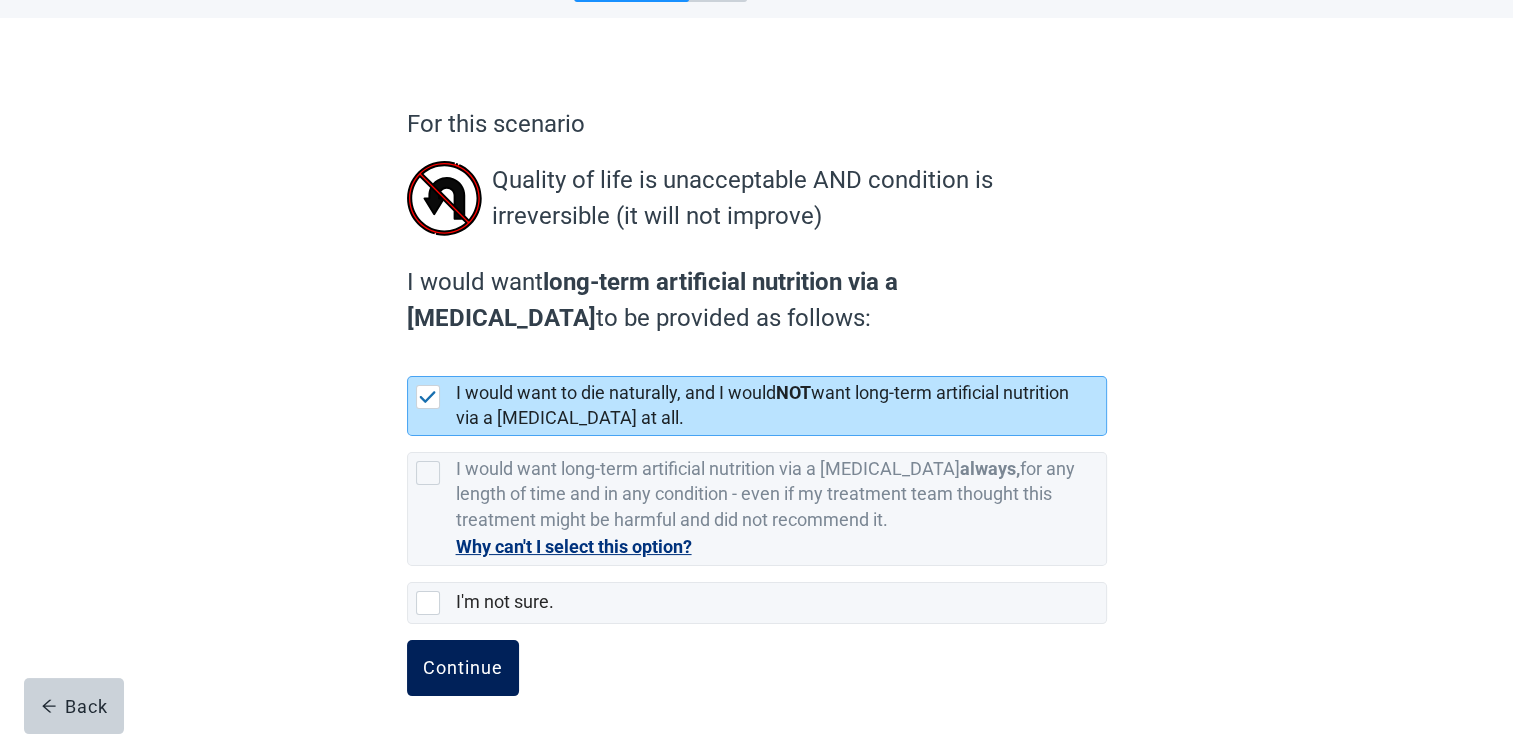click on "Continue" at bounding box center (463, 668) 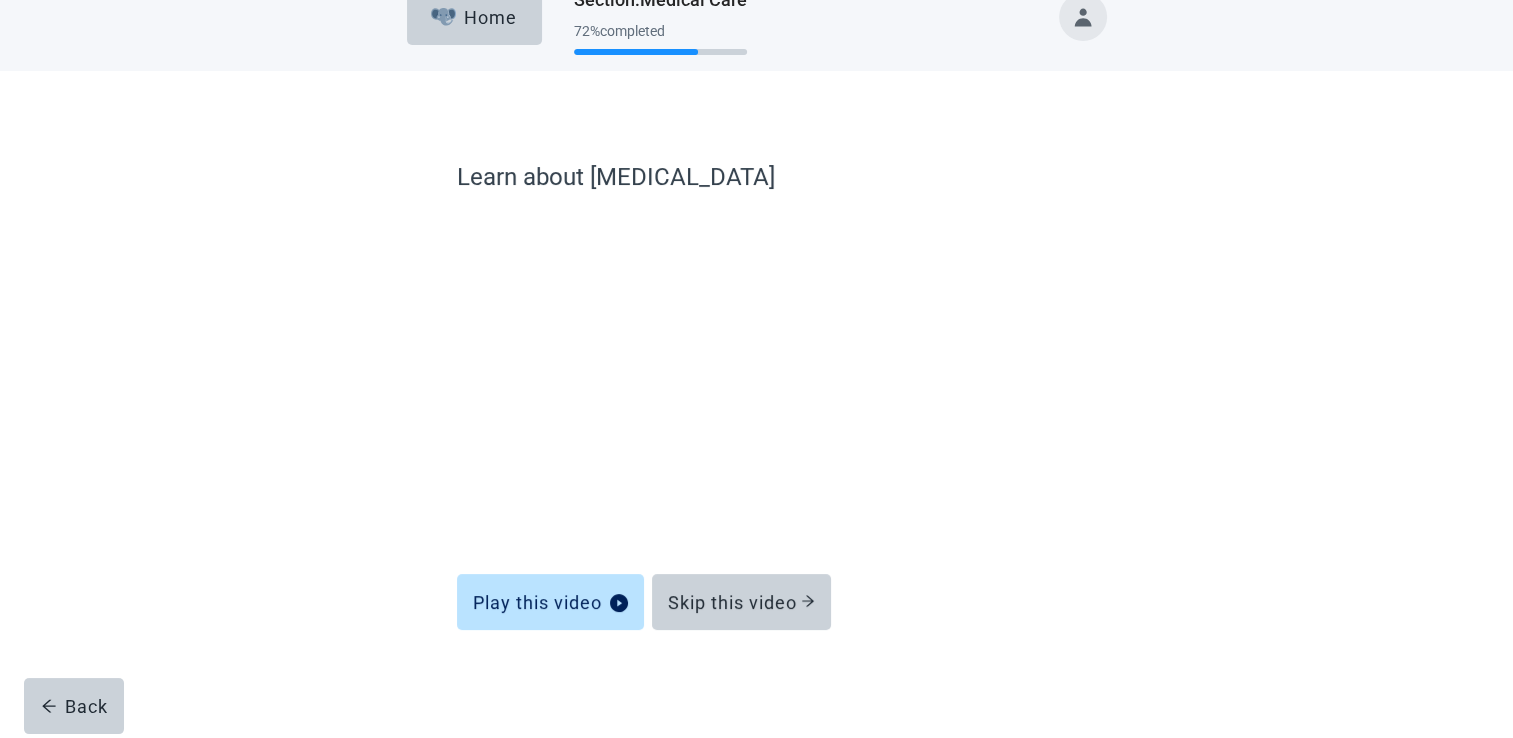 scroll, scrollTop: 32, scrollLeft: 0, axis: vertical 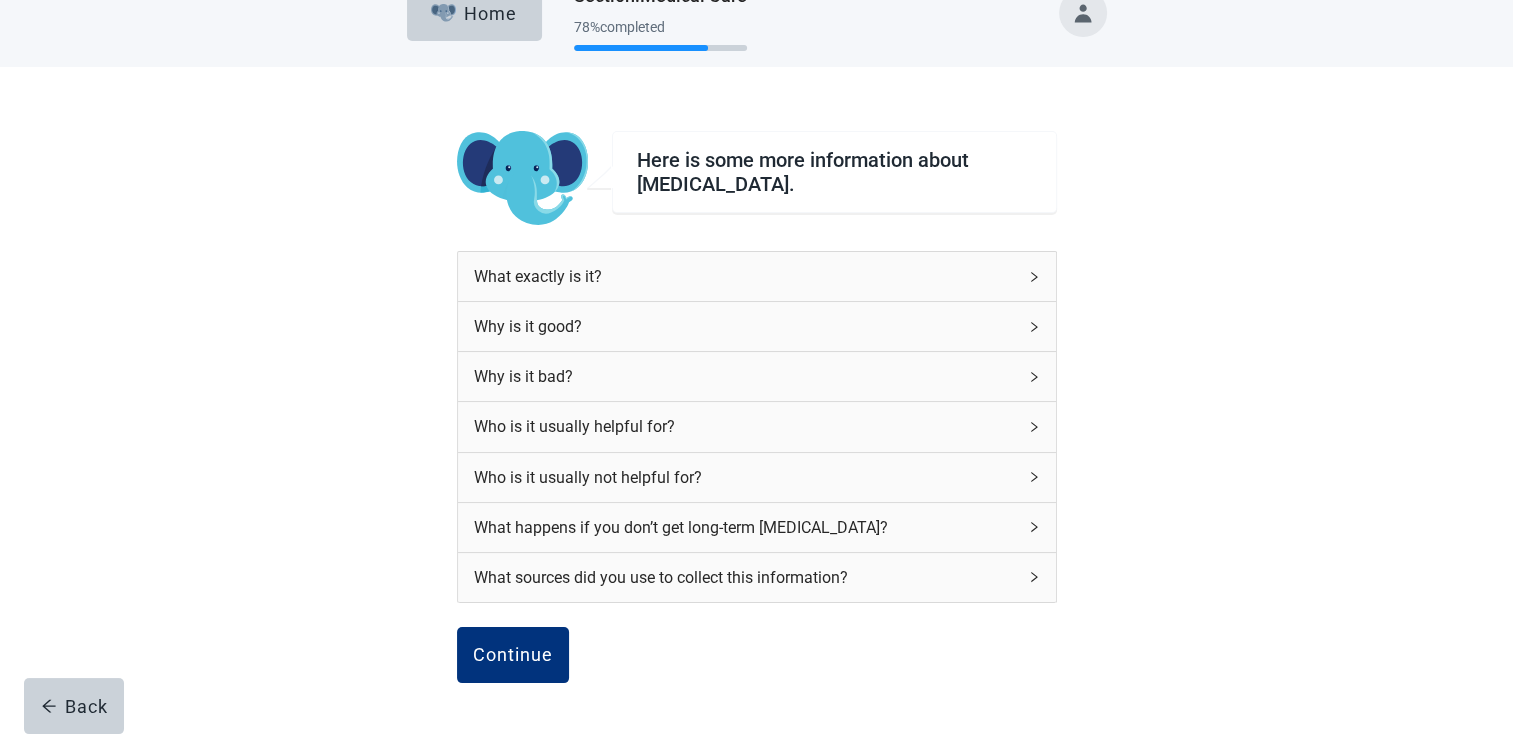 click 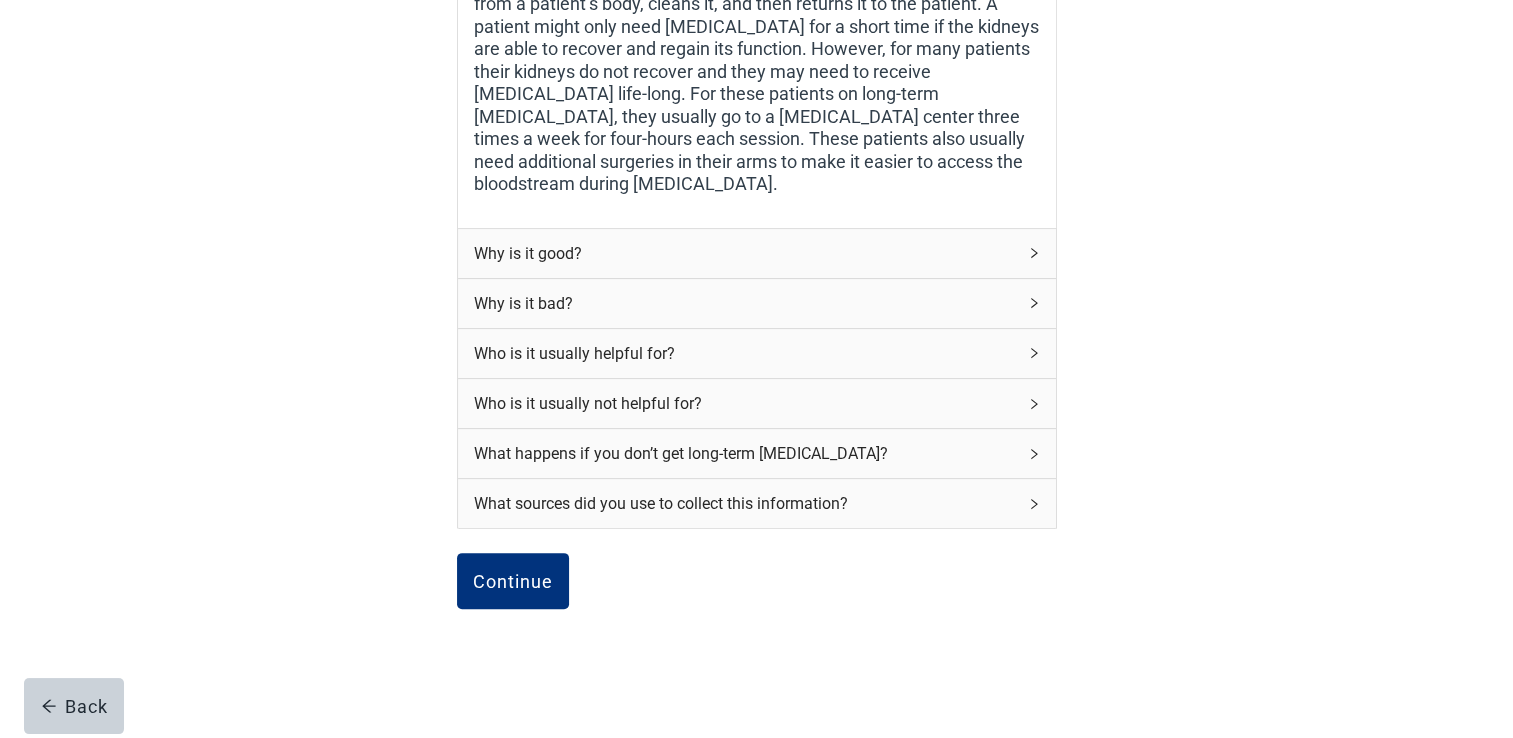 scroll, scrollTop: 531, scrollLeft: 0, axis: vertical 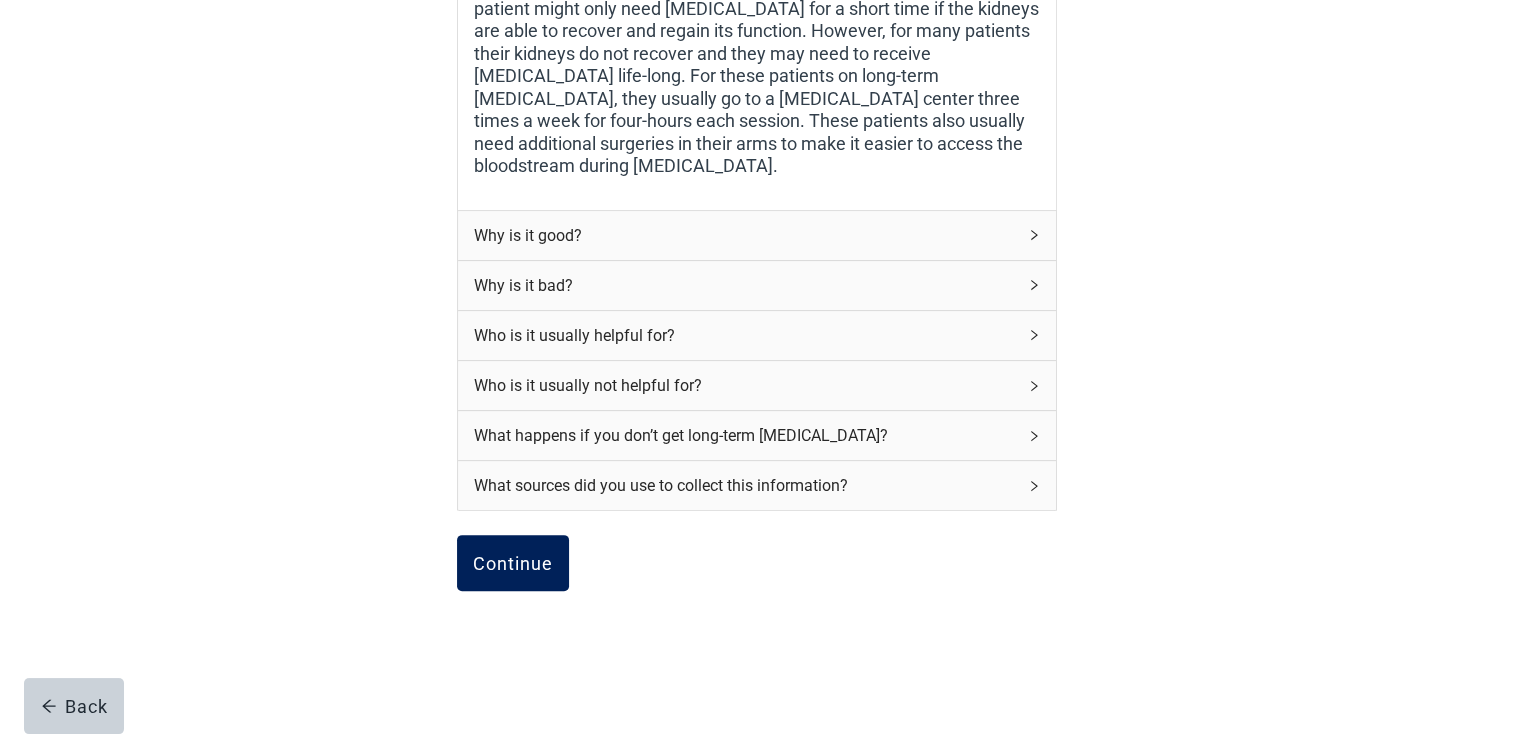 click on "Continue" at bounding box center [513, 563] 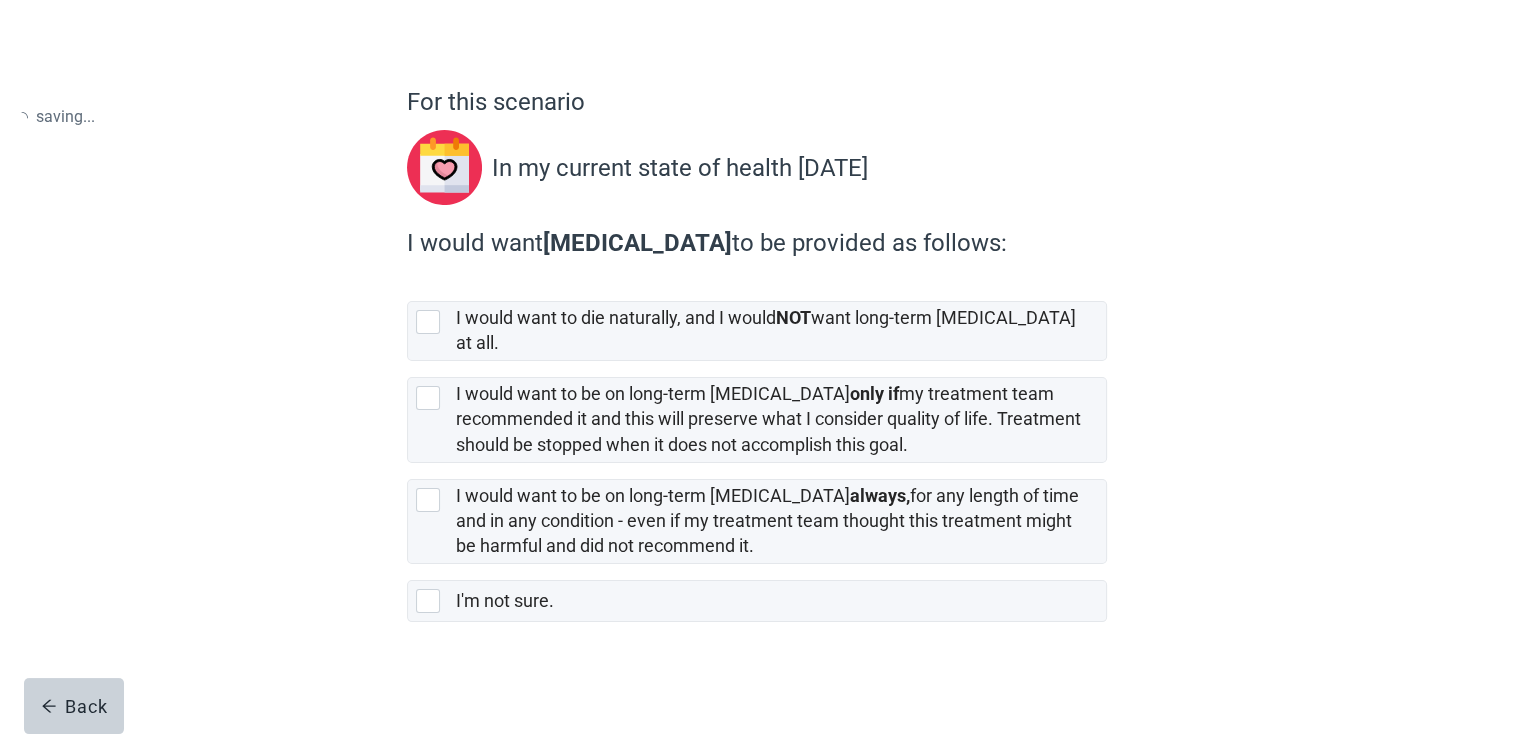 scroll, scrollTop: 0, scrollLeft: 0, axis: both 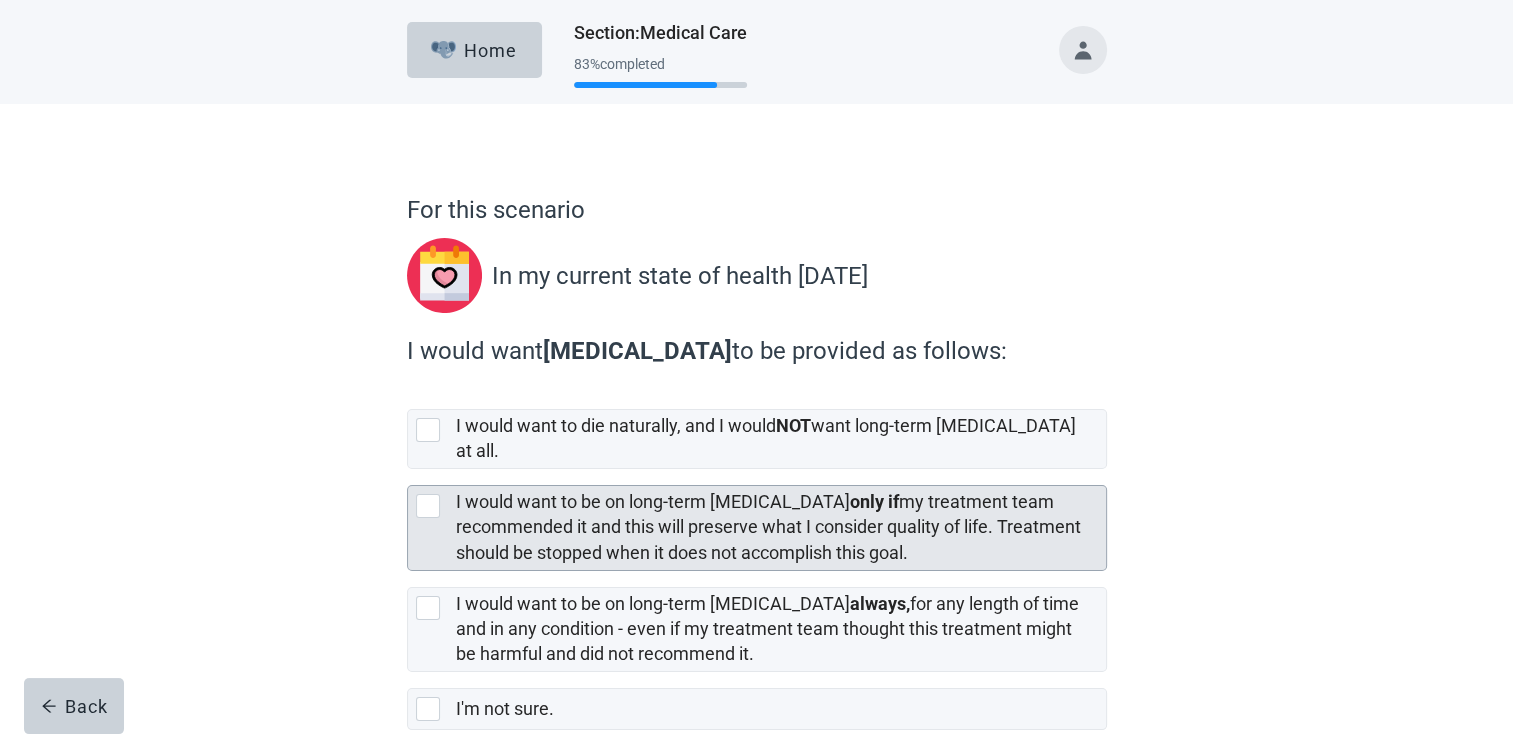 click at bounding box center [428, 506] 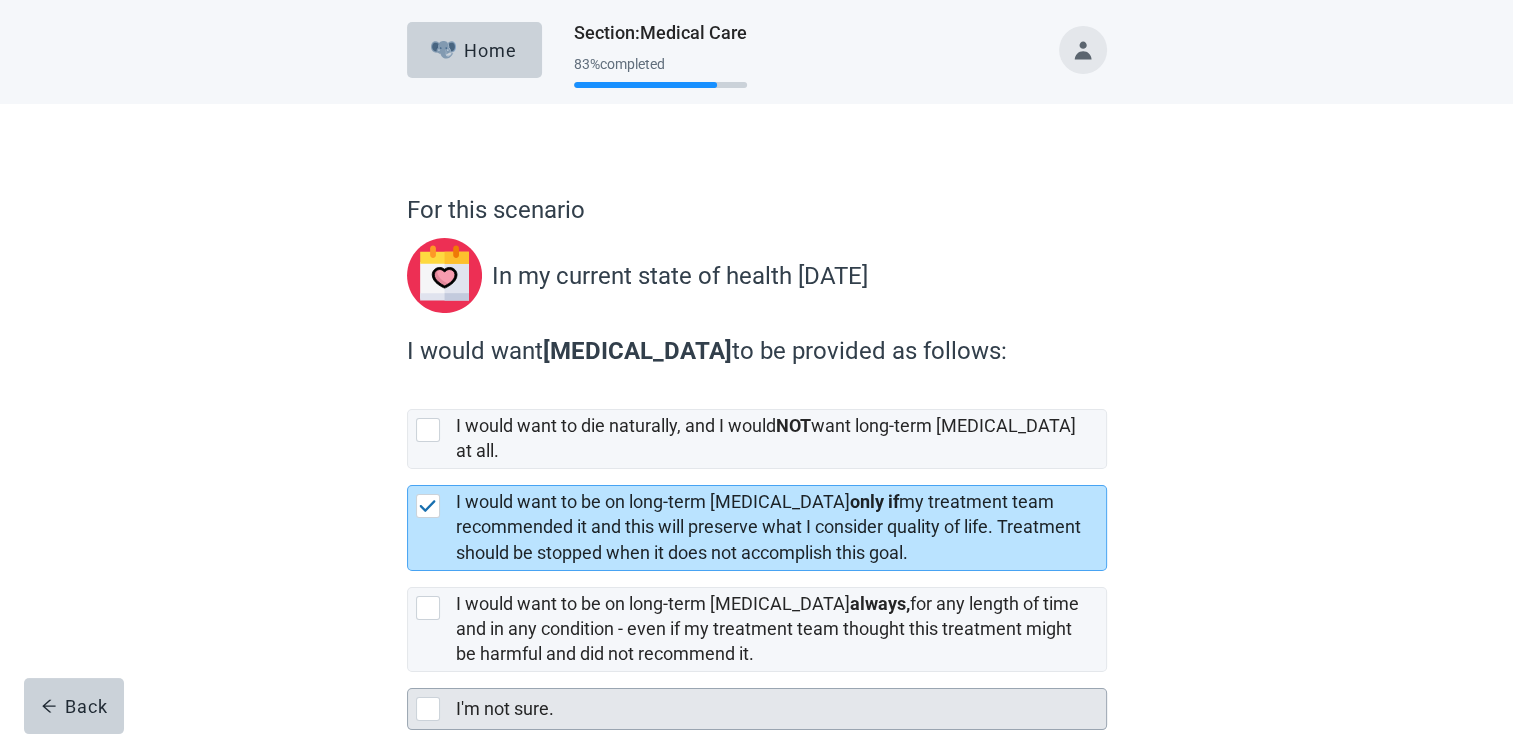 click at bounding box center [428, 709] 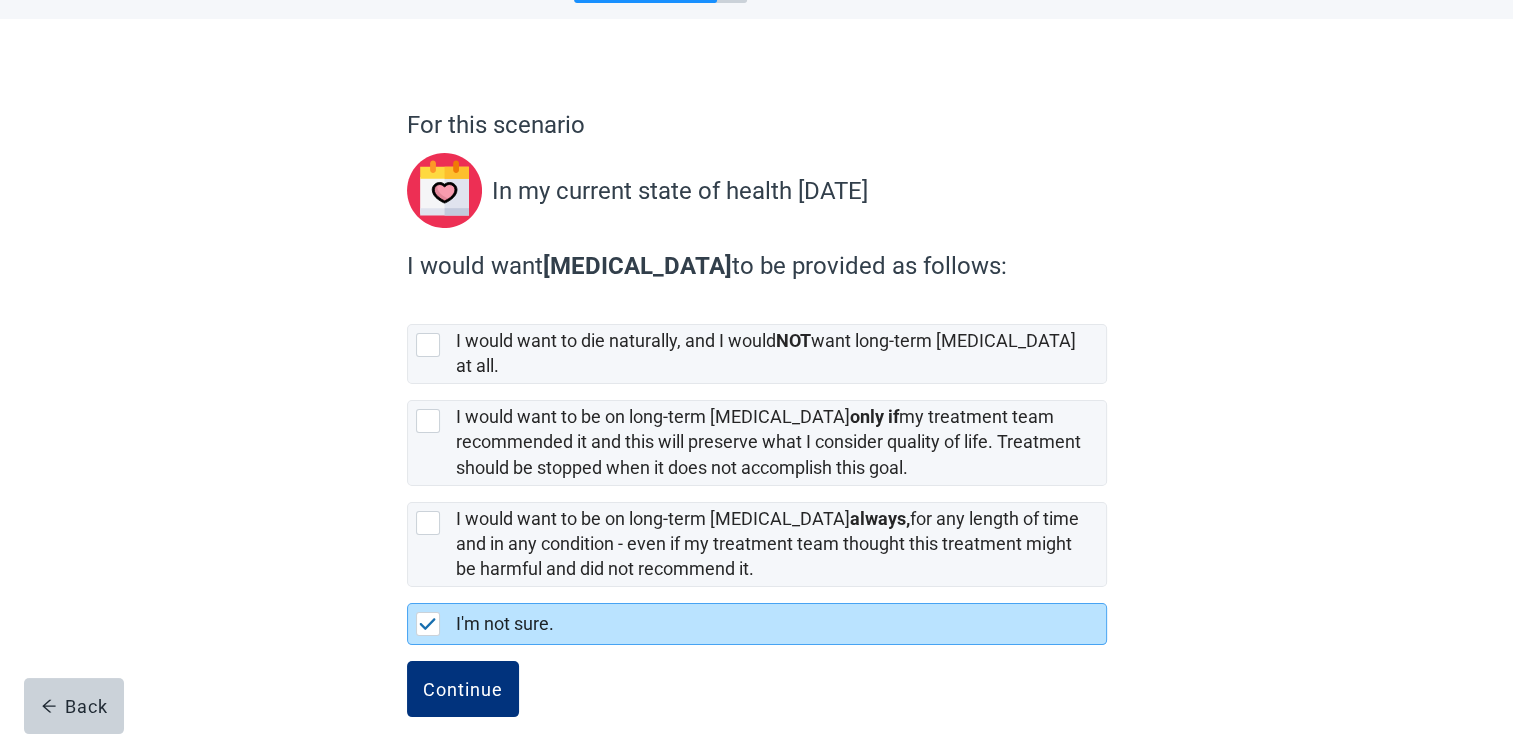 scroll, scrollTop: 88, scrollLeft: 0, axis: vertical 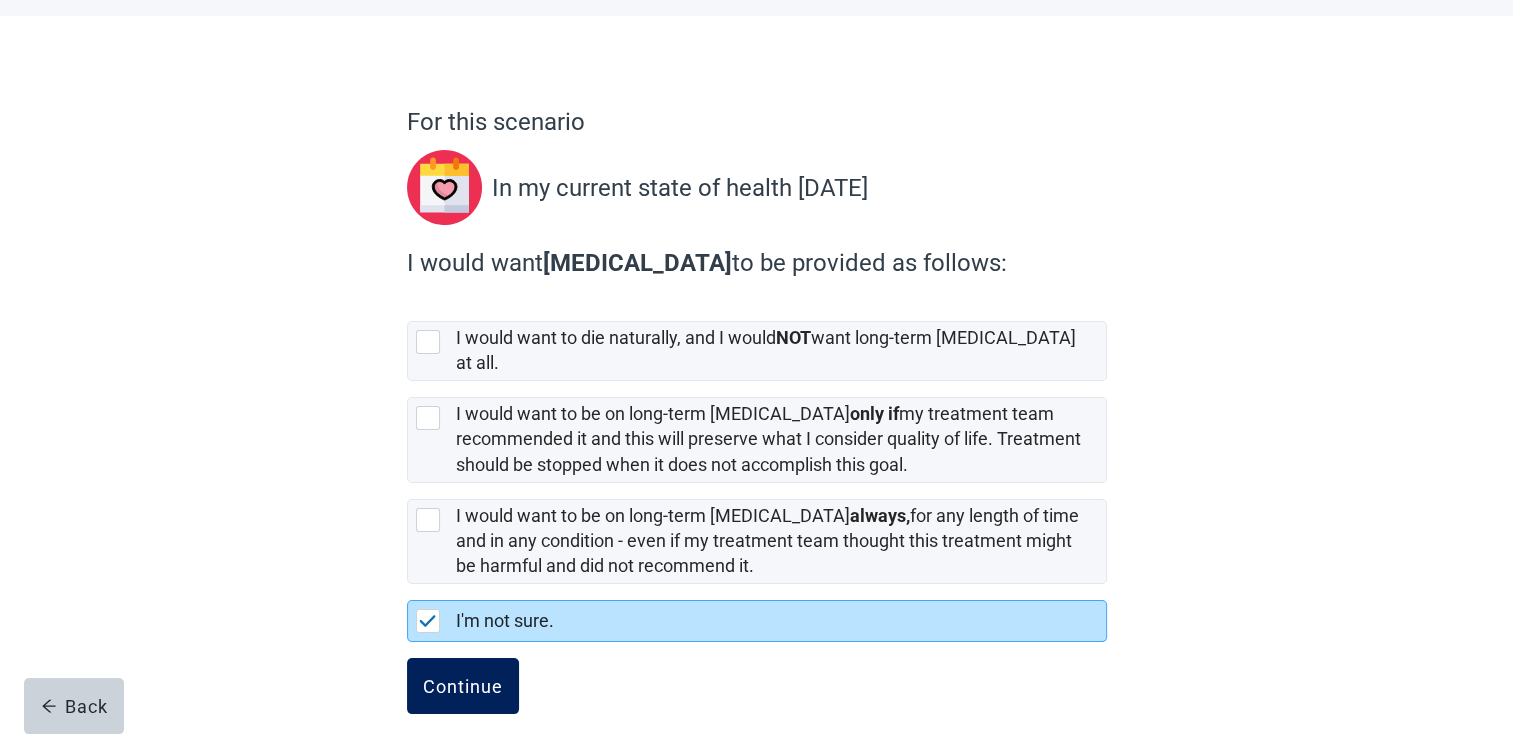 click on "Continue" at bounding box center (463, 686) 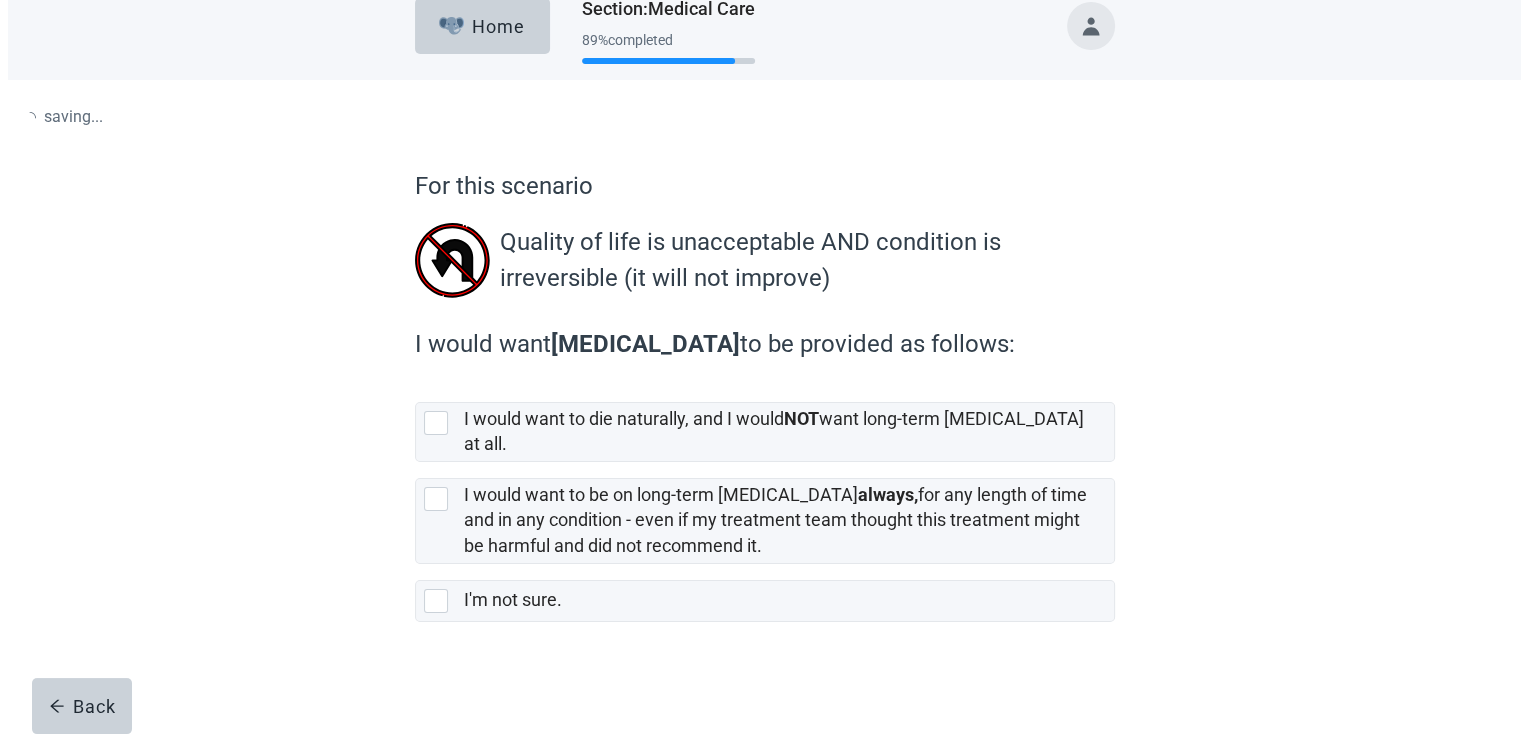 scroll, scrollTop: 0, scrollLeft: 0, axis: both 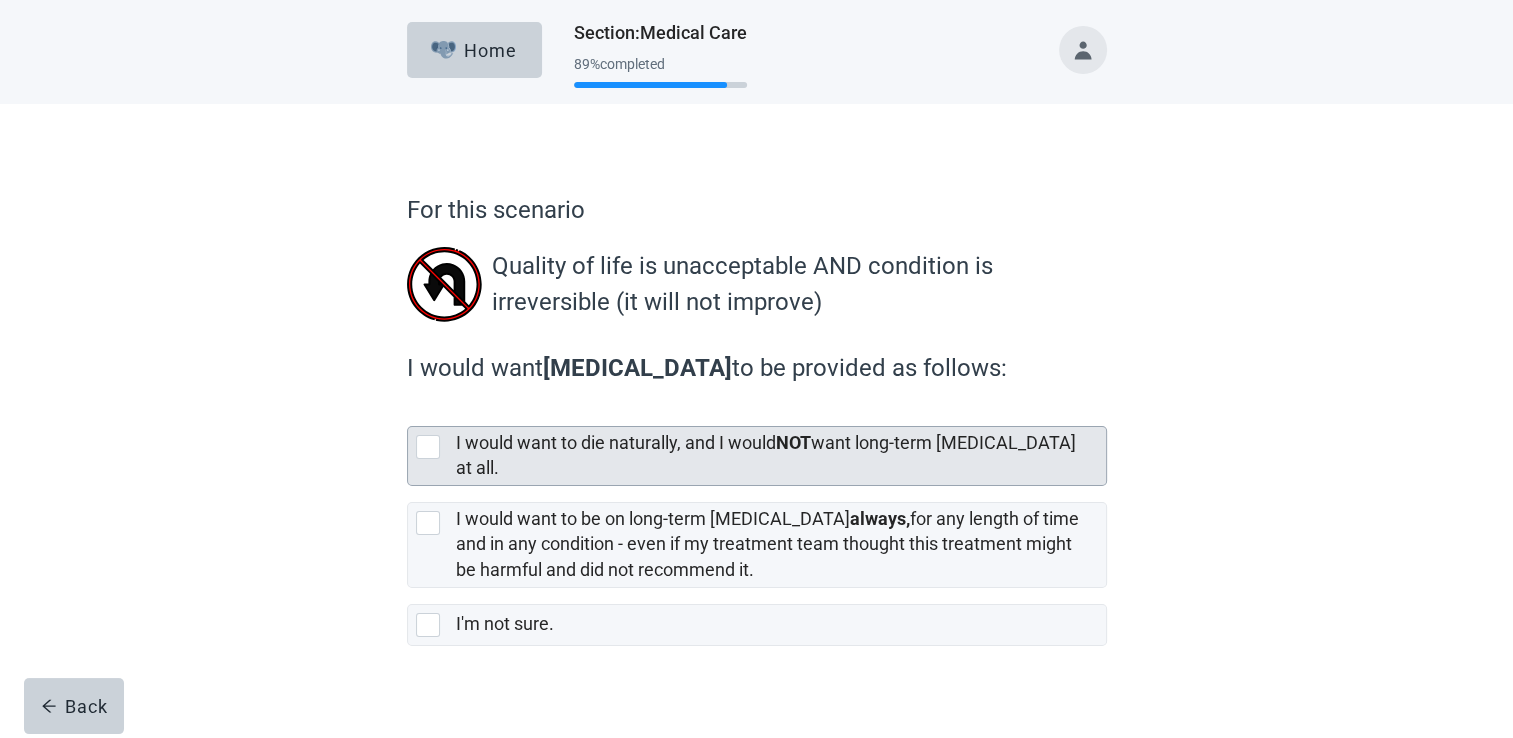 click at bounding box center [428, 447] 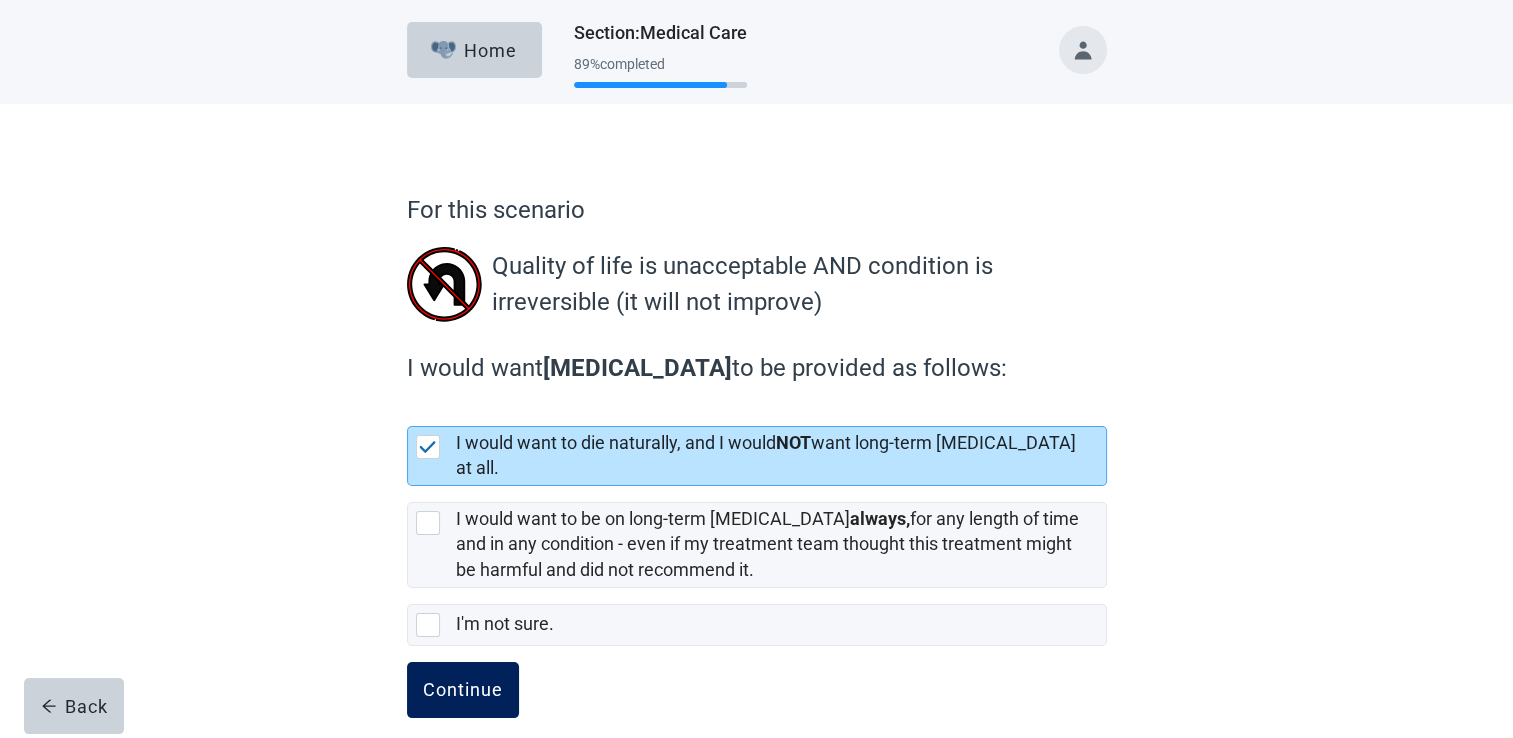 click on "Continue" at bounding box center [463, 690] 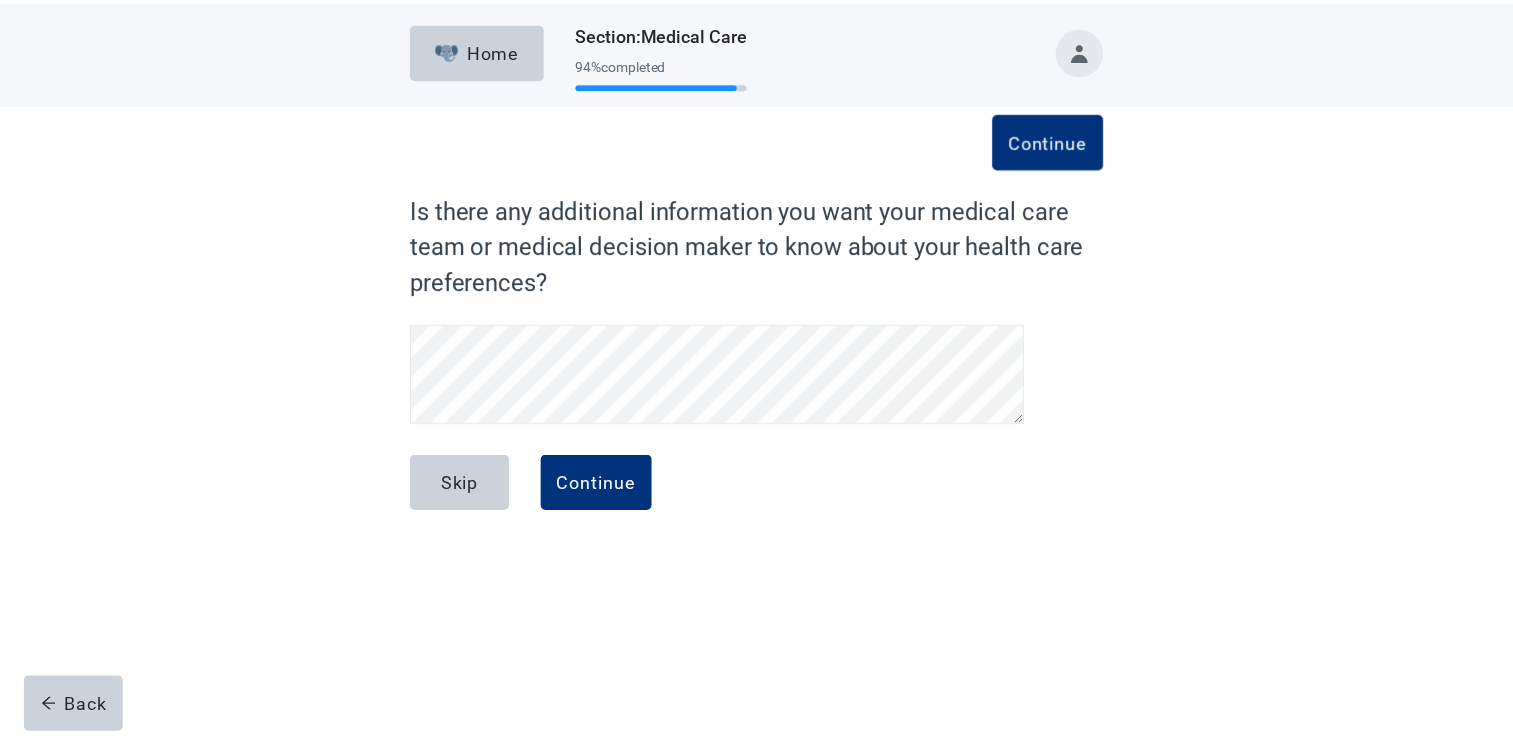 scroll, scrollTop: 86, scrollLeft: 0, axis: vertical 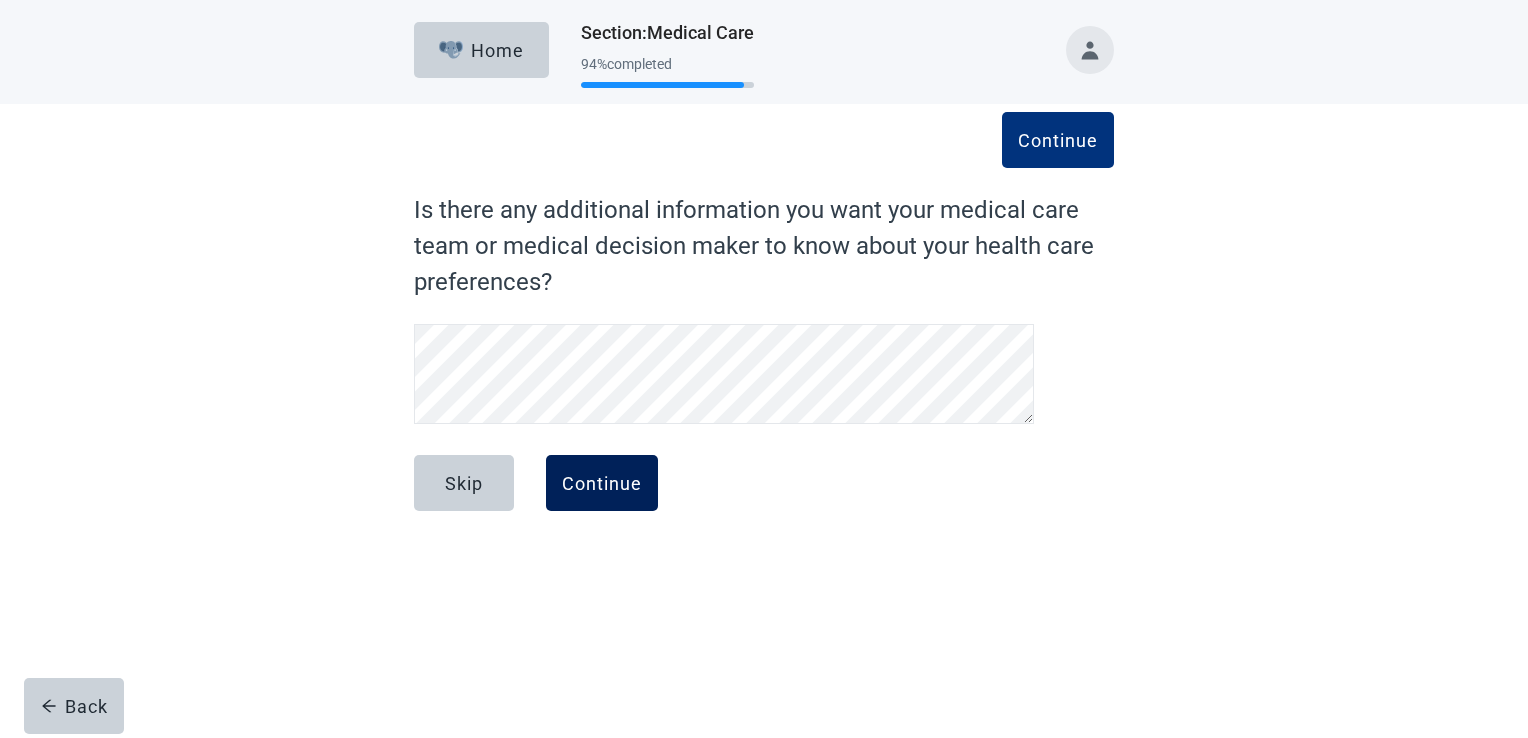 click on "Continue" at bounding box center (602, 483) 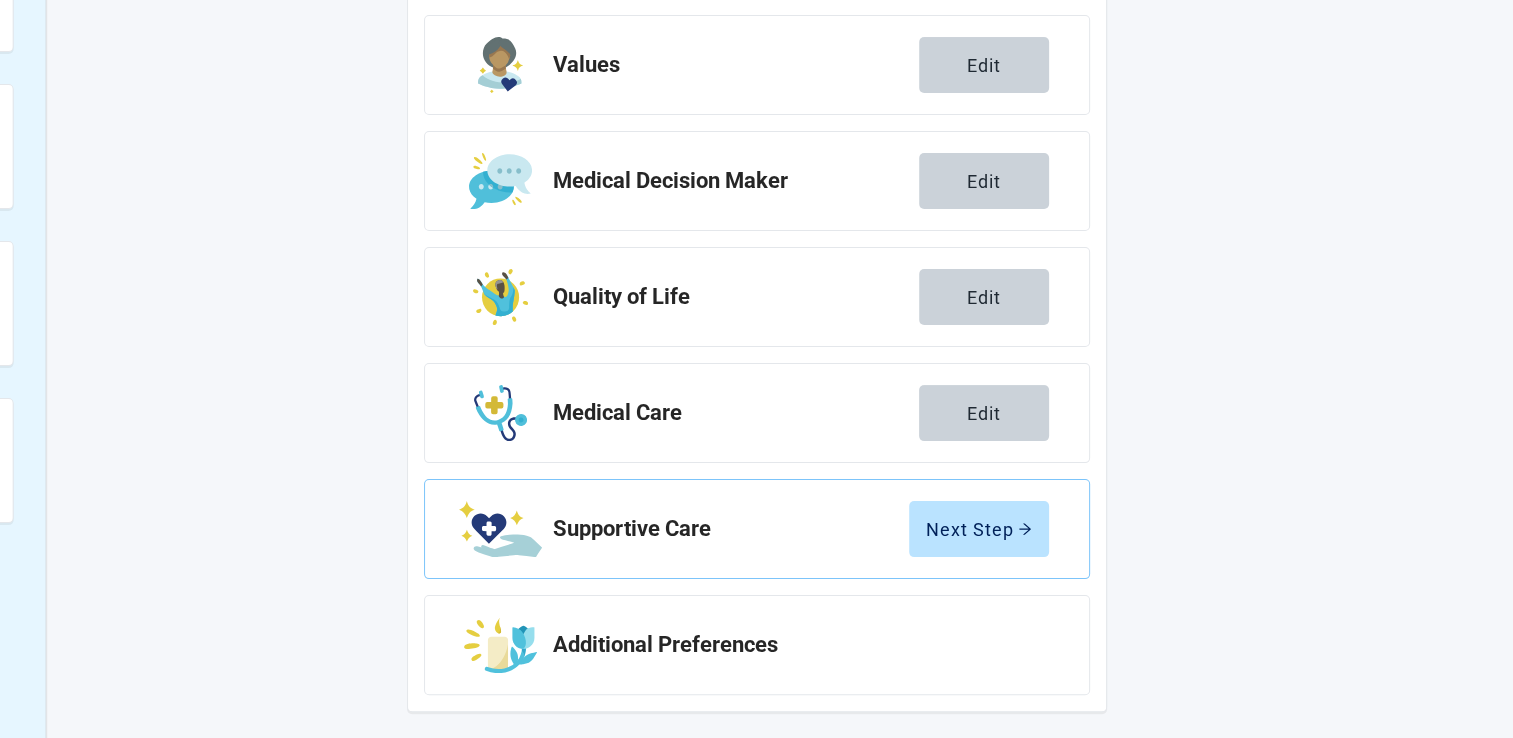 scroll, scrollTop: 324, scrollLeft: 0, axis: vertical 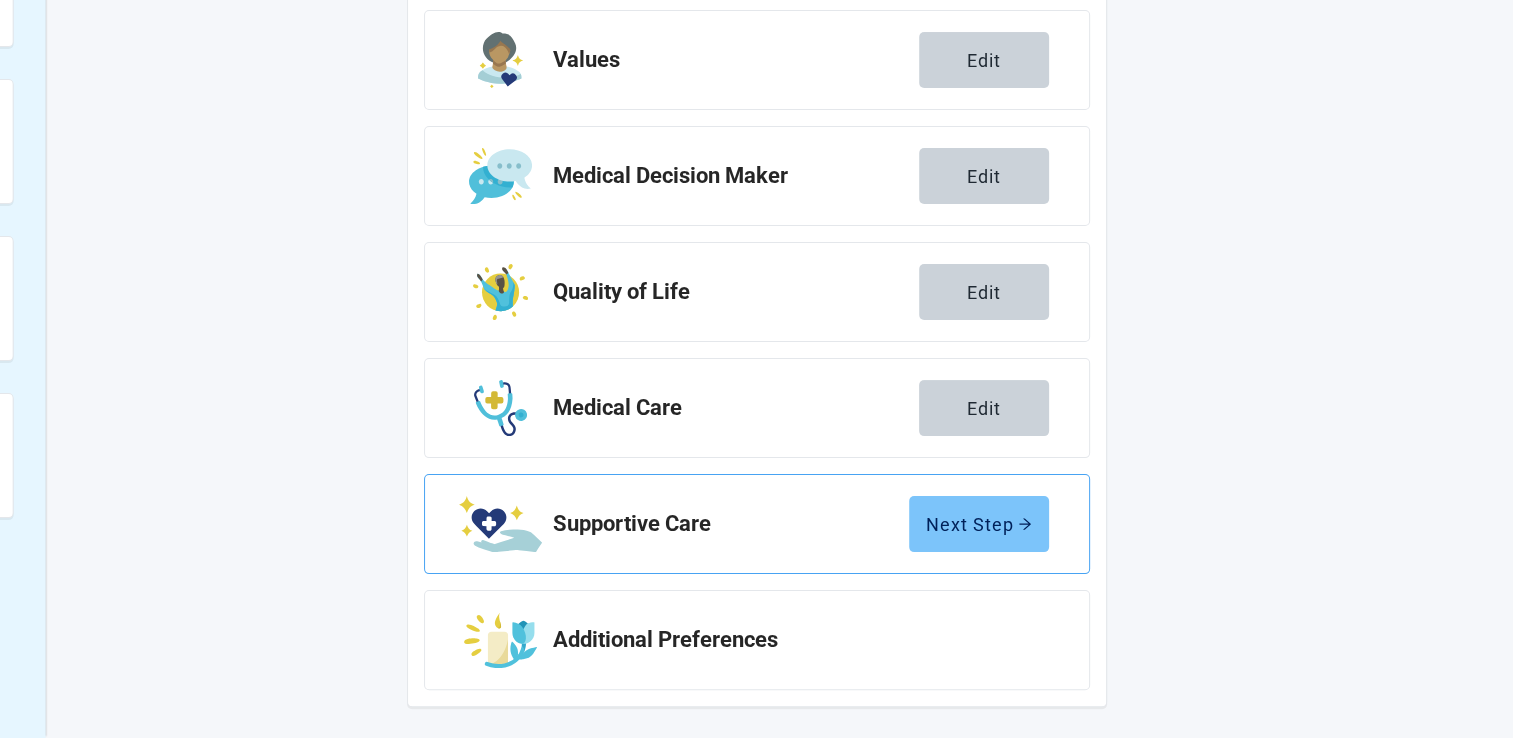 click on "Next Step" at bounding box center [979, 524] 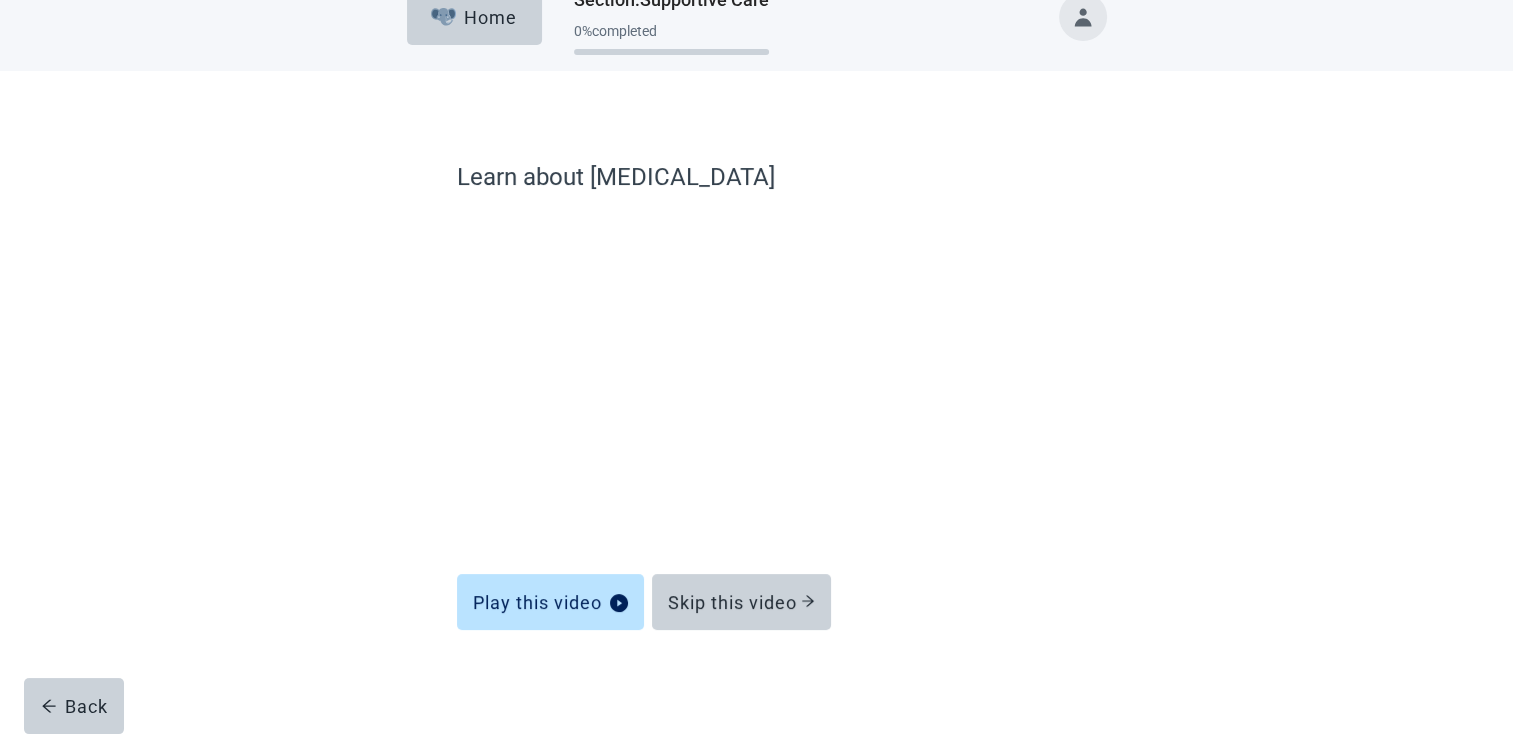 scroll, scrollTop: 32, scrollLeft: 0, axis: vertical 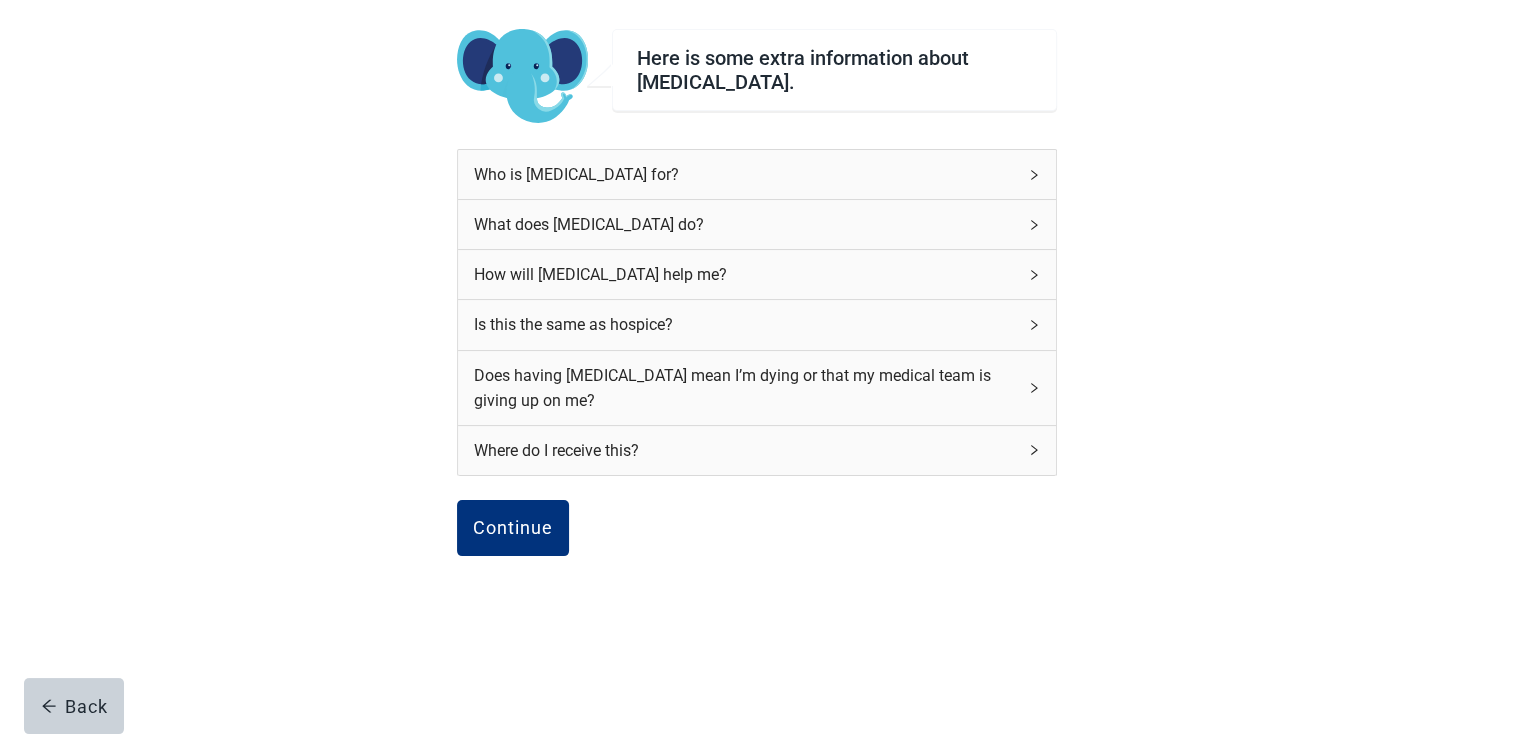 click 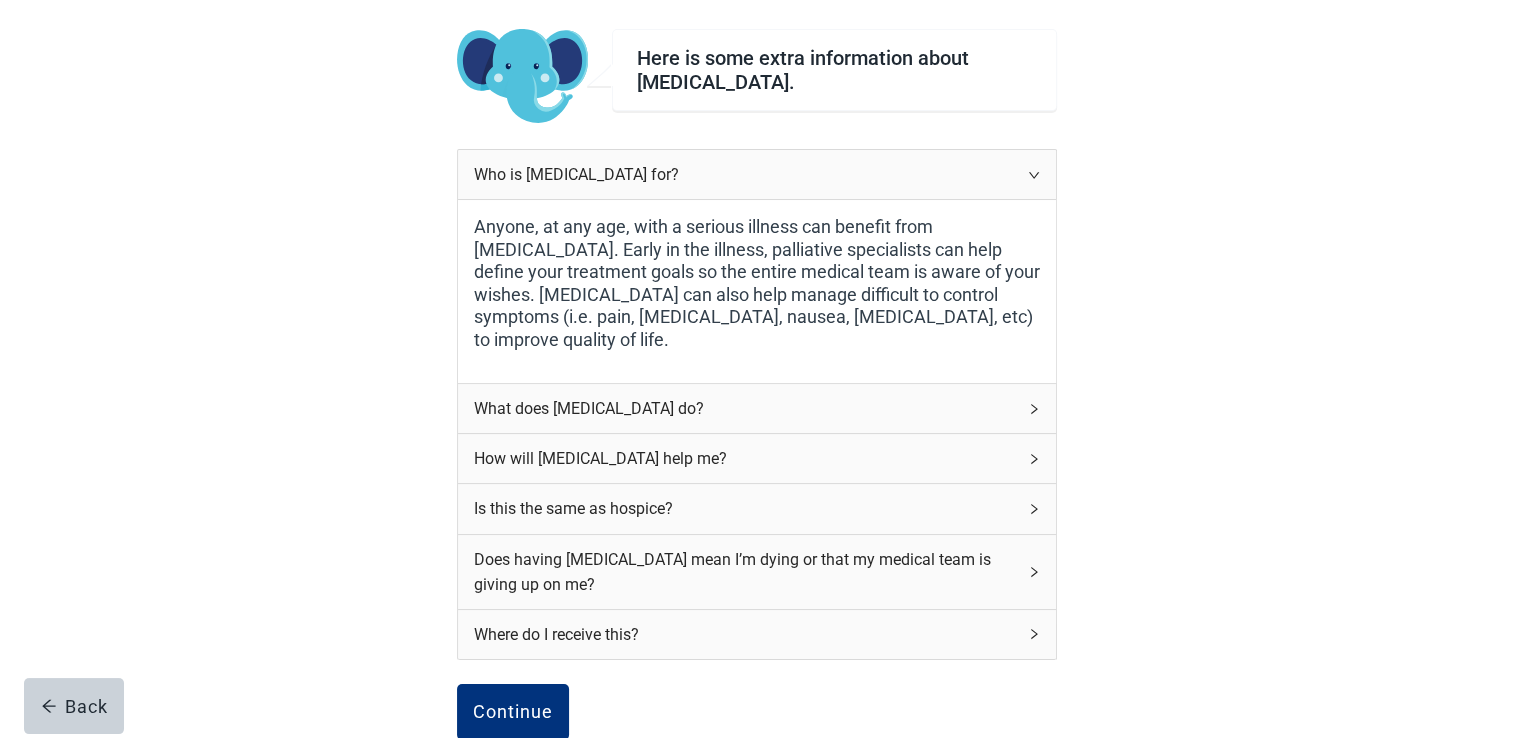 click 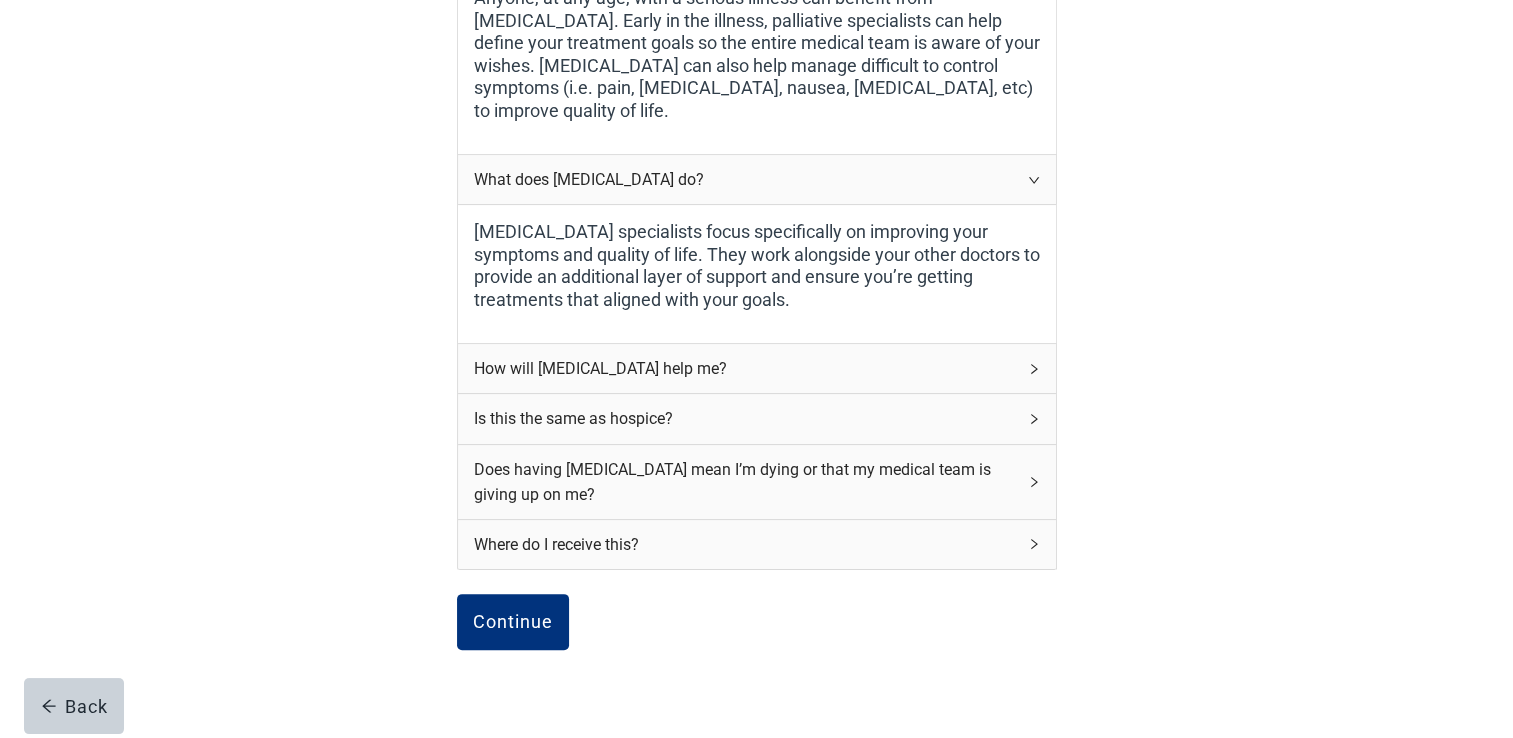scroll, scrollTop: 379, scrollLeft: 0, axis: vertical 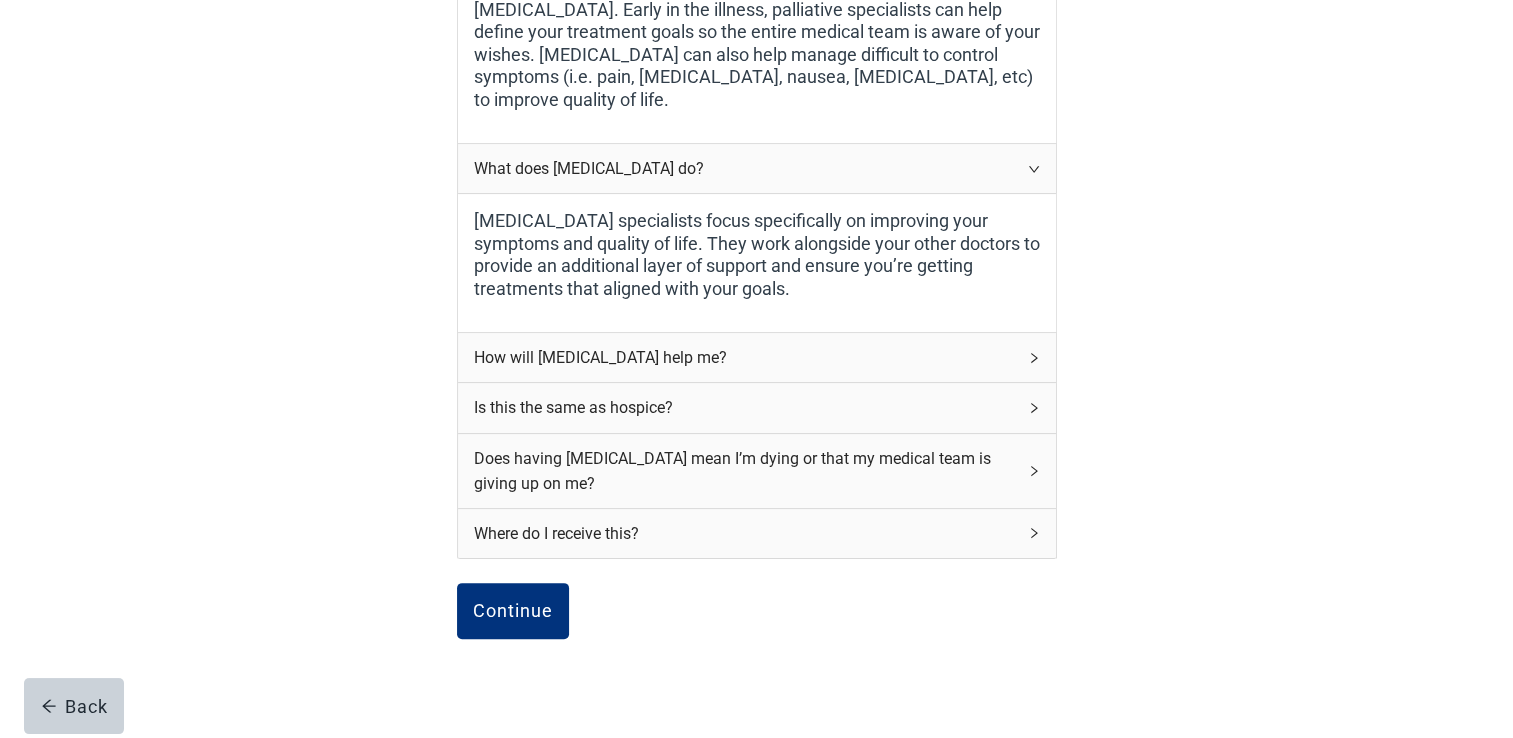 click 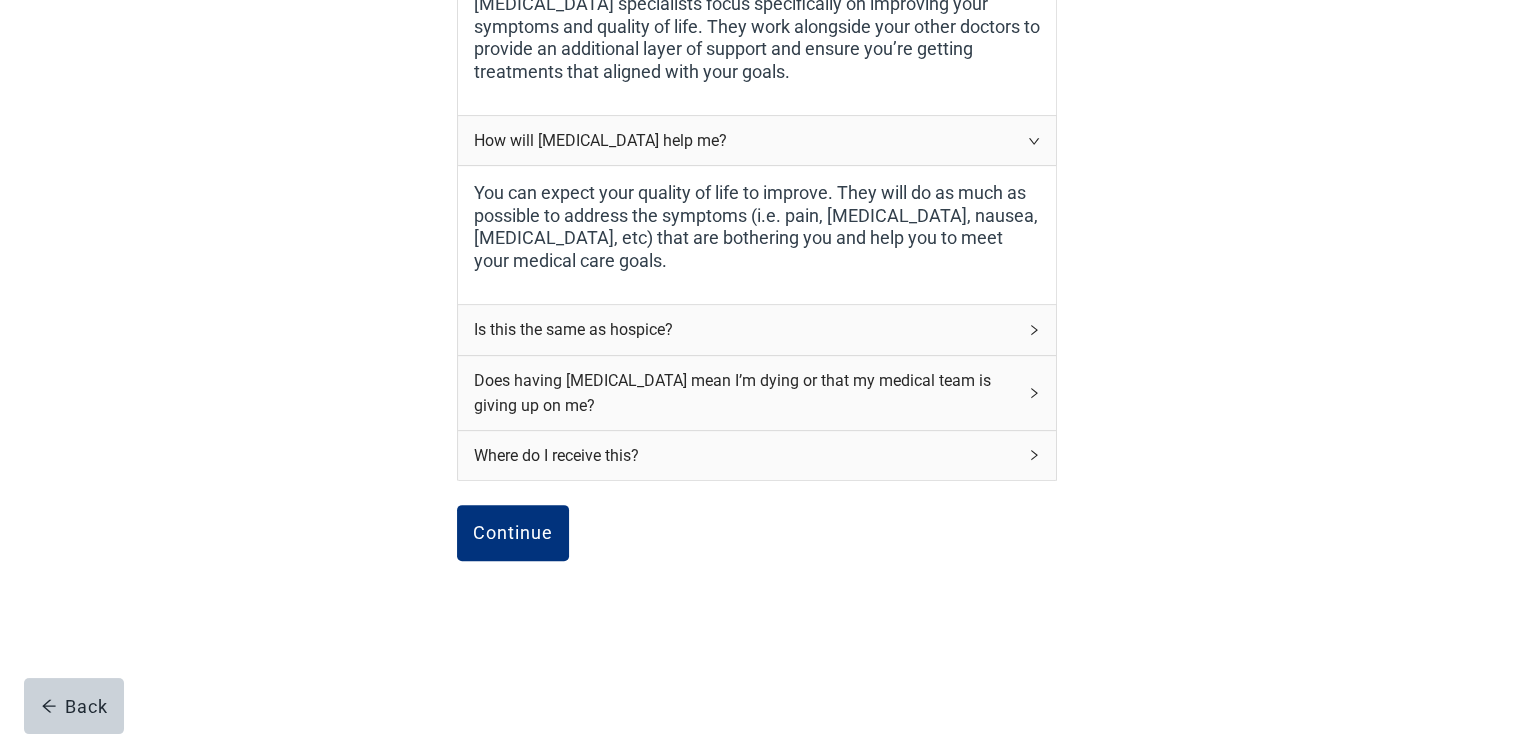 scroll, scrollTop: 600, scrollLeft: 0, axis: vertical 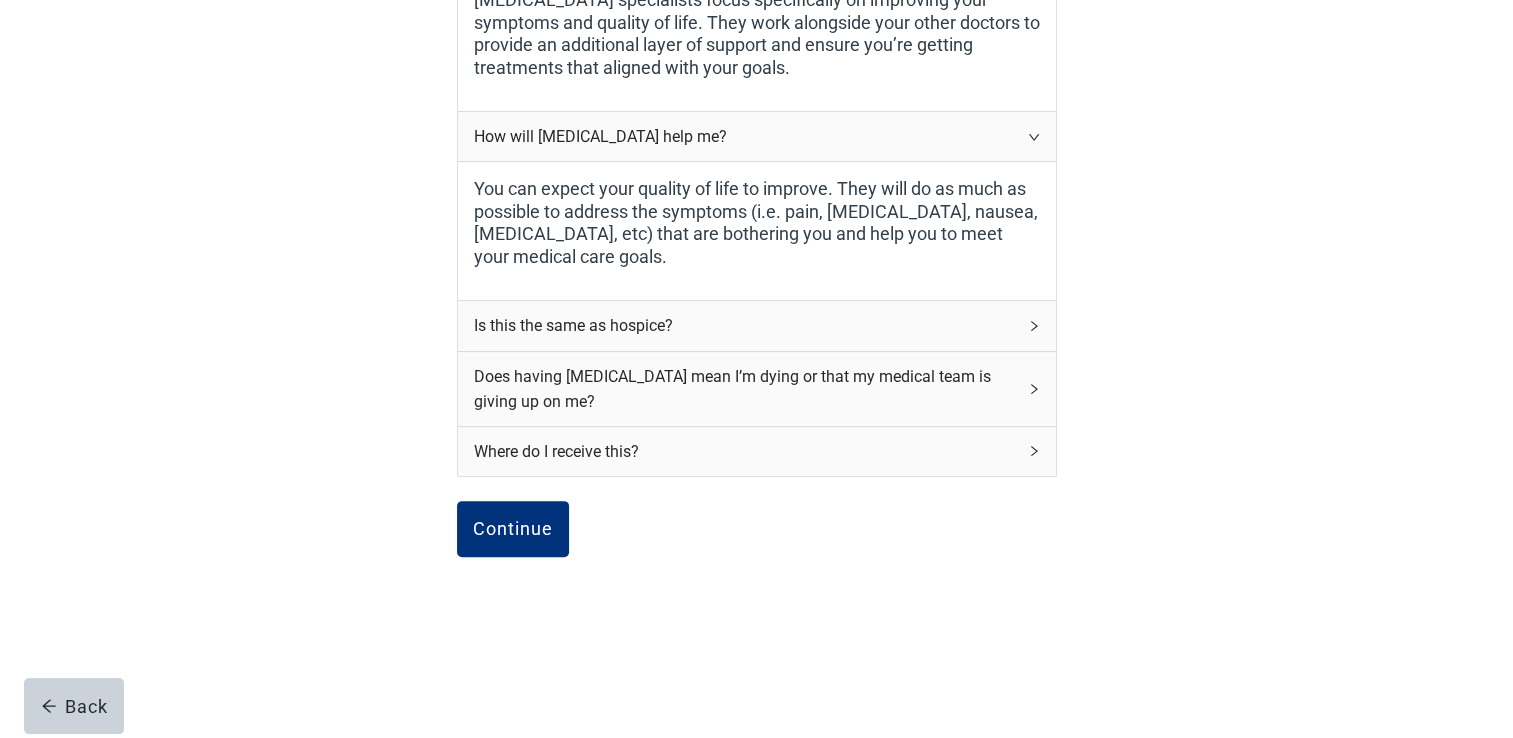click 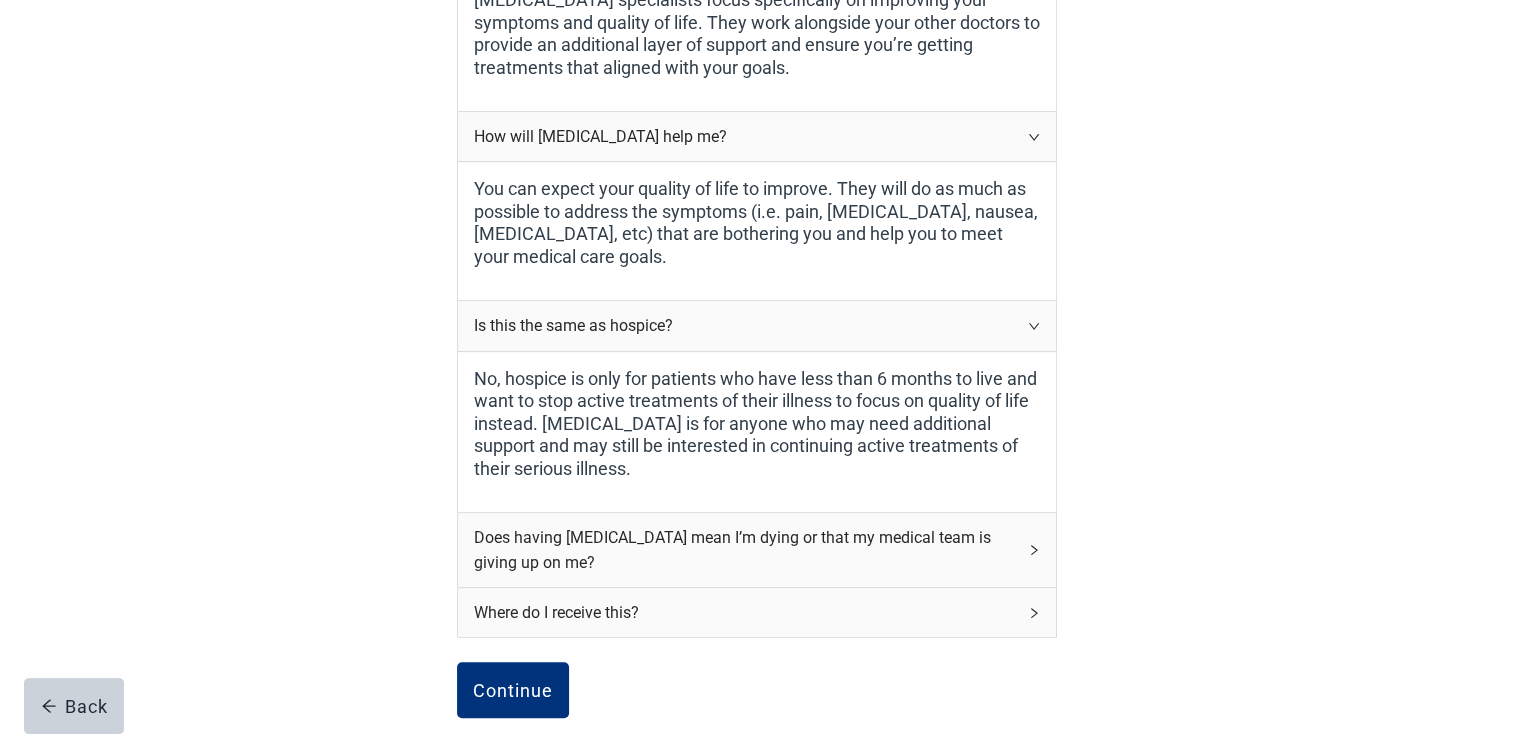 click 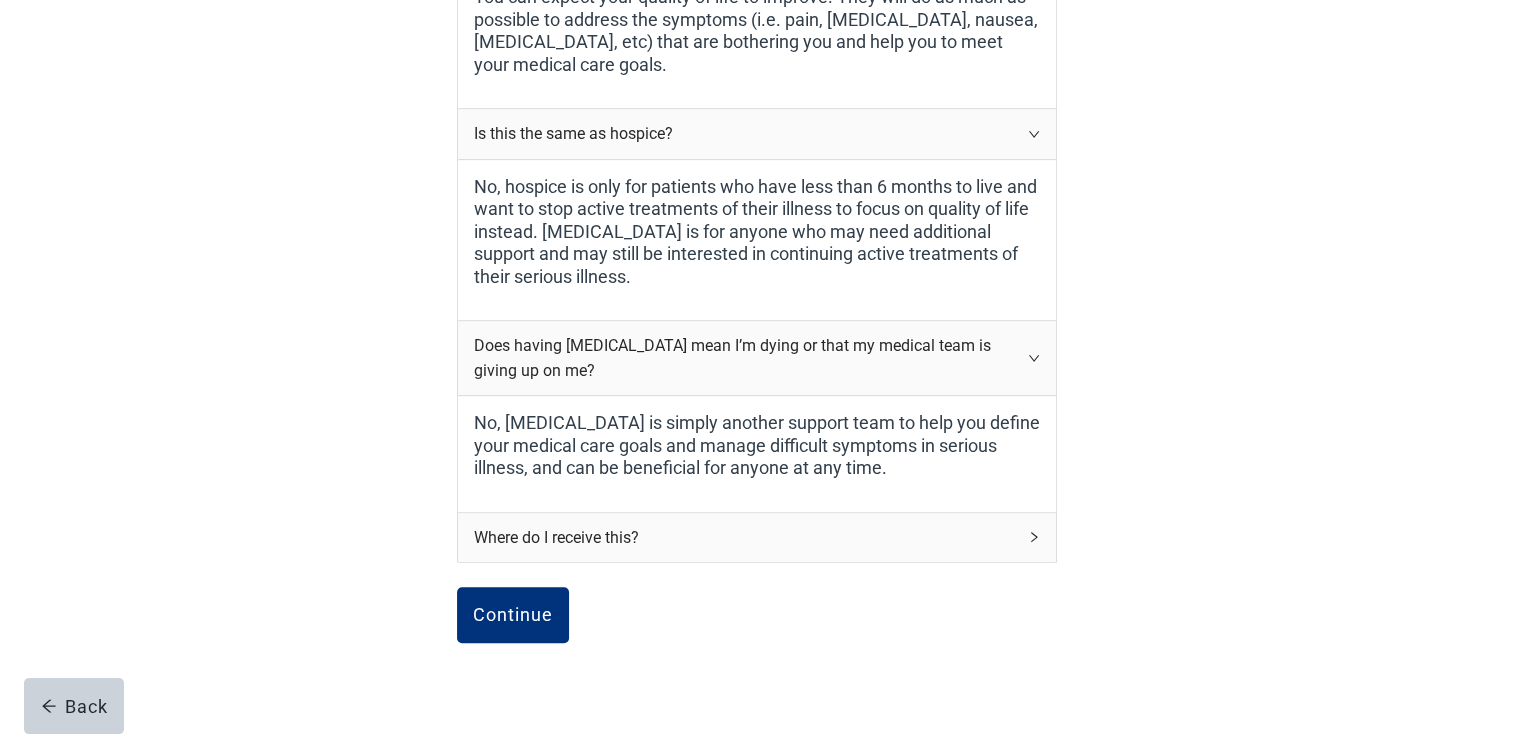 scroll, scrollTop: 800, scrollLeft: 0, axis: vertical 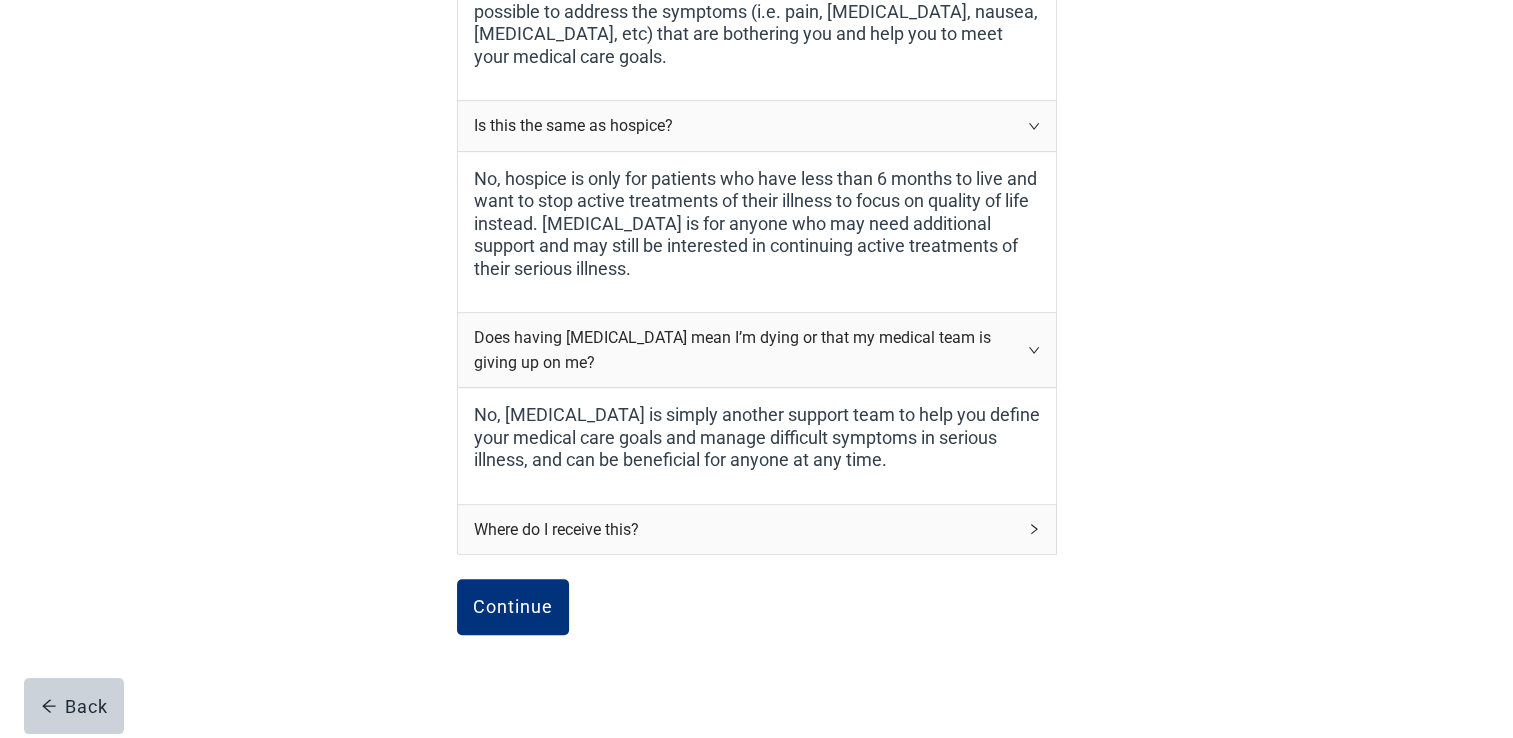 click on "Where do I receive this?" at bounding box center (757, 529) 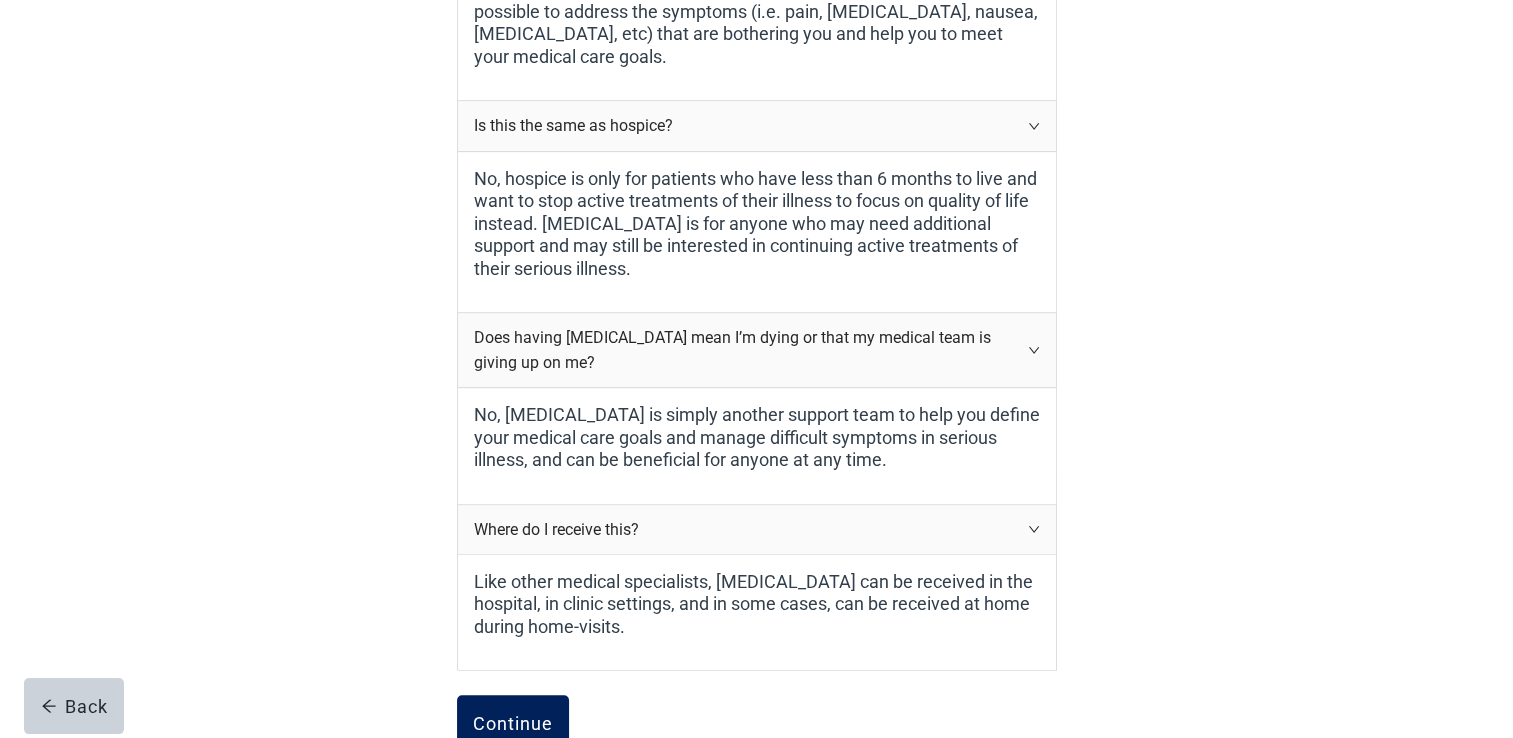 click on "Continue" at bounding box center [513, 723] 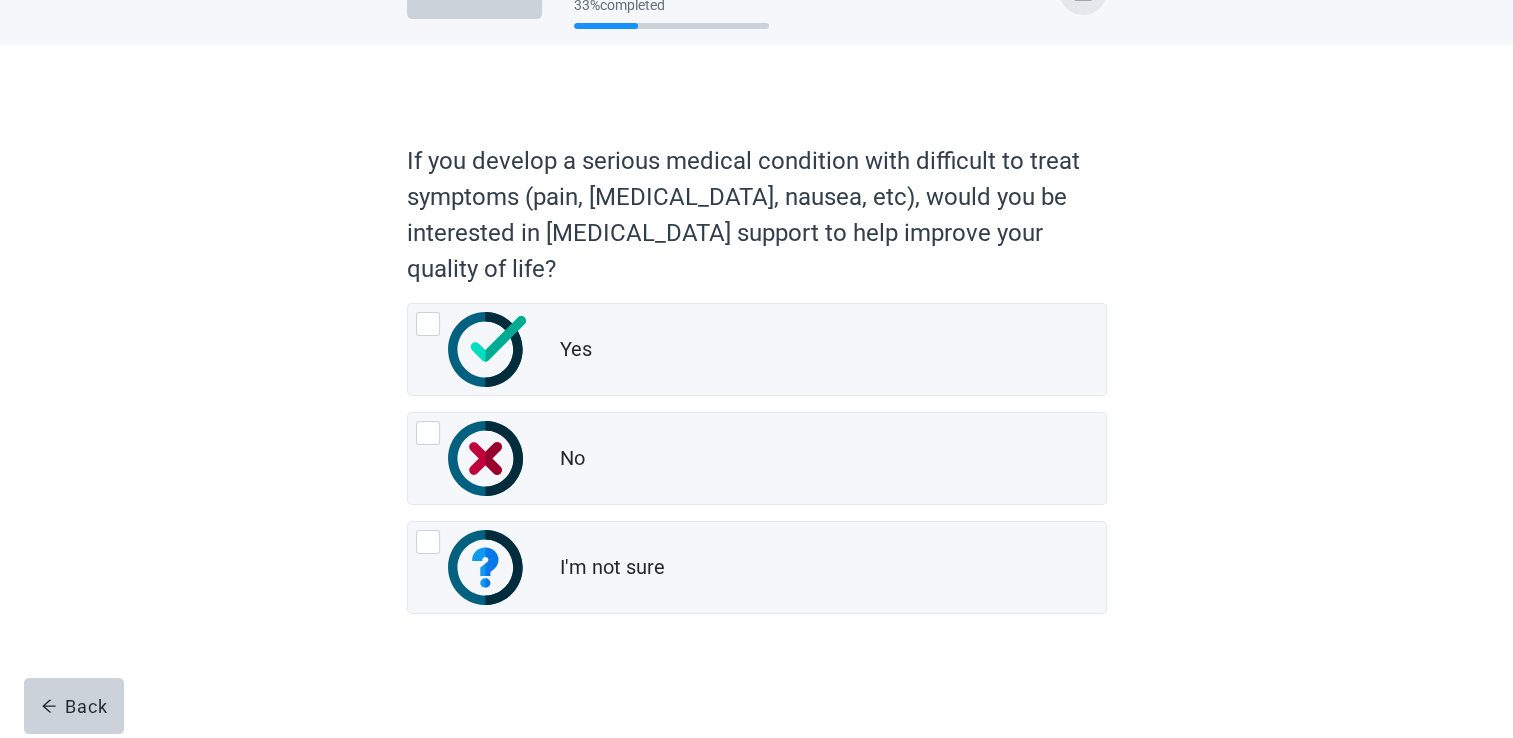 scroll, scrollTop: 0, scrollLeft: 0, axis: both 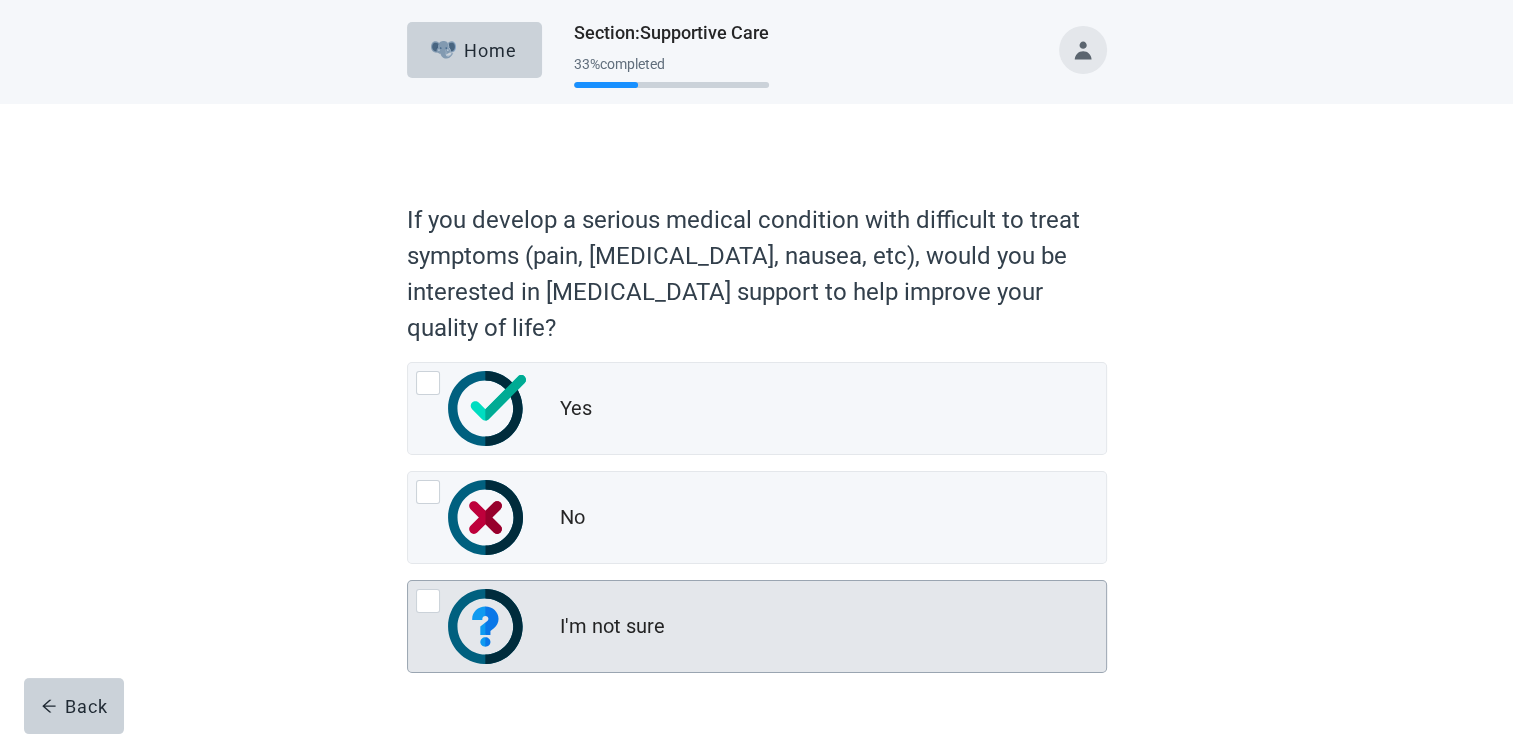 click at bounding box center [428, 601] 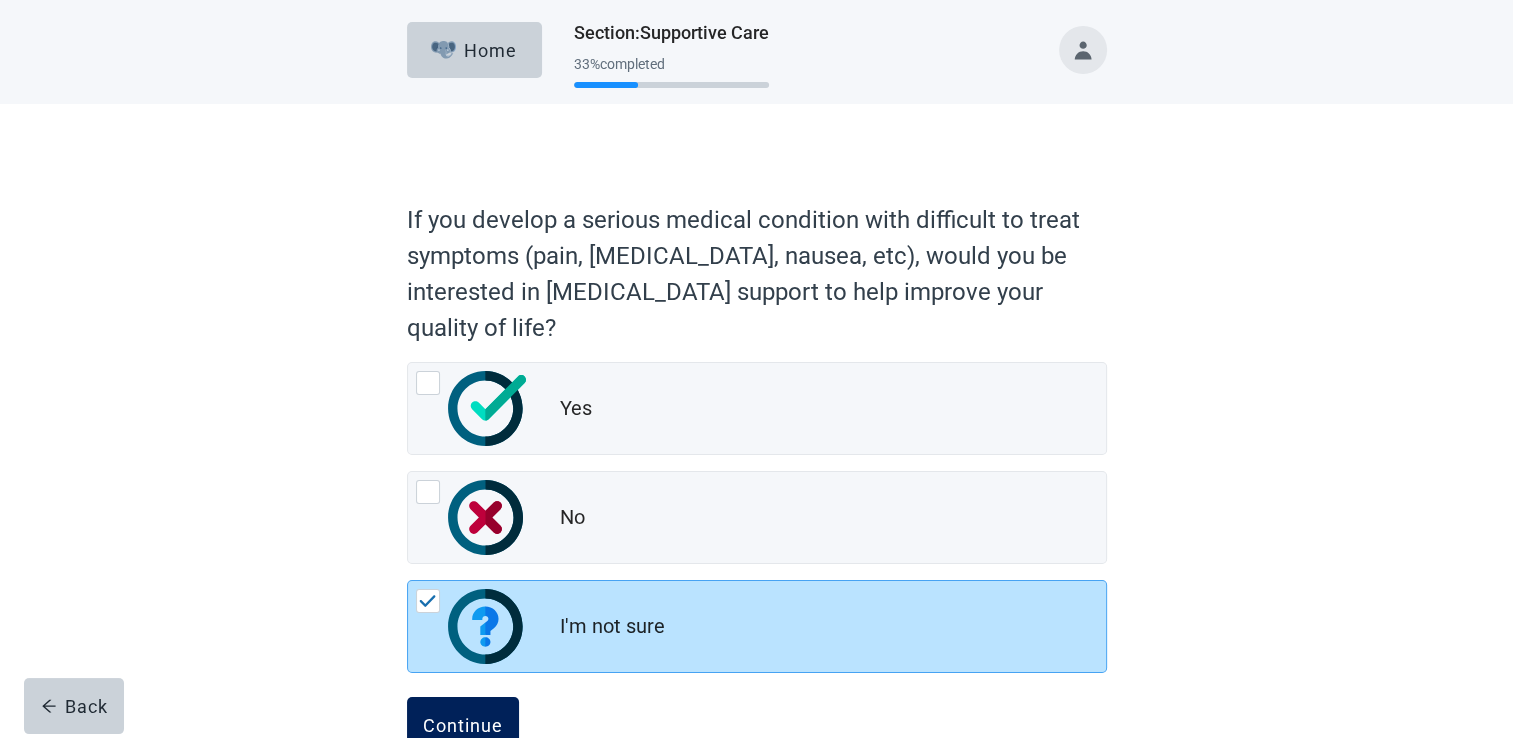 click on "Continue" at bounding box center (463, 725) 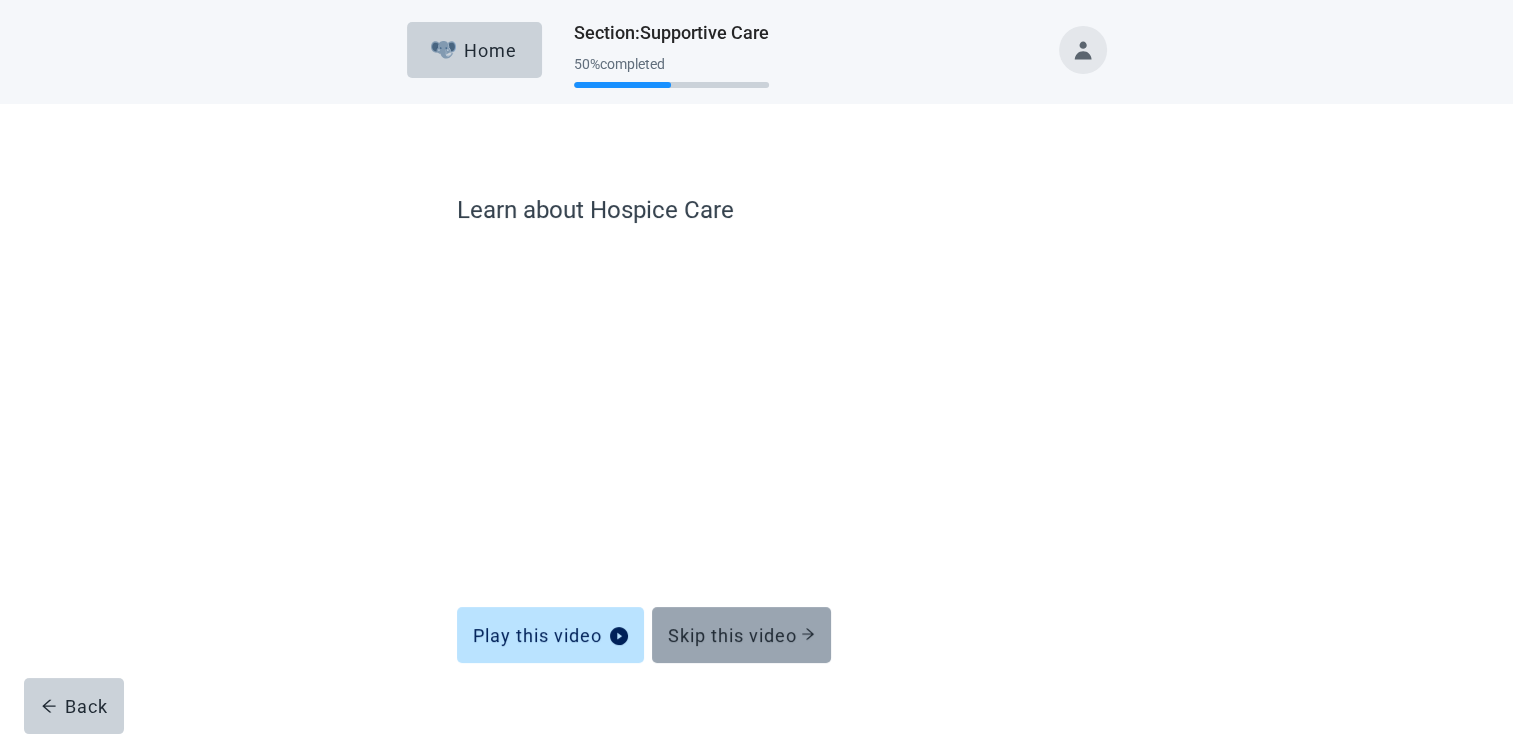 click on "Skip this video" at bounding box center (741, 635) 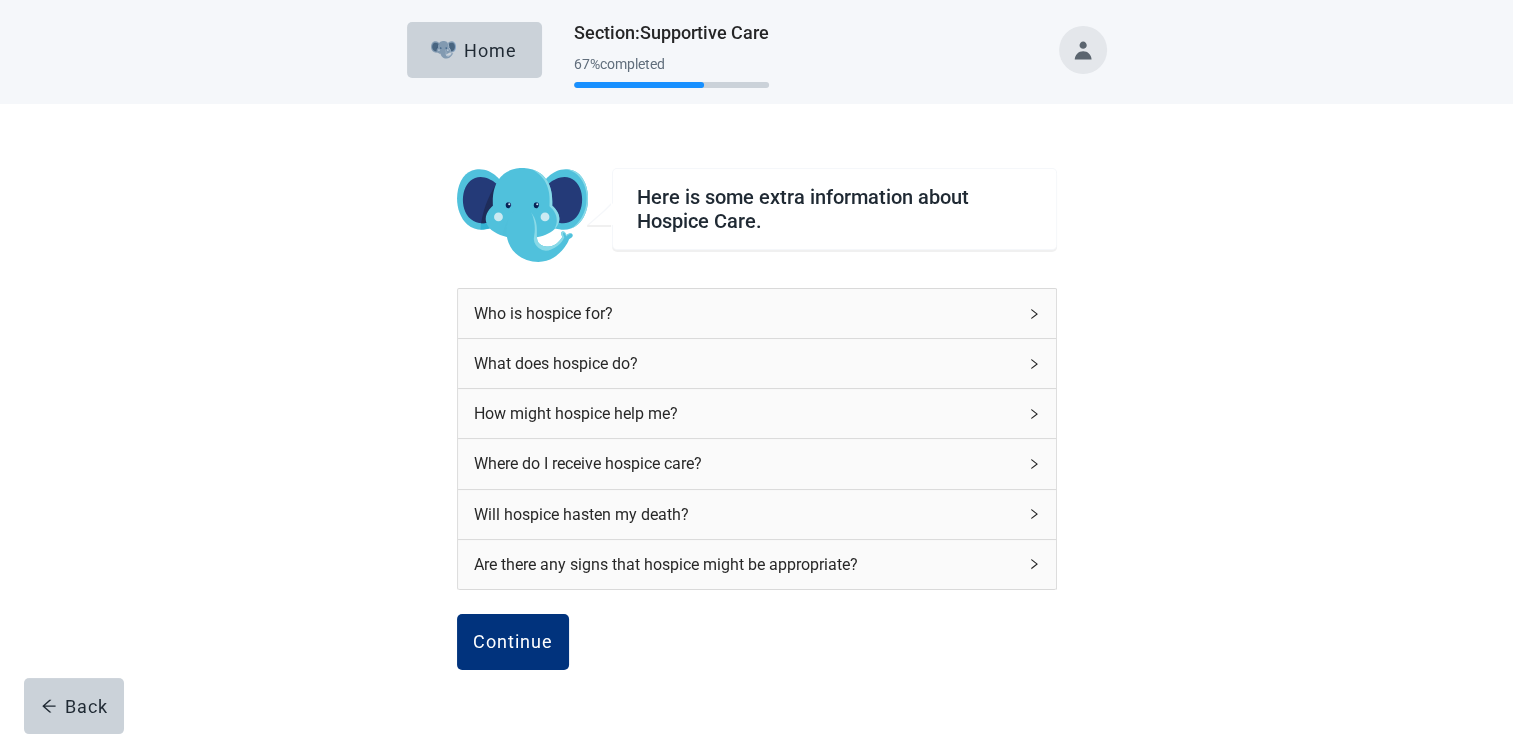 scroll, scrollTop: 4, scrollLeft: 0, axis: vertical 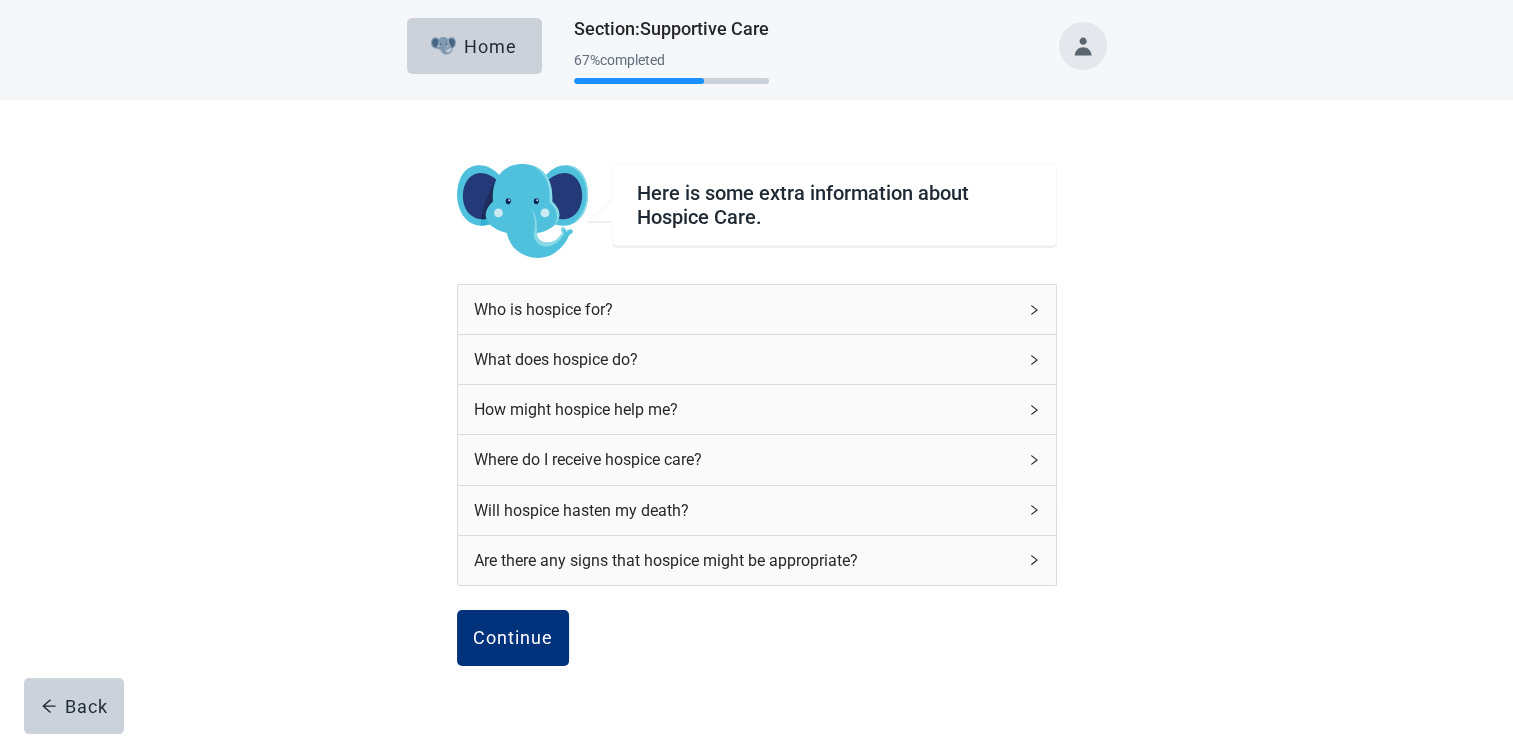 click 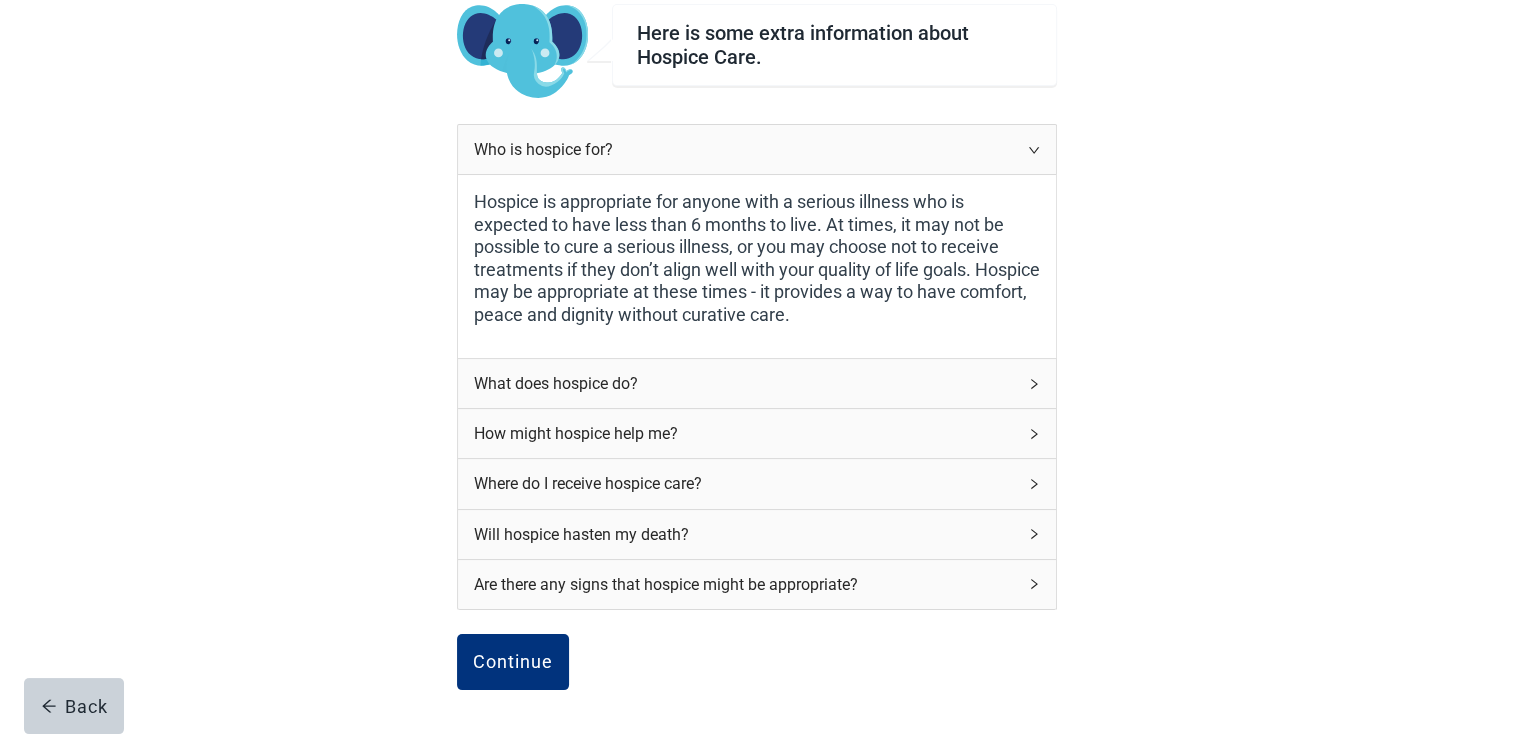 click 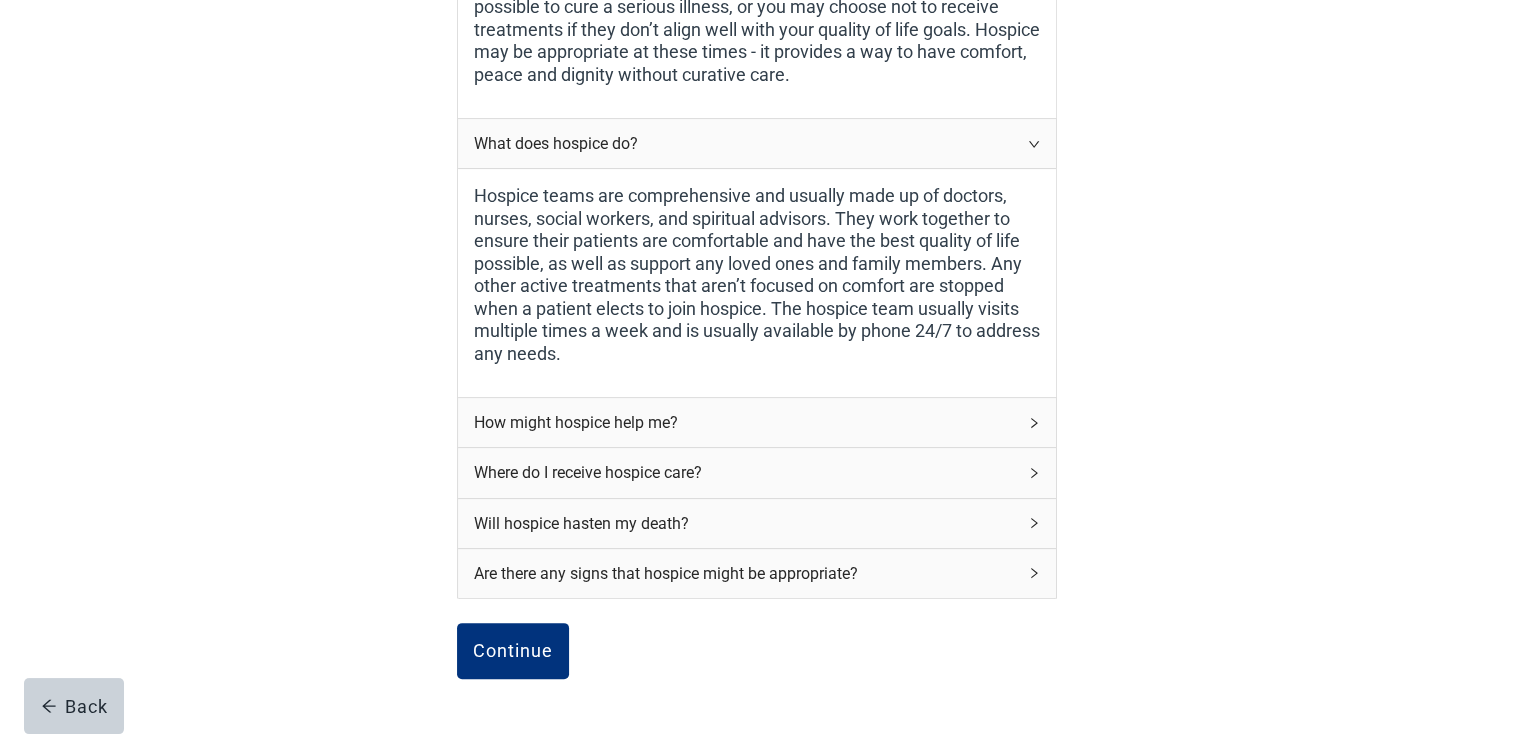 scroll, scrollTop: 444, scrollLeft: 0, axis: vertical 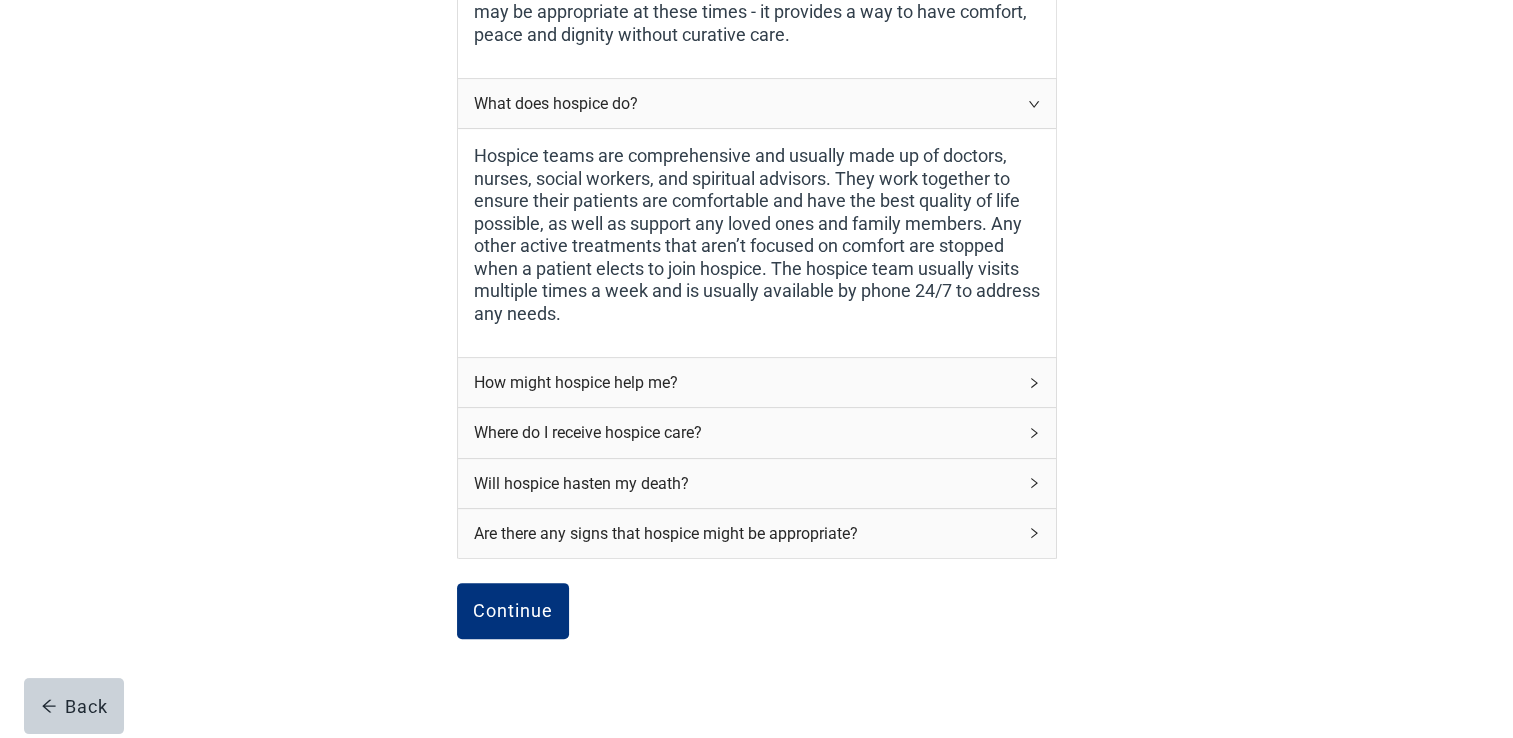 click 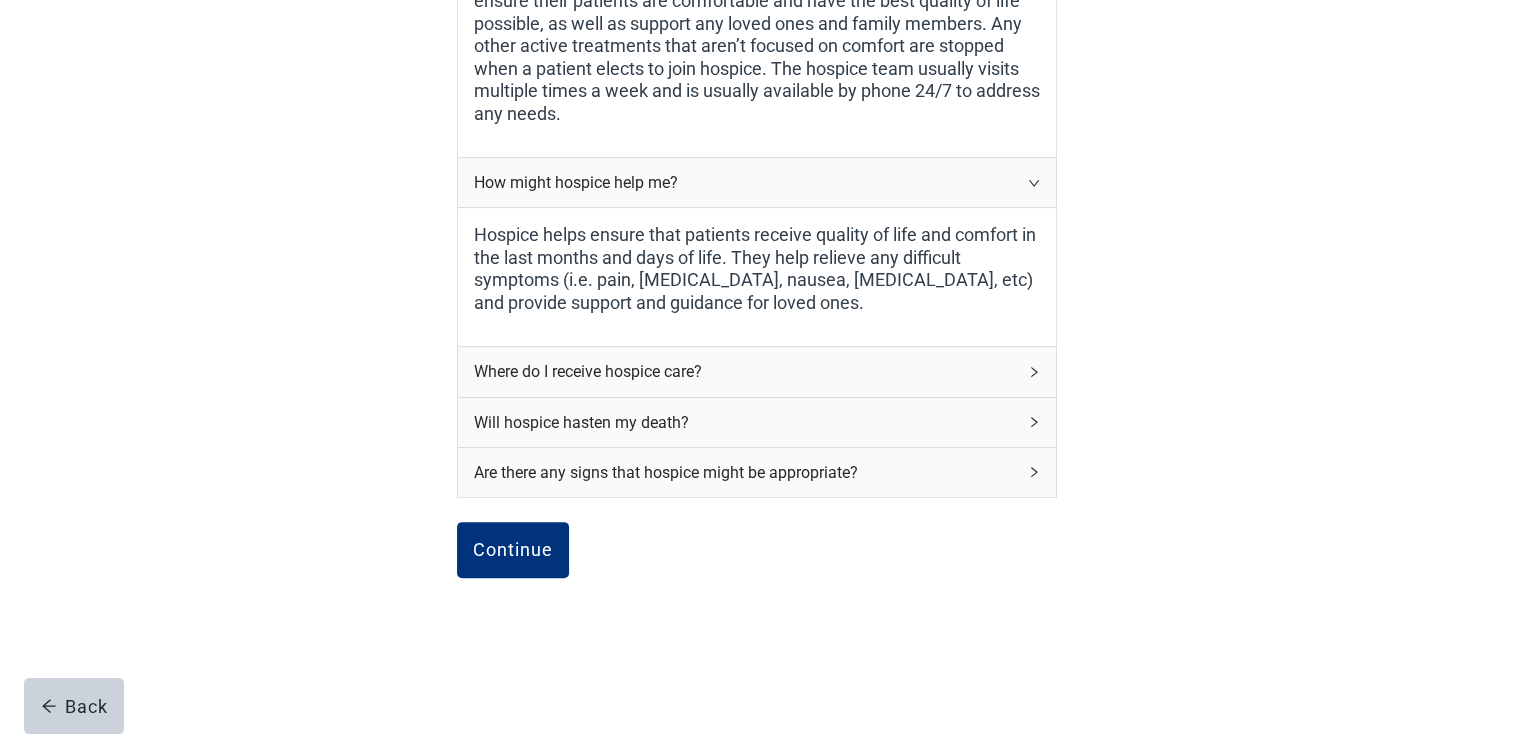 scroll, scrollTop: 665, scrollLeft: 0, axis: vertical 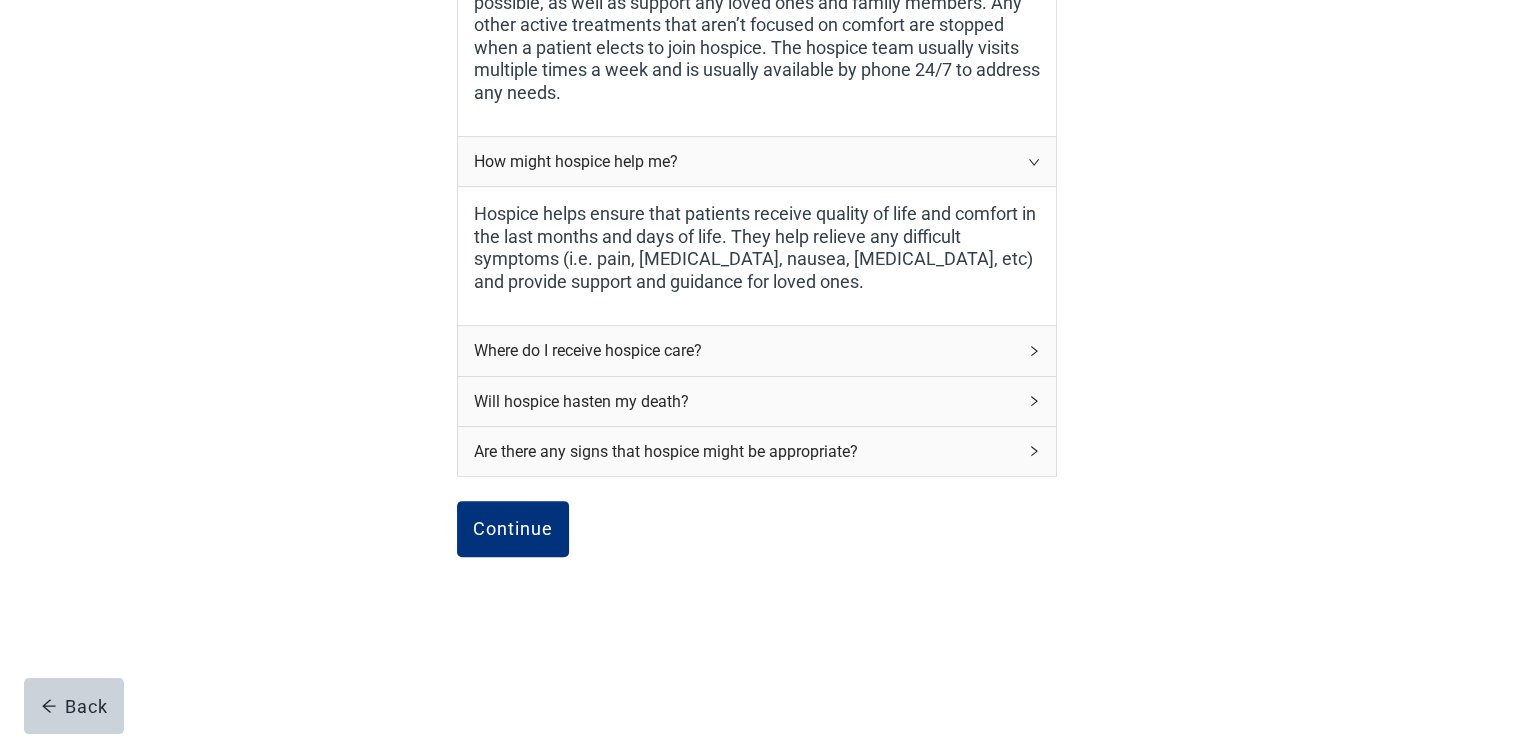 click 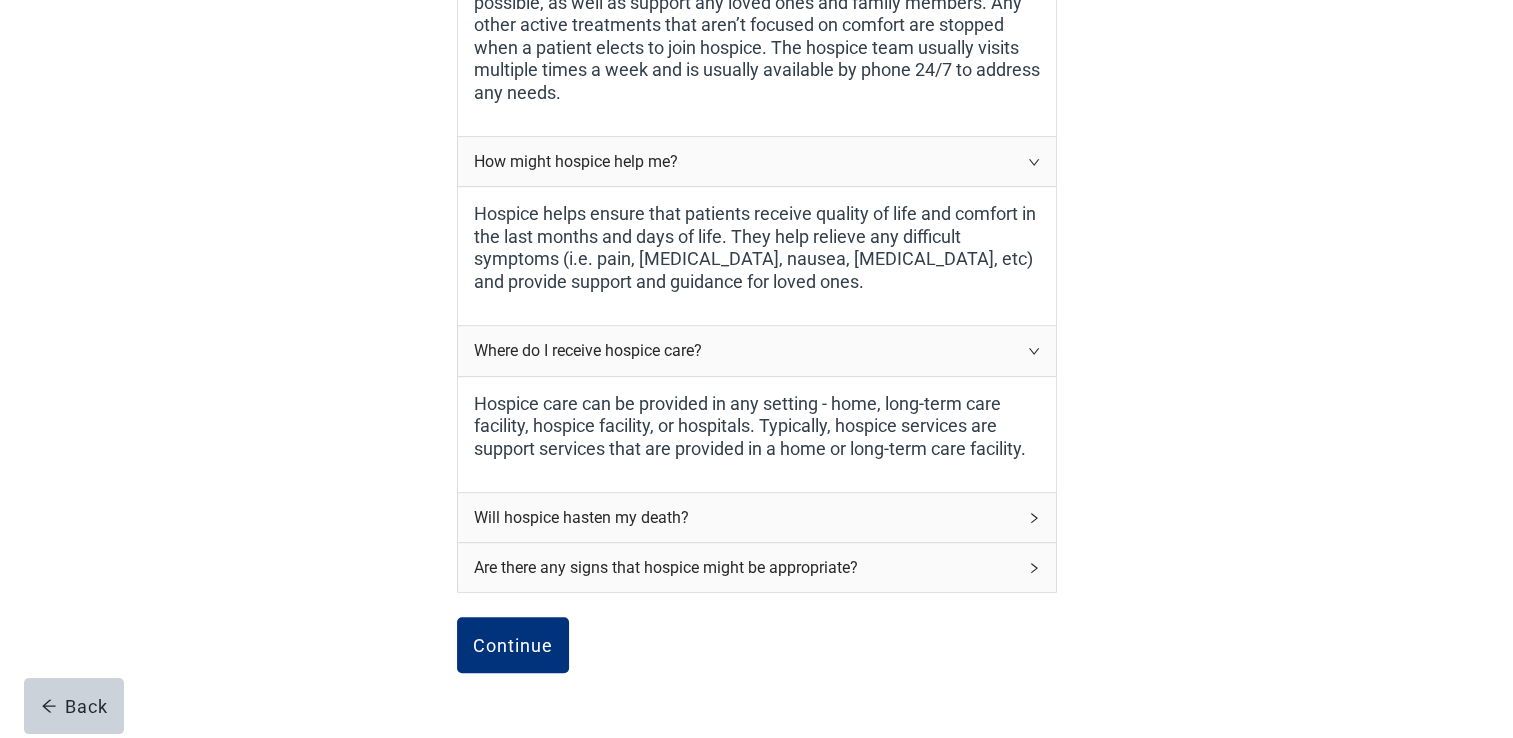 click 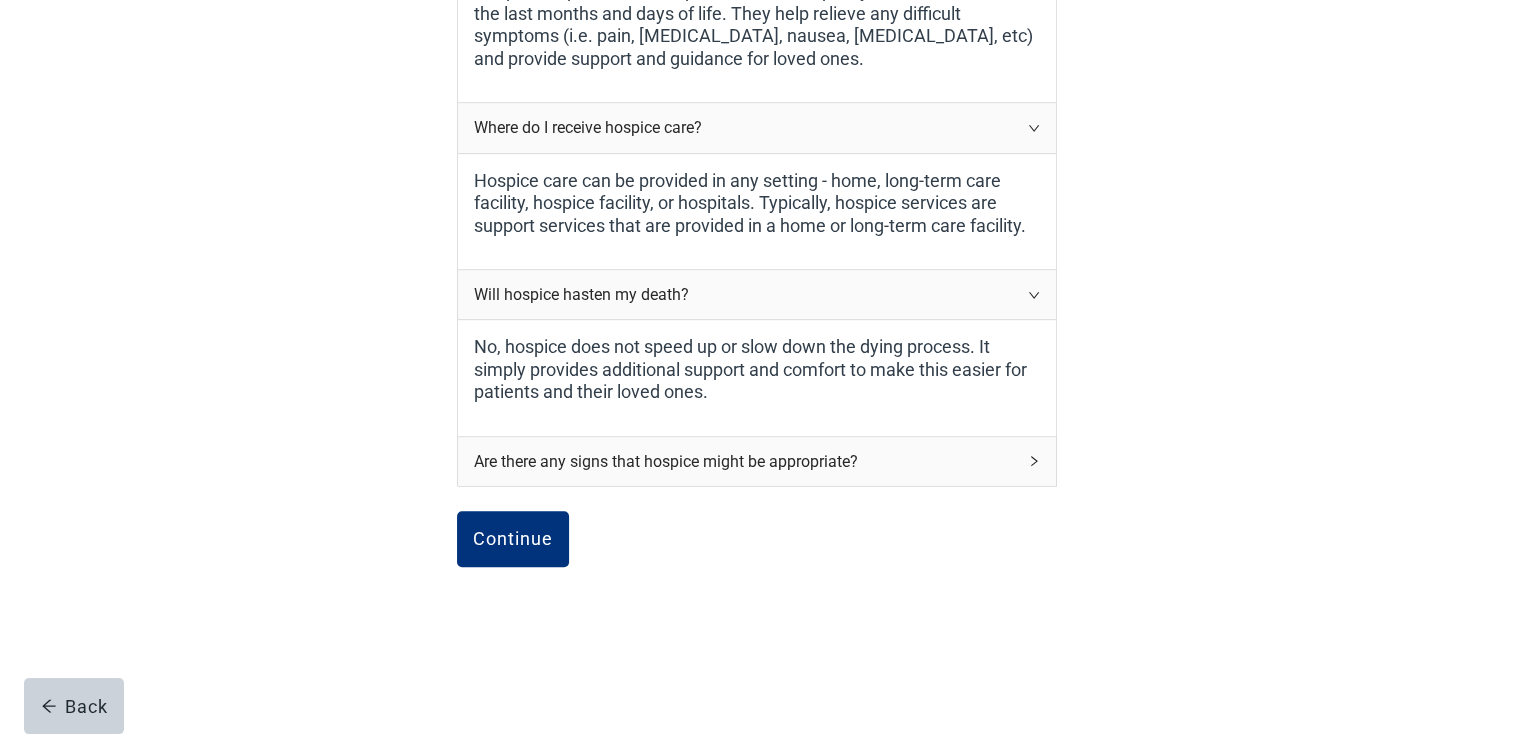 scroll, scrollTop: 898, scrollLeft: 0, axis: vertical 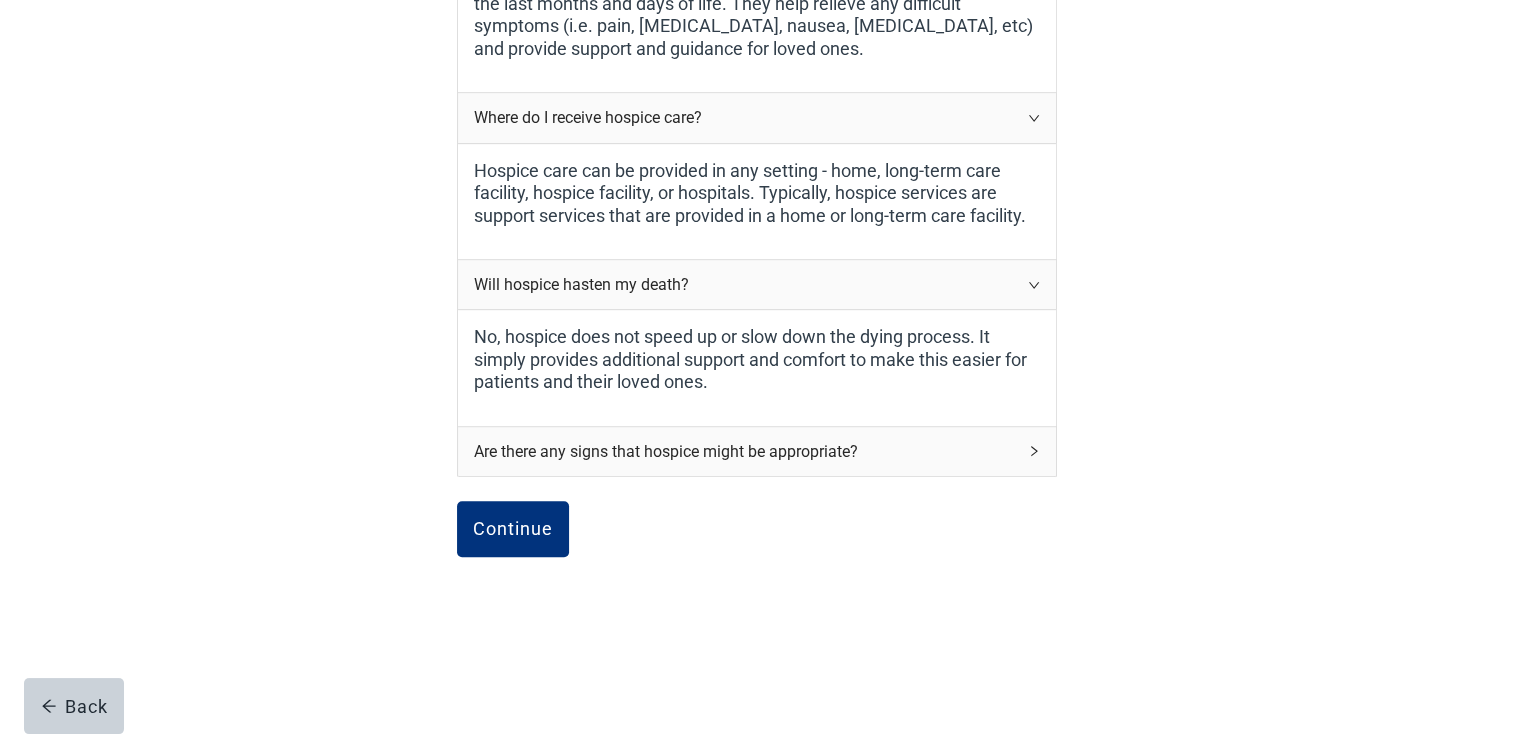 click 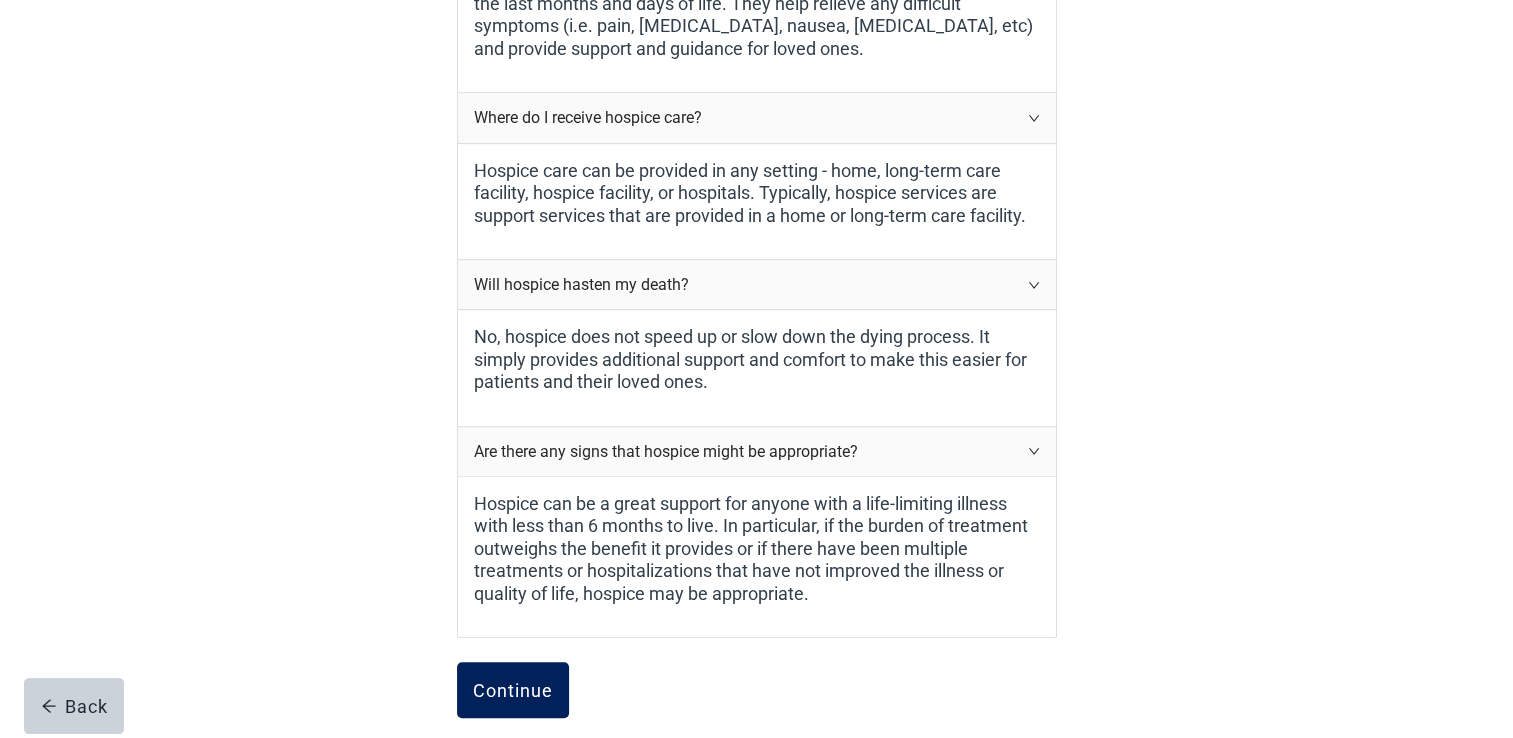 click on "Continue" at bounding box center [513, 690] 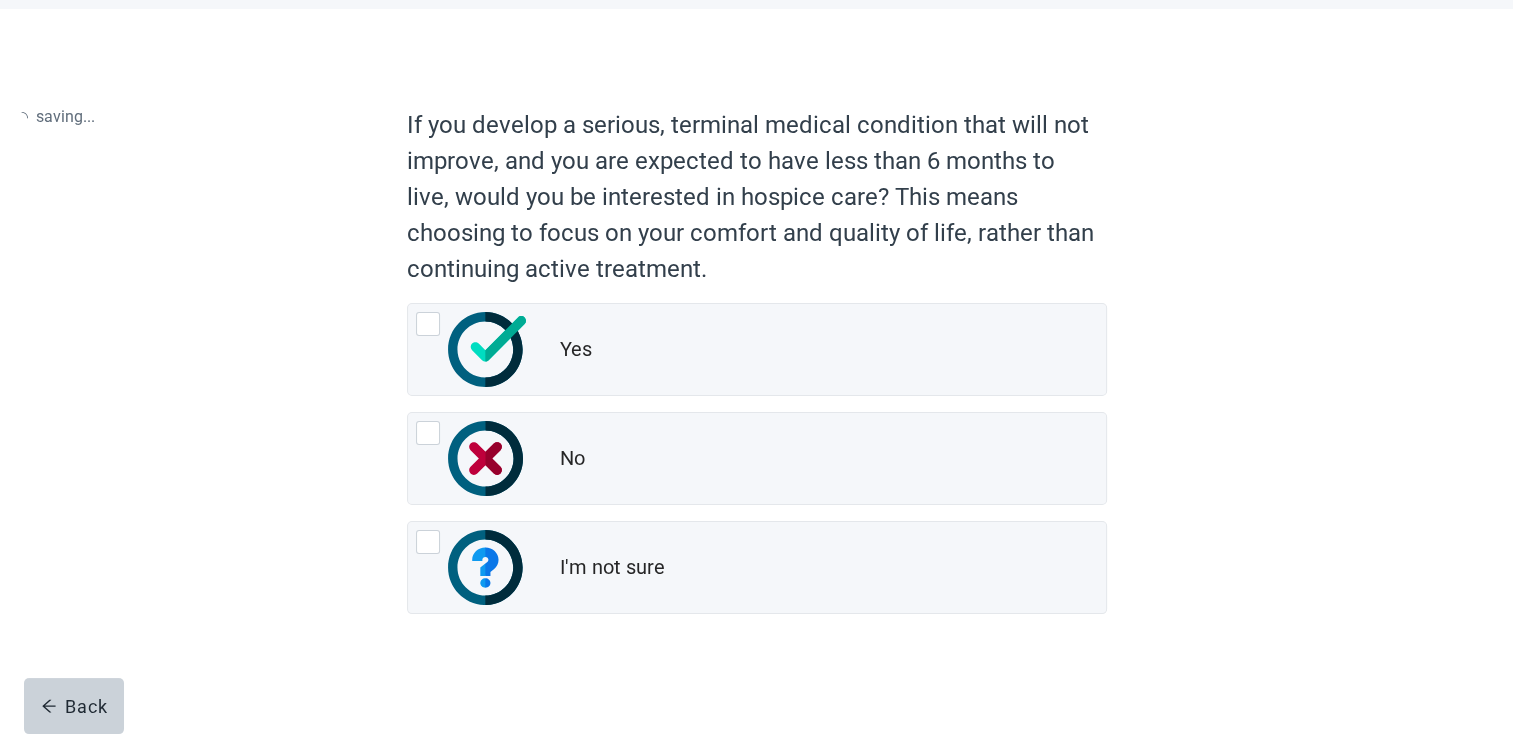 scroll, scrollTop: 0, scrollLeft: 0, axis: both 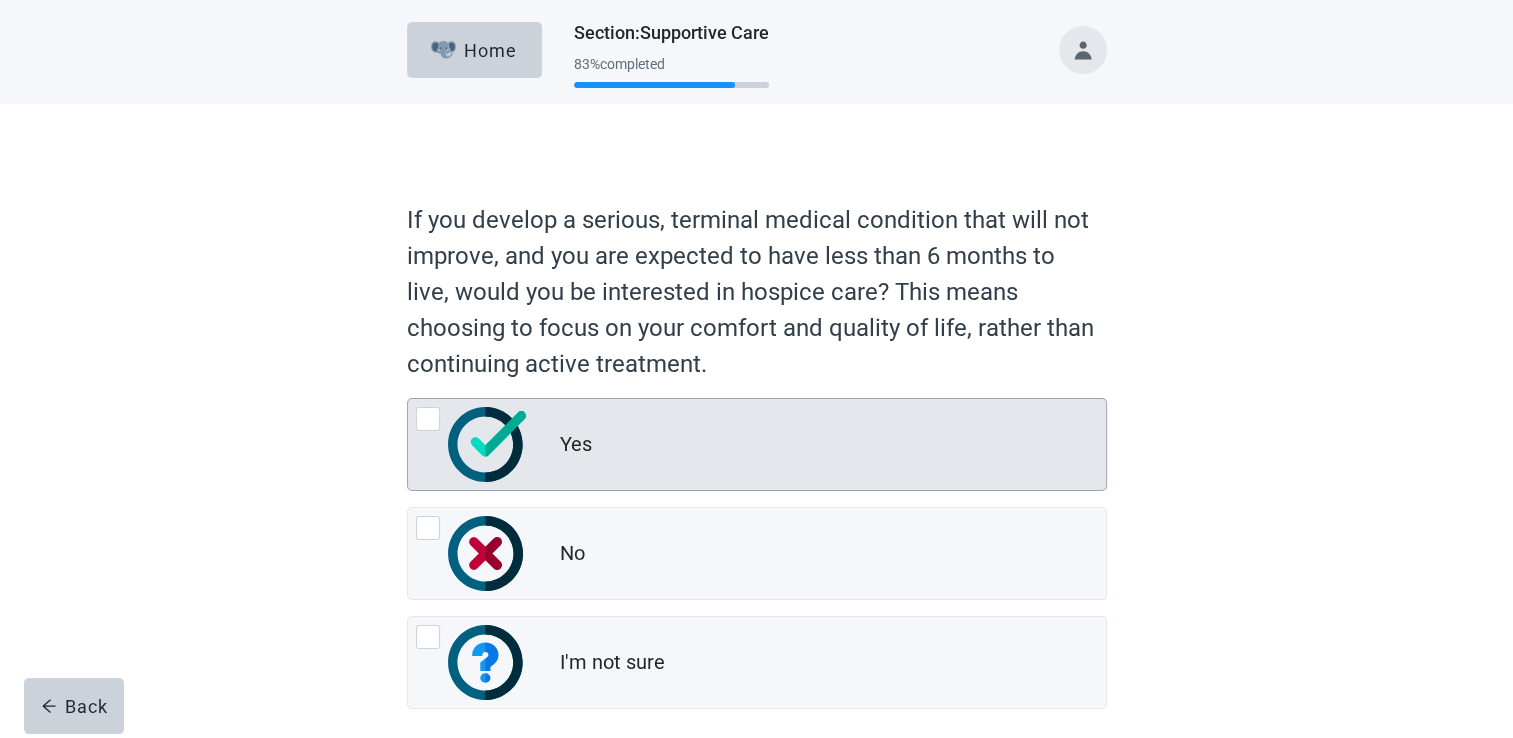 click at bounding box center [428, 419] 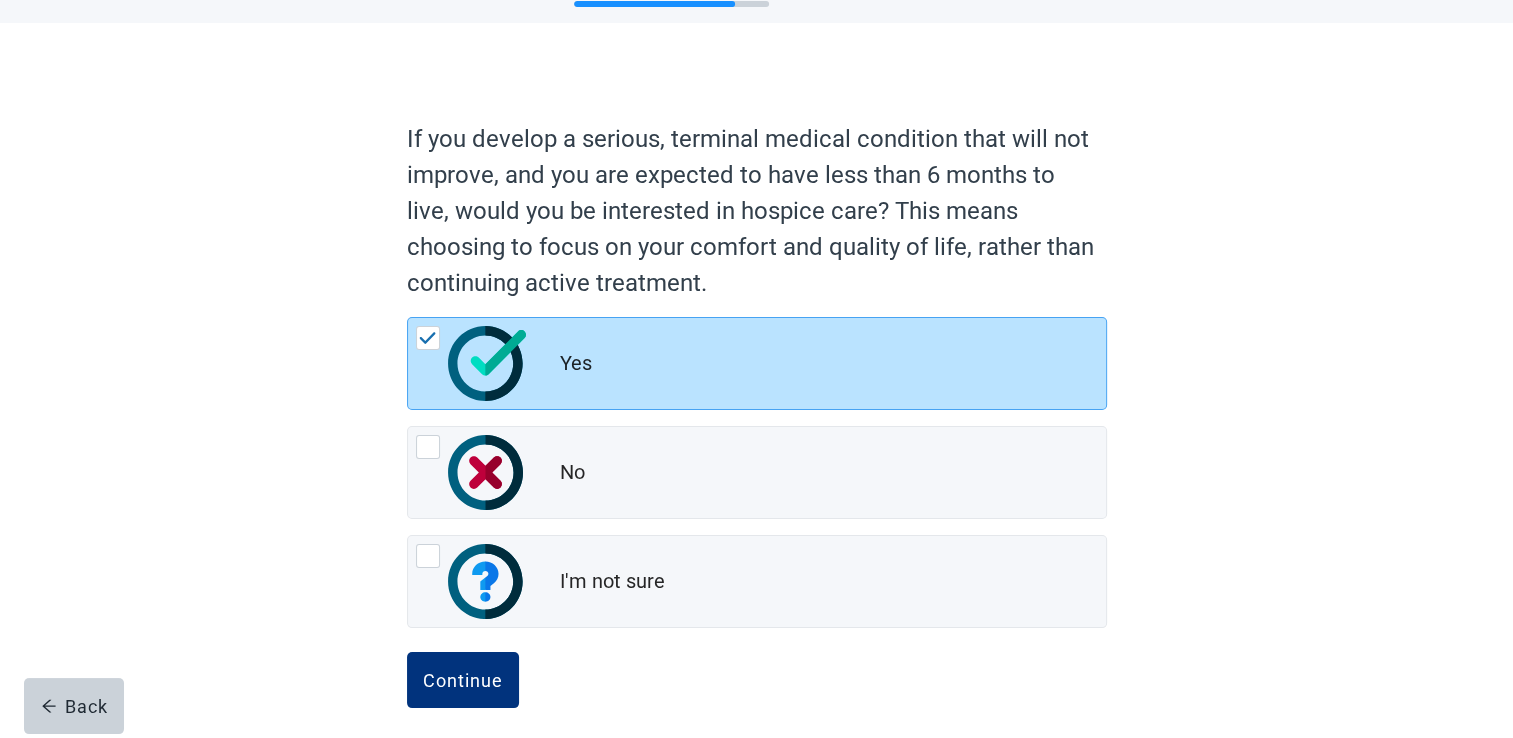 scroll, scrollTop: 93, scrollLeft: 0, axis: vertical 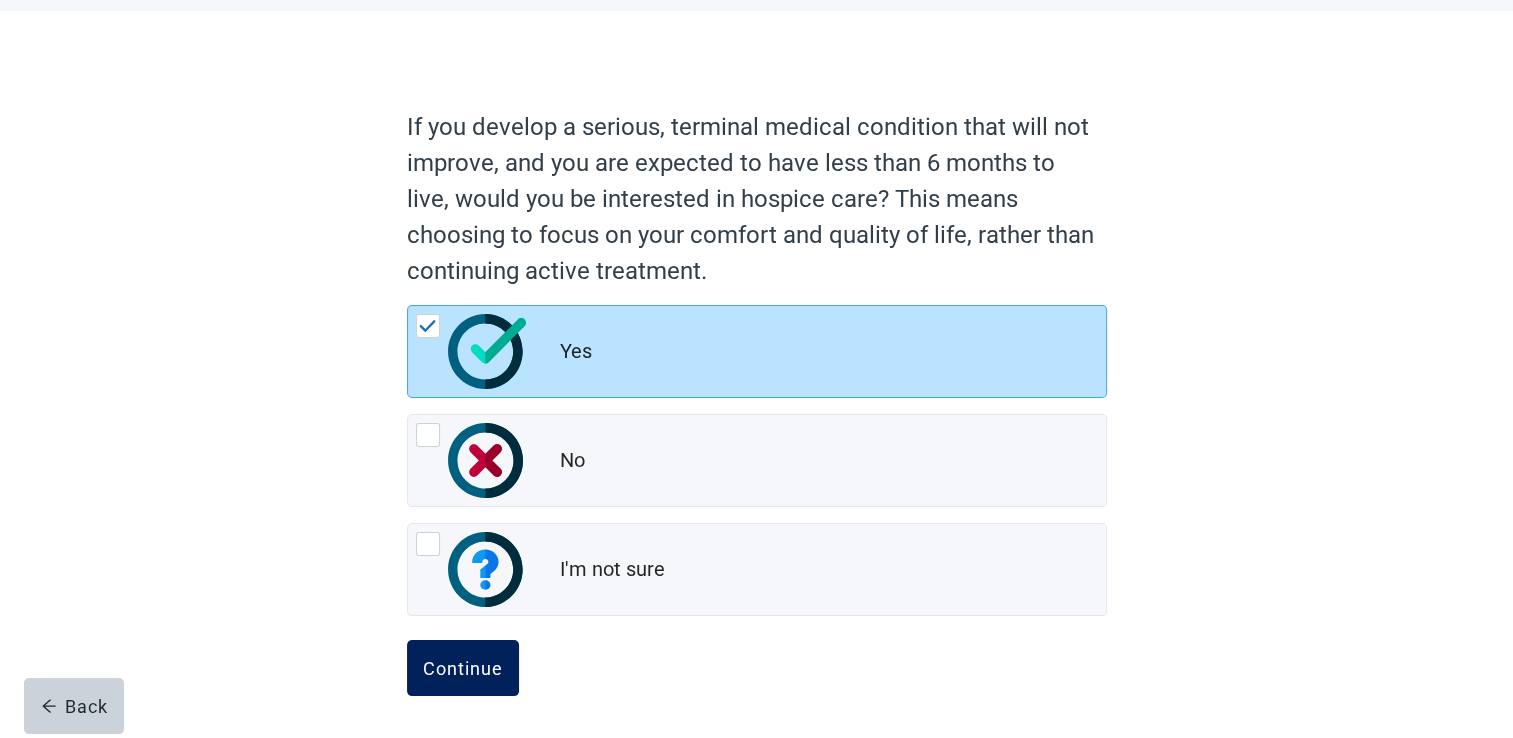 click on "Continue" at bounding box center (463, 668) 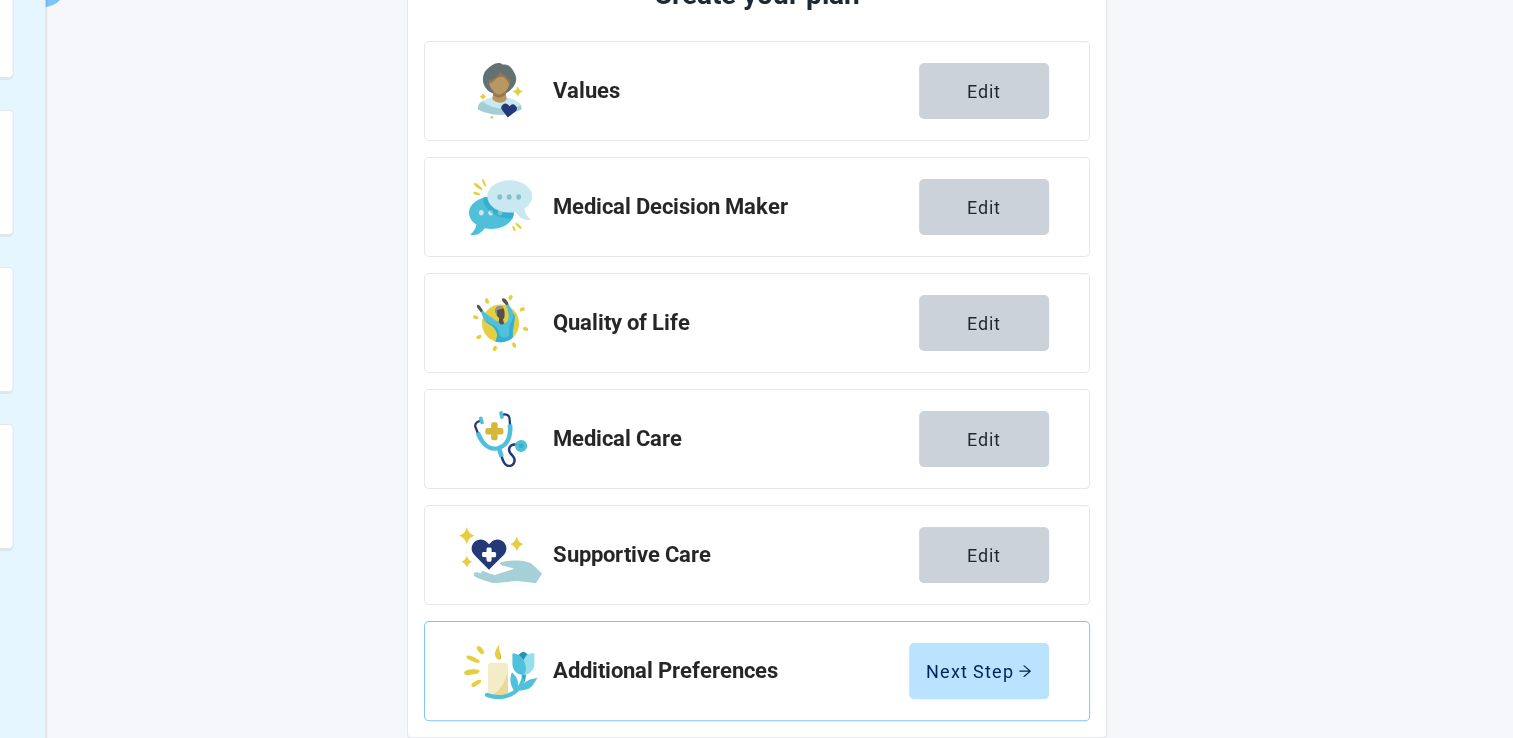 scroll, scrollTop: 324, scrollLeft: 0, axis: vertical 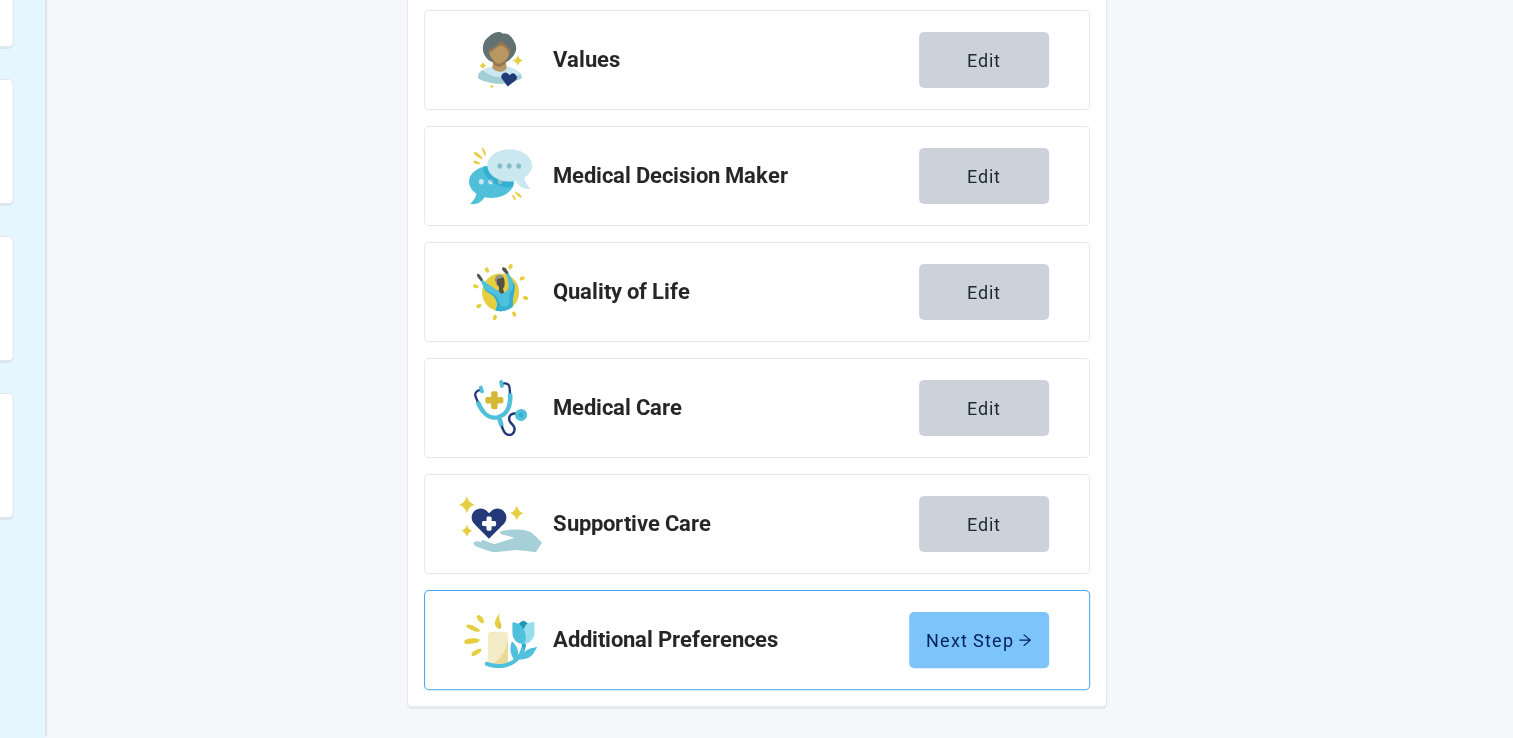 click on "Next Step" at bounding box center (979, 640) 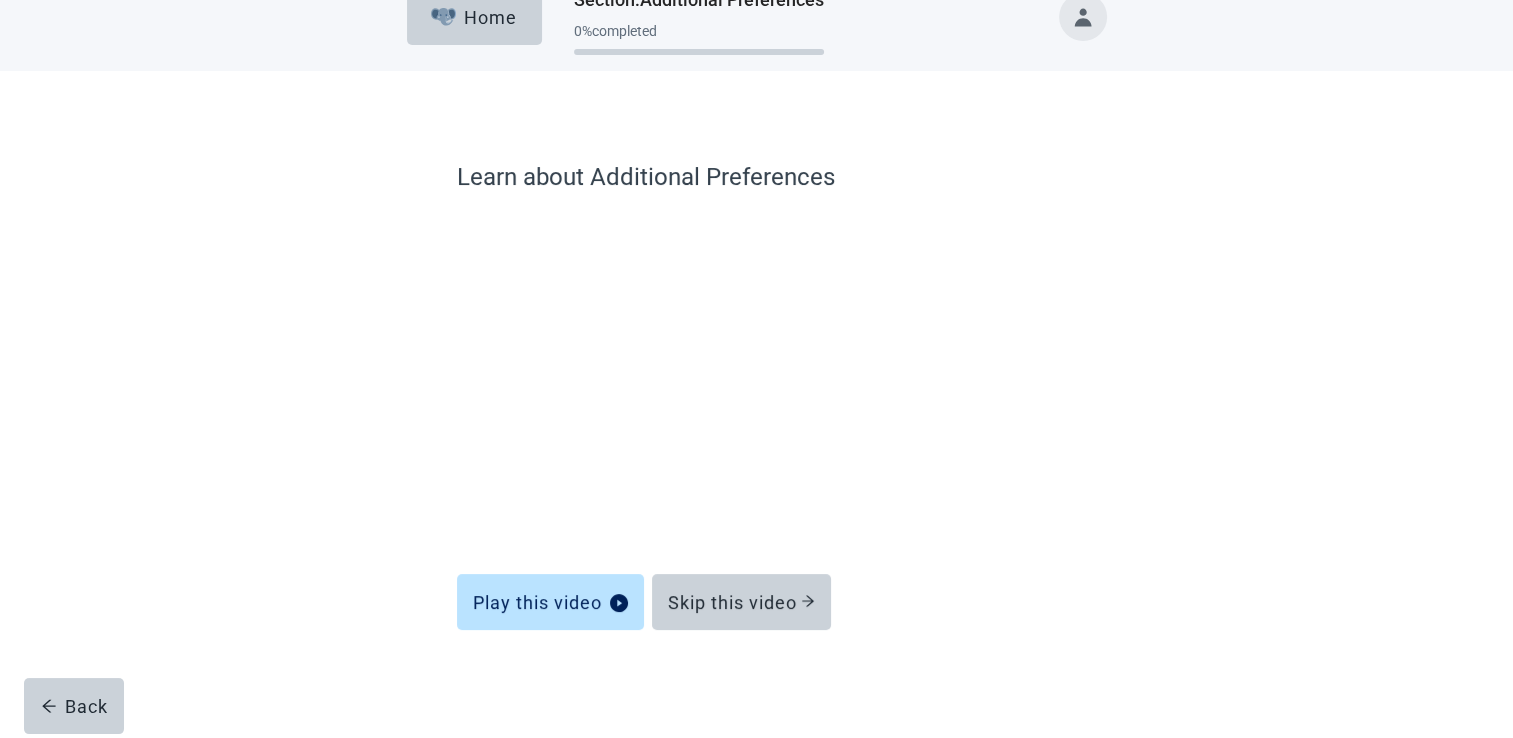 scroll, scrollTop: 32, scrollLeft: 0, axis: vertical 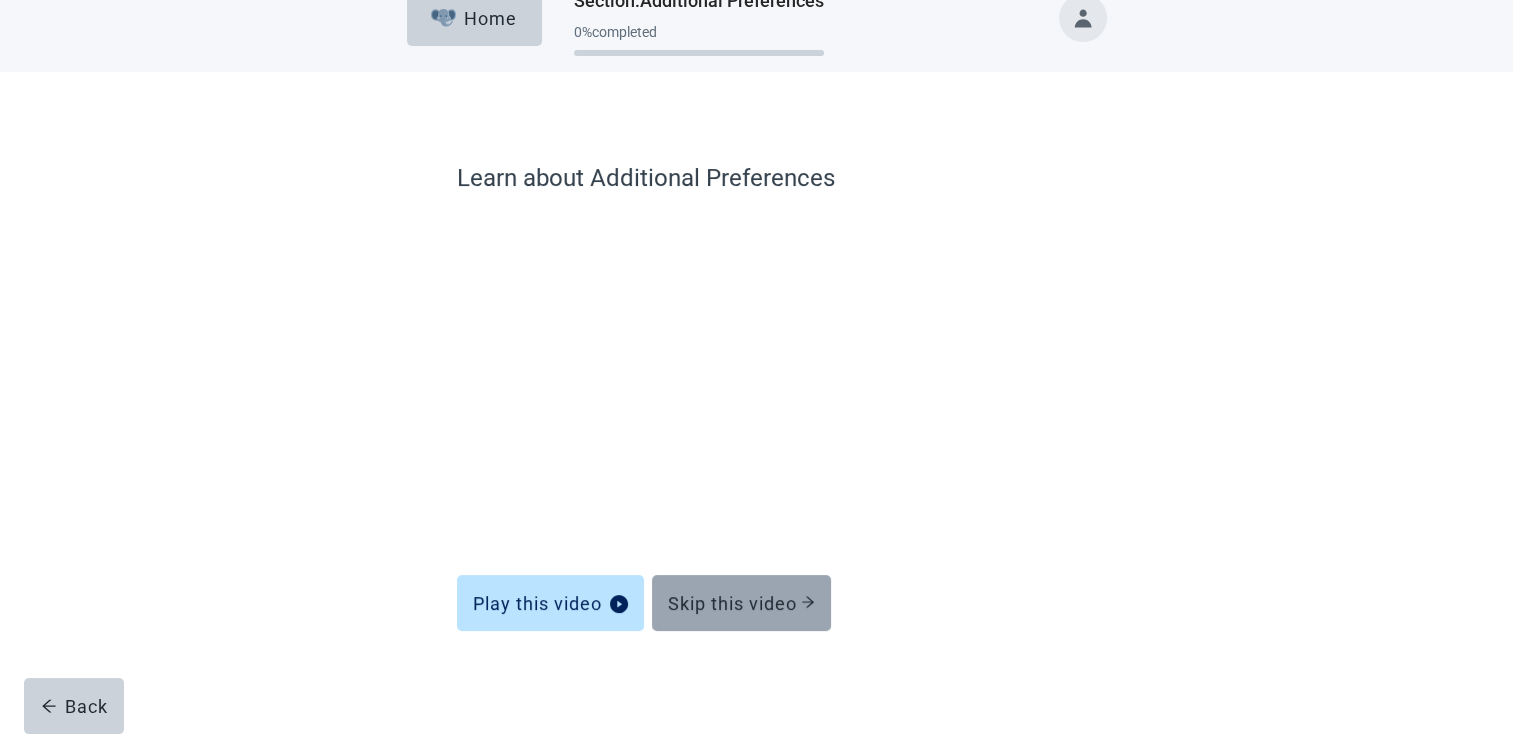 click on "Skip this video" at bounding box center (741, 603) 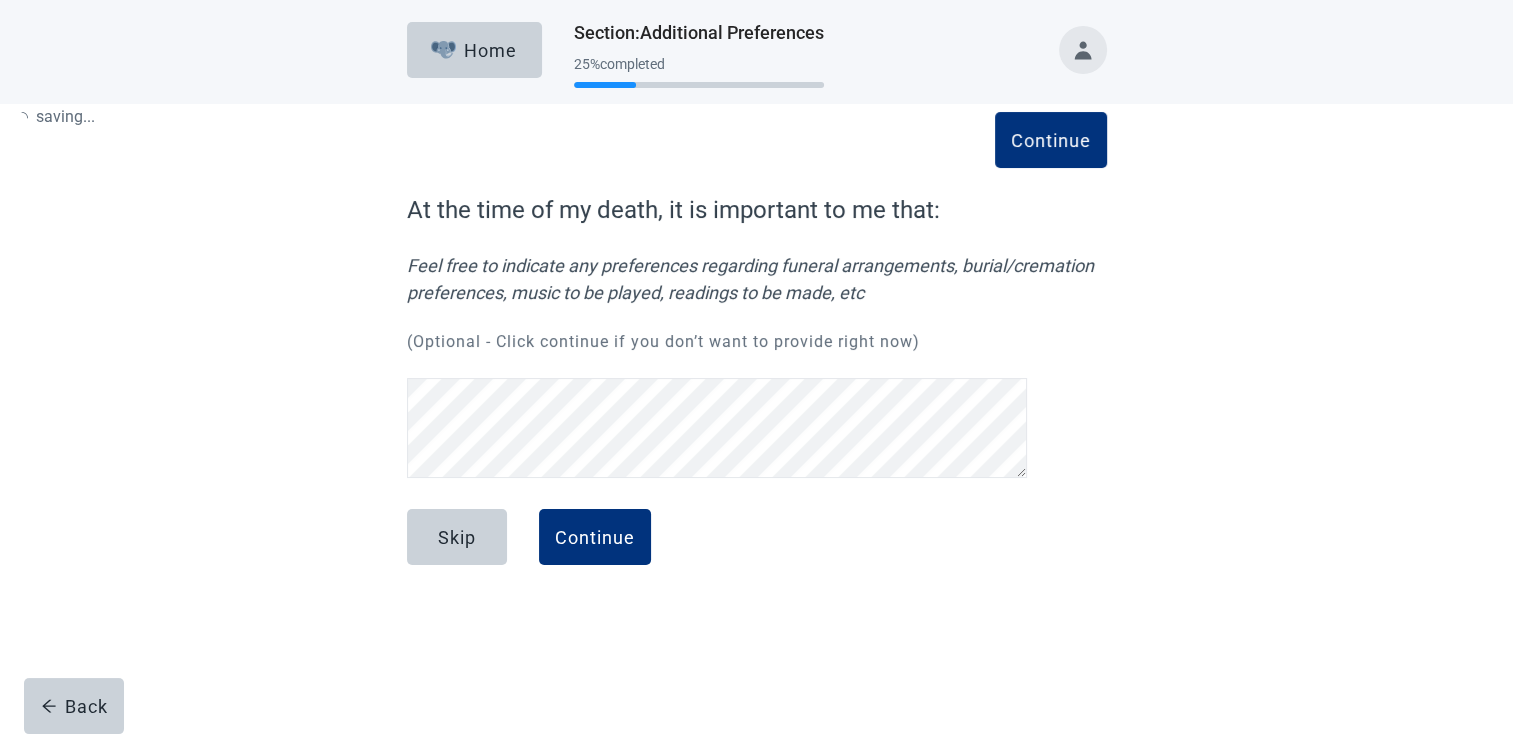 click on "Skip Continue" at bounding box center (757, 559) 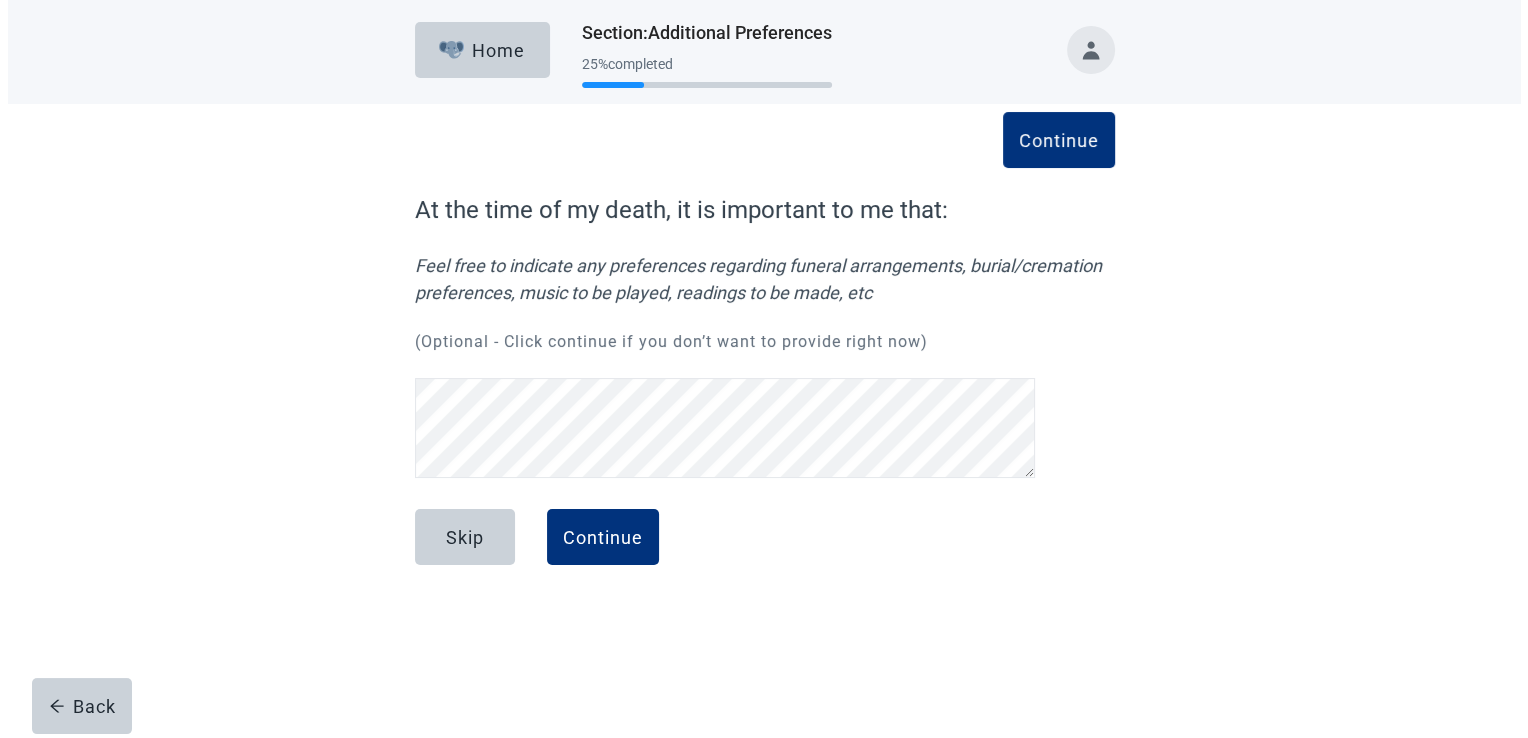 scroll, scrollTop: 0, scrollLeft: 0, axis: both 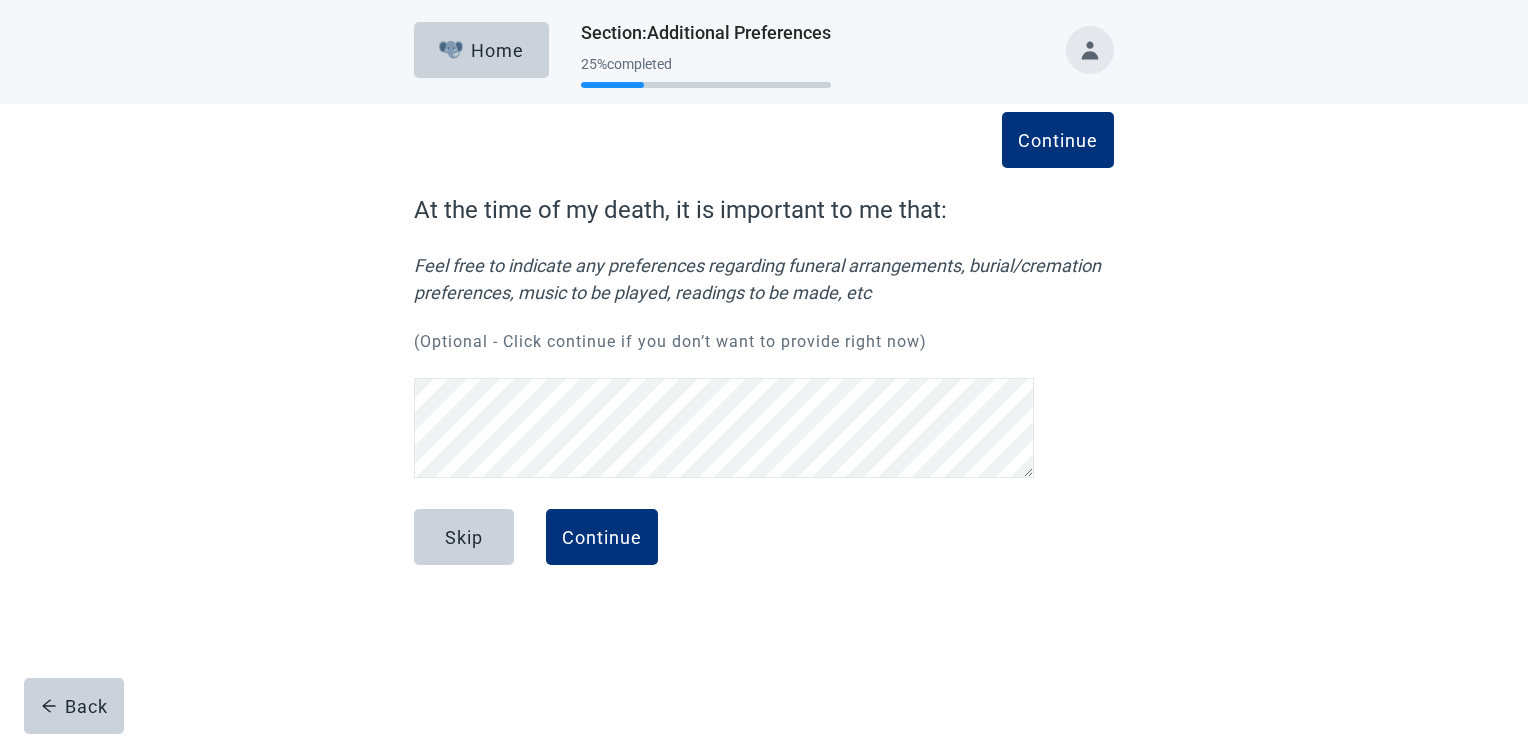 click on "Continue At the time of my death, it is important to me that: Feel free to indicate any preferences regarding funeral arrangements, burial/cremation preferences, music to be played, readings to be made, etc (Optional - Click continue if you don’t want to provide right now)" at bounding box center (764, 338) 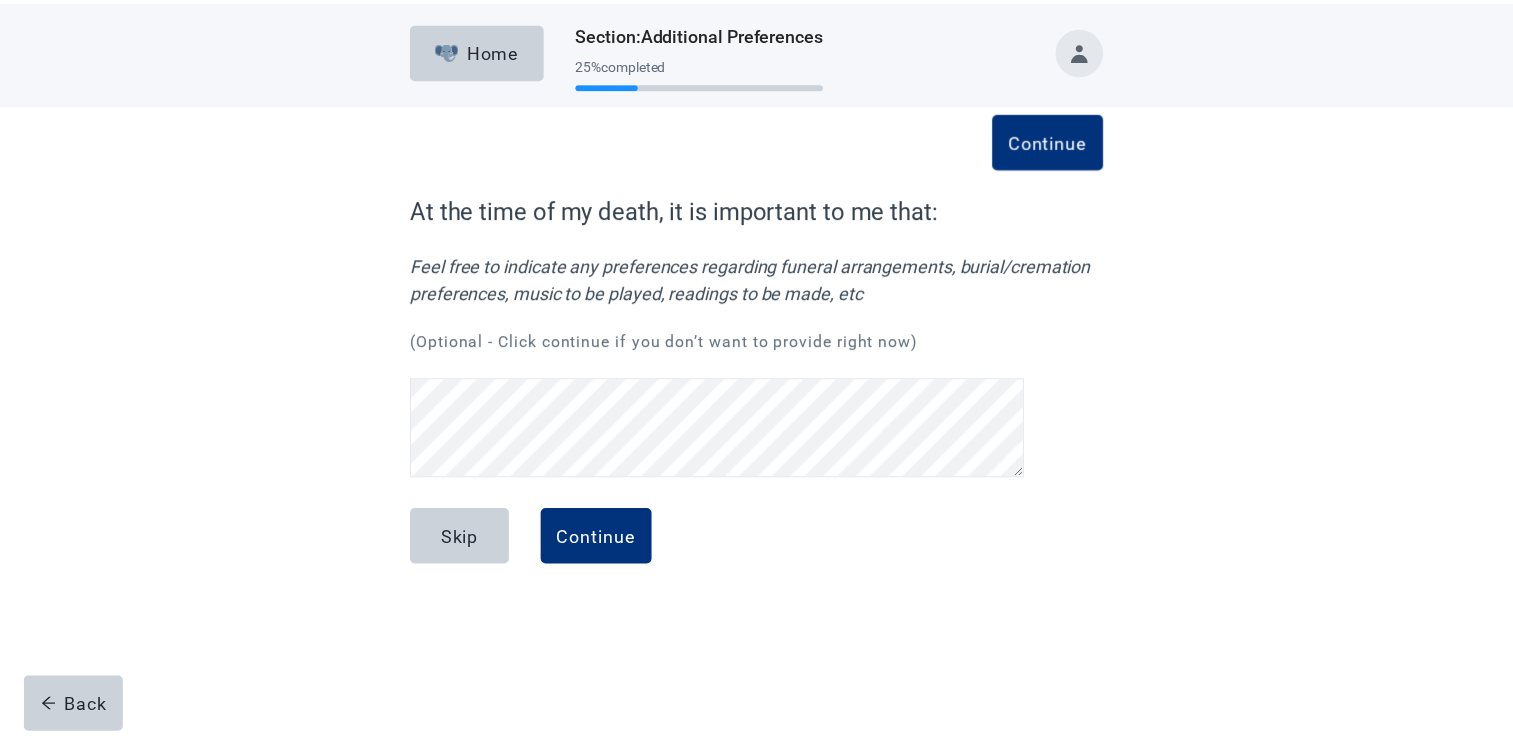 scroll, scrollTop: 511, scrollLeft: 0, axis: vertical 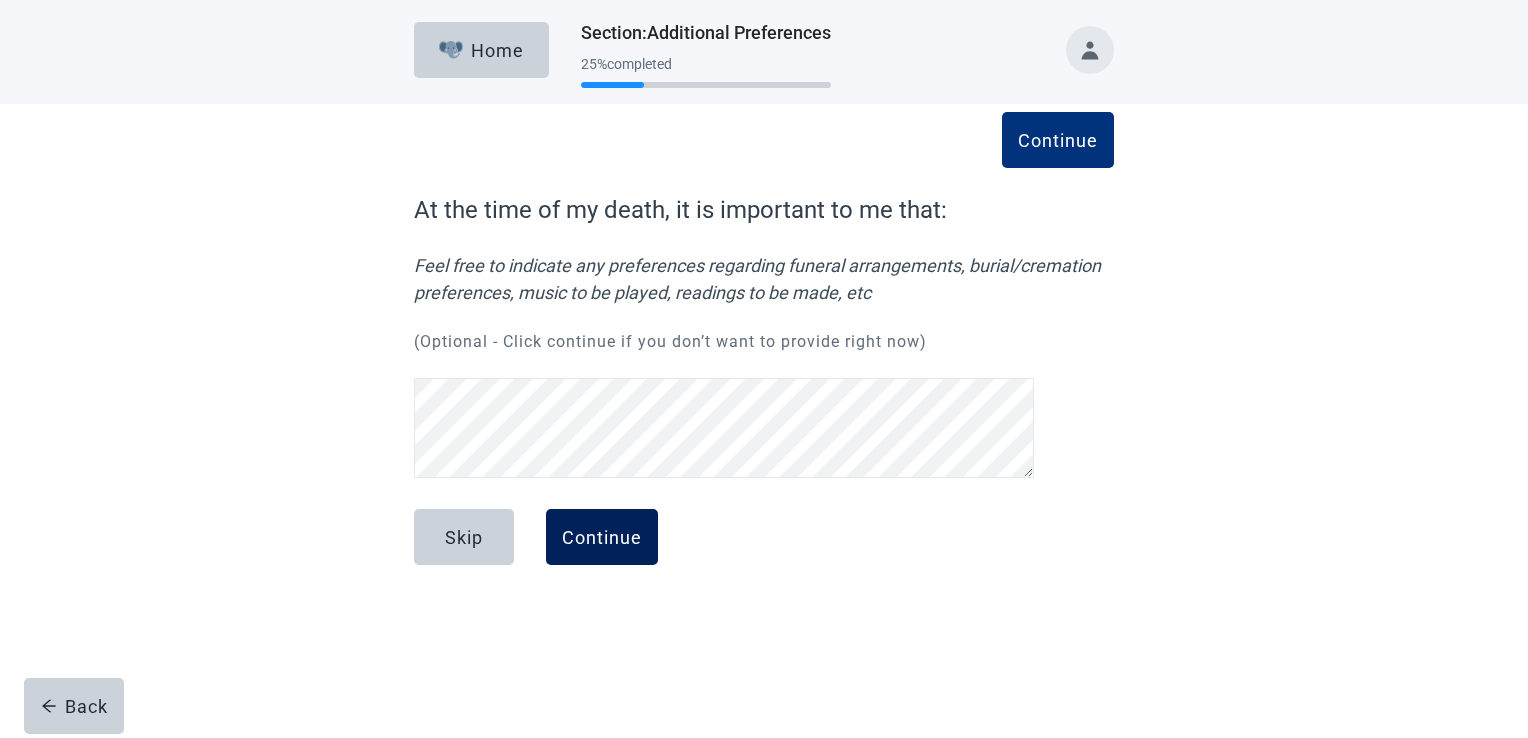 click on "Continue" at bounding box center (602, 537) 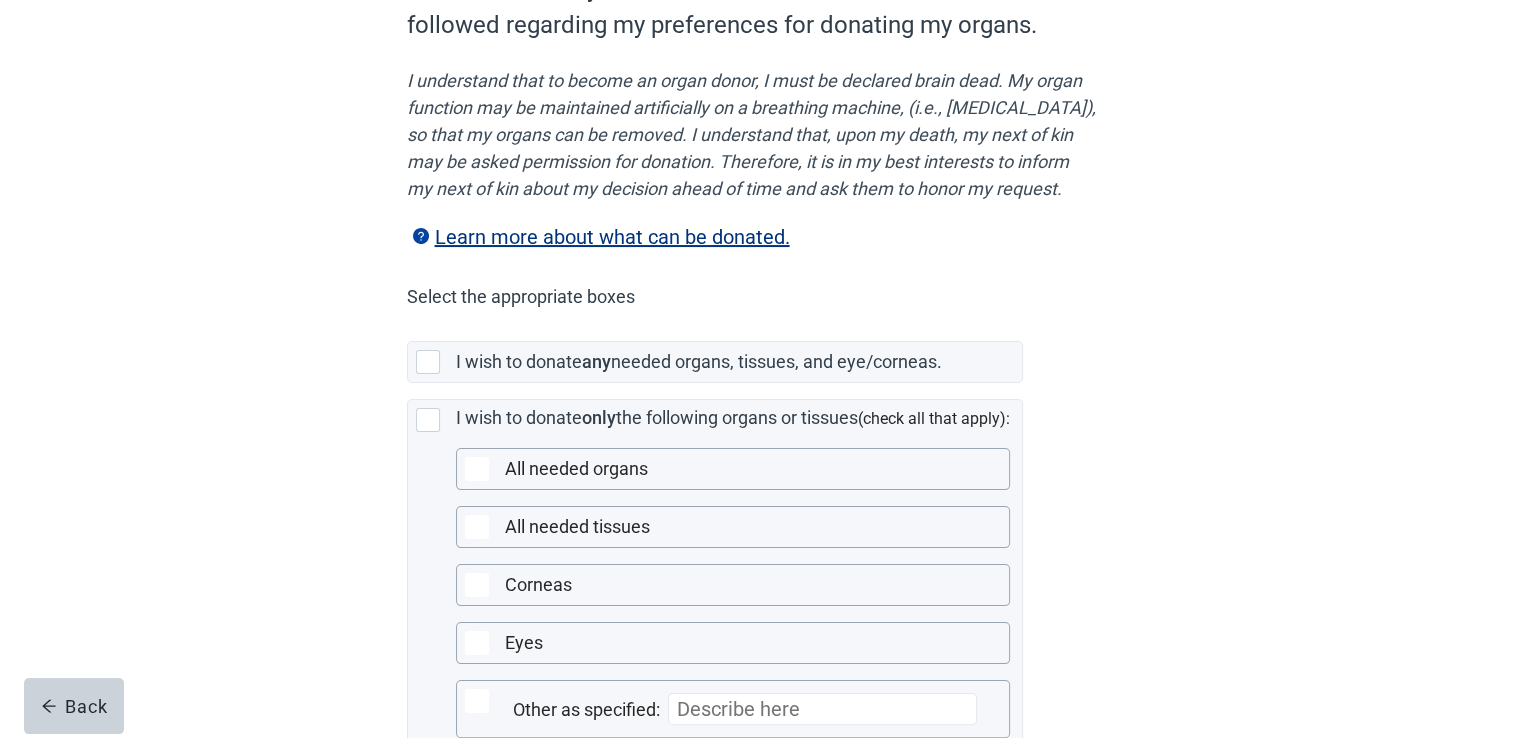 scroll, scrollTop: 240, scrollLeft: 0, axis: vertical 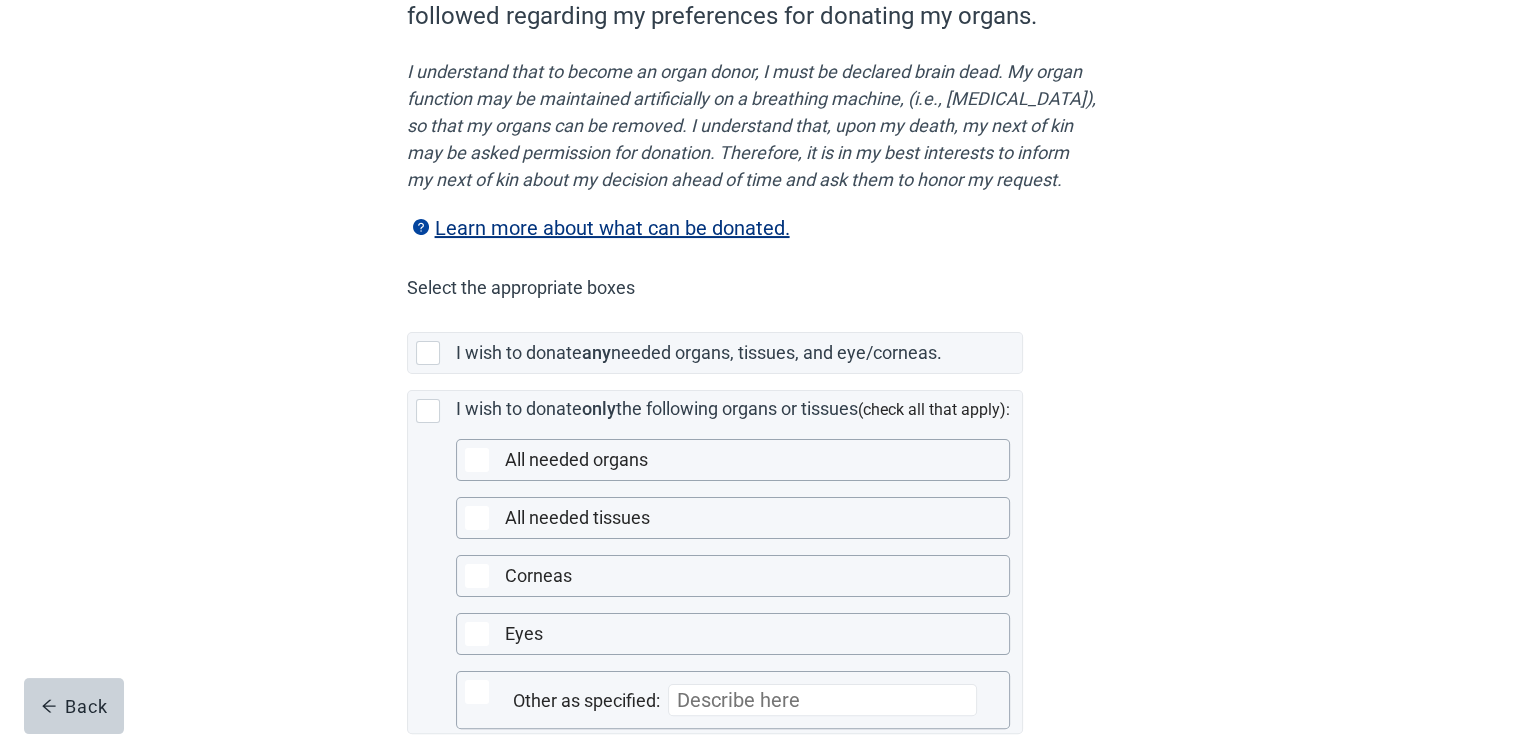 click on "Learn more about what can be donated." at bounding box center [598, 228] 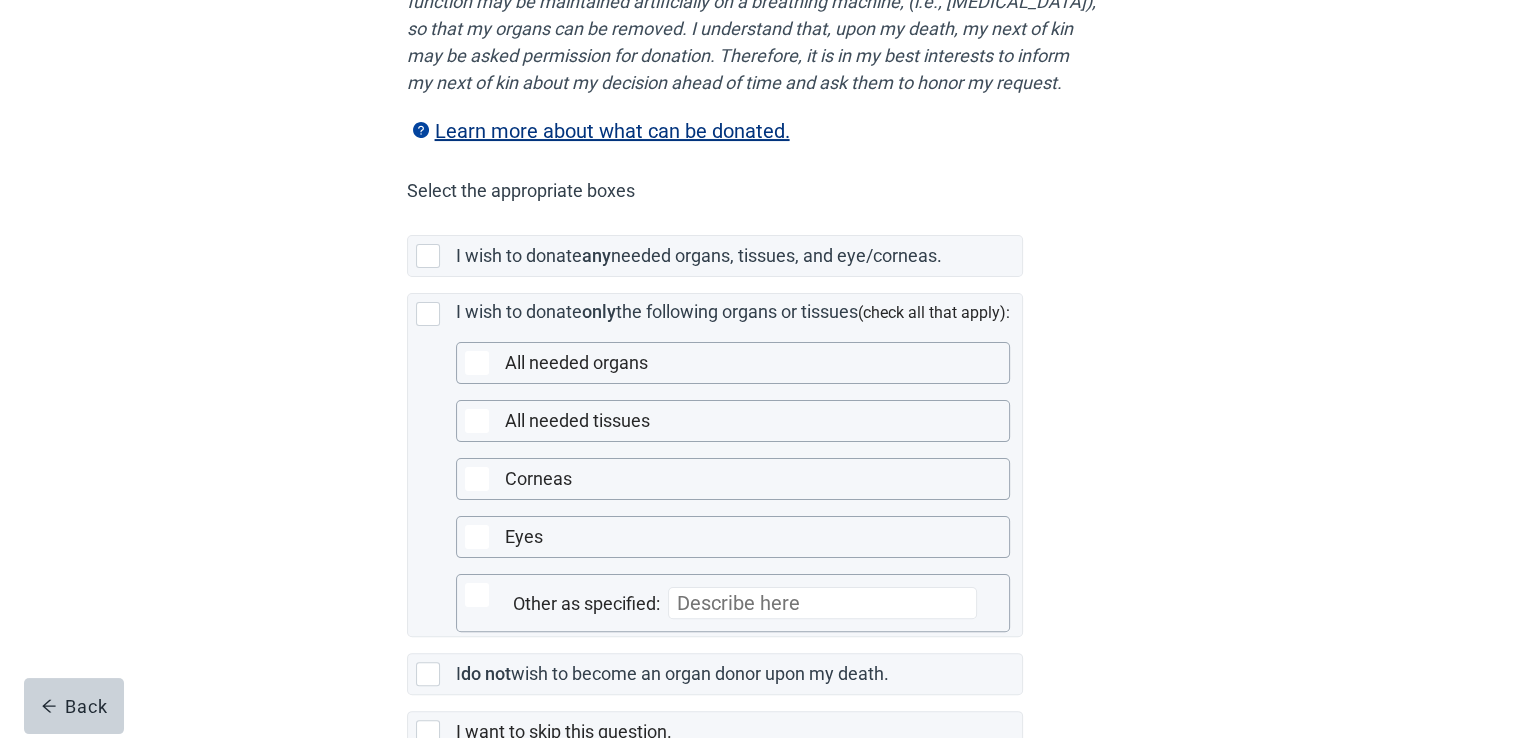 scroll, scrollTop: 346, scrollLeft: 0, axis: vertical 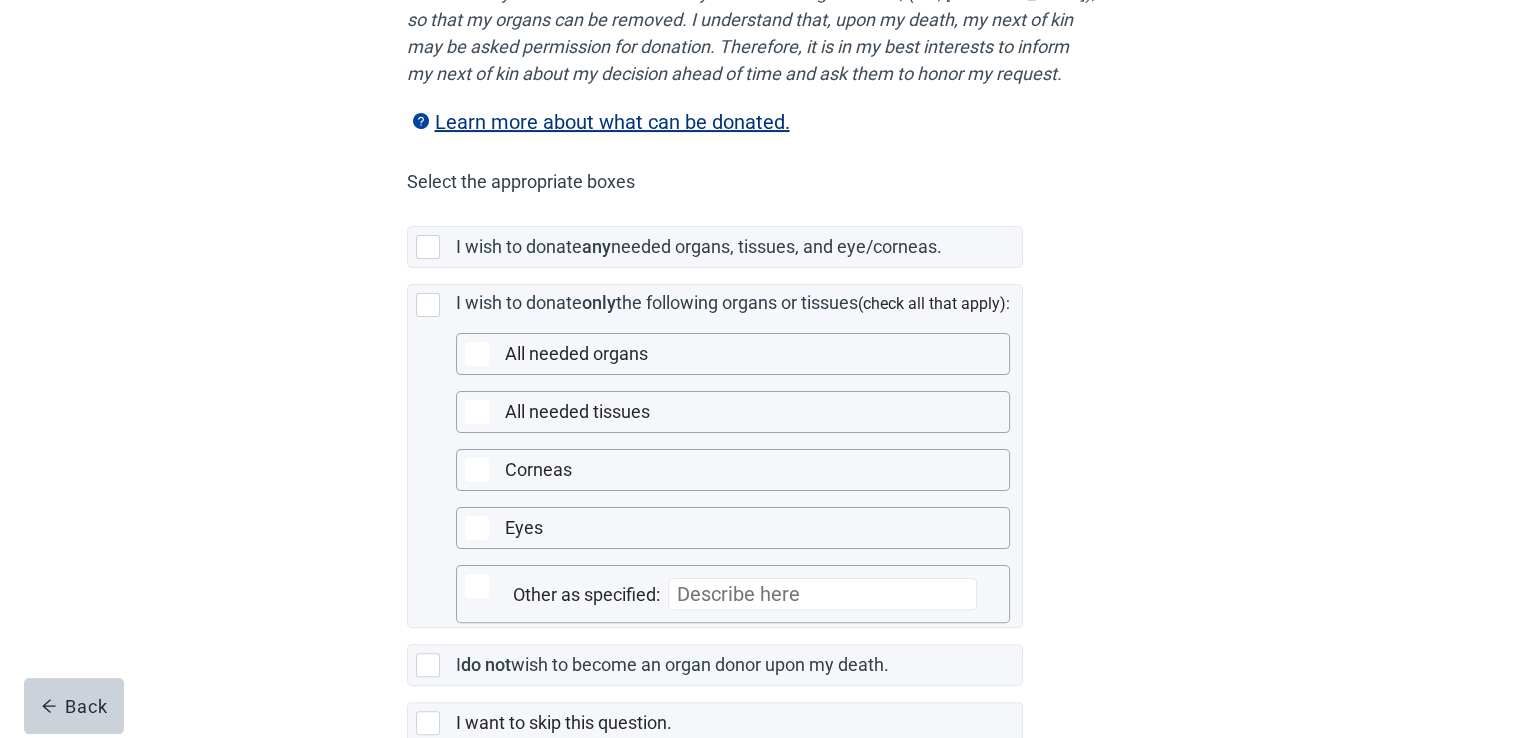 click on "Learn more about what can be donated." at bounding box center [598, 122] 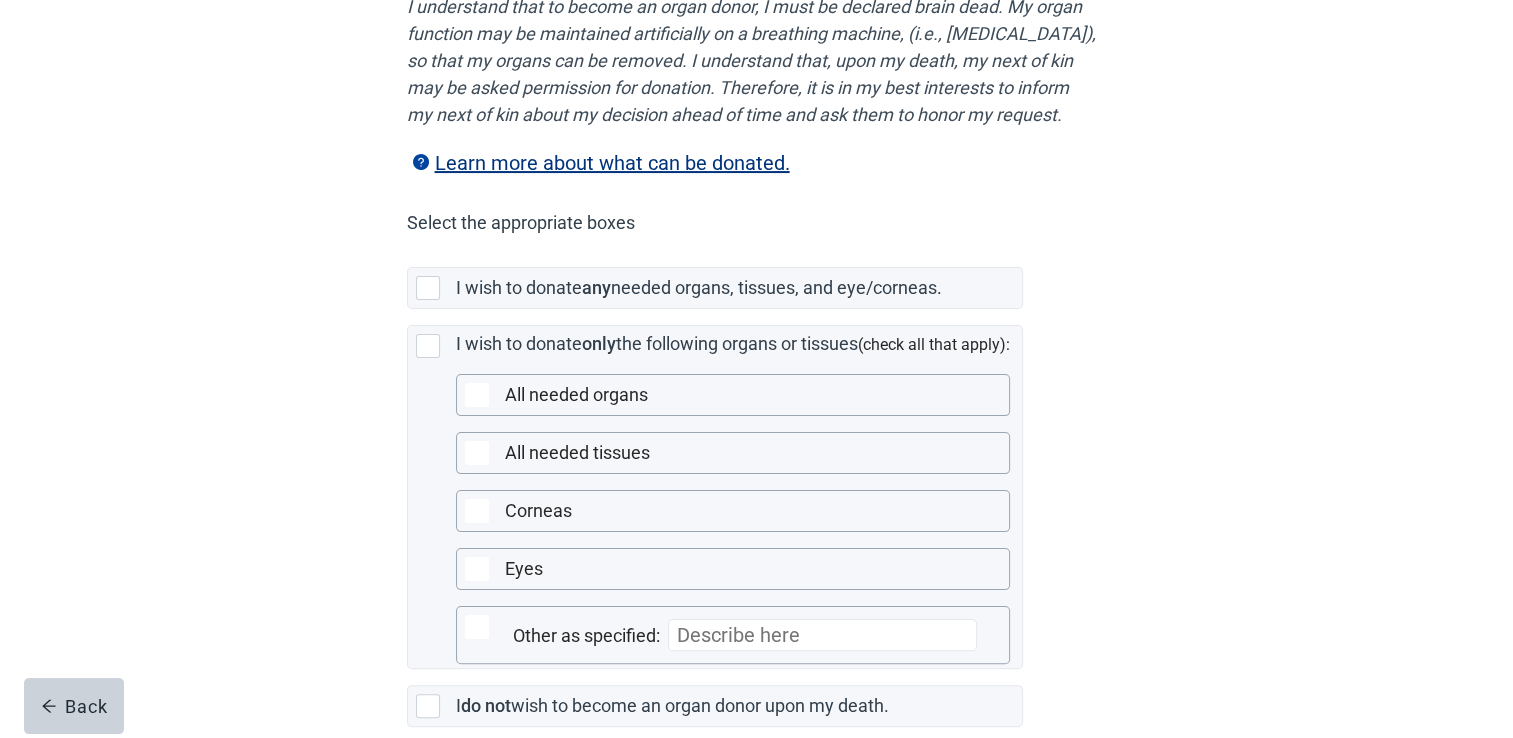 scroll, scrollTop: 266, scrollLeft: 0, axis: vertical 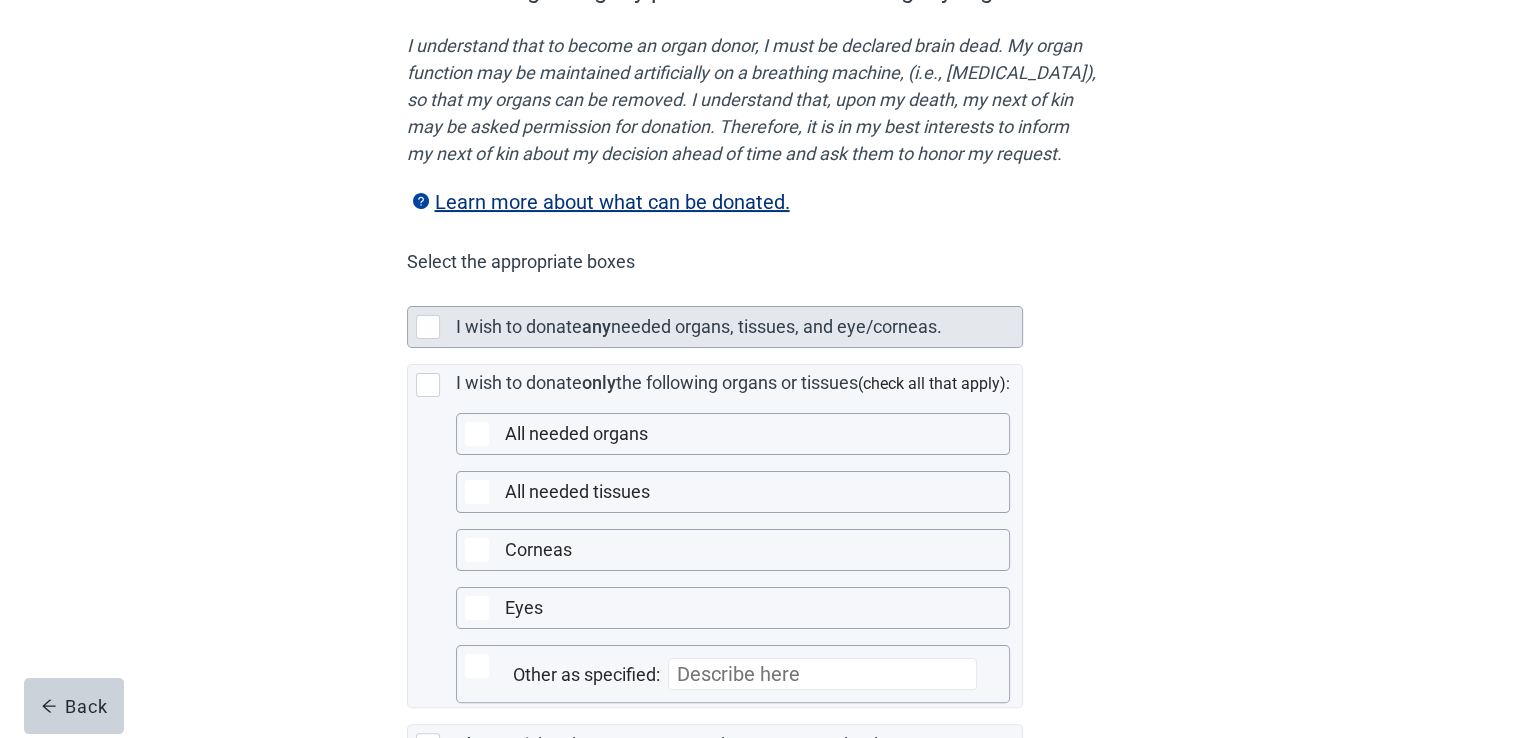 click at bounding box center [428, 327] 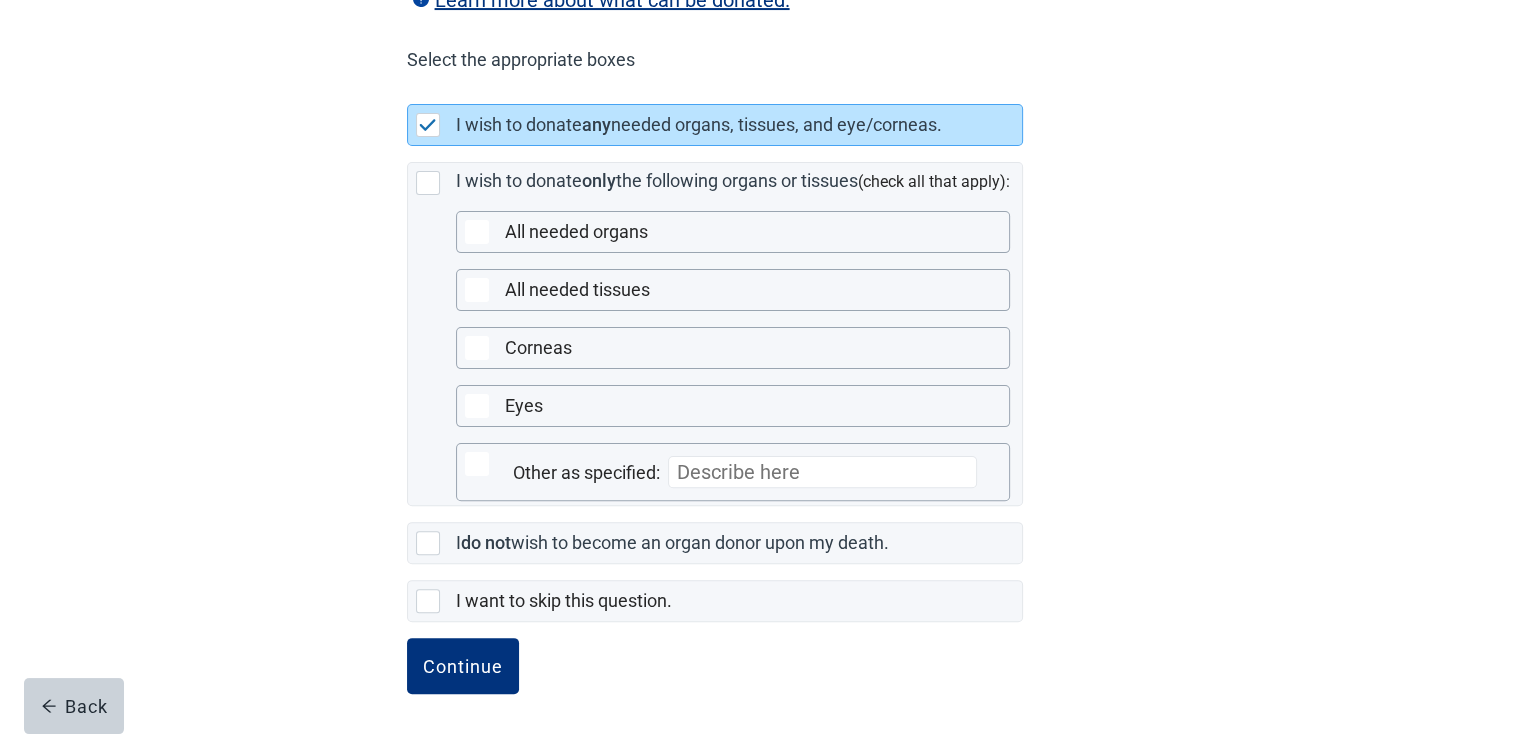 scroll, scrollTop: 491, scrollLeft: 0, axis: vertical 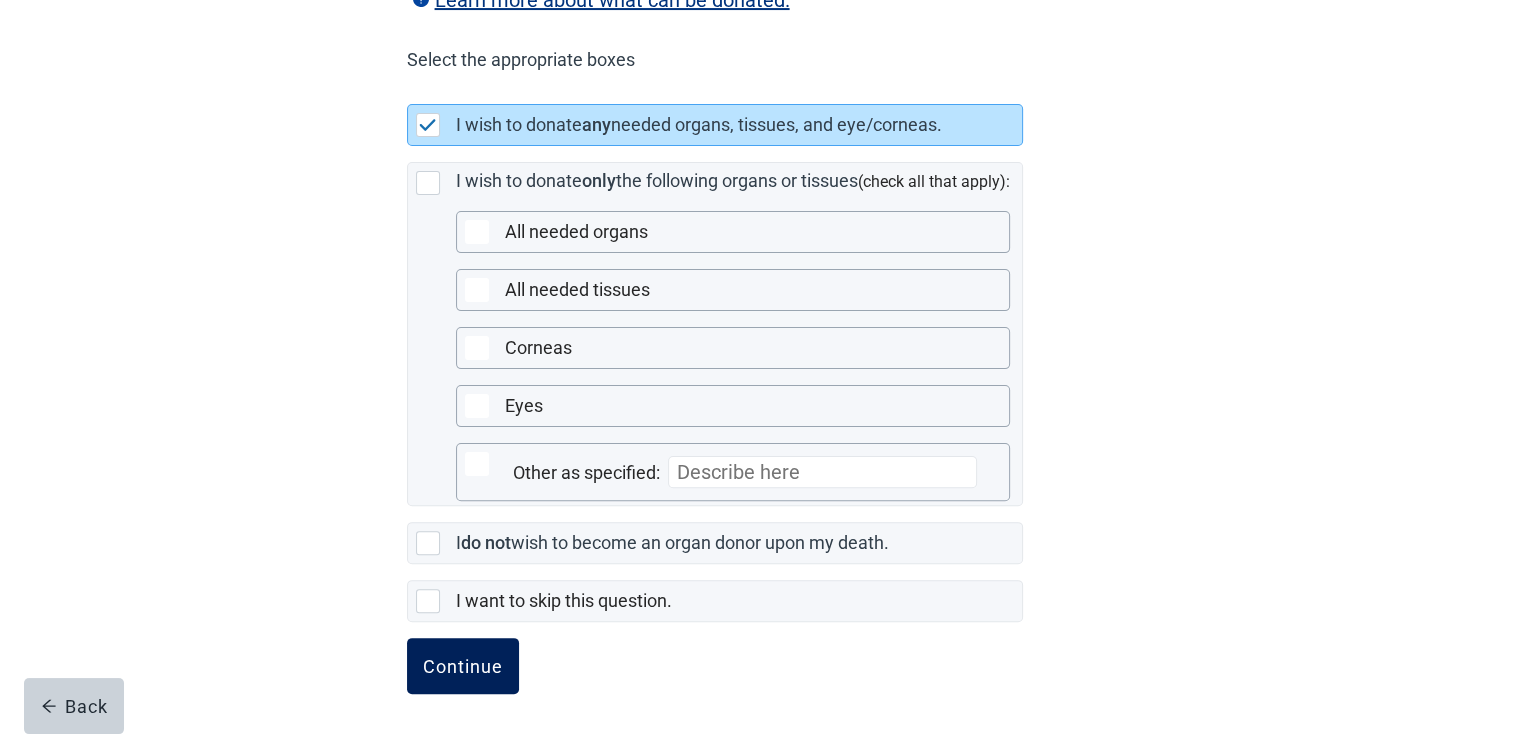click on "Continue" at bounding box center [463, 666] 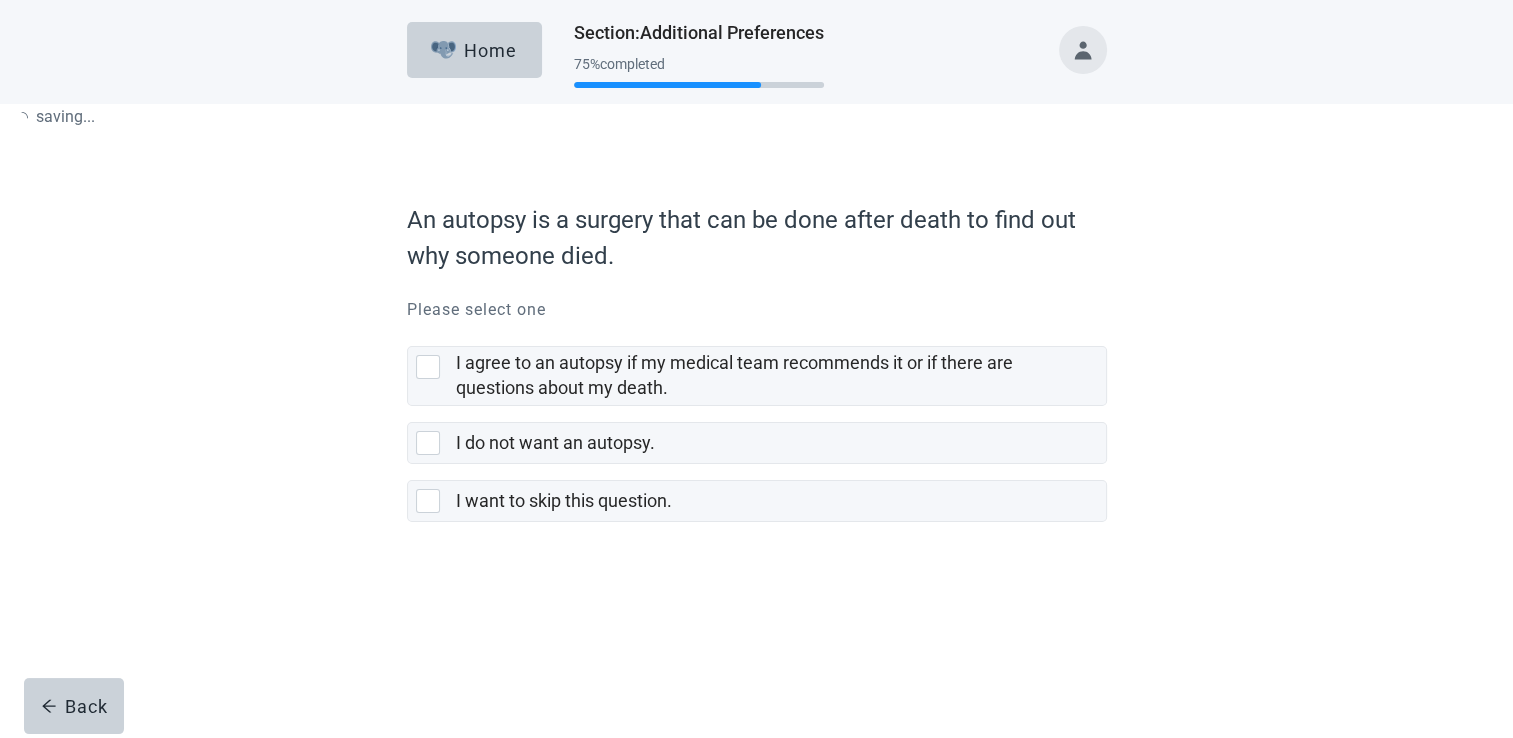 scroll, scrollTop: 0, scrollLeft: 0, axis: both 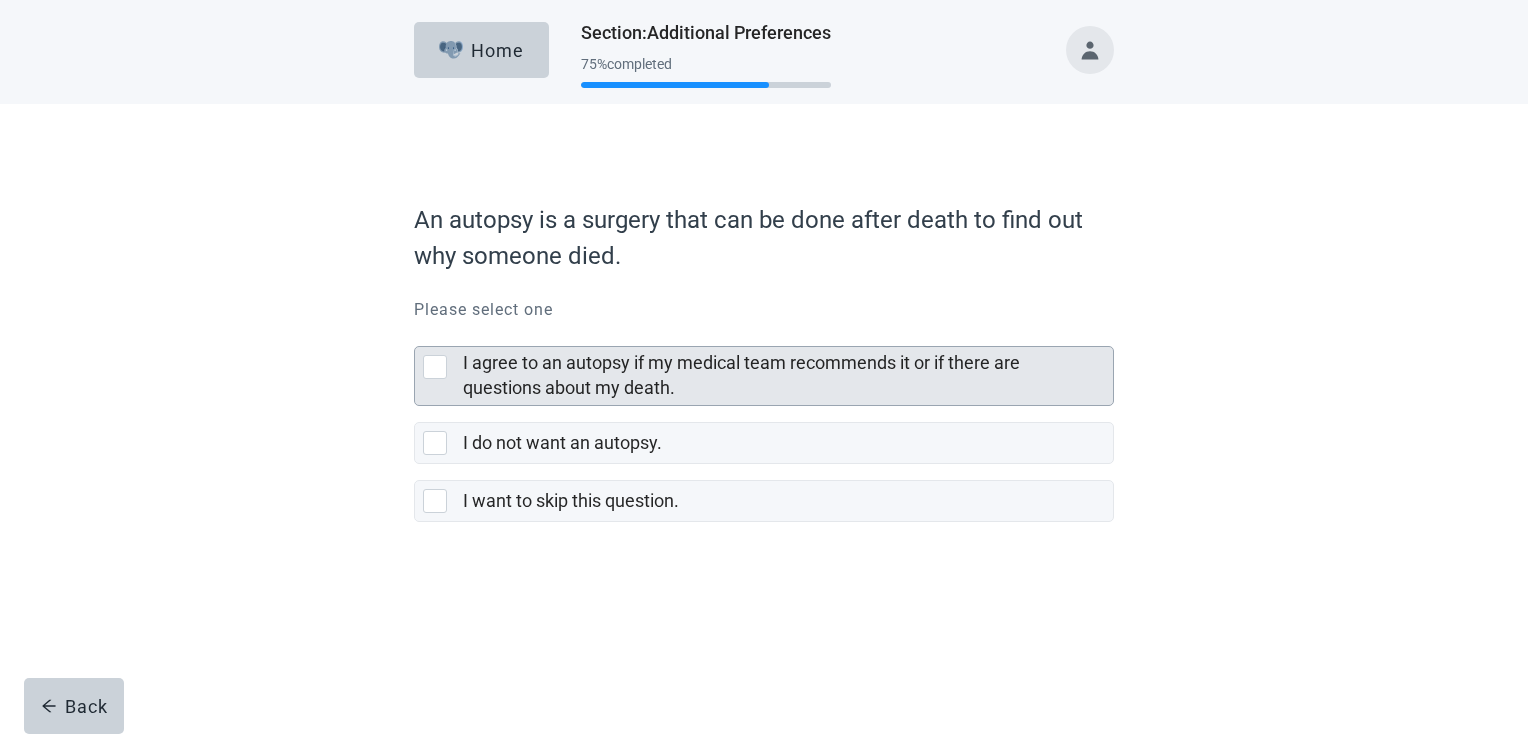 click at bounding box center (435, 367) 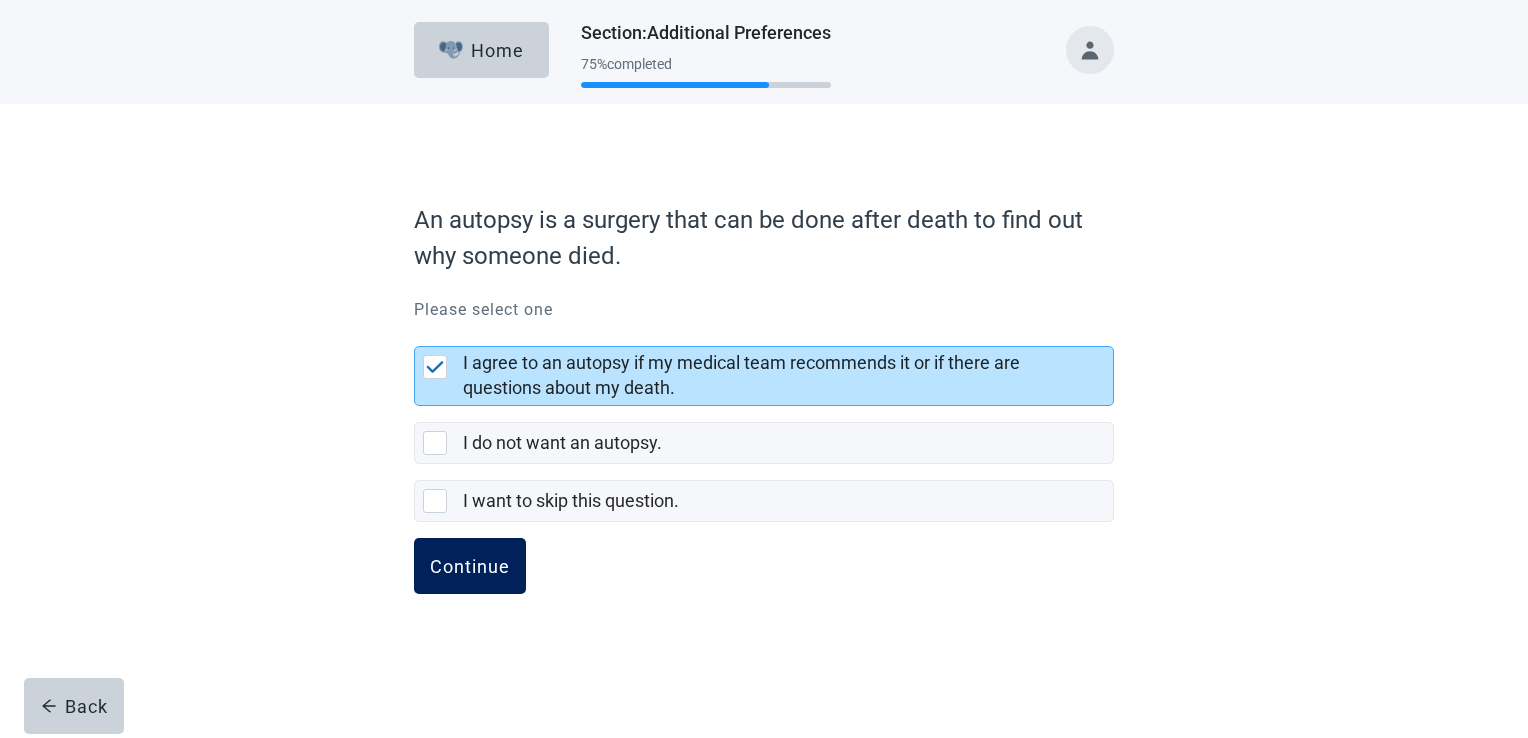 click on "Continue" at bounding box center (470, 566) 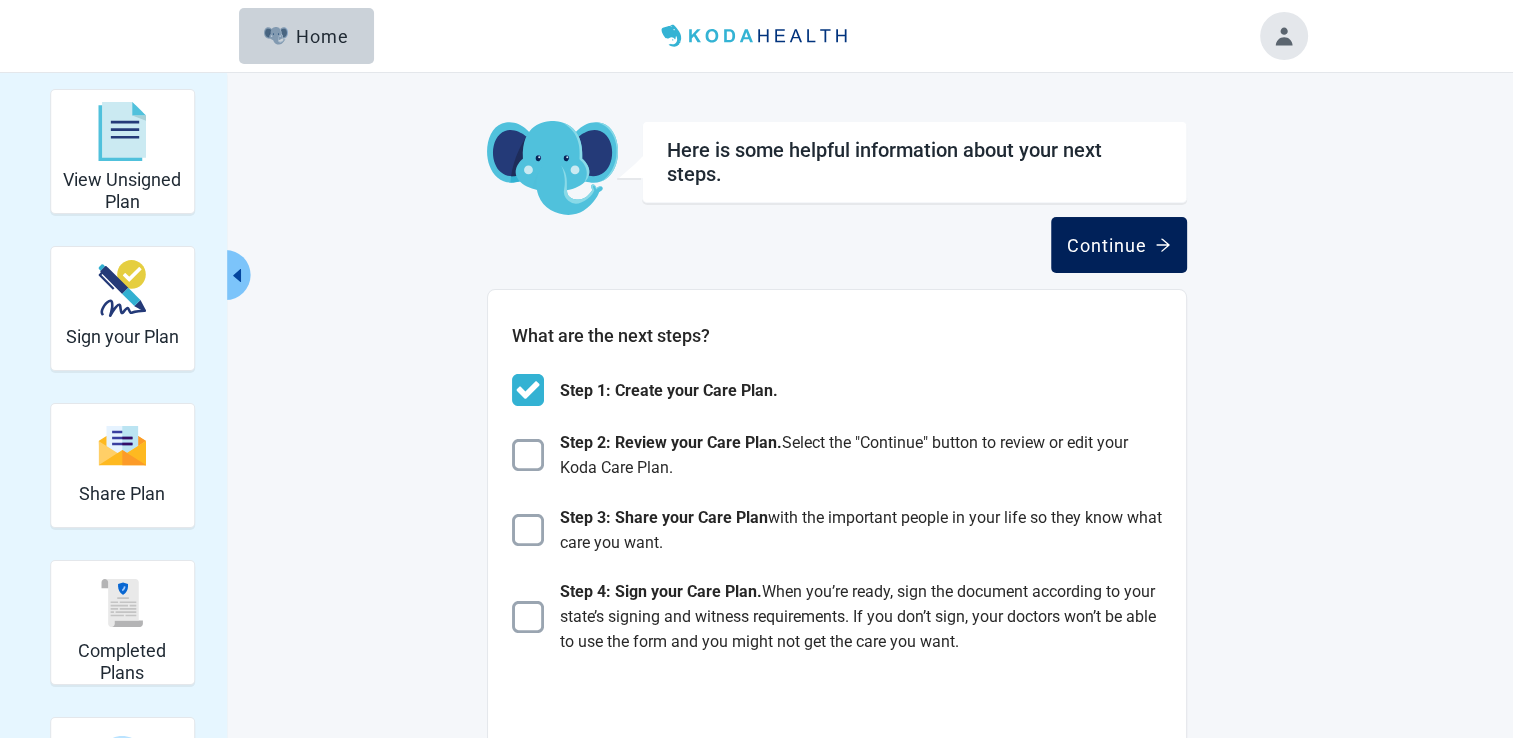 click on "Continue" at bounding box center (1119, 245) 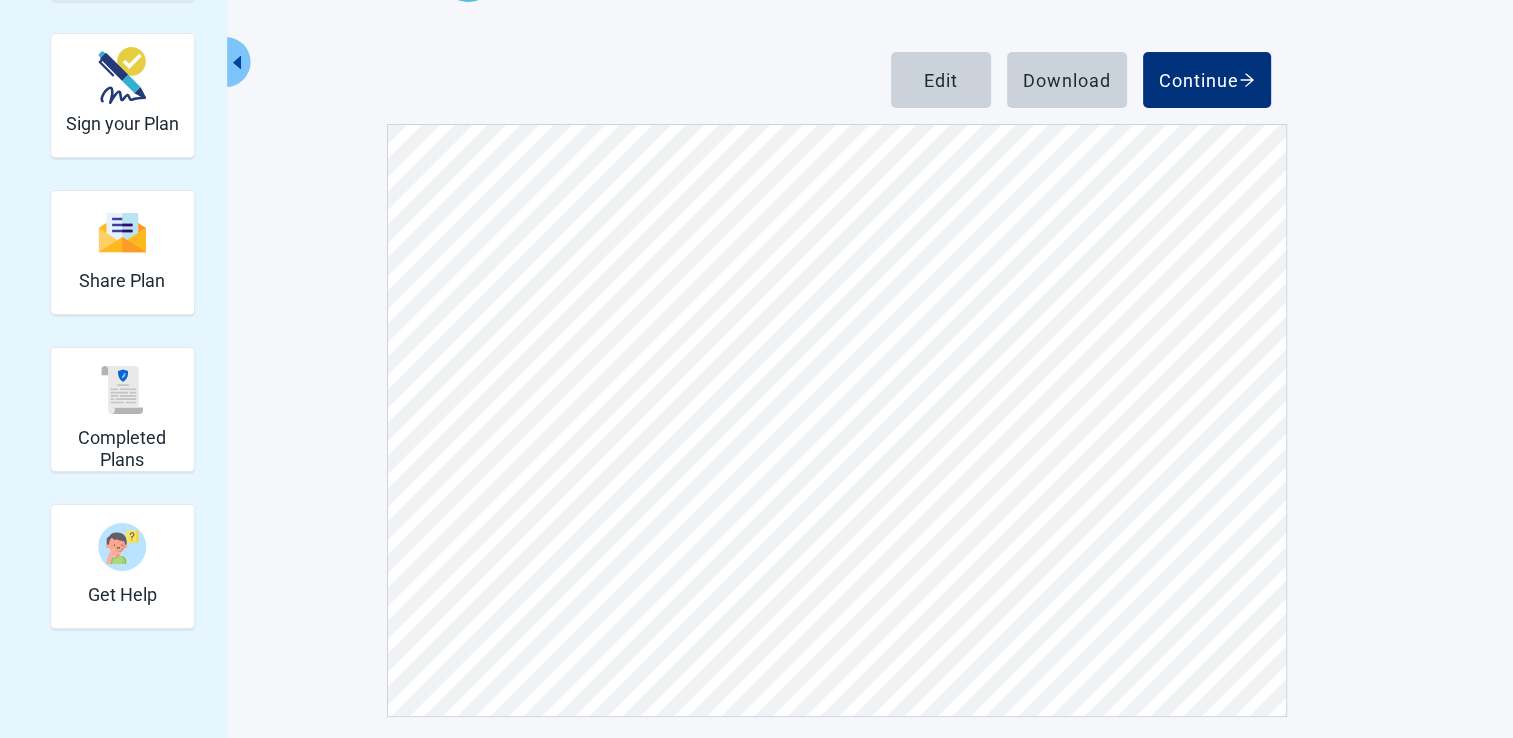 scroll, scrollTop: 222, scrollLeft: 0, axis: vertical 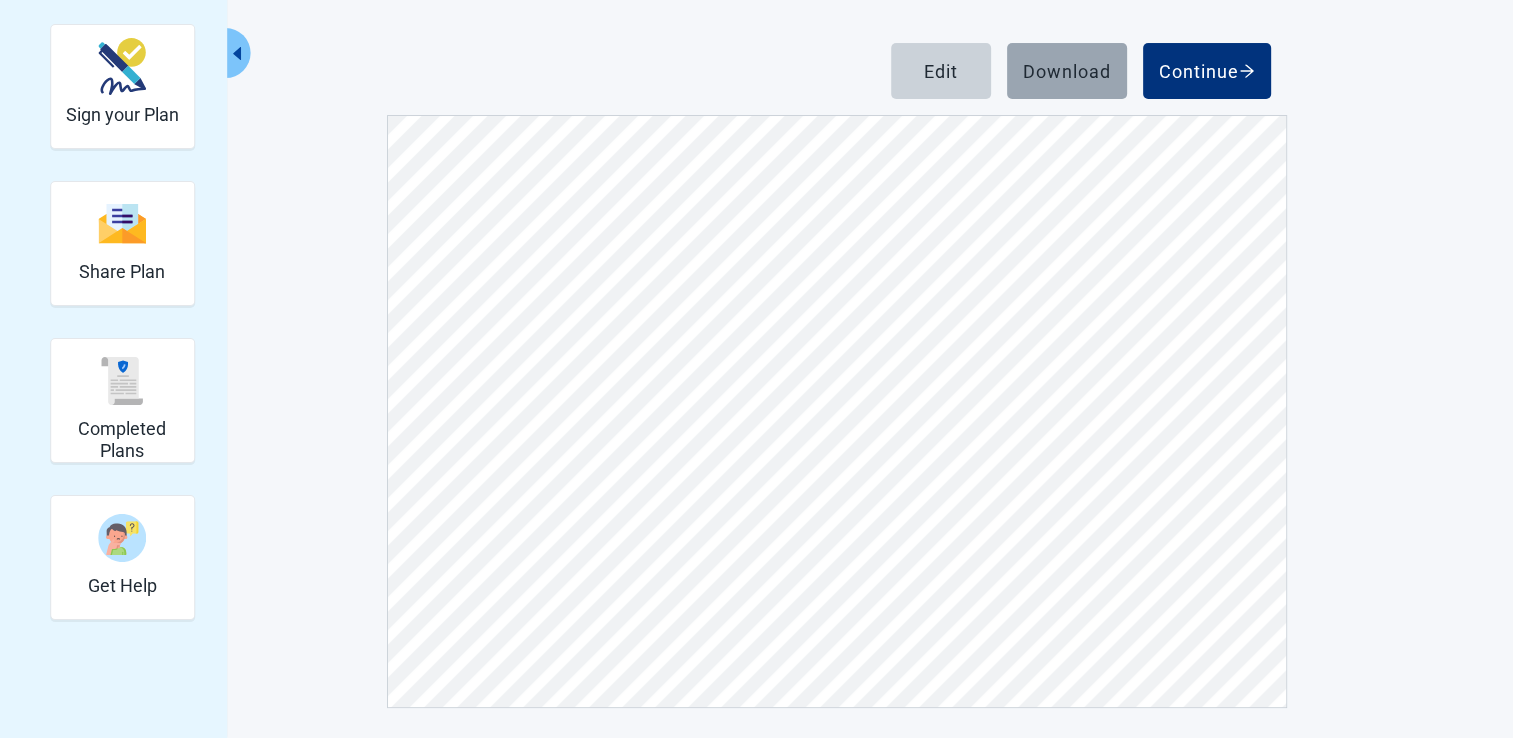 click on "Download" at bounding box center [1067, 71] 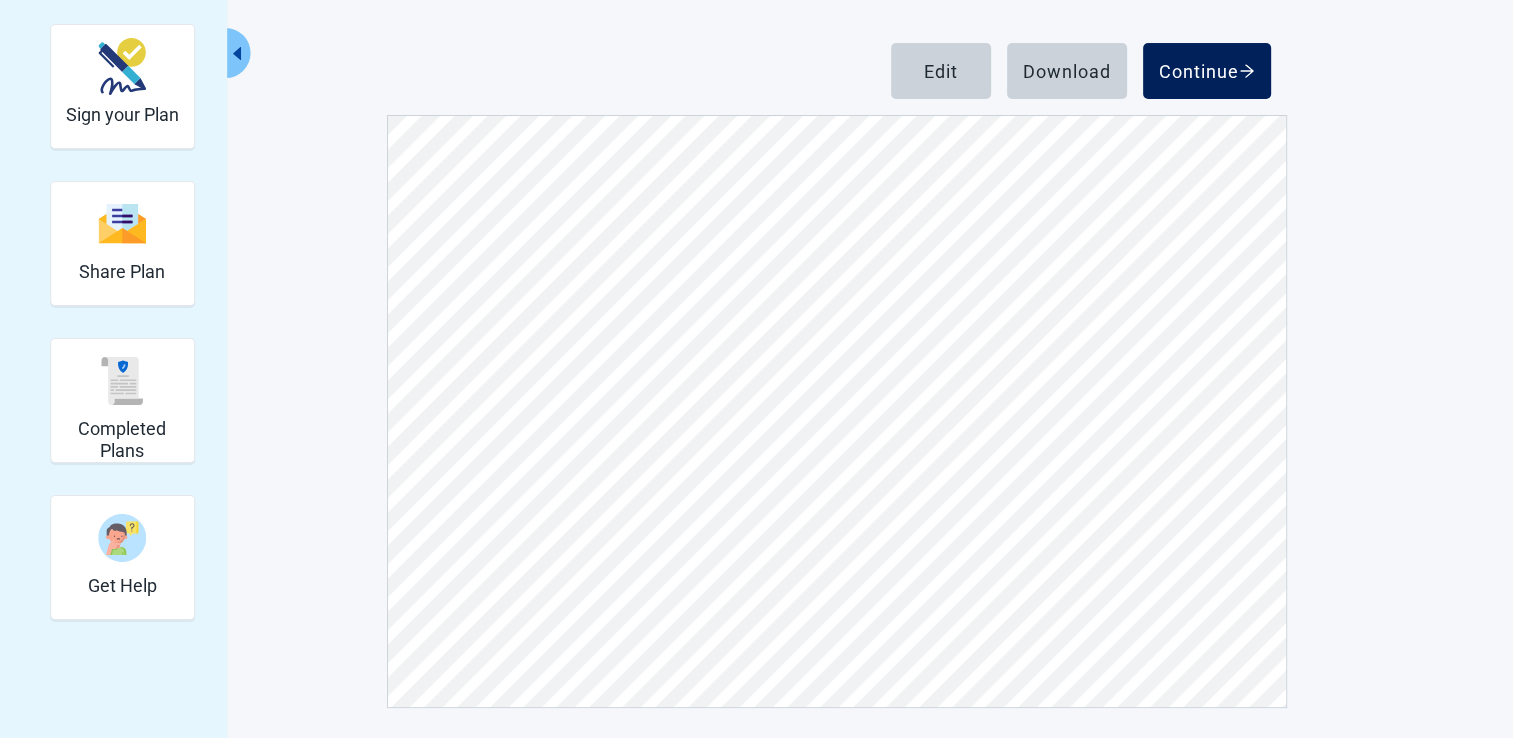 click on "Continue" at bounding box center (1207, 71) 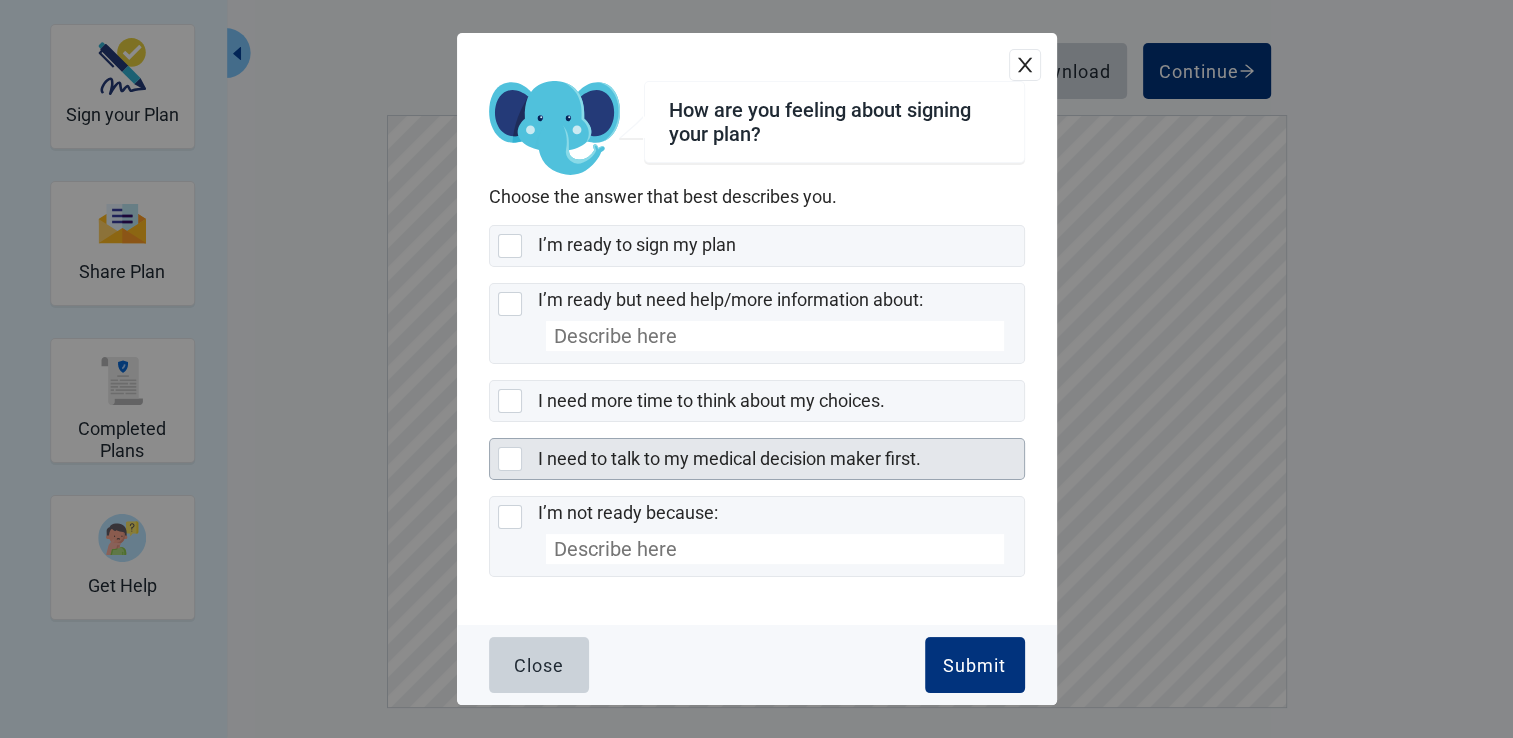 click at bounding box center (510, 459) 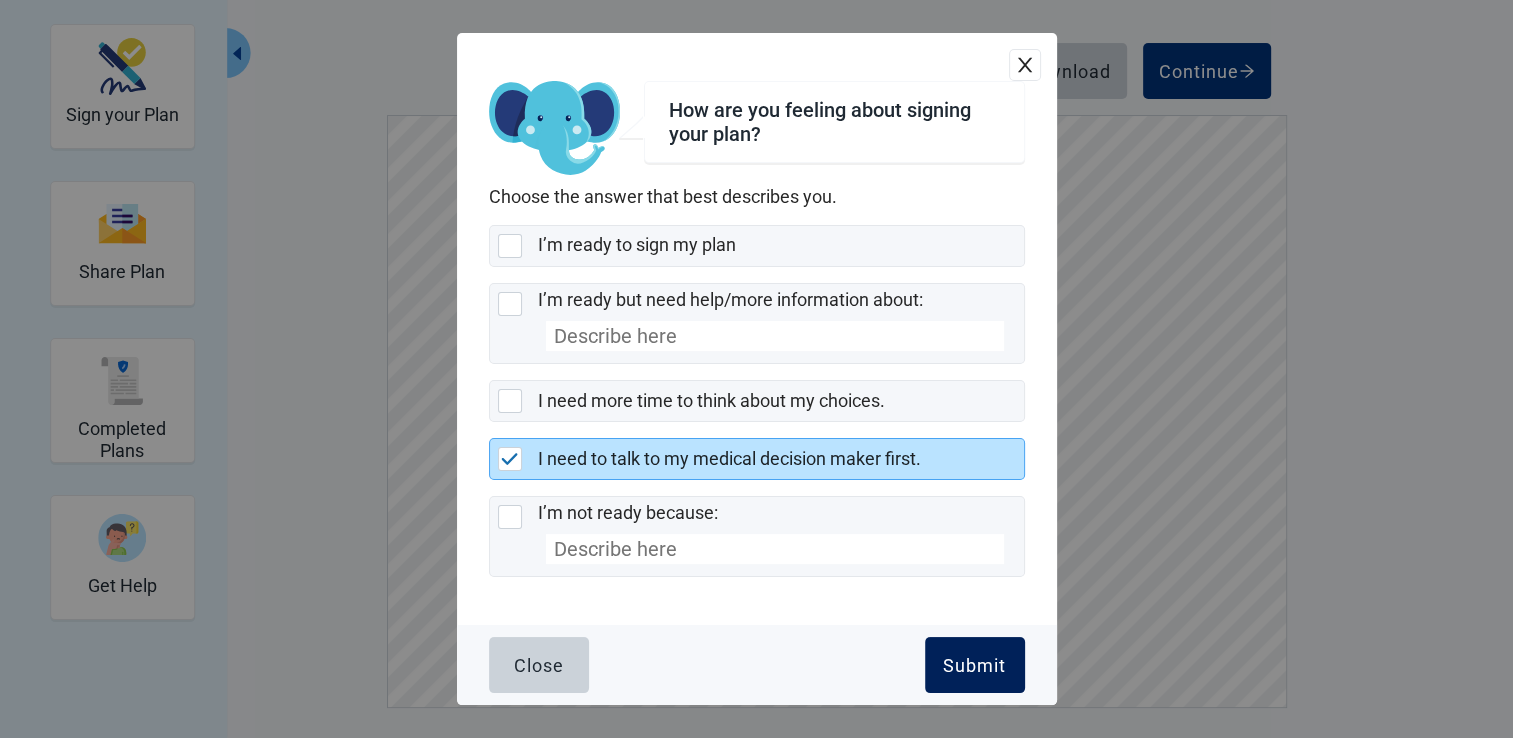 click on "Submit" at bounding box center (974, 665) 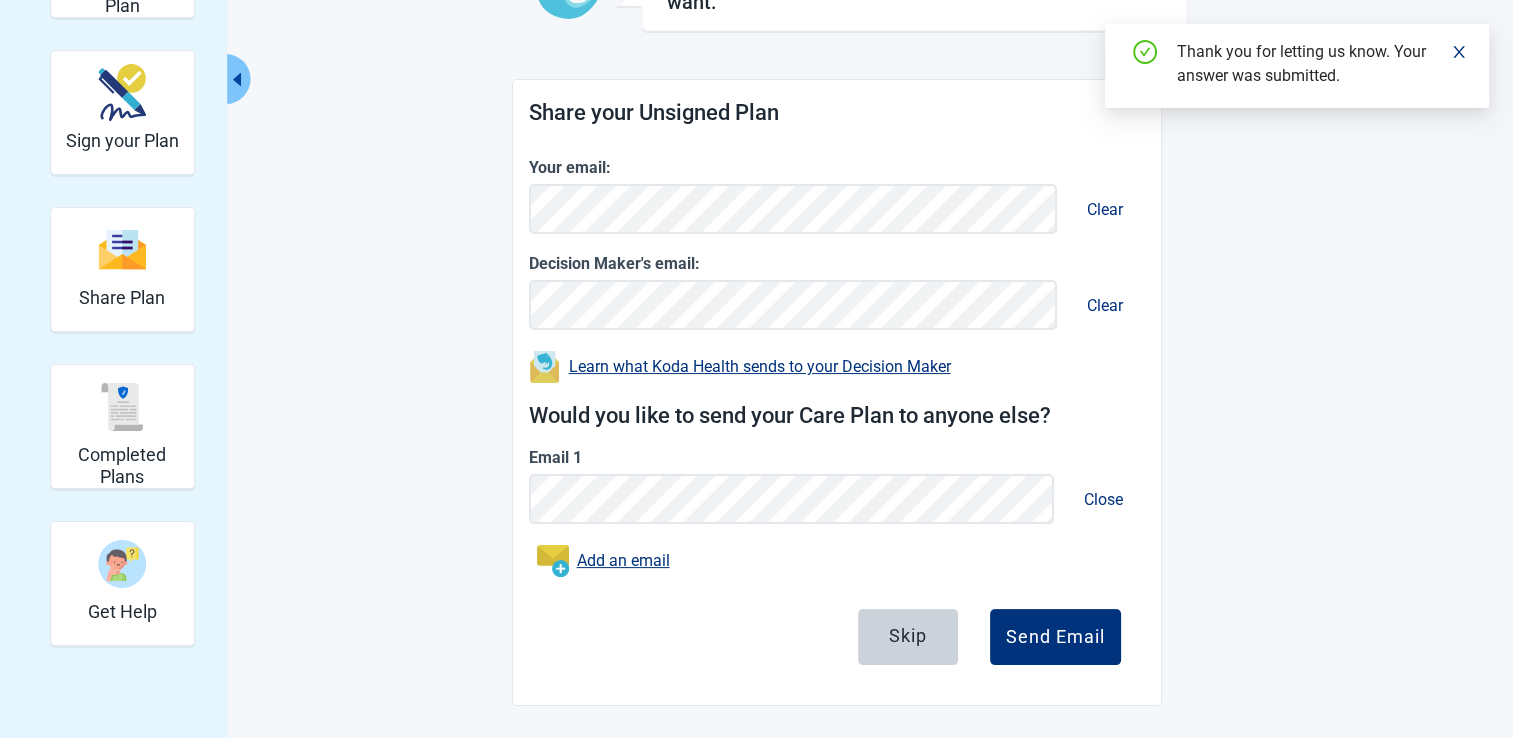 scroll, scrollTop: 194, scrollLeft: 0, axis: vertical 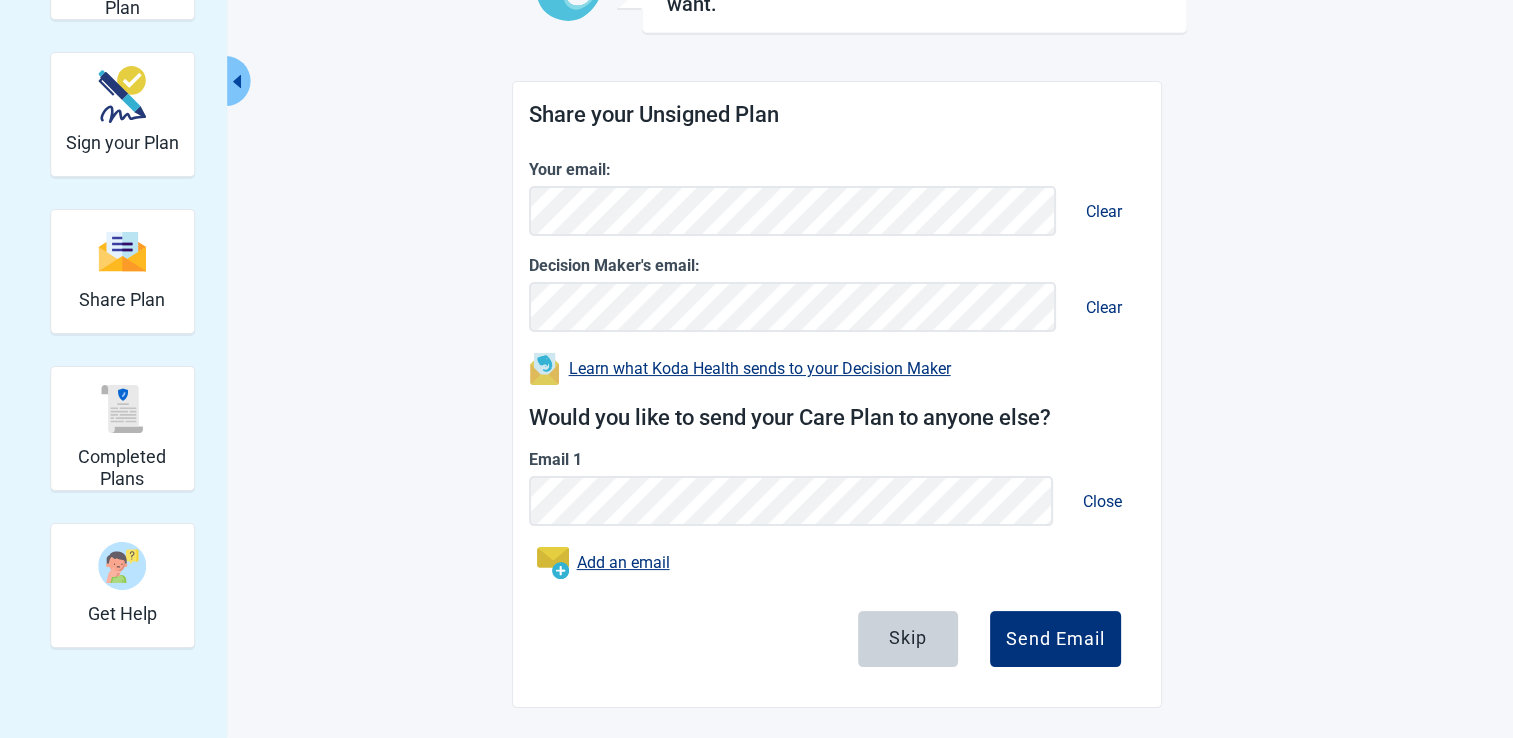 click on "View Unsigned Plan Sign your Plan Share Plan Completed Plans Get Help You can share your Care Plan. It's also important to talk to the people who matter most about the care you want. Share your Unsigned Plan Your email: Clear   Decision Maker's email: Clear   Learn what Koda Health sends to your Decision Maker Would you like to send your Care Plan to anyone else? Email 1 Close   Add an email Skip Send Email" at bounding box center [757, 301] 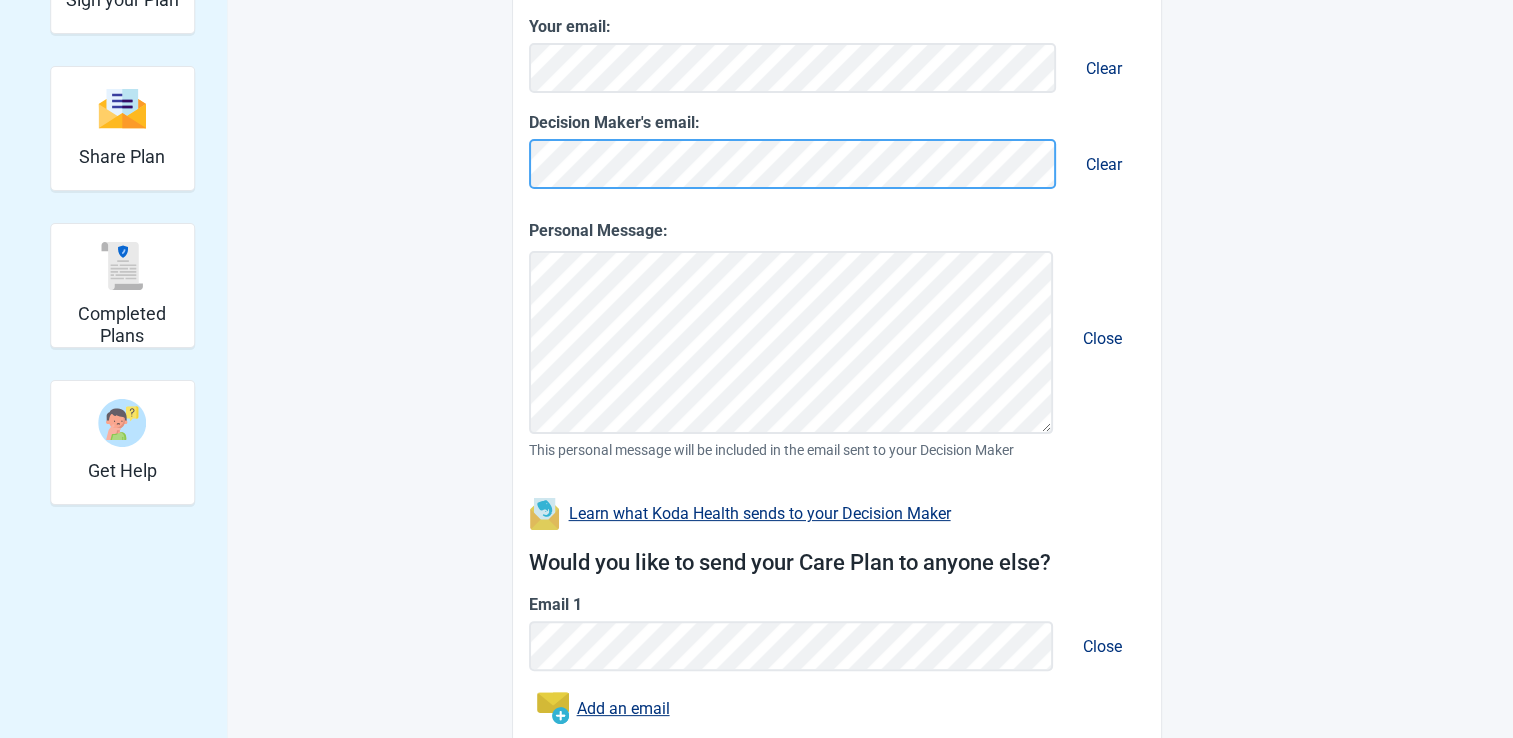 scroll, scrollTop: 354, scrollLeft: 0, axis: vertical 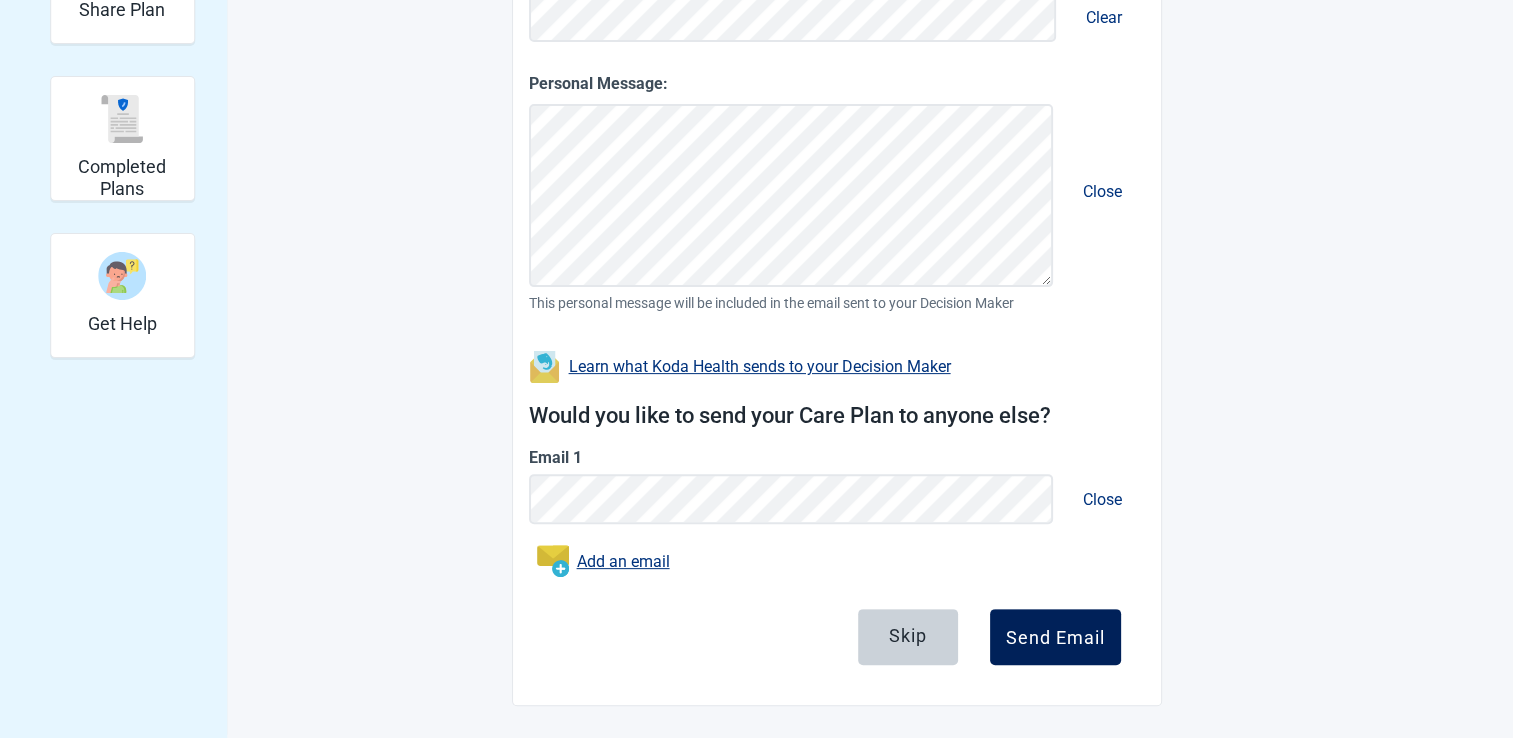 click on "Send Email" at bounding box center (1055, 637) 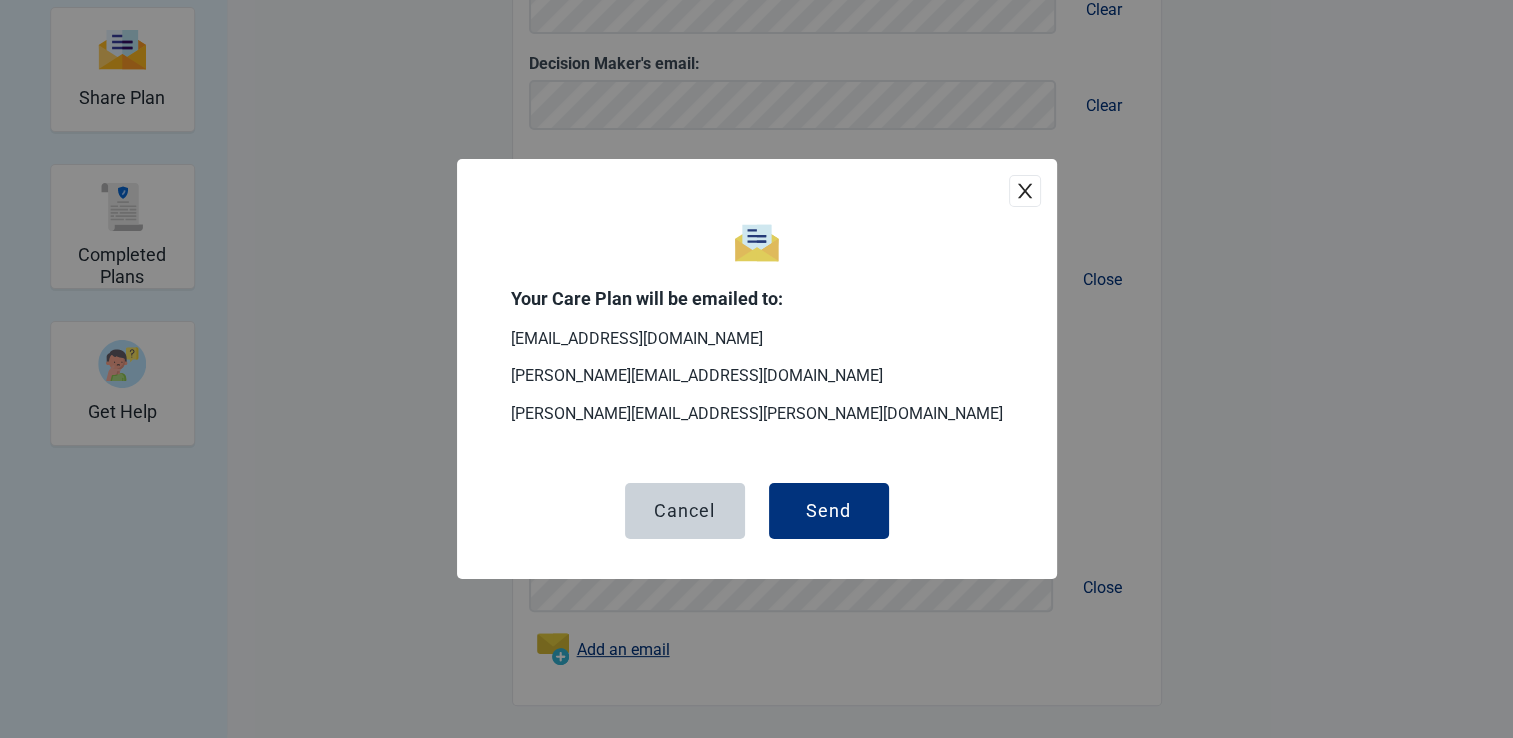 scroll, scrollTop: 396, scrollLeft: 0, axis: vertical 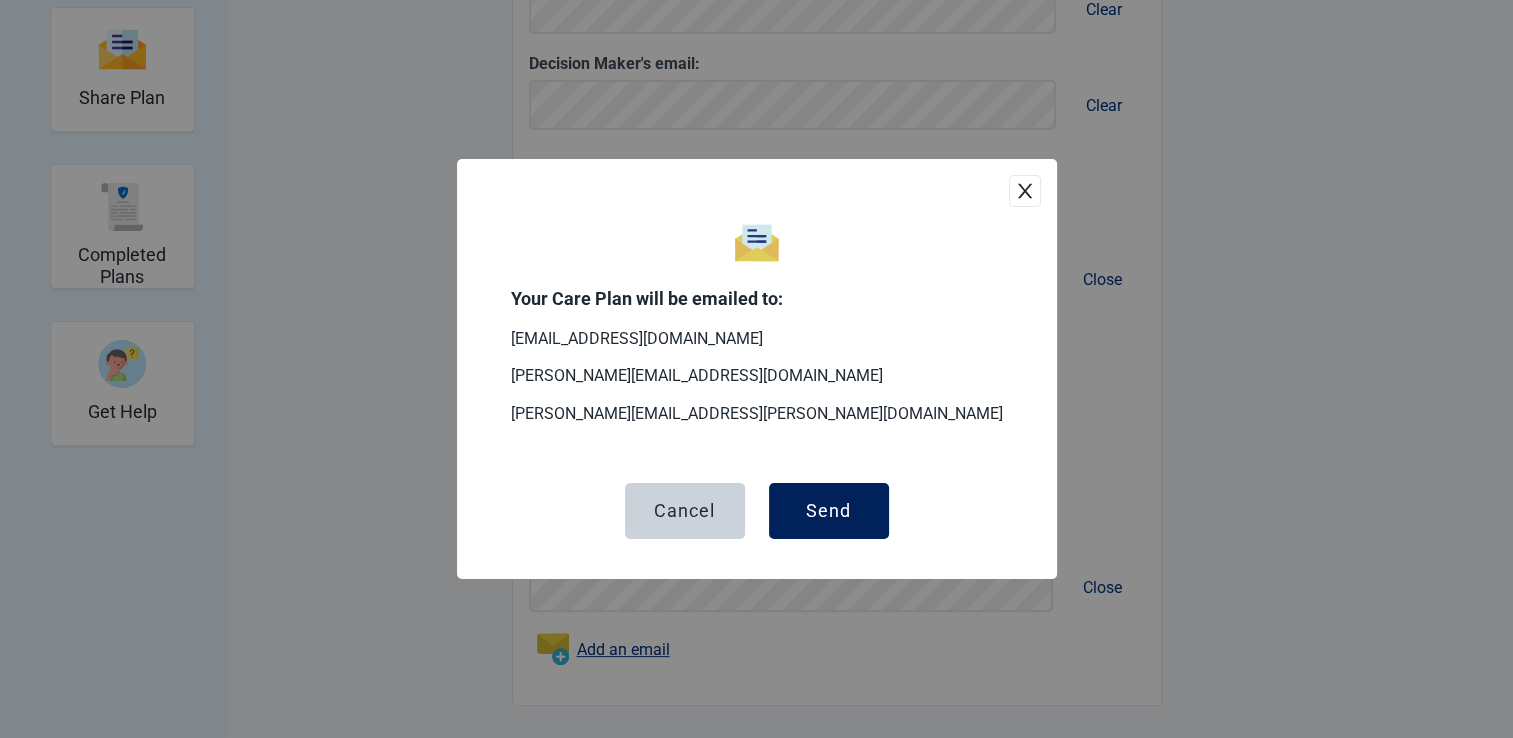 click on "Send" at bounding box center (828, 511) 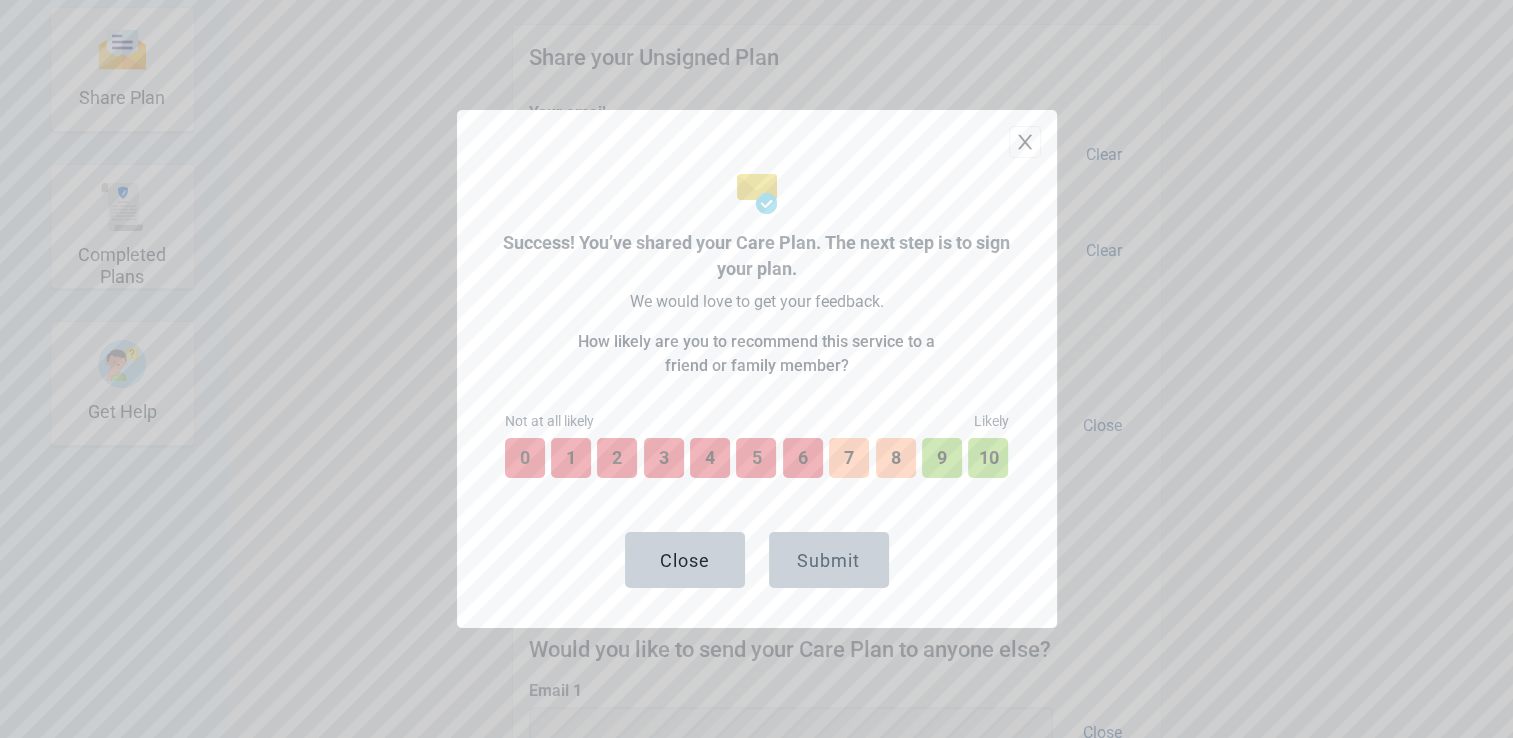scroll, scrollTop: 540, scrollLeft: 0, axis: vertical 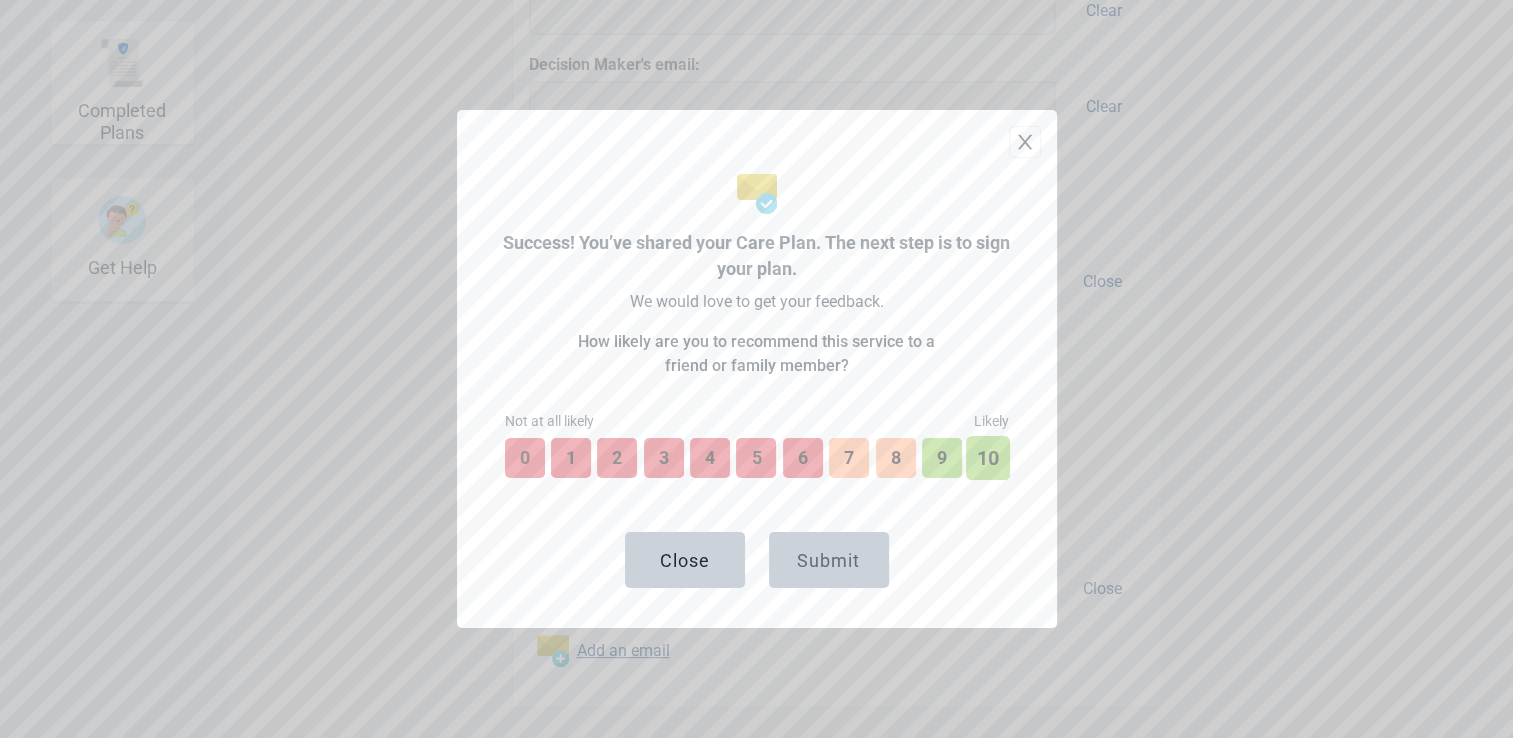 click on "10" at bounding box center (988, 458) 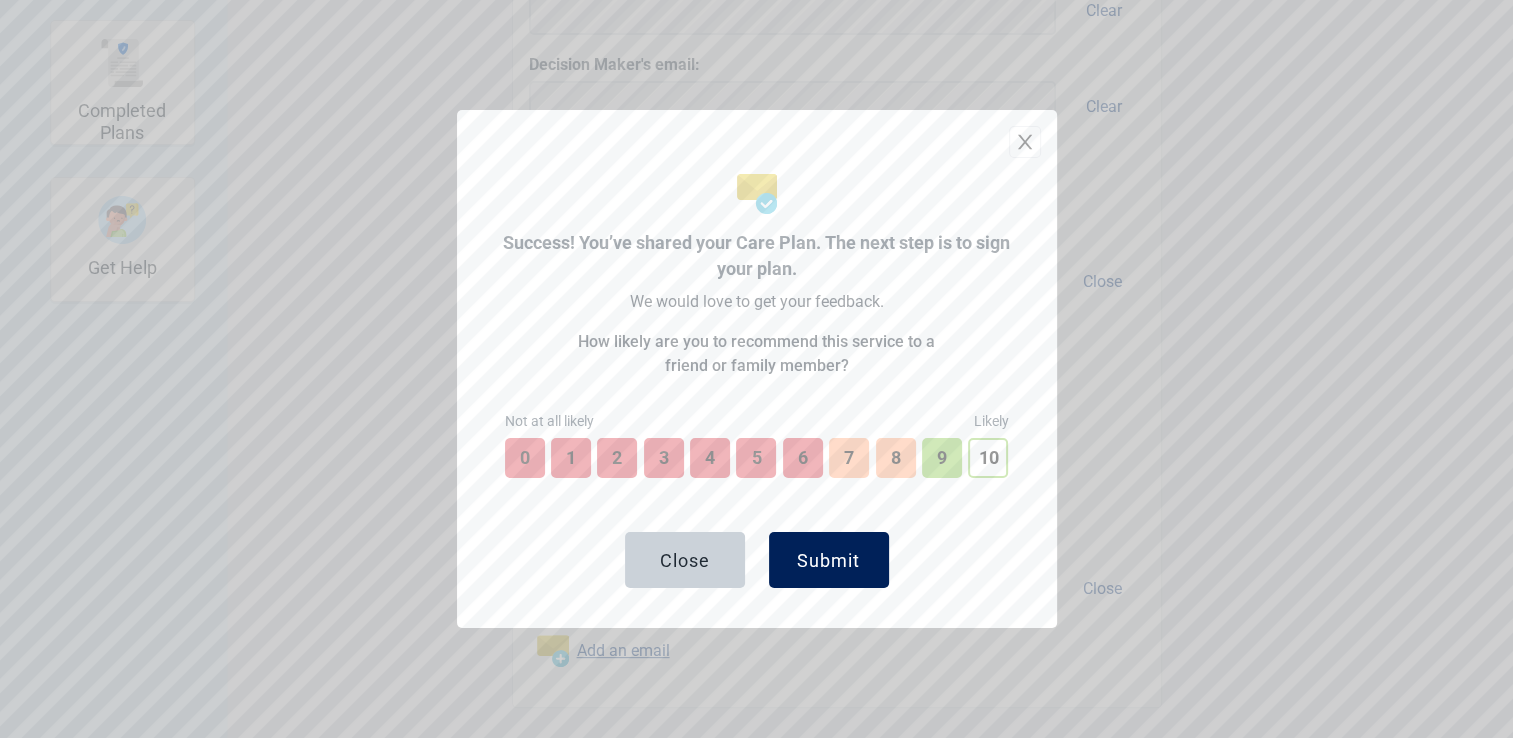 click on "Submit" at bounding box center [829, 560] 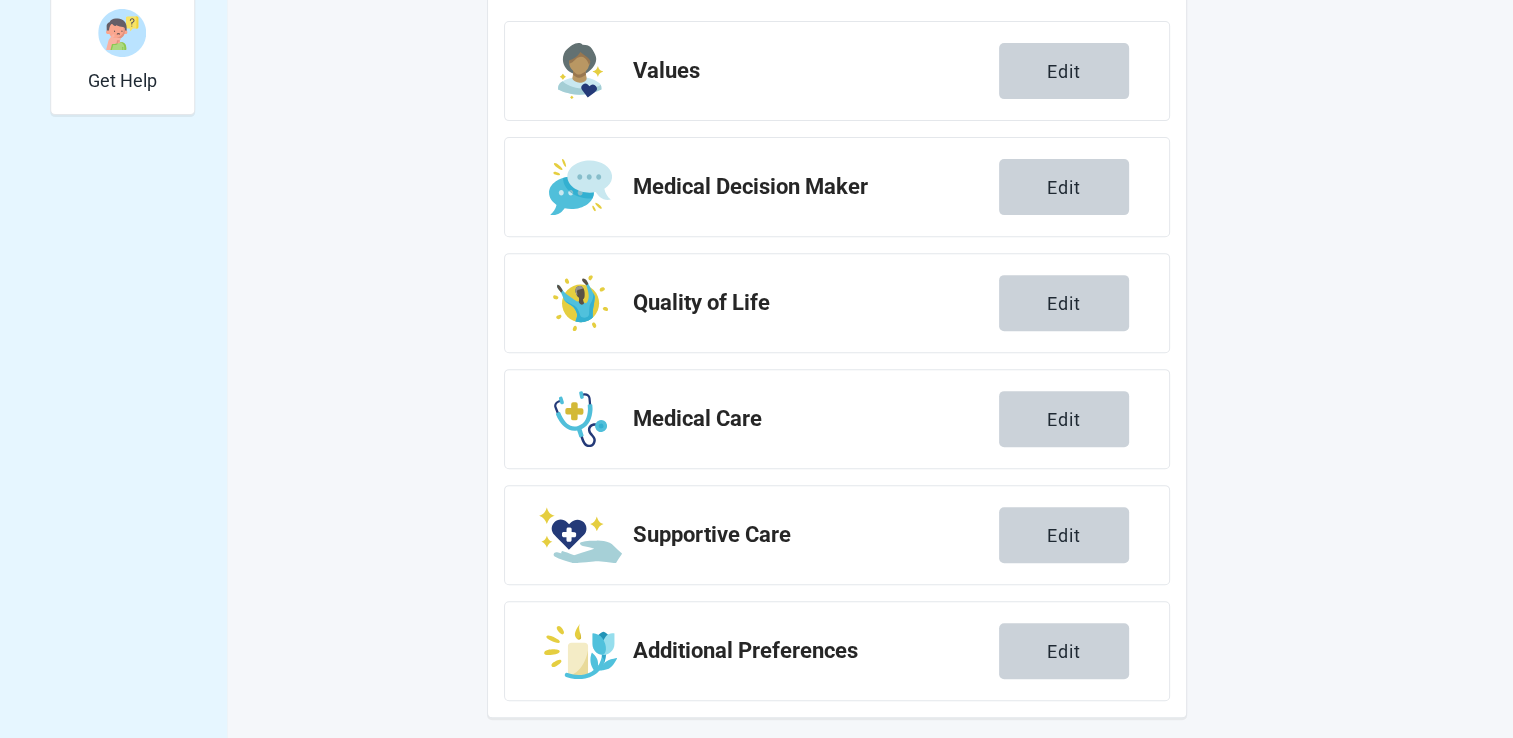 scroll, scrollTop: 737, scrollLeft: 0, axis: vertical 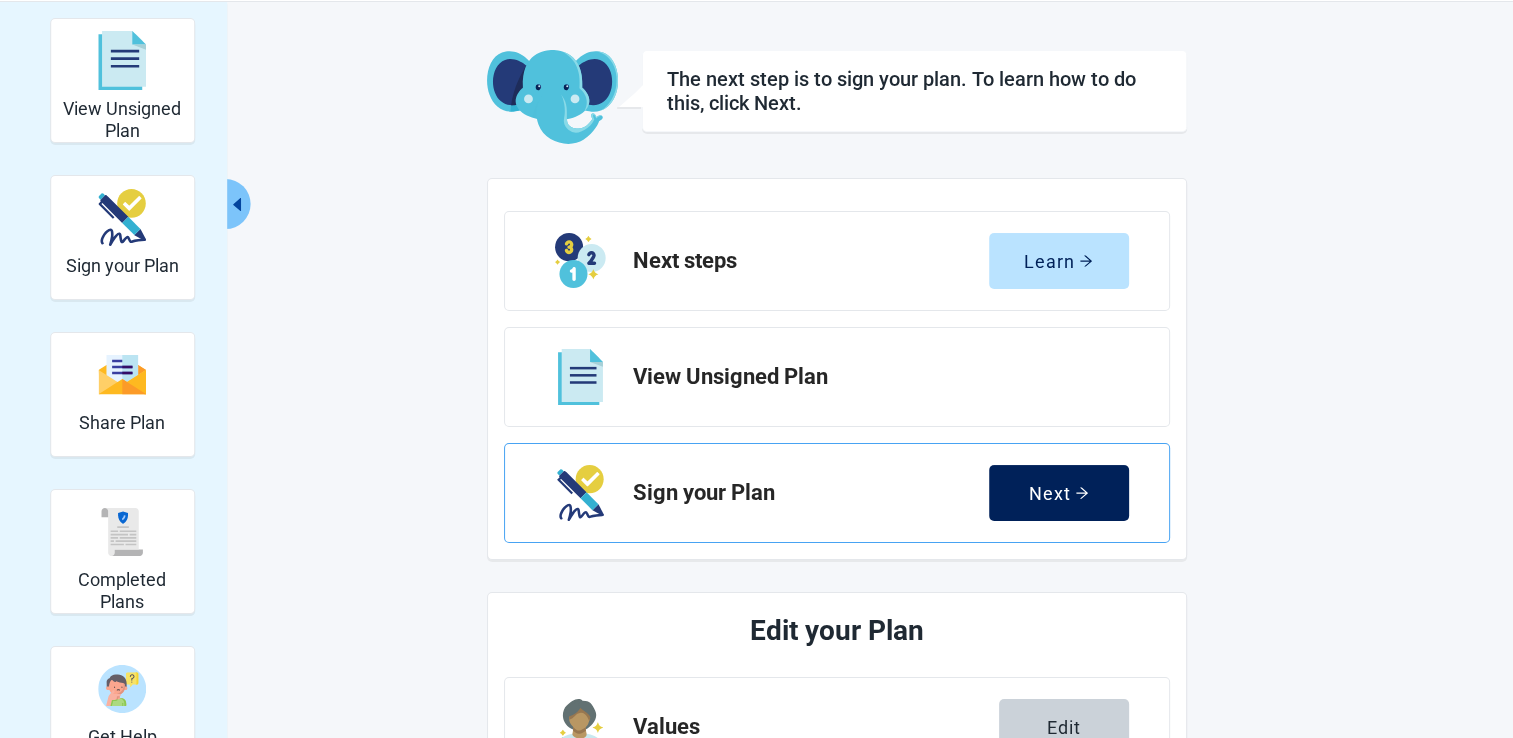 click 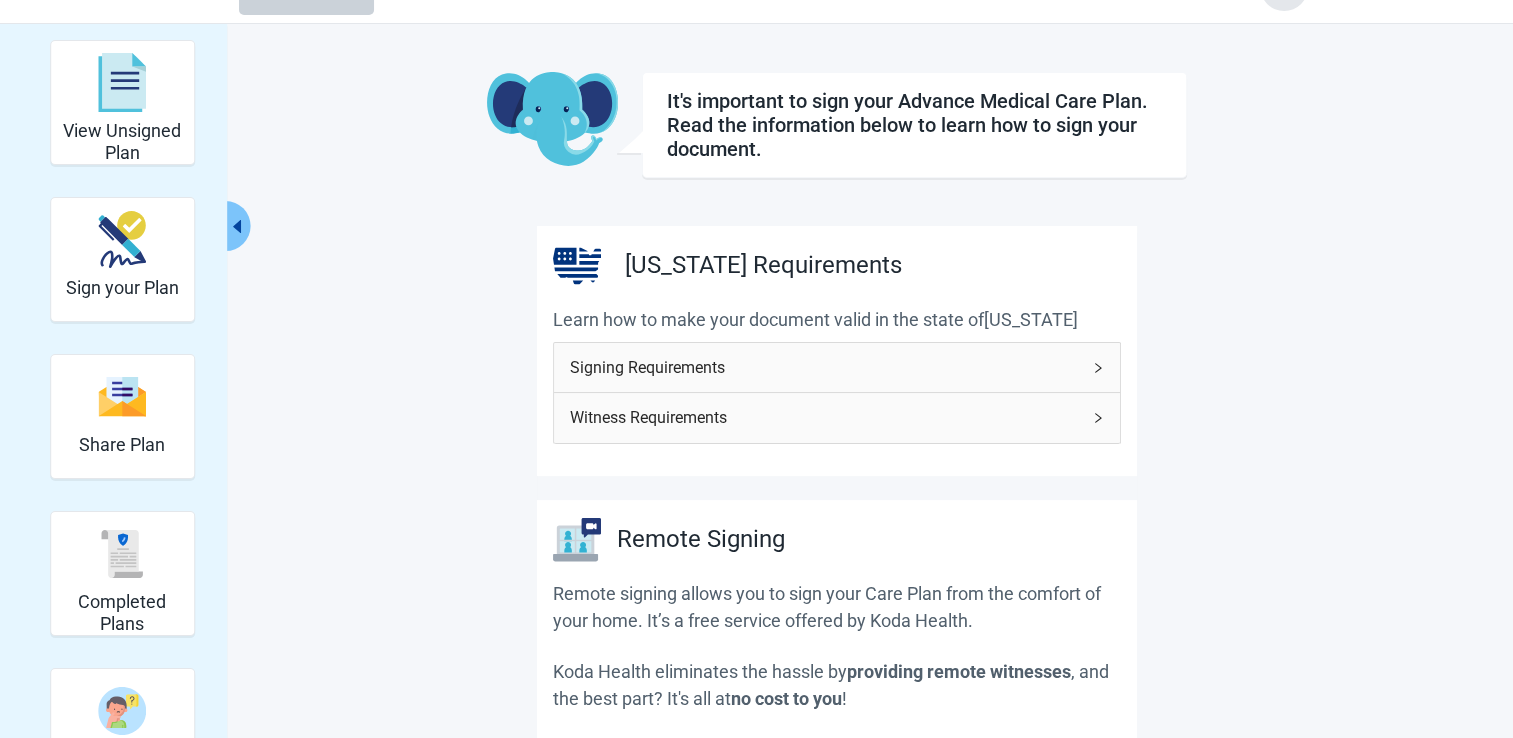 scroll, scrollTop: 80, scrollLeft: 0, axis: vertical 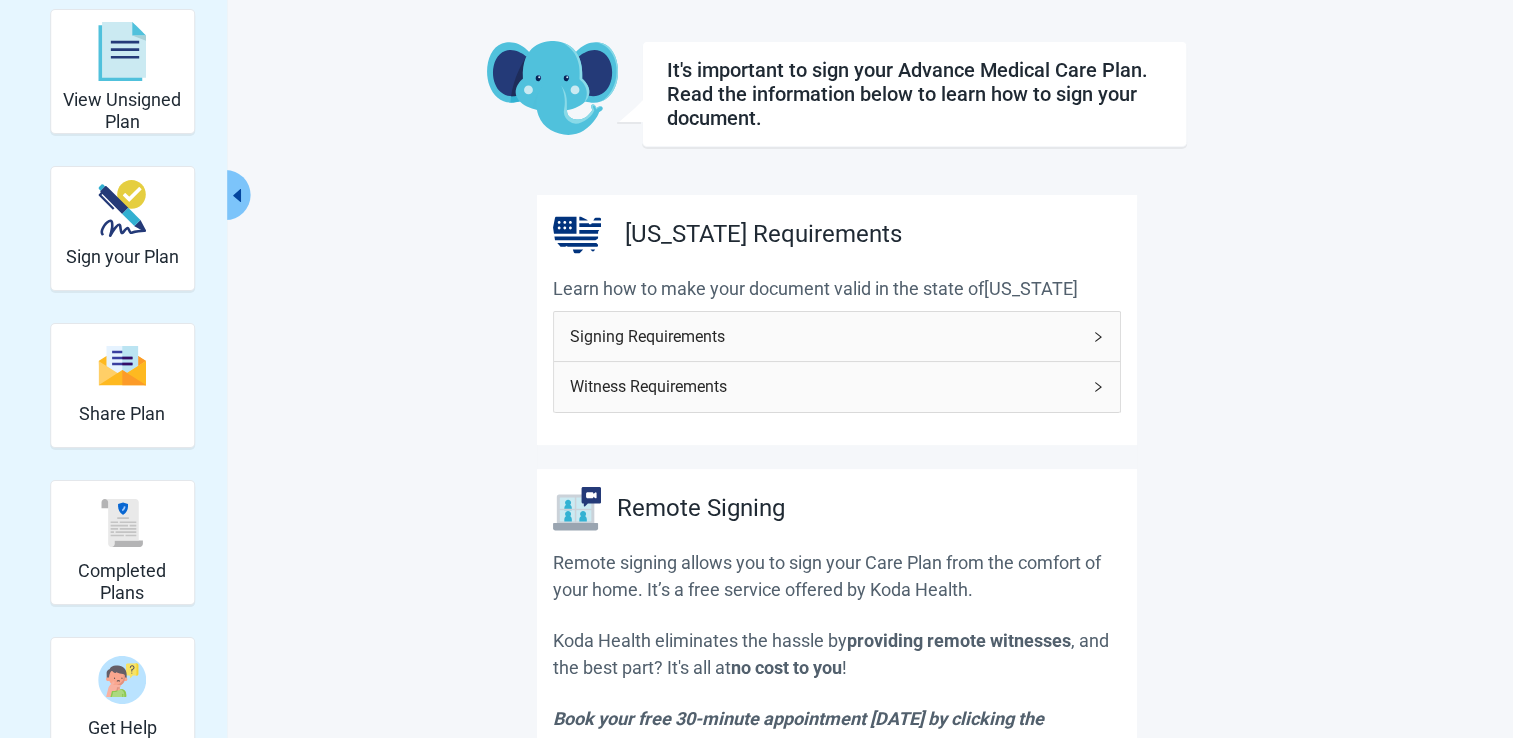 click on "Signing Requirements" at bounding box center [825, 336] 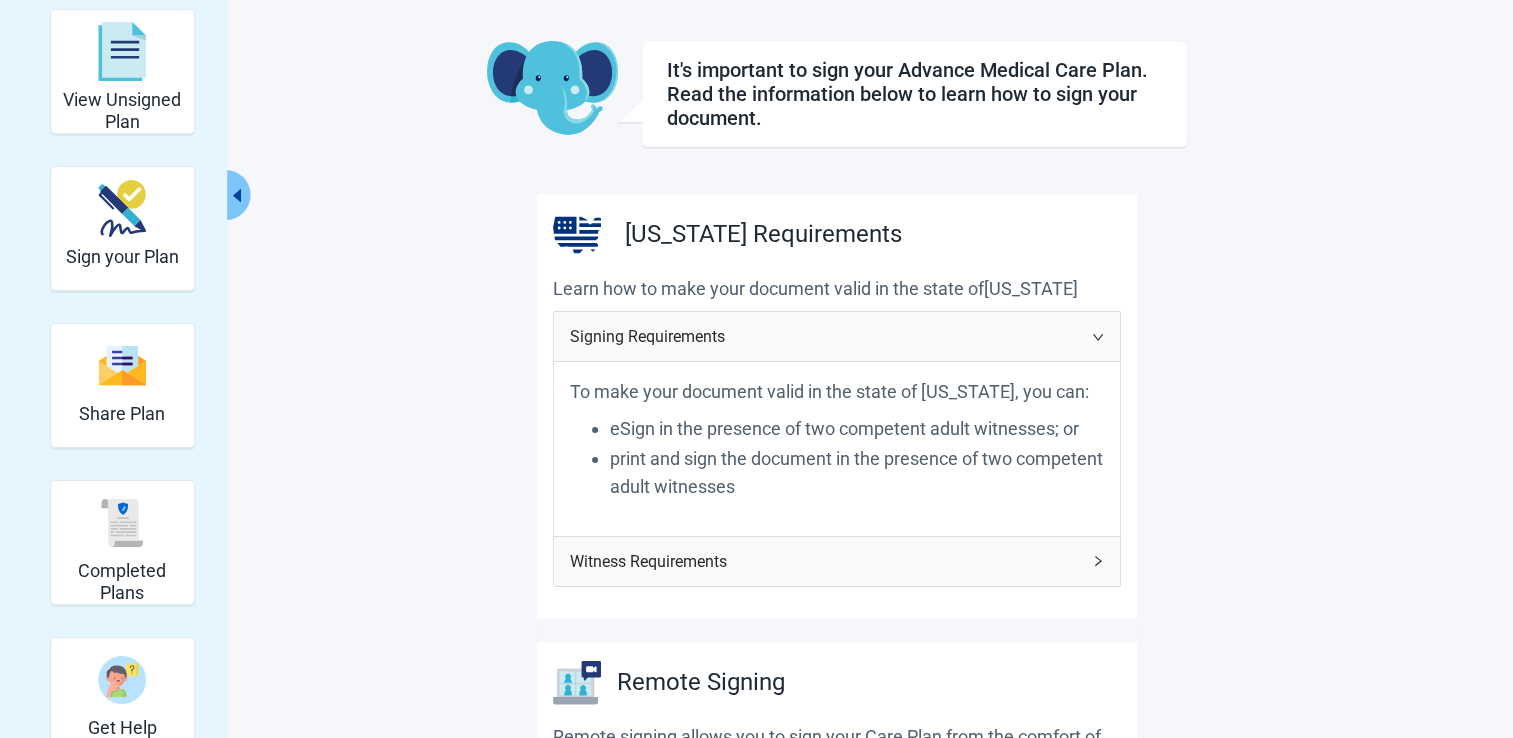 click on "Witness Requirements" at bounding box center [825, 561] 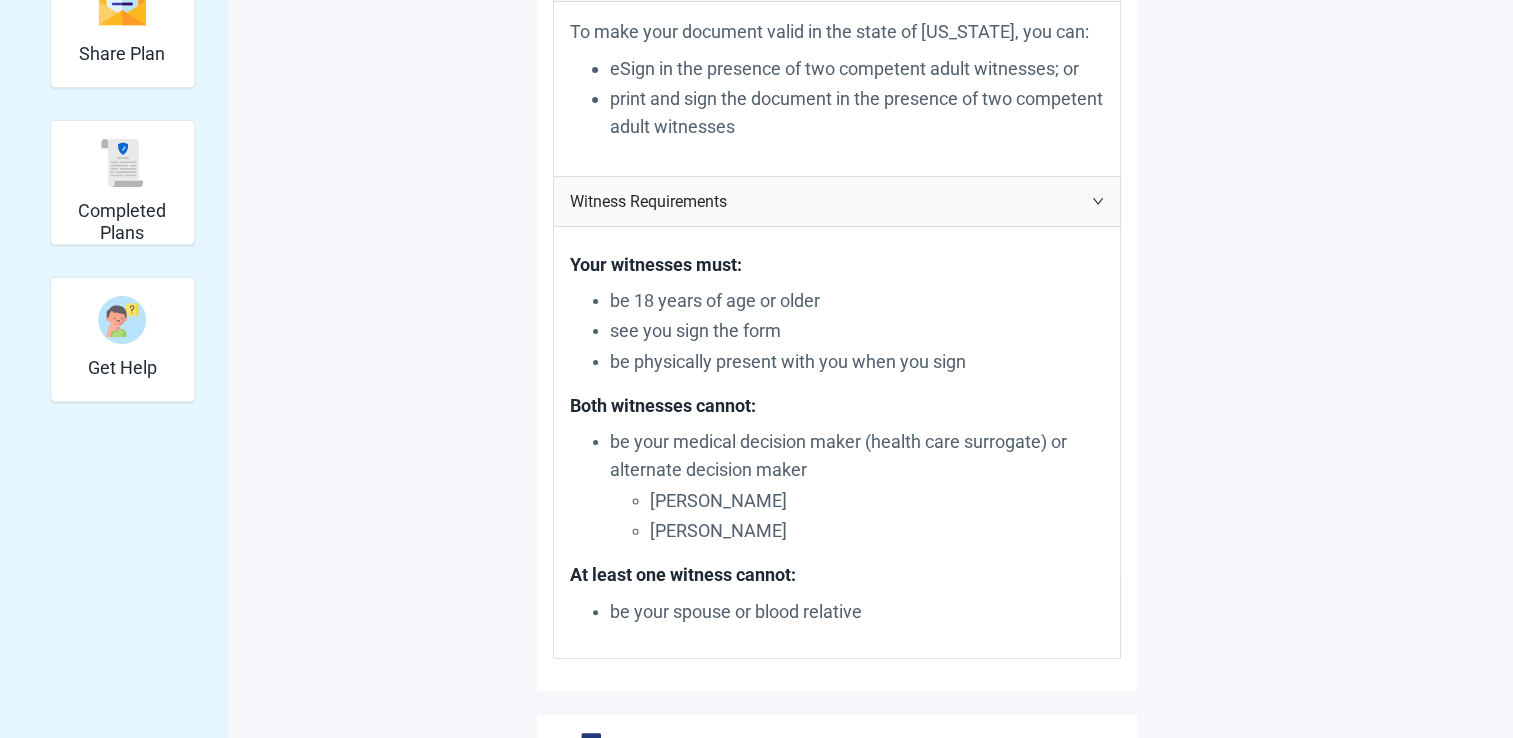scroll, scrollTop: 480, scrollLeft: 0, axis: vertical 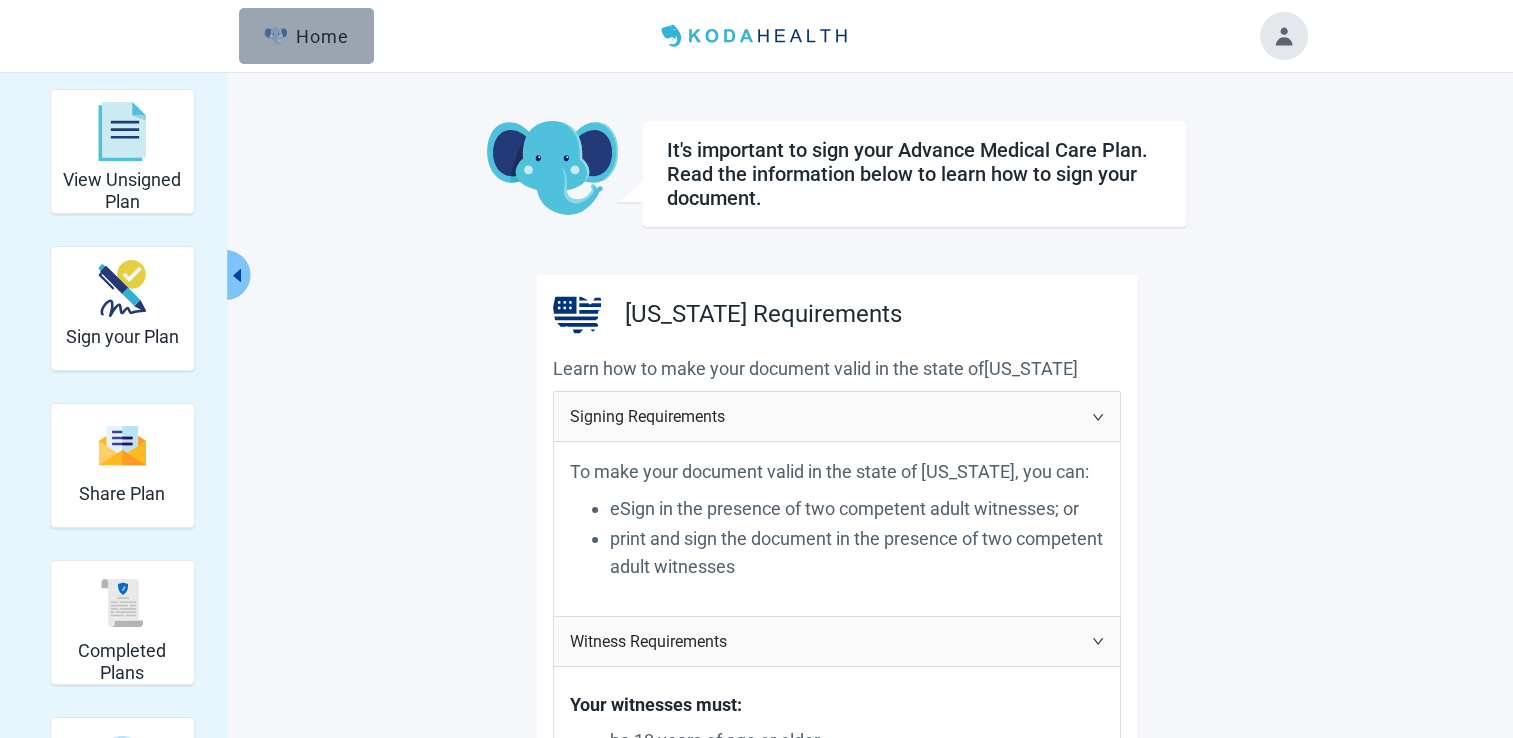 click on "Home" at bounding box center (307, 36) 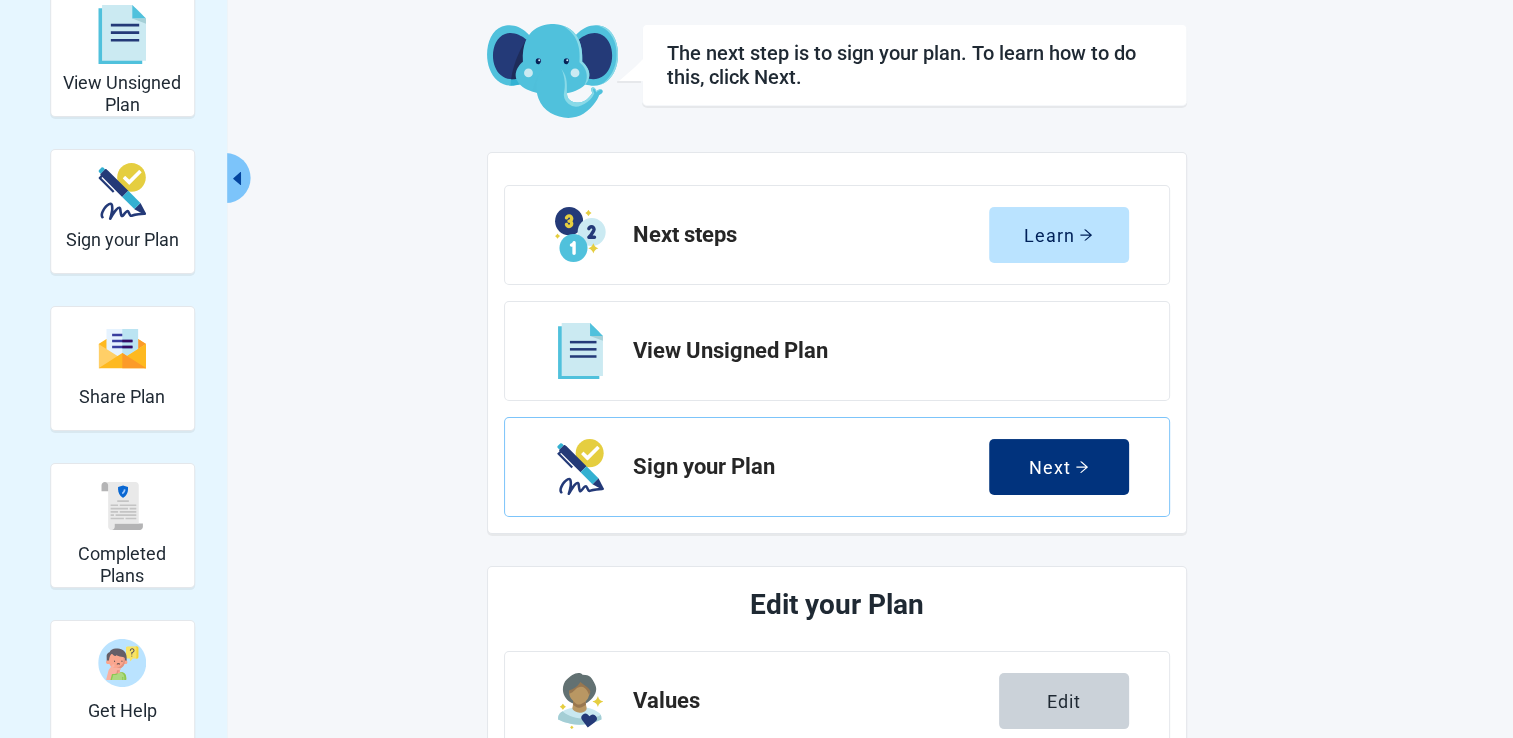 scroll, scrollTop: 0, scrollLeft: 0, axis: both 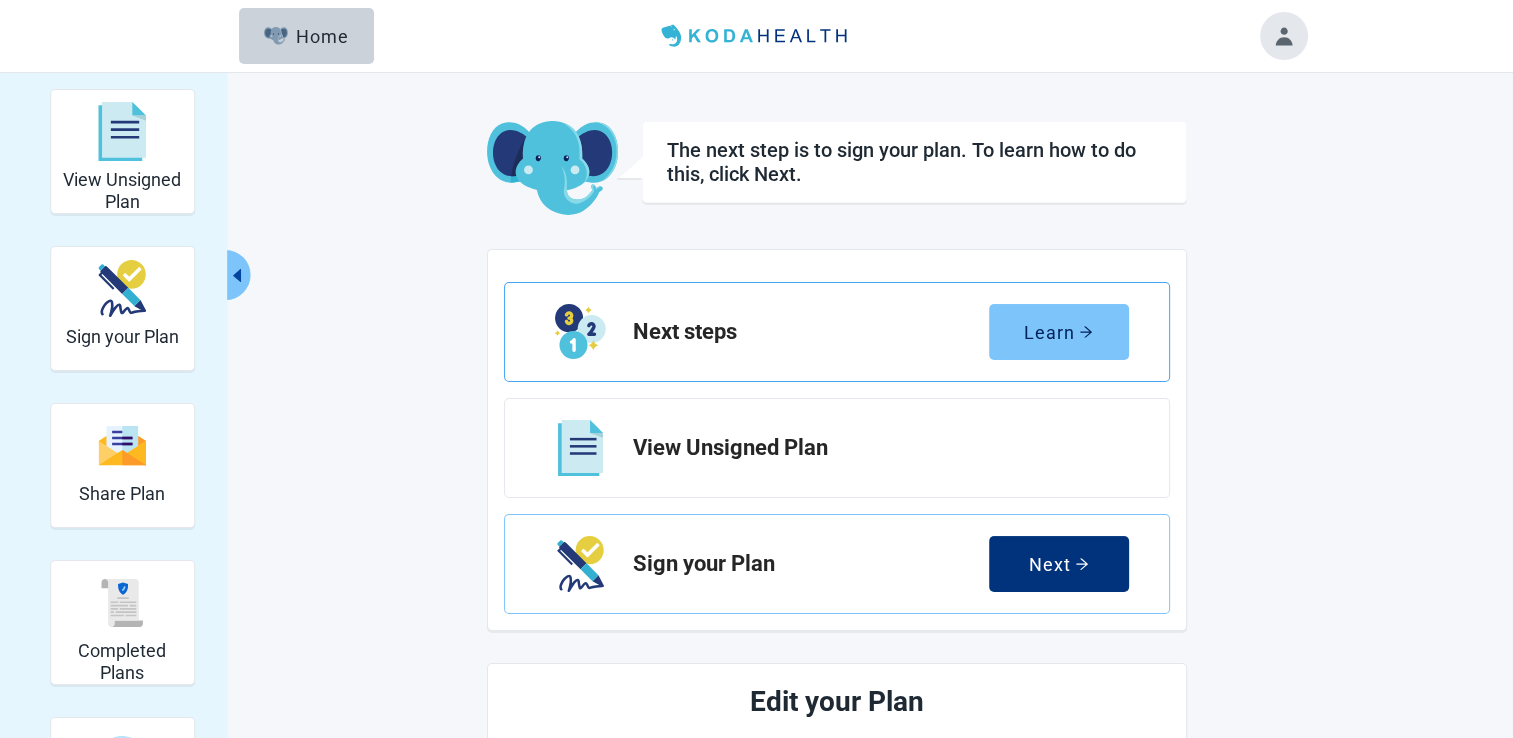 click on "Learn" at bounding box center (1058, 332) 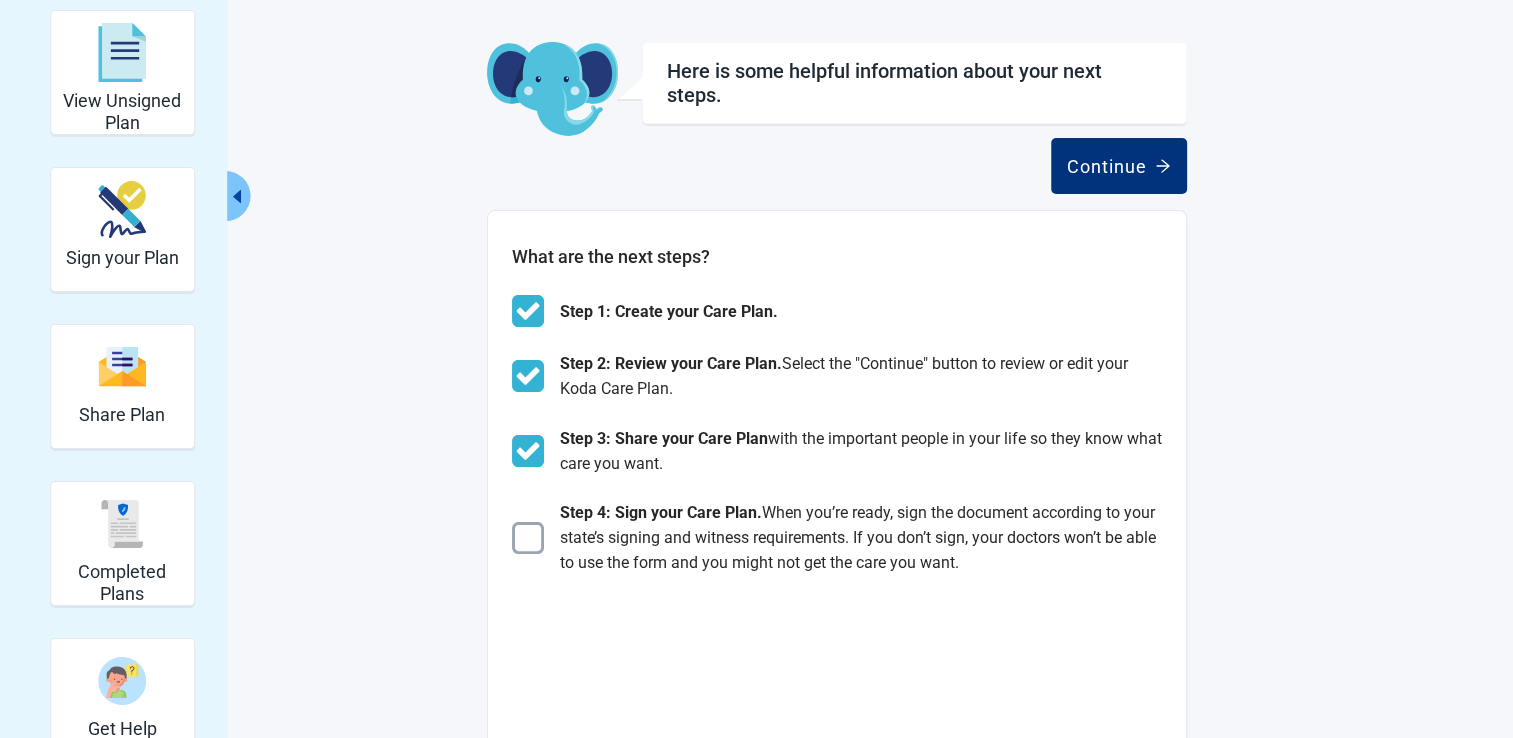 scroll, scrollTop: 0, scrollLeft: 0, axis: both 